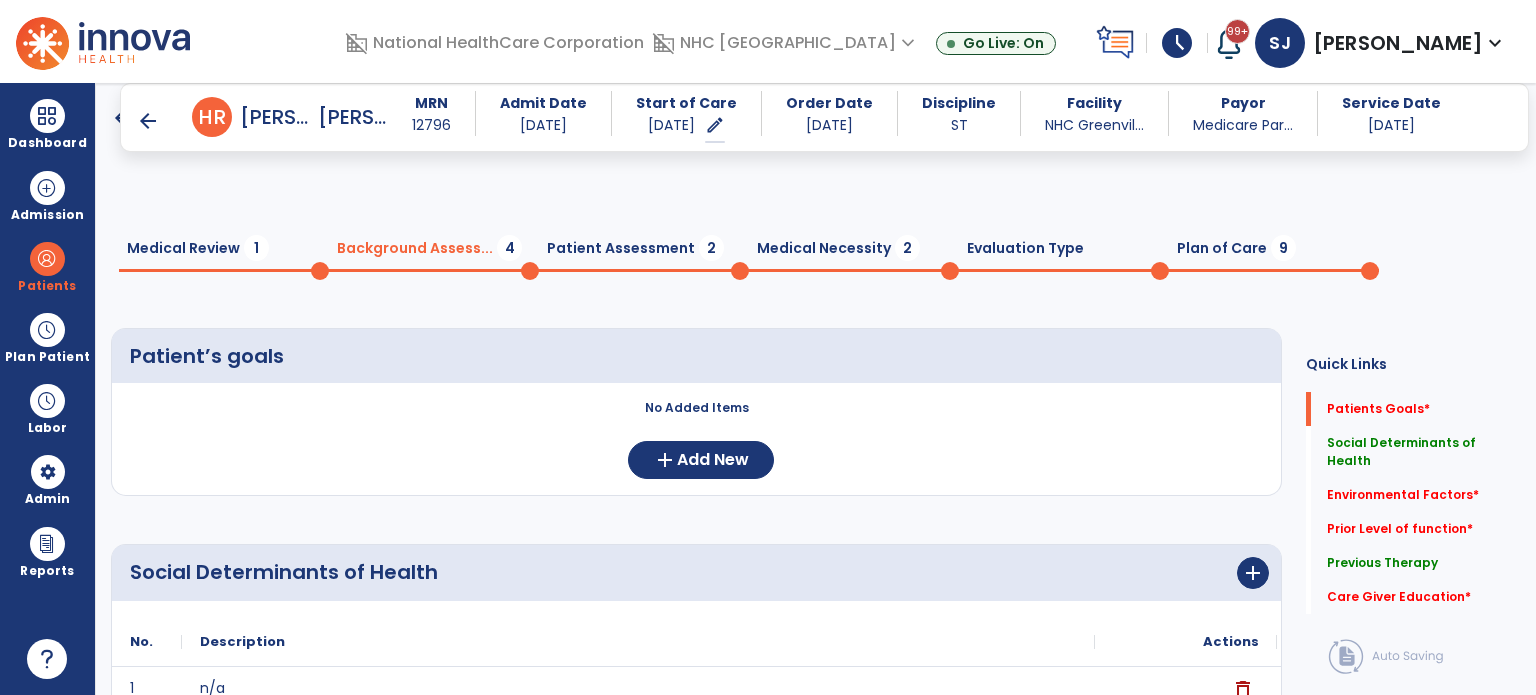 scroll, scrollTop: 0, scrollLeft: 0, axis: both 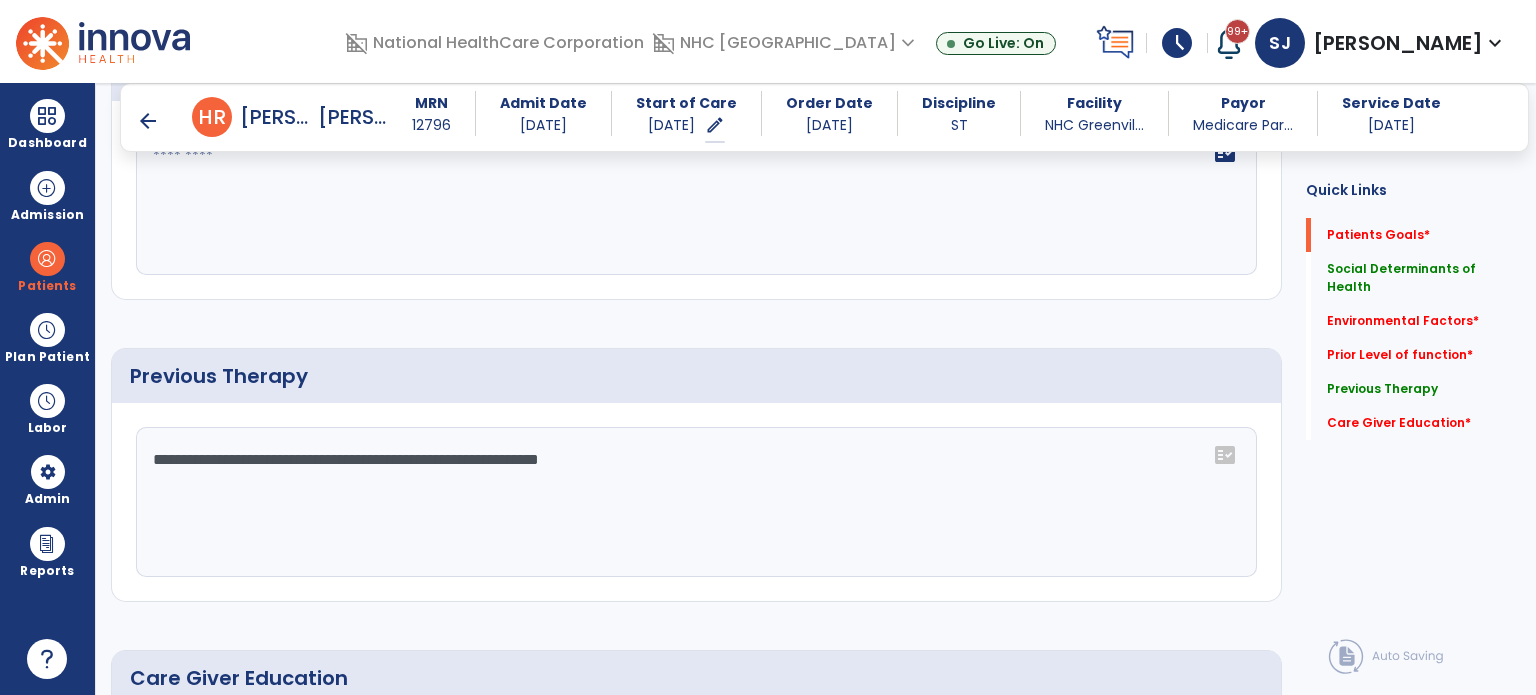 click on "**********" 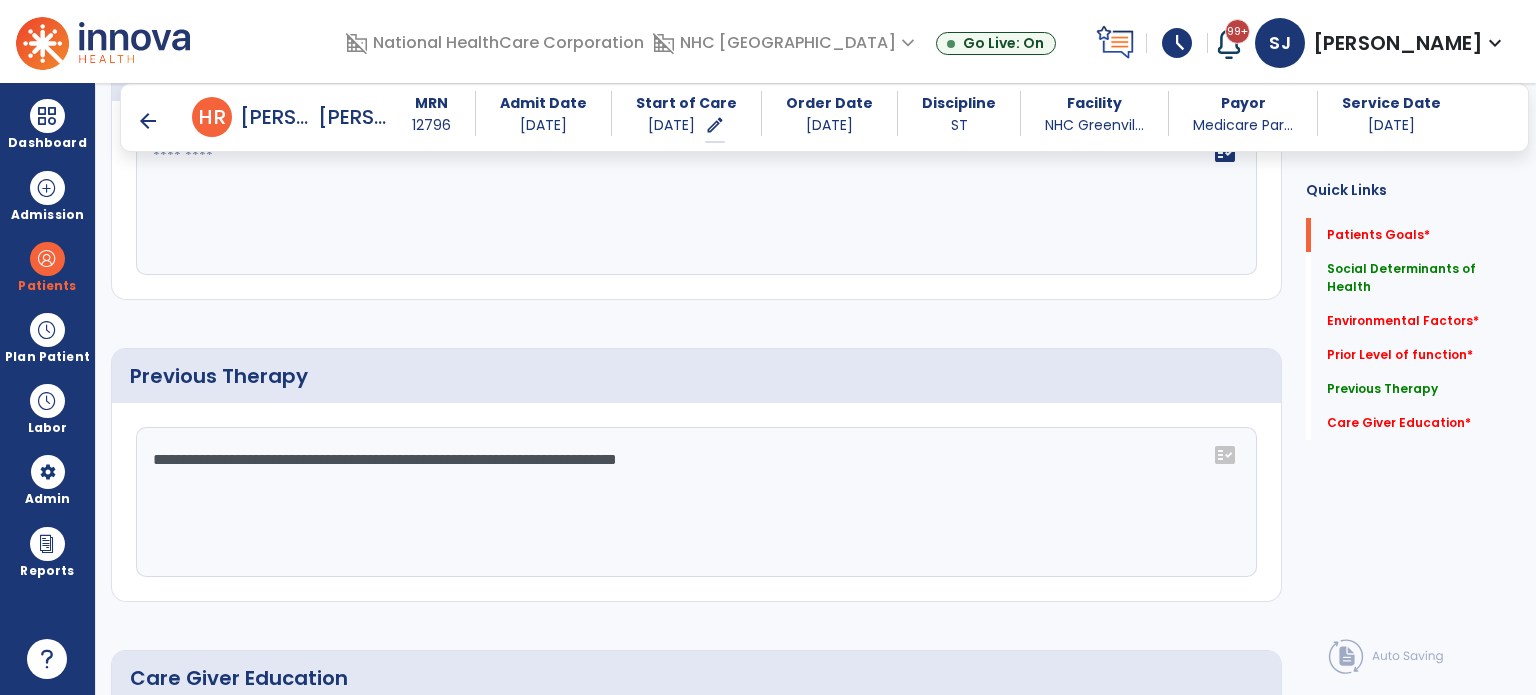 click on "**********" 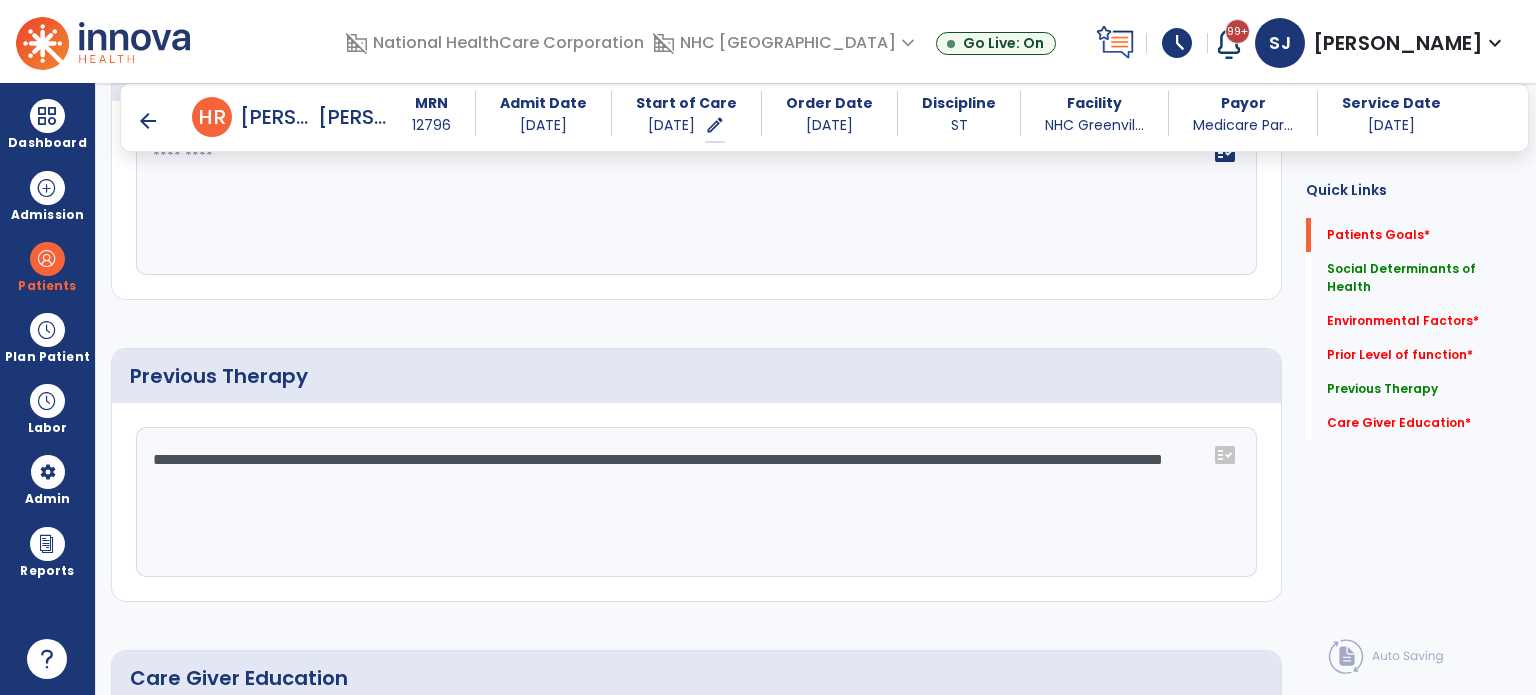type on "**********" 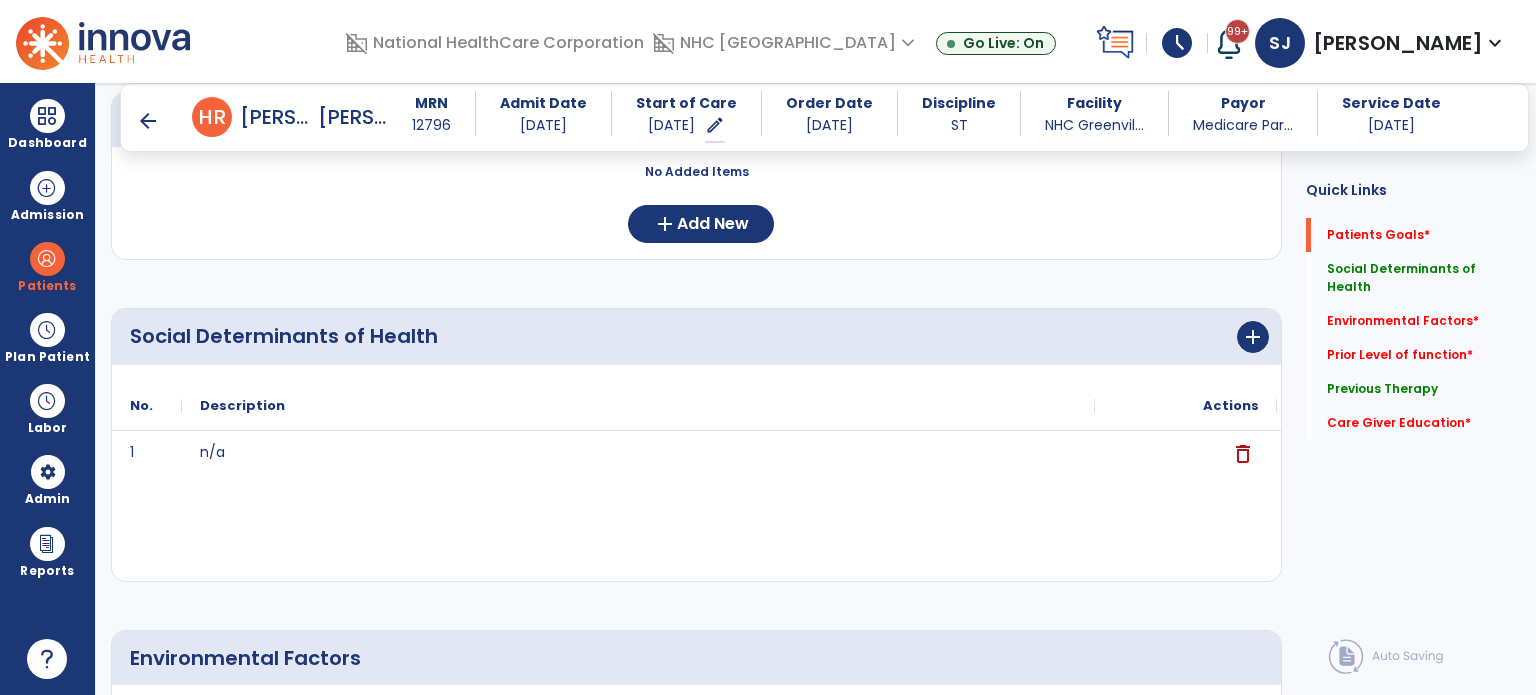 scroll, scrollTop: 0, scrollLeft: 0, axis: both 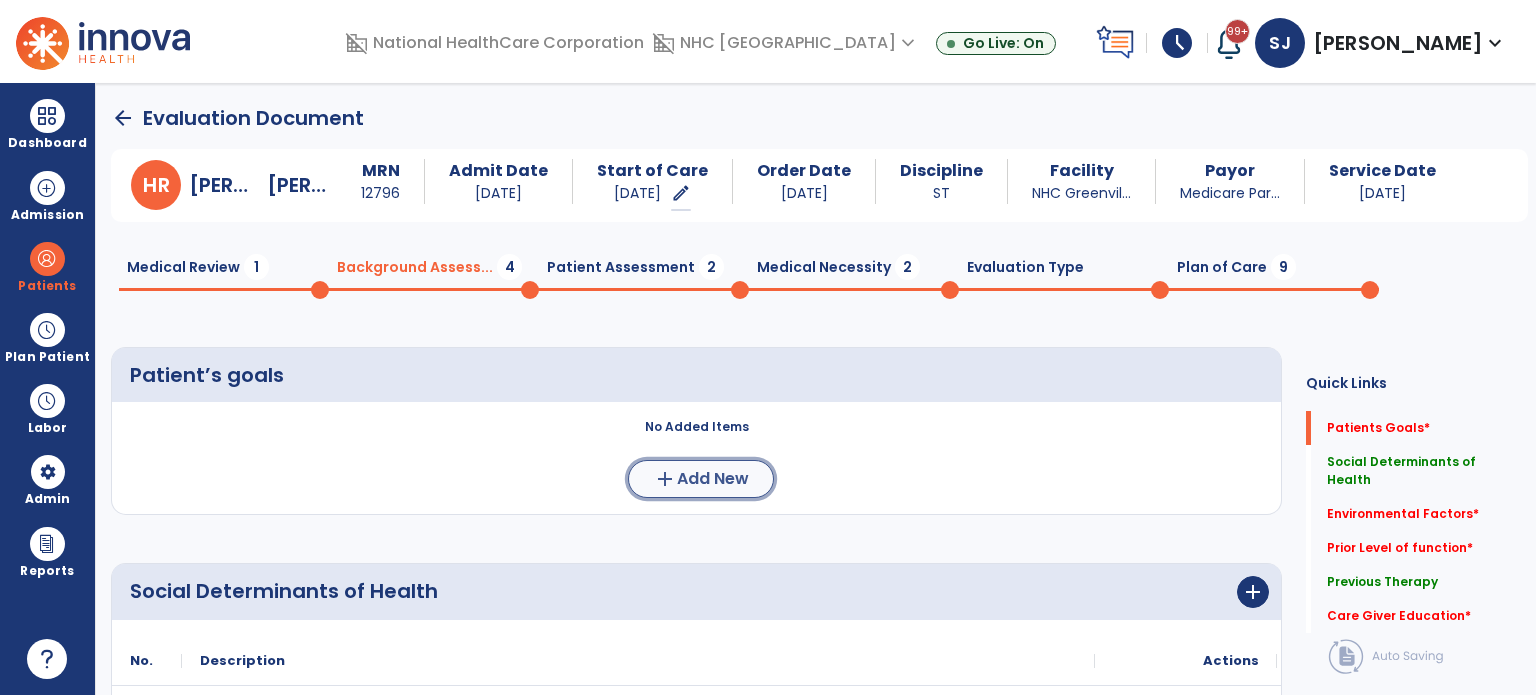 click on "Add New" 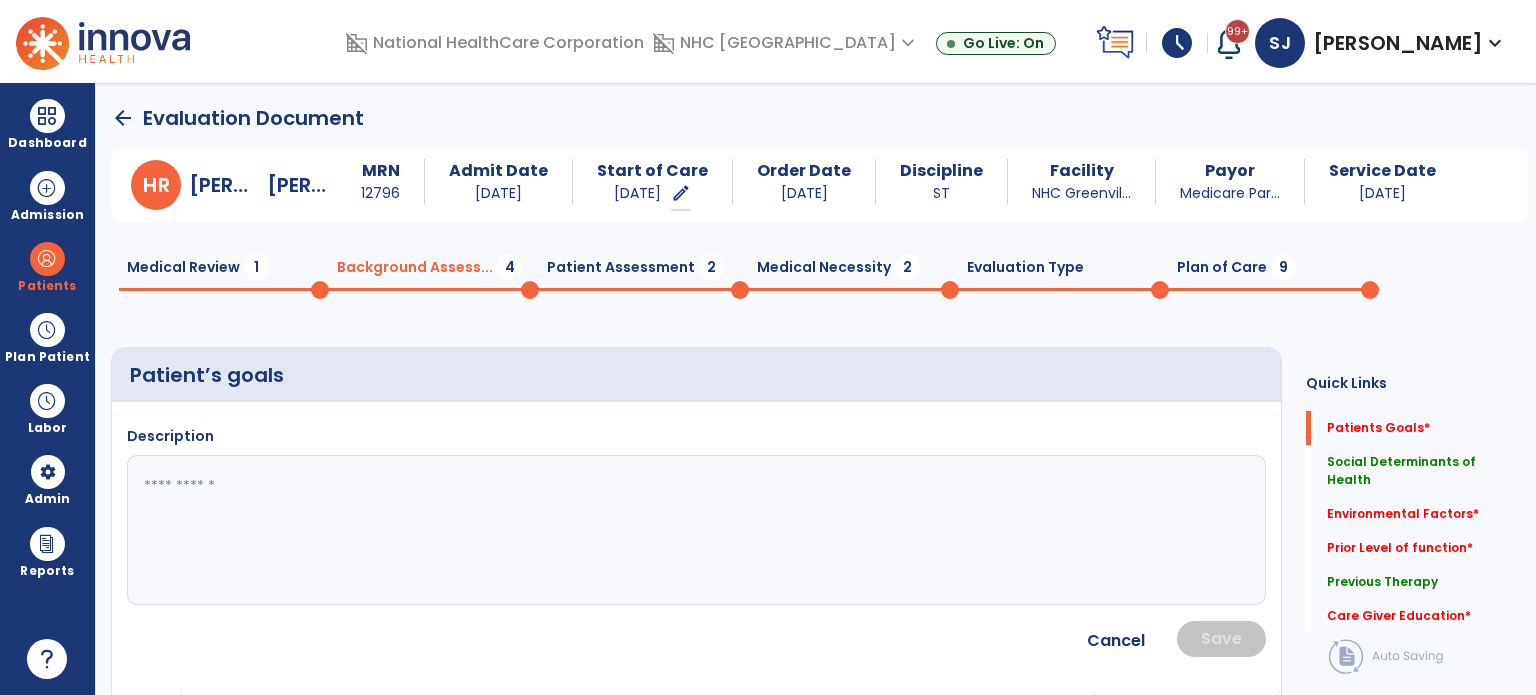 click 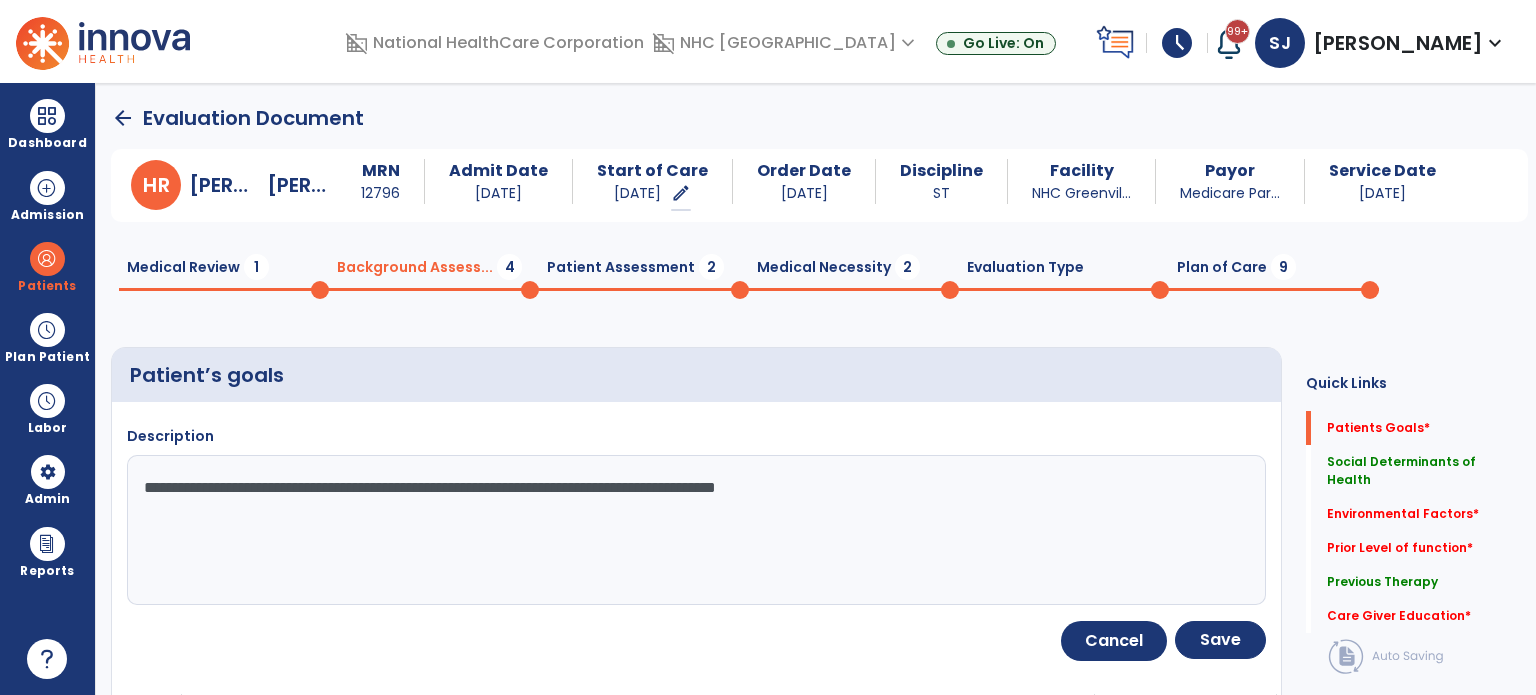 type on "**********" 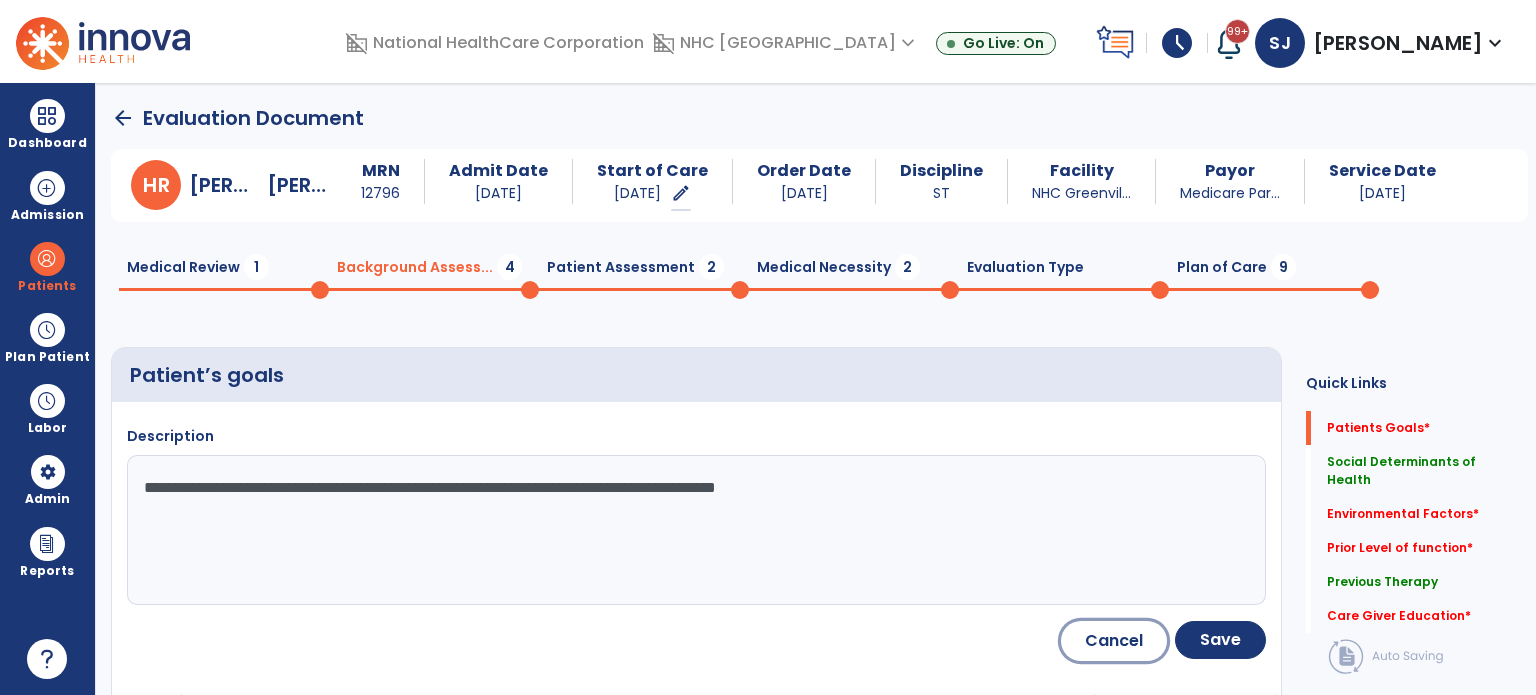 click on "Cancel" 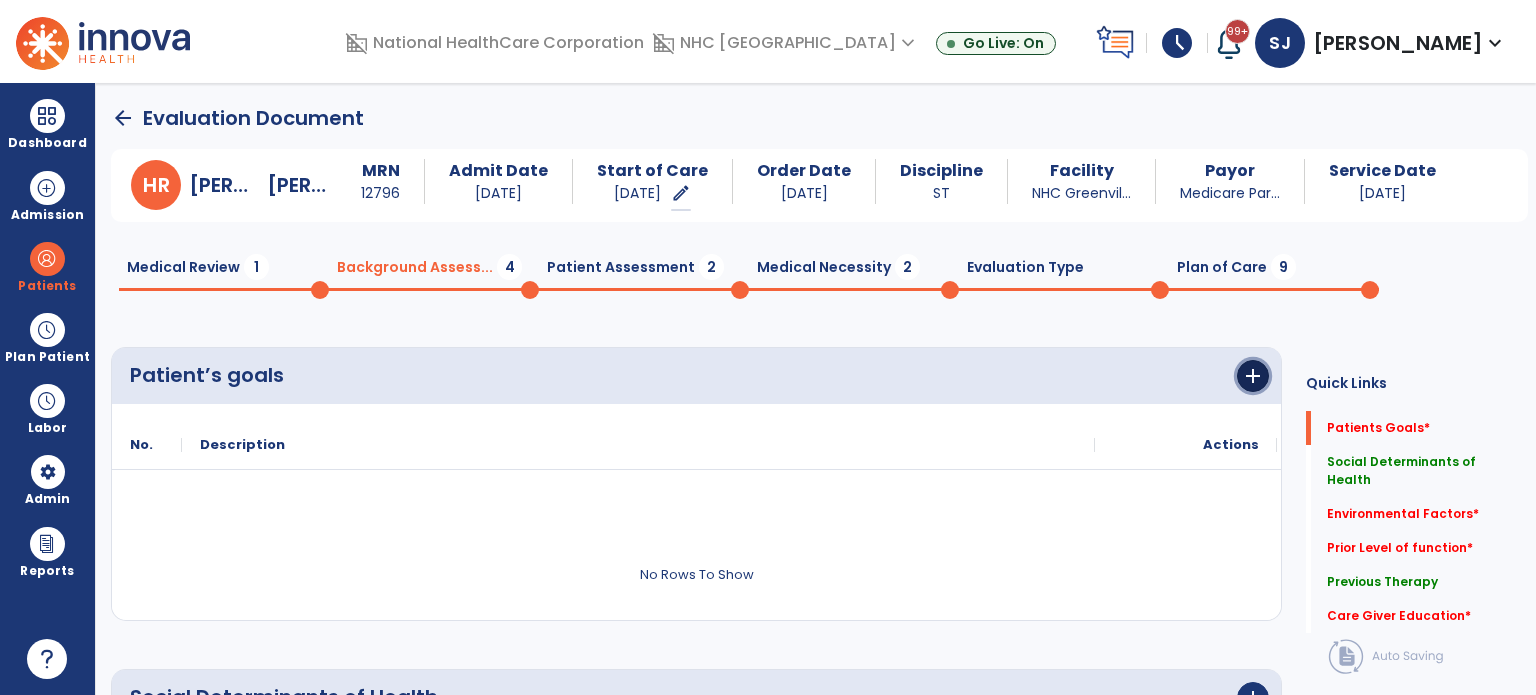 click on "add" 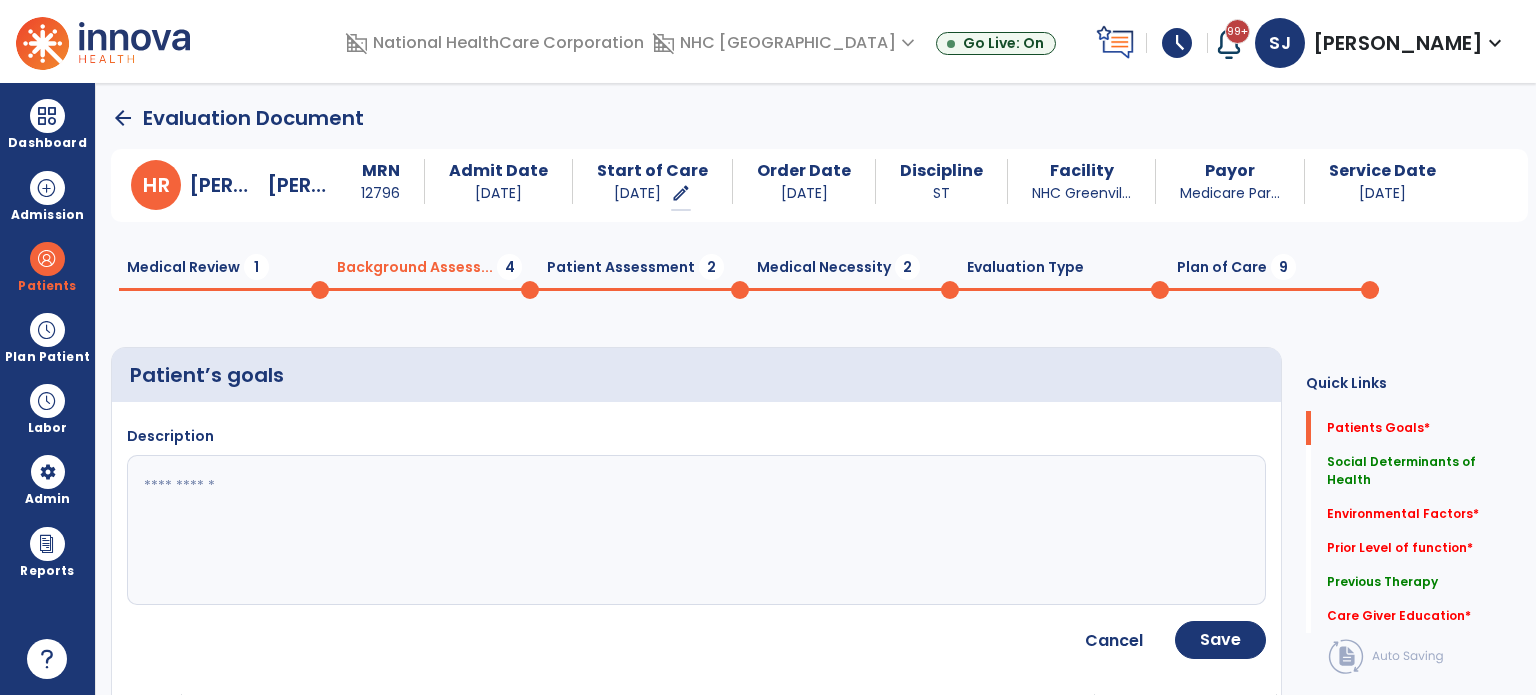 click 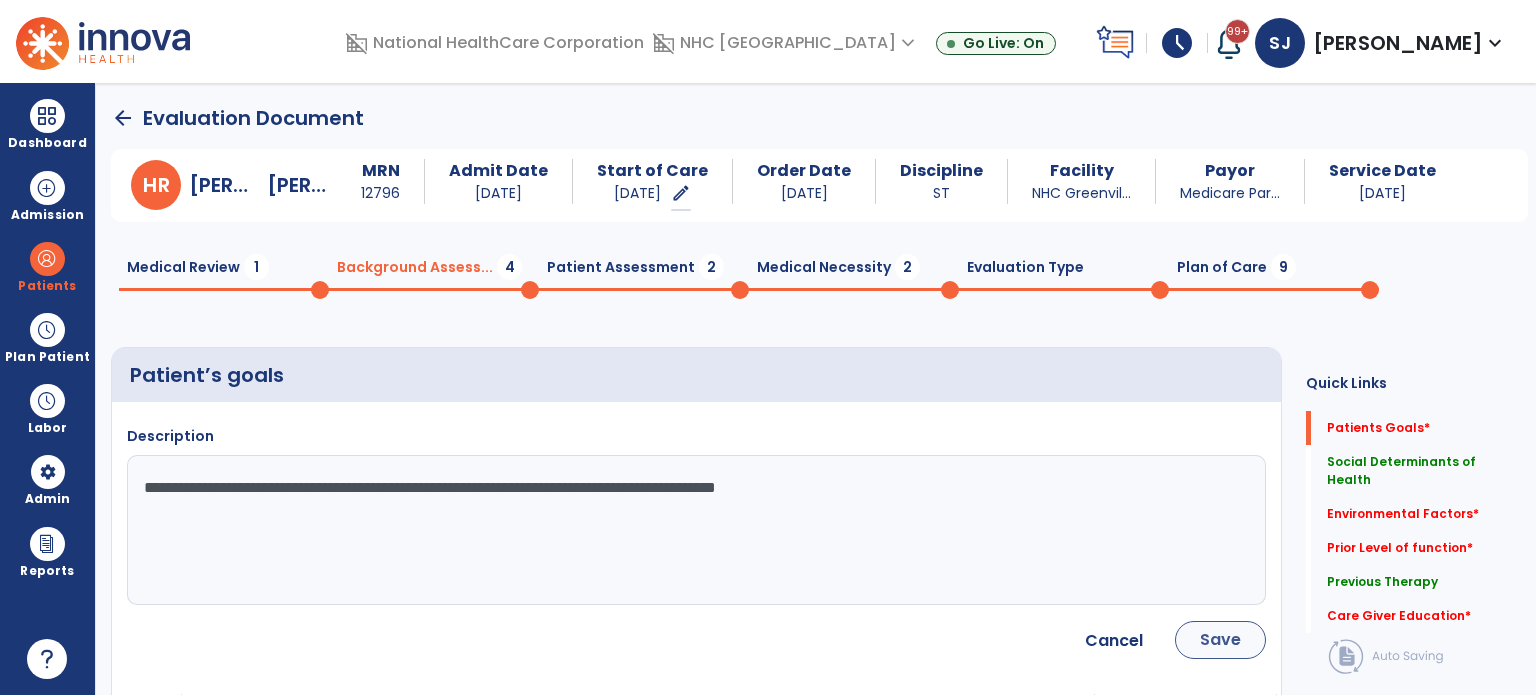 type on "**********" 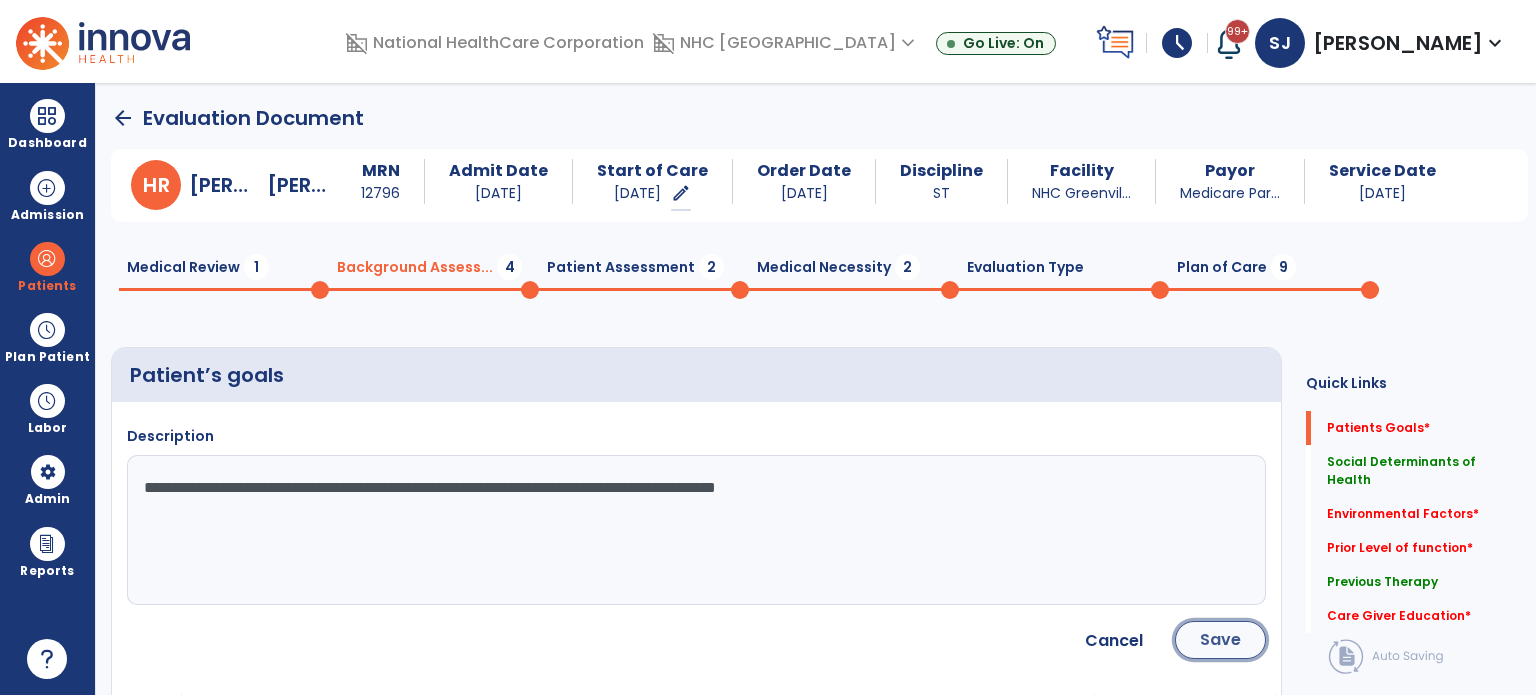 click on "Save" 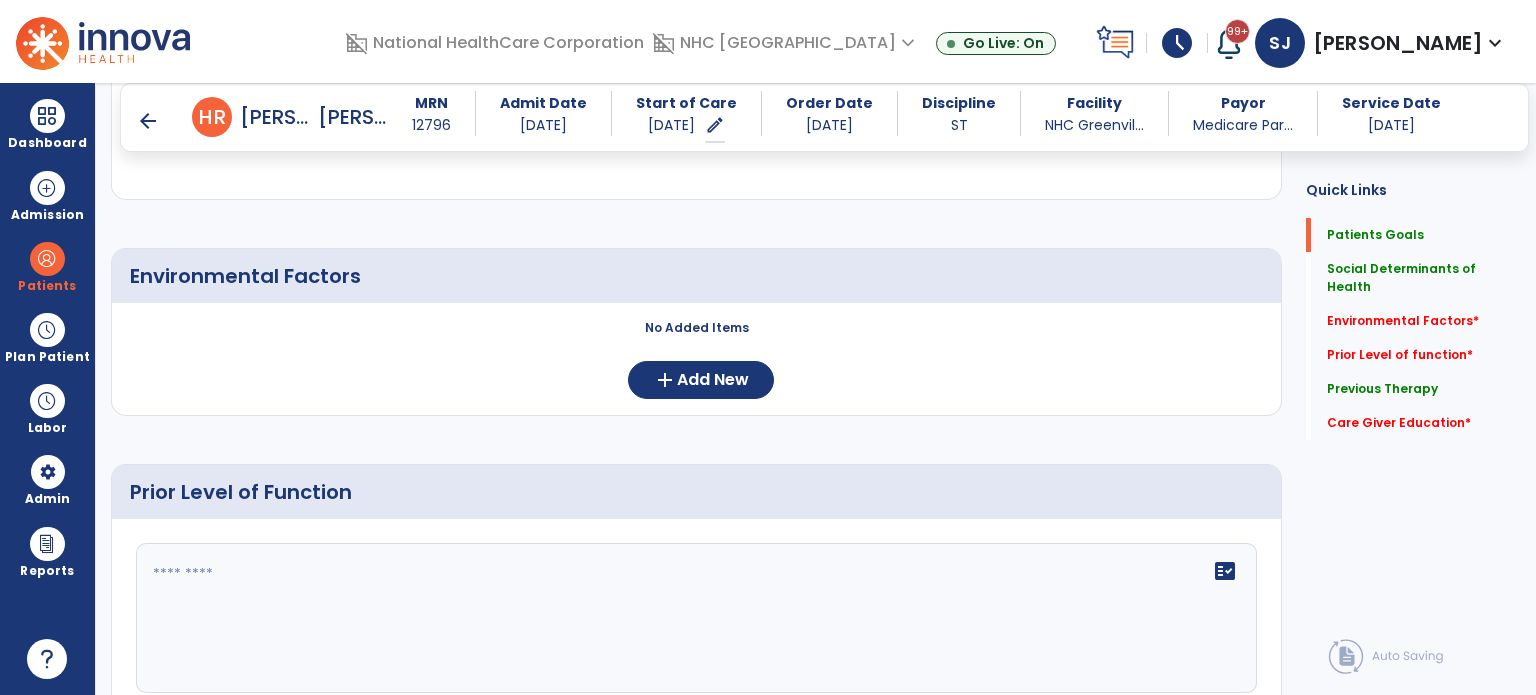 scroll, scrollTop: 800, scrollLeft: 0, axis: vertical 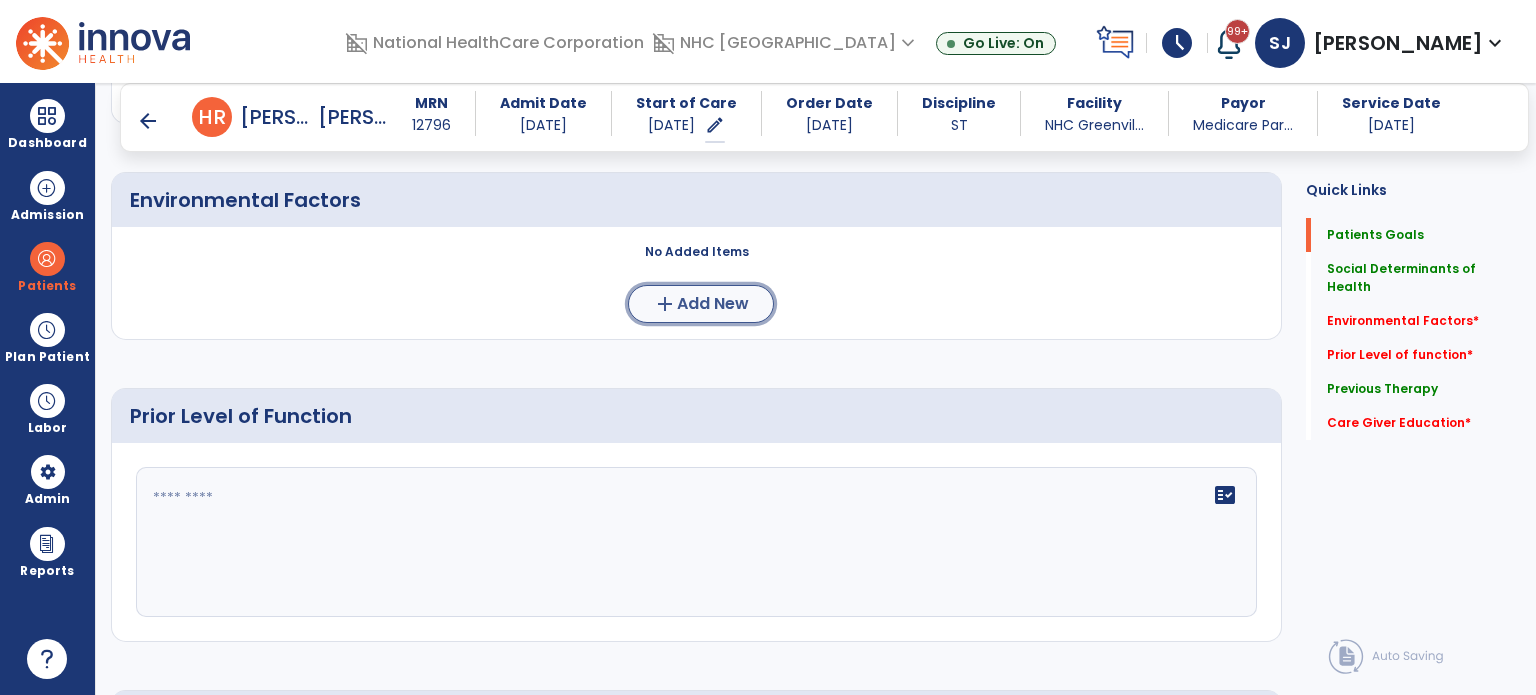 click on "add  Add New" 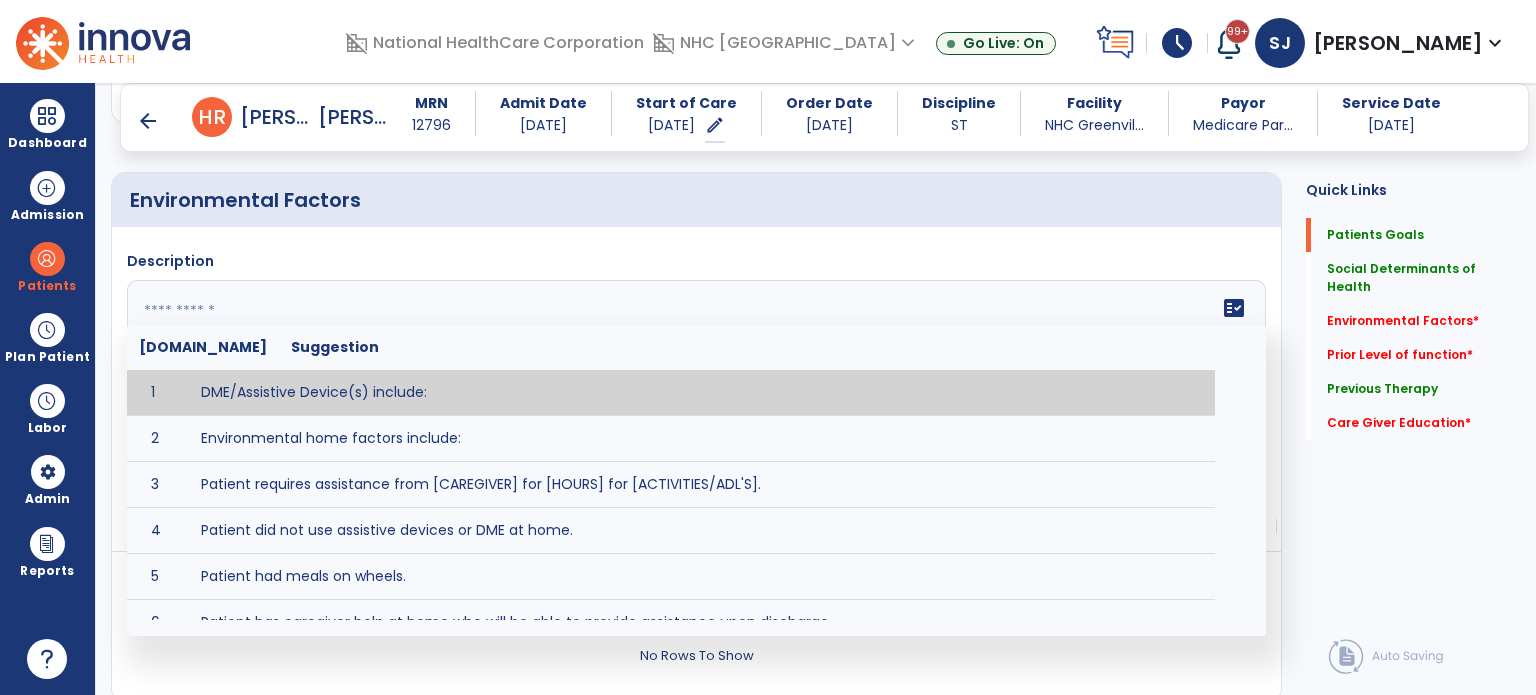 click 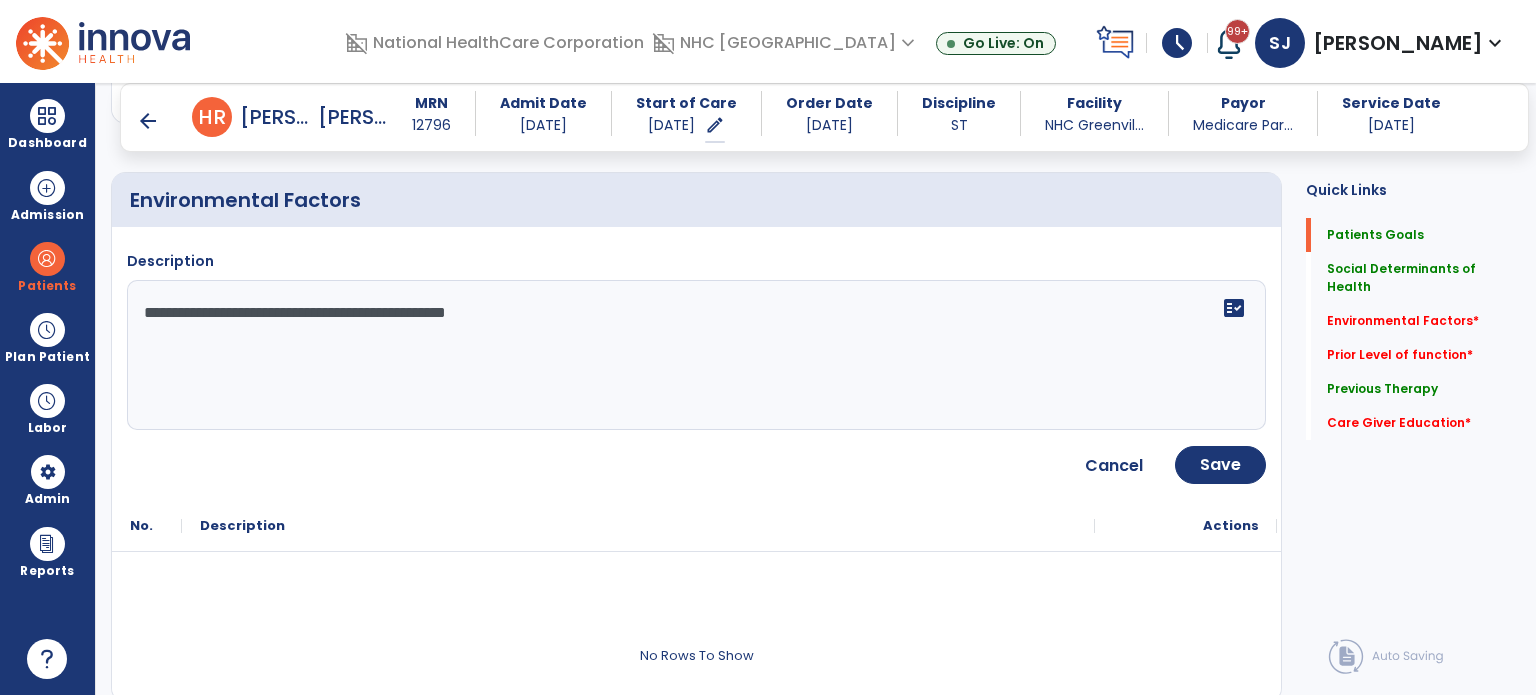 click on "**********" 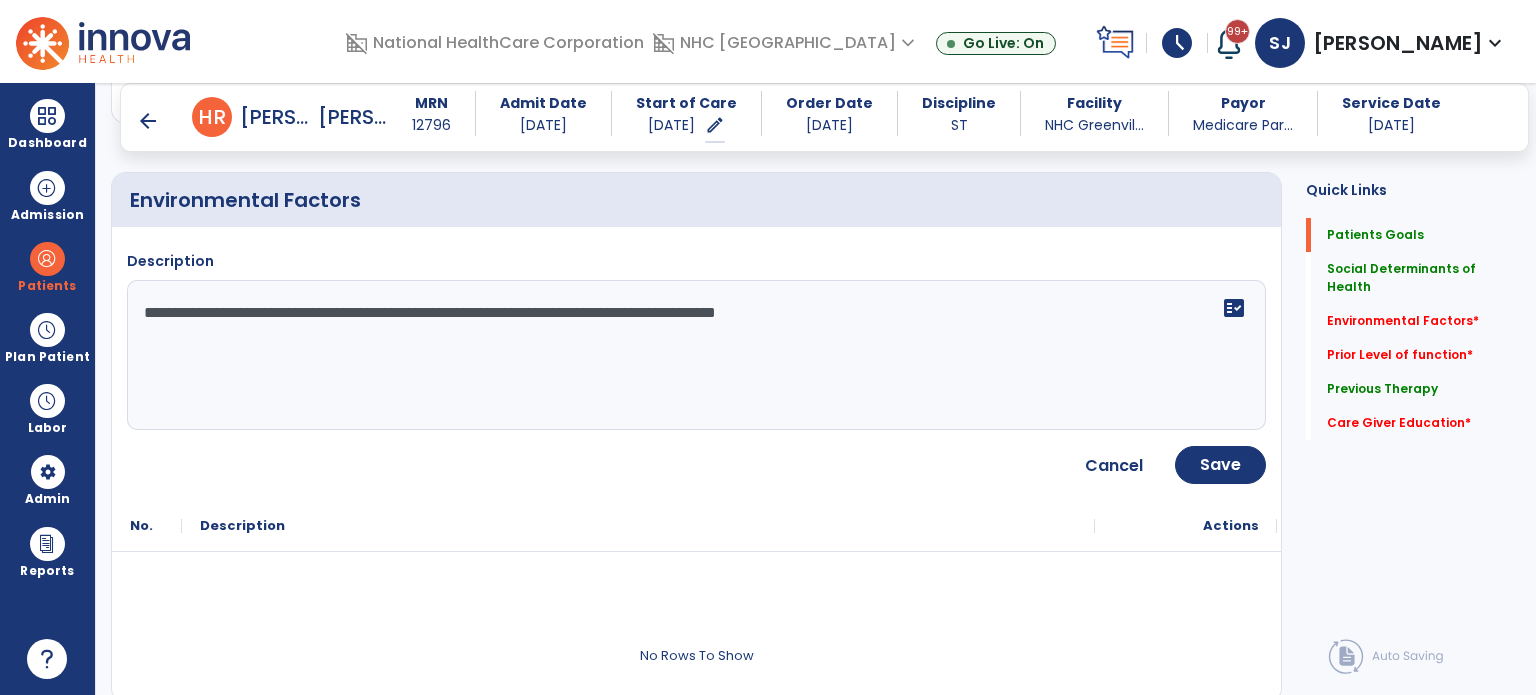 type on "**********" 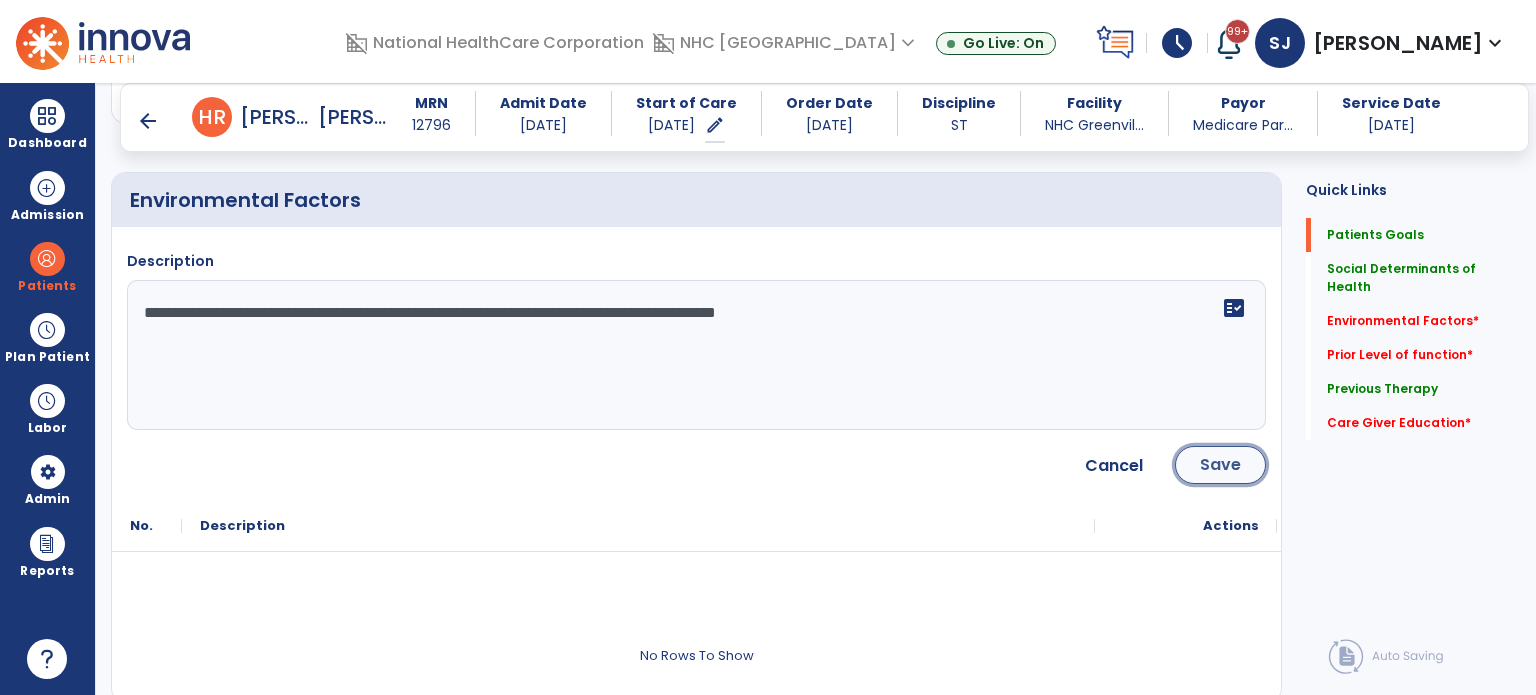 click on "Save" 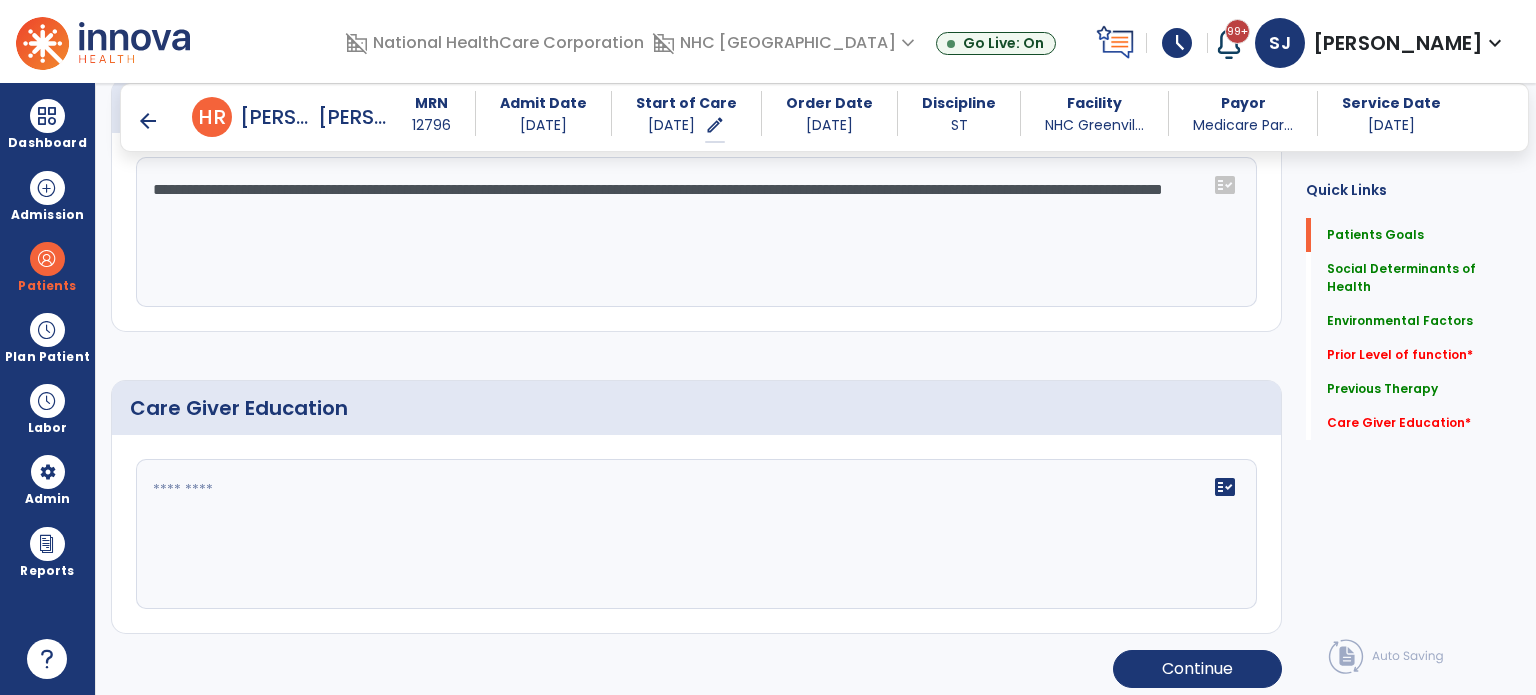 scroll, scrollTop: 1523, scrollLeft: 0, axis: vertical 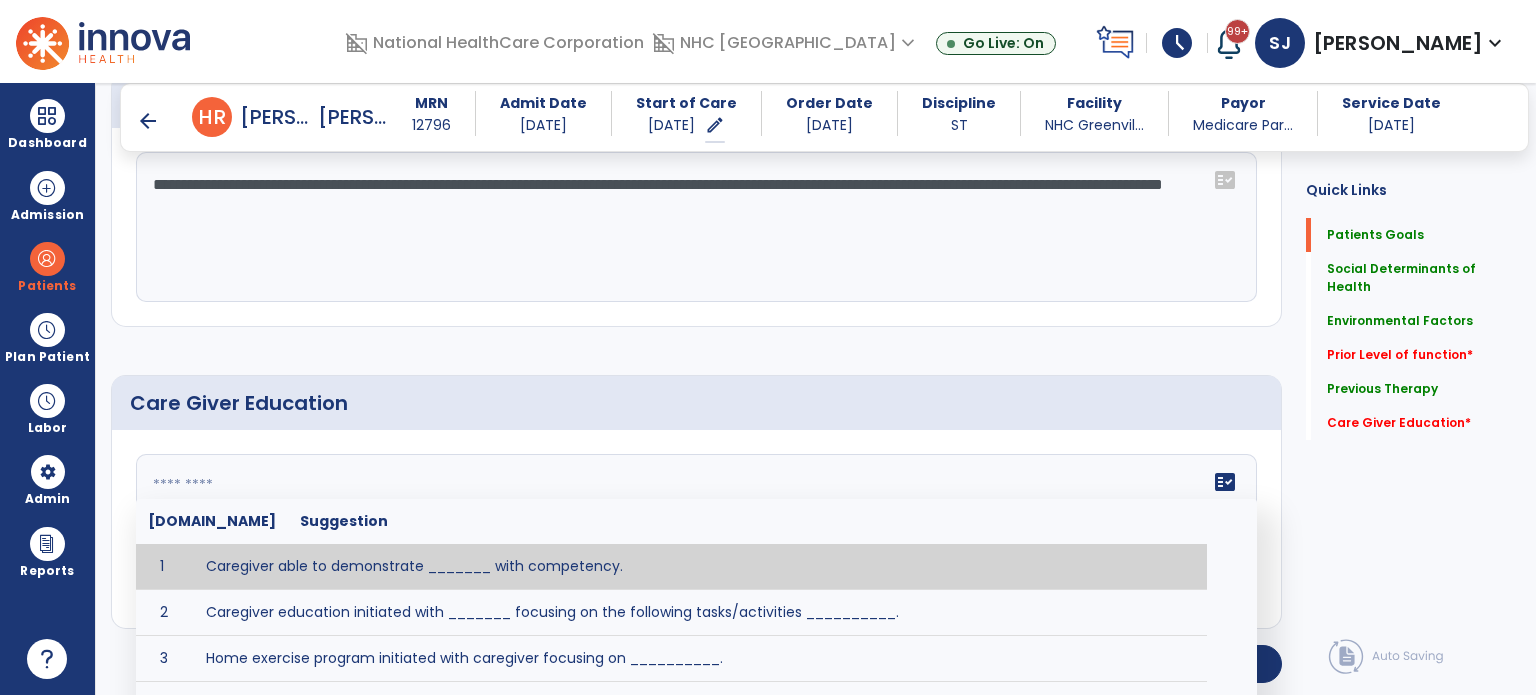 click on "fact_check  Sr.No Suggestion 1 Caregiver able to demonstrate _______ with competency. 2 Caregiver education initiated with _______ focusing on the following tasks/activities __________. 3 Home exercise program initiated with caregiver focusing on __________. 4 Patient educated in precautions and is able to recount information with [VALUE]% accuracy." 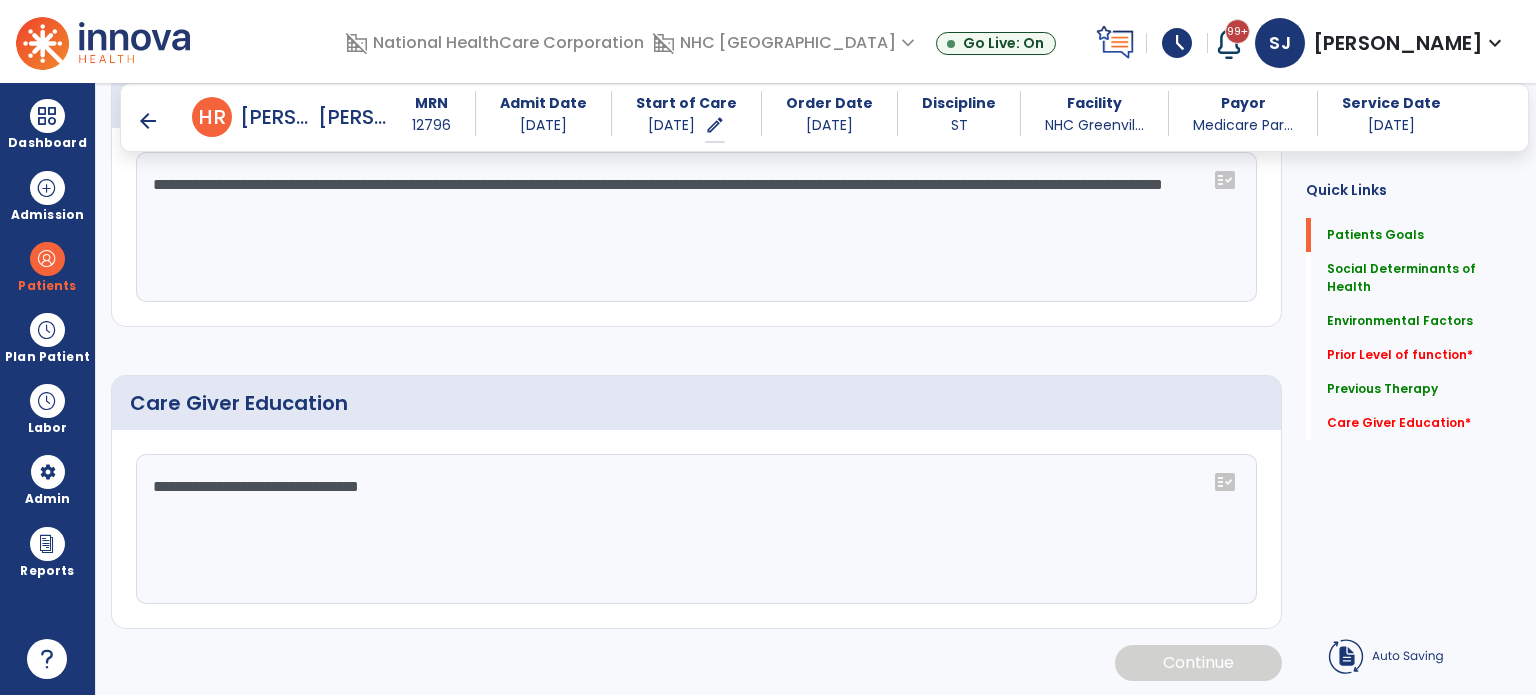scroll, scrollTop: 1523, scrollLeft: 0, axis: vertical 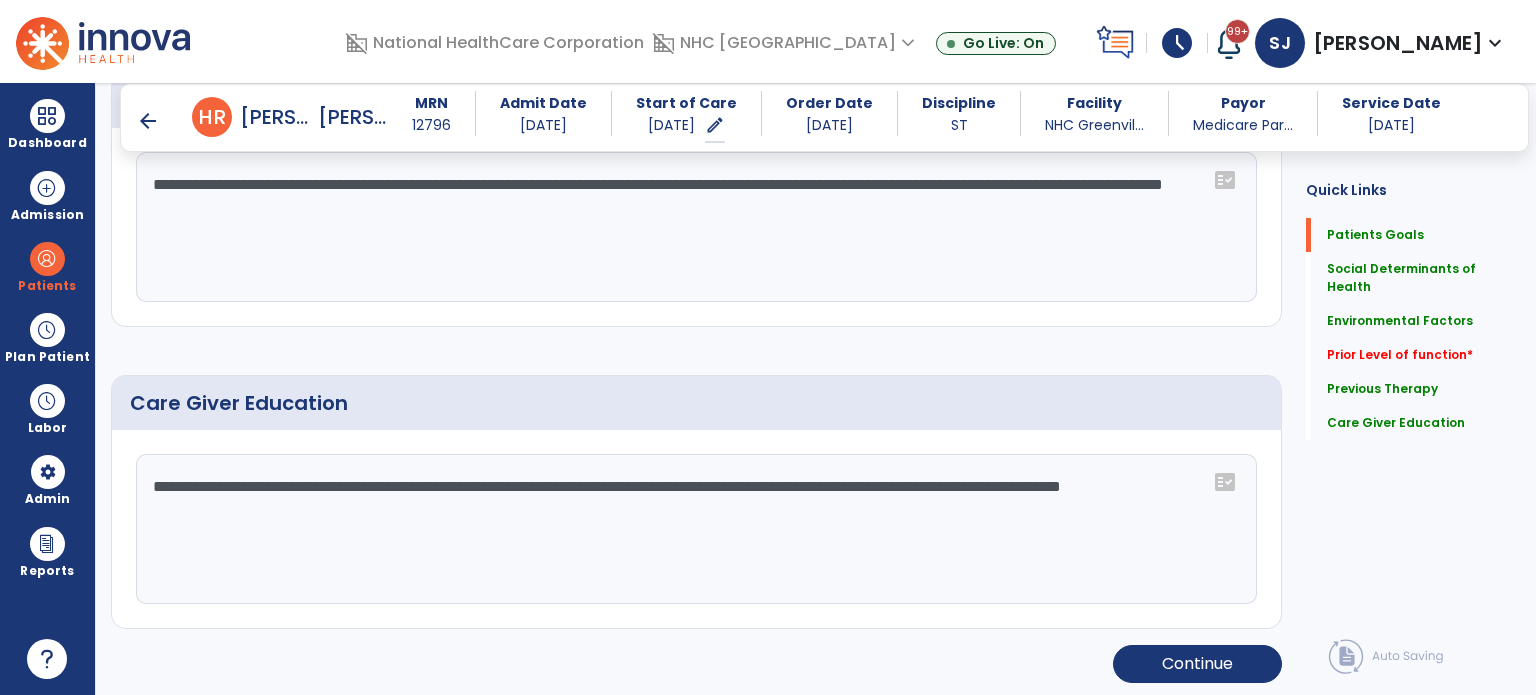 type on "**********" 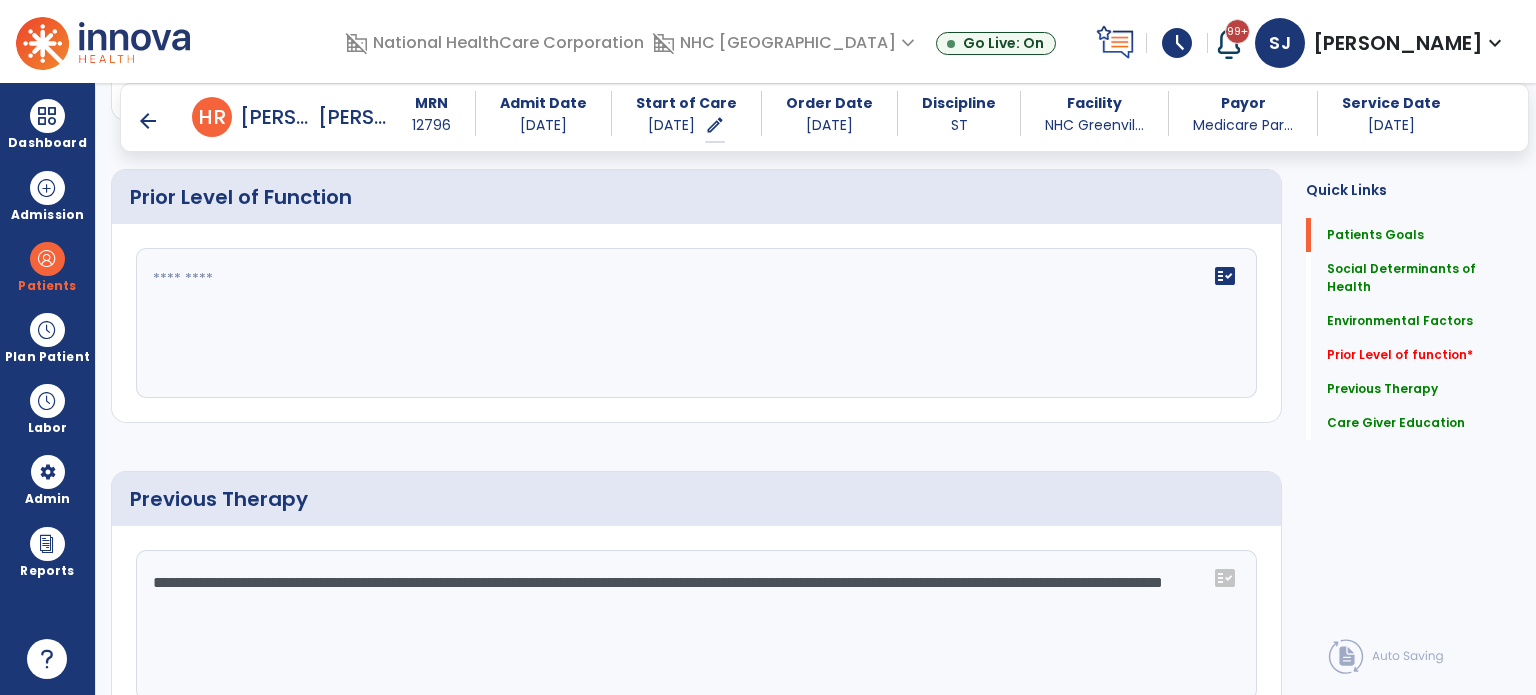 scroll, scrollTop: 1123, scrollLeft: 0, axis: vertical 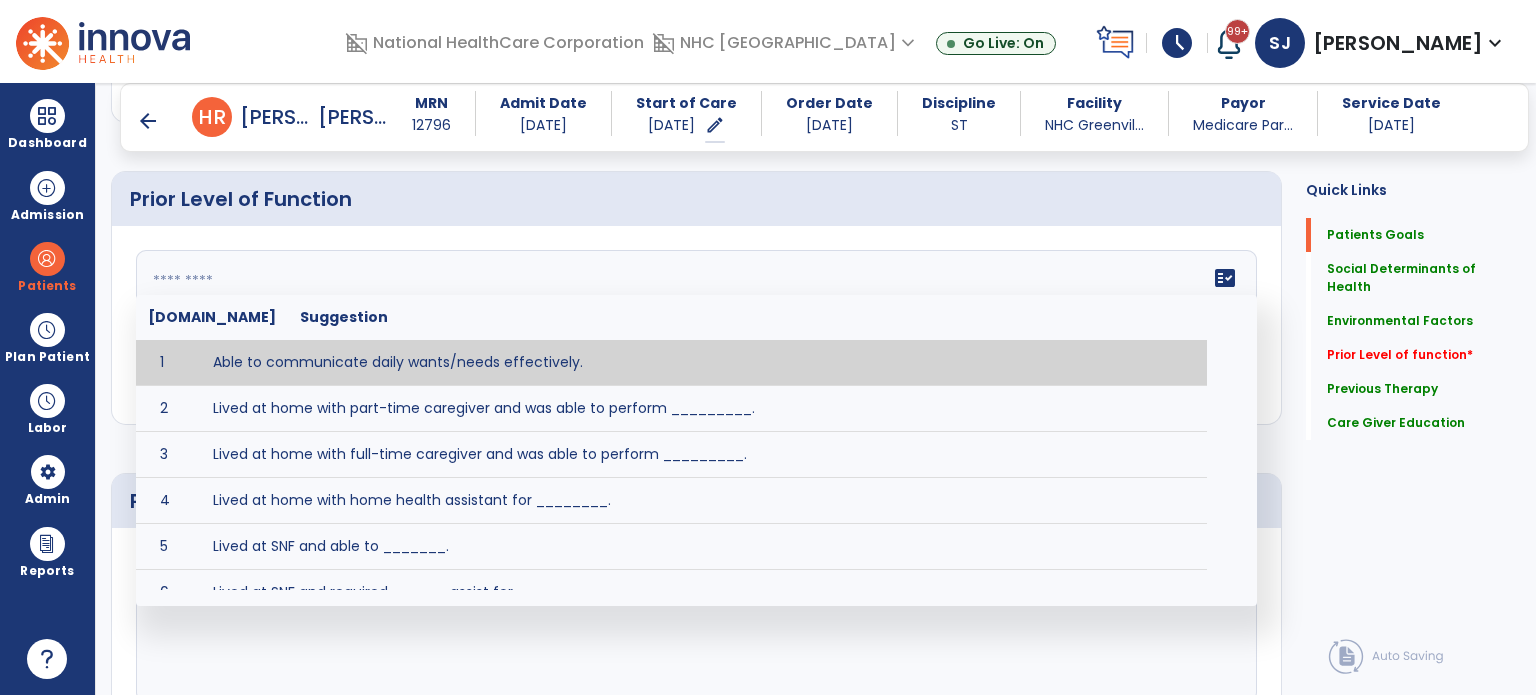 click on "fact_check  Sr.No Suggestion 1 Able to communicate daily wants/needs effectively. 2 Lived at home with part-time caregiver and was able to perform _________. 3 Lived at home with full-time caregiver and was able to perform _________. 4 Lived at home with home health assistant for ________. 5 Lived at SNF and able to _______. 6 Lived at SNF and required ______ assist for ________. 7 Lived in assisted living facility and able to _______. 8 Lived in SNF and began to develop increase in risk for ______. 9 Lived in SNF and required modified diet of _______ for safety. 10 Lived in SNF with no difficulties expressing wants/medical needs to familiar listeners. 11 Lived in SNF with no difficulties expressing wants/medical needs to unfamiliar listeners. 12 Lived in SNF without any diet restrictions/diet modifications. 13 Mental awareness and functional communication WFLs. 14 Mild dementia not affecting daily routine or safety. 15 No history of receptive or expressive deficits. 16 No history of swallowing problems. 17" 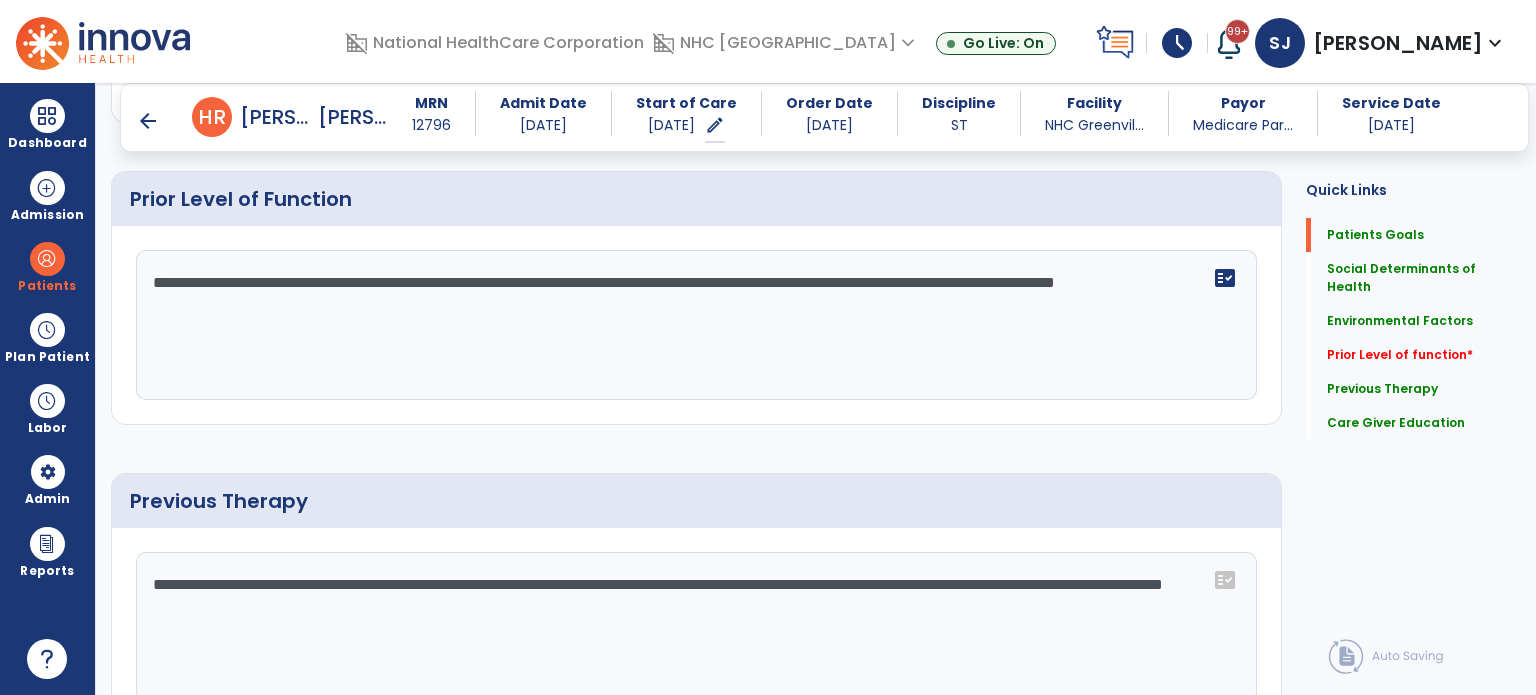 type on "**********" 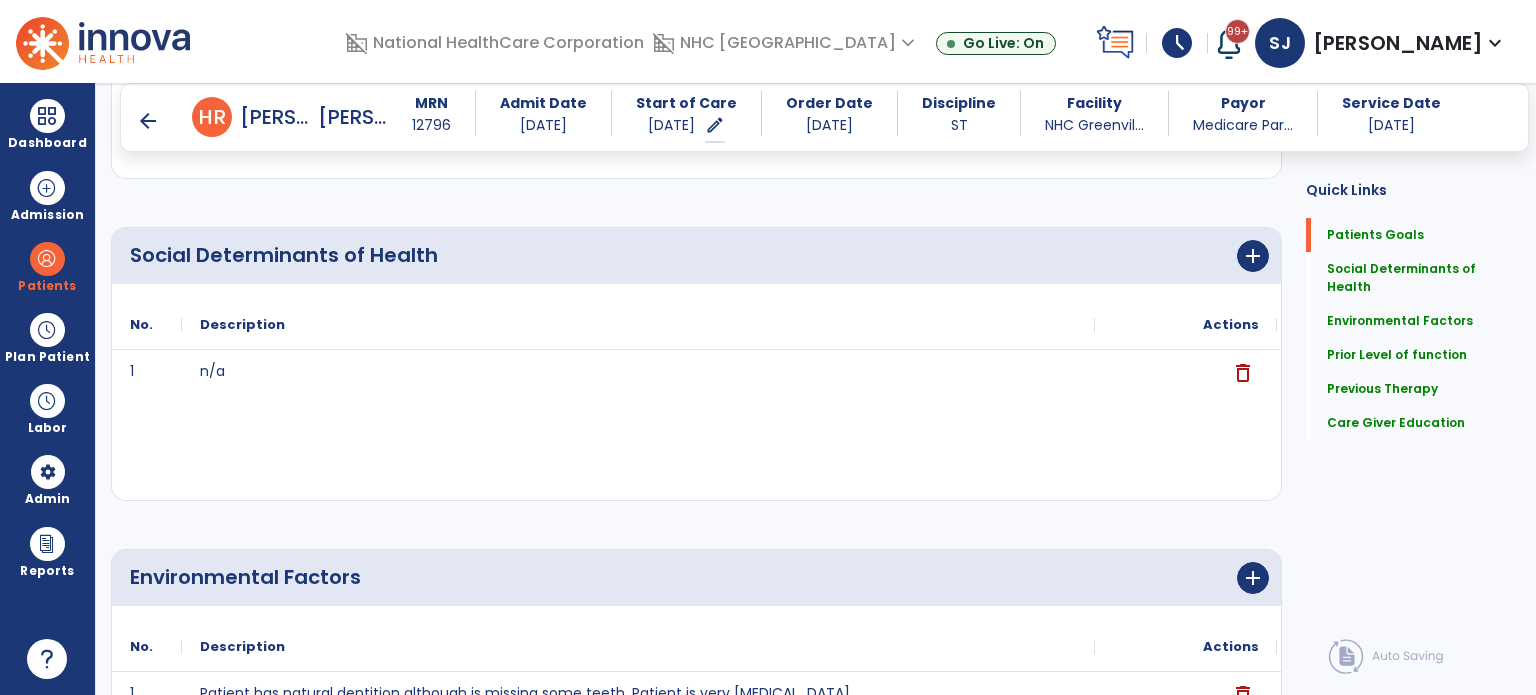 scroll, scrollTop: 0, scrollLeft: 0, axis: both 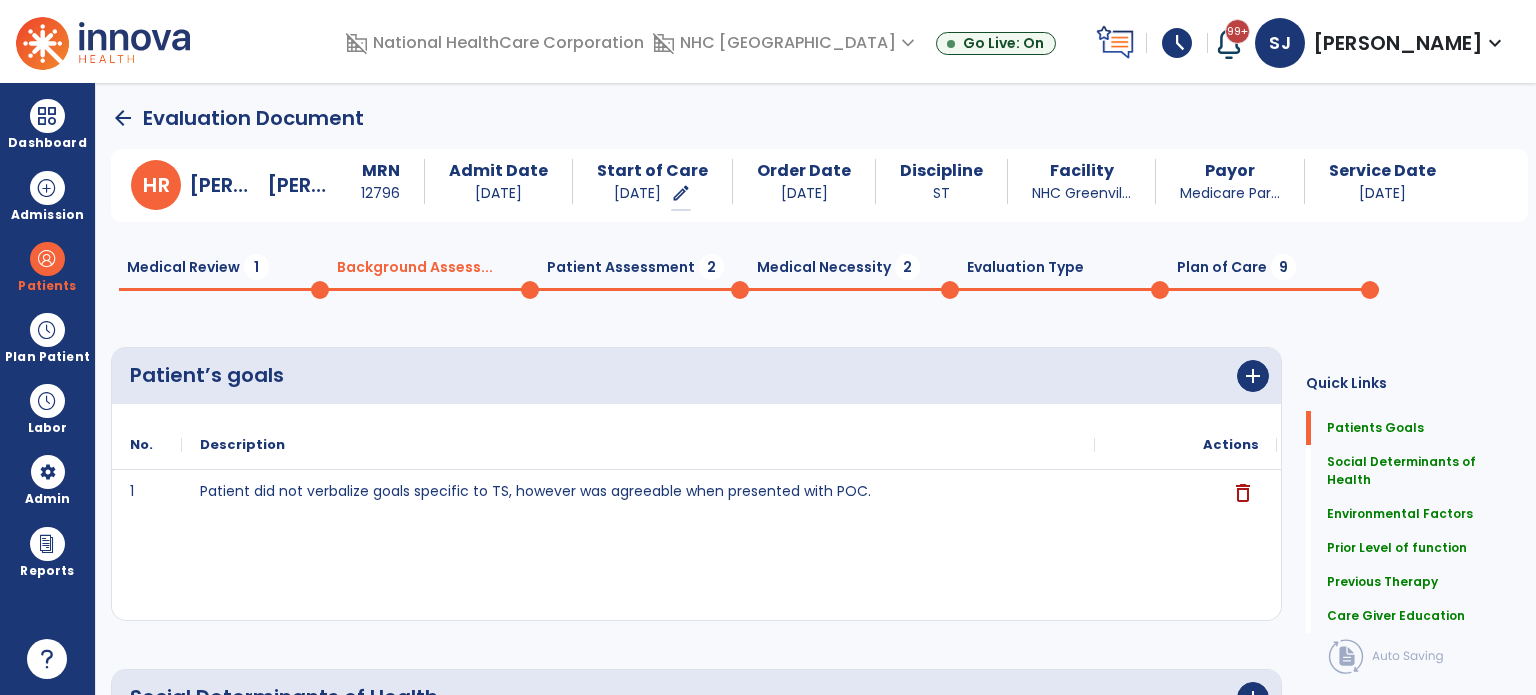 click on "Patient Assessment  2" 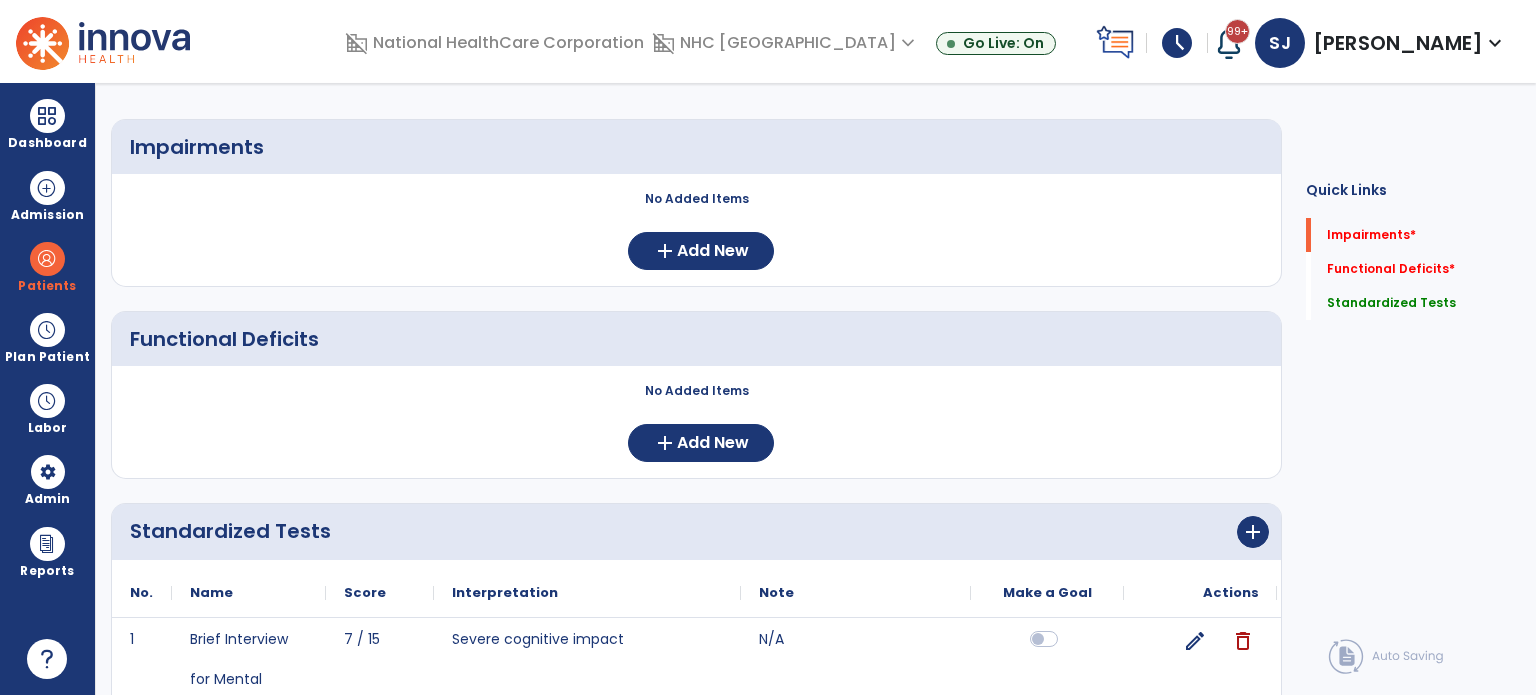 scroll, scrollTop: 400, scrollLeft: 0, axis: vertical 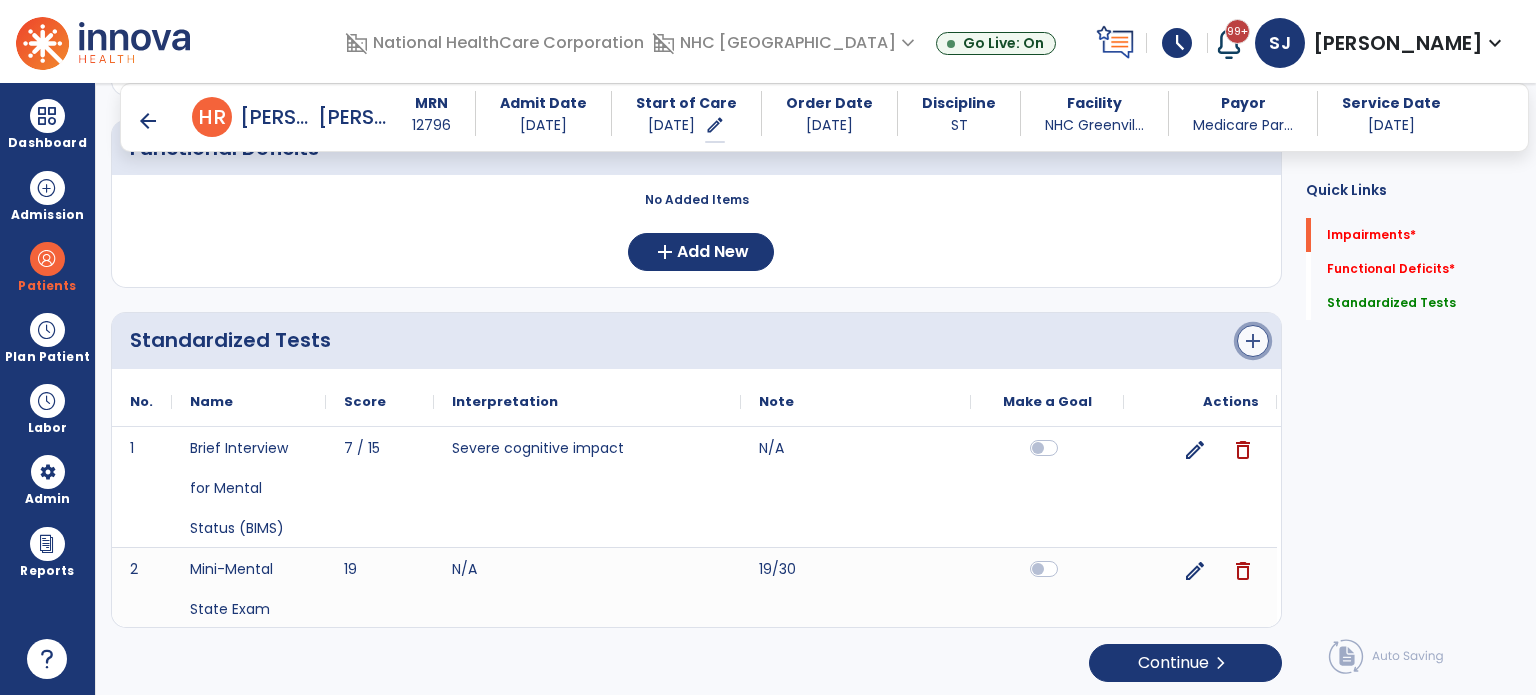 click on "add" 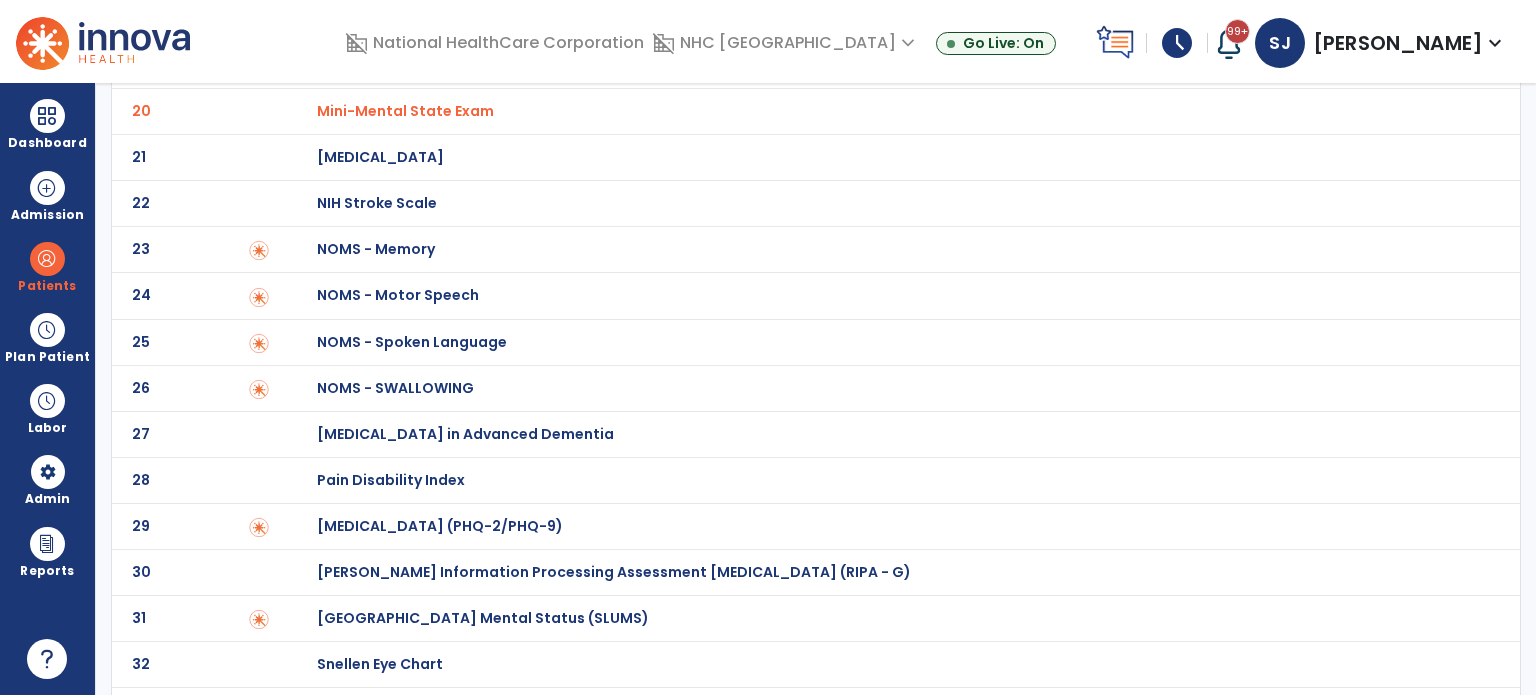 scroll, scrollTop: 996, scrollLeft: 0, axis: vertical 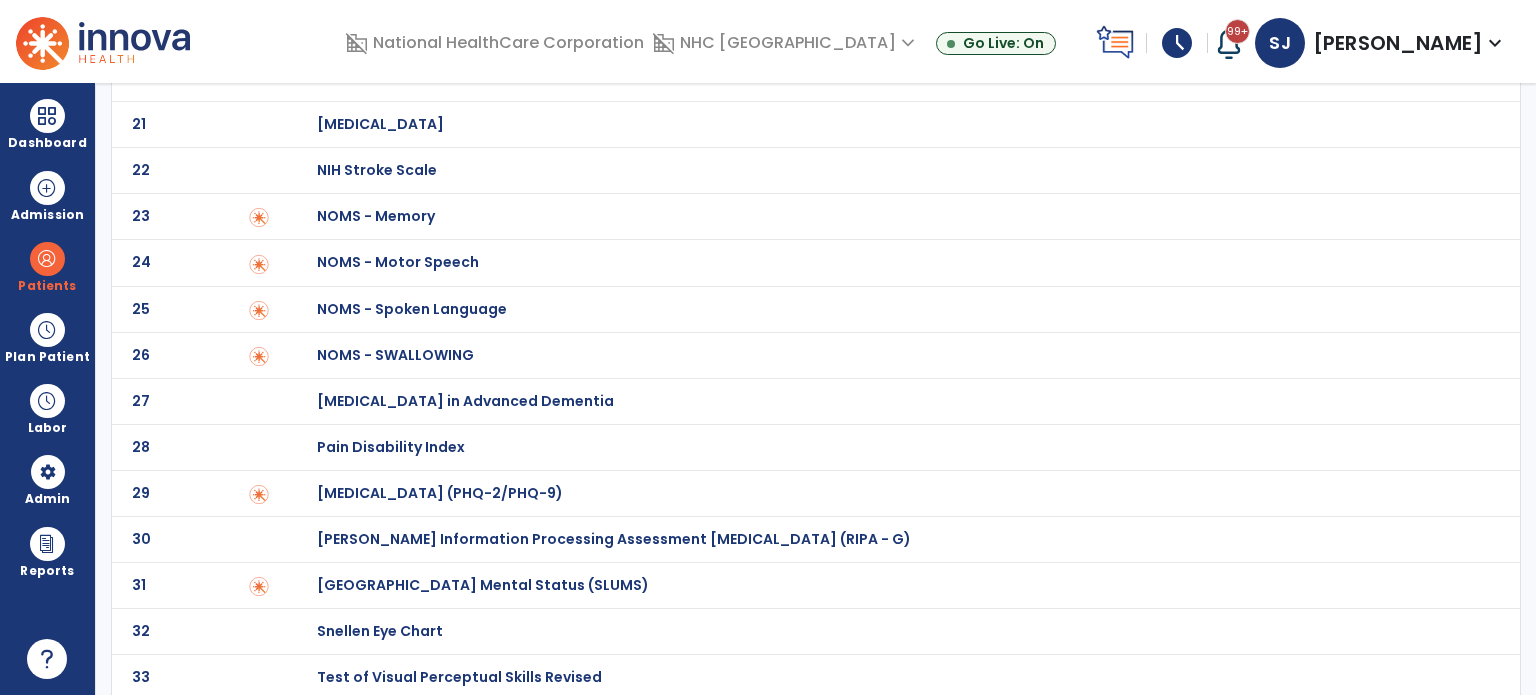 click on "Saint Louis University Mental Status (SLUMS)" at bounding box center (438, -796) 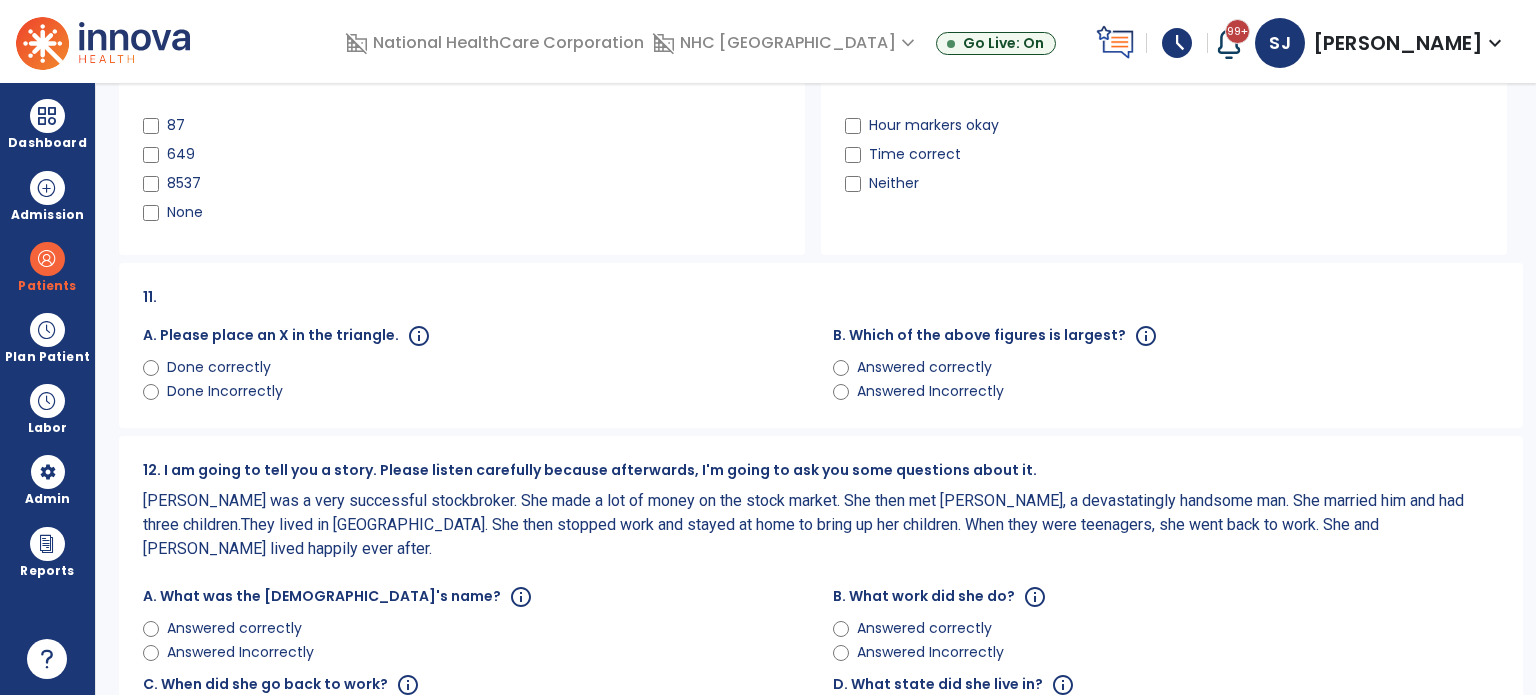 scroll, scrollTop: 0, scrollLeft: 0, axis: both 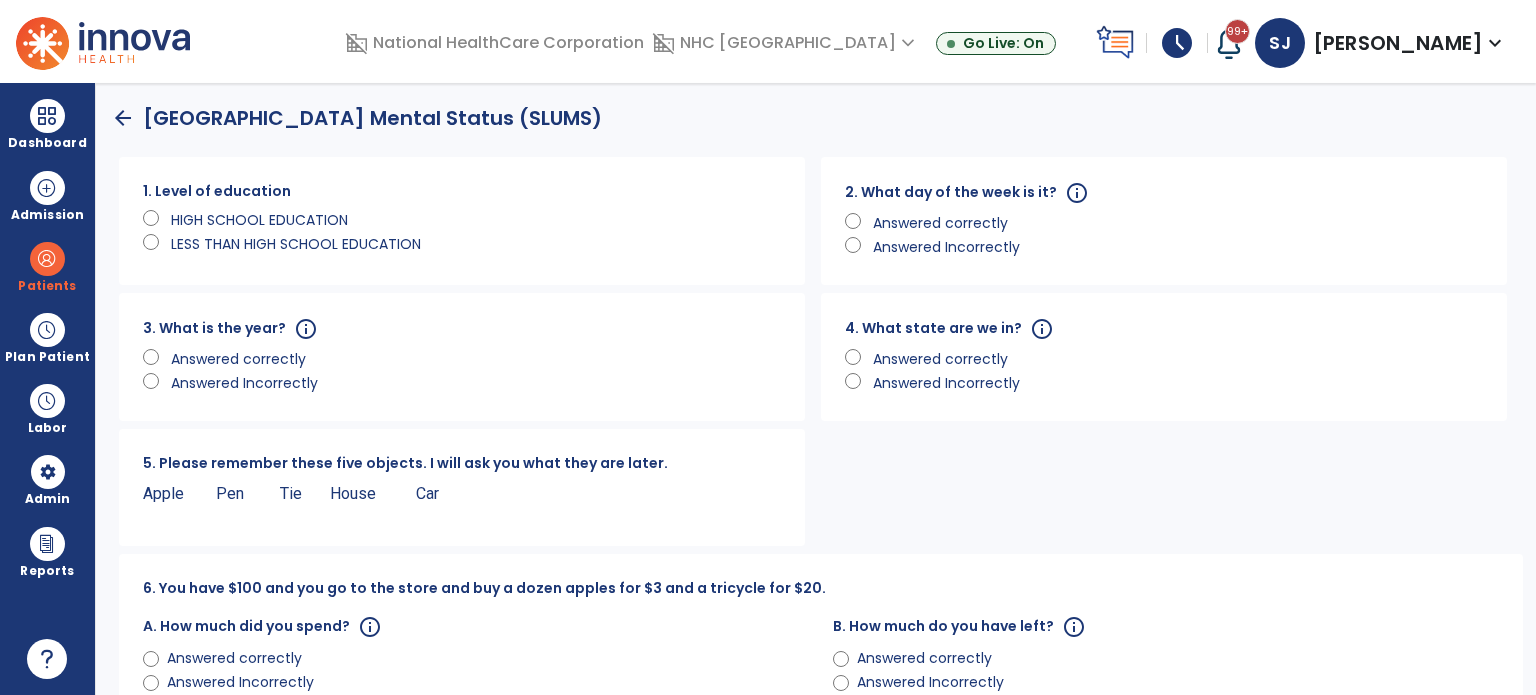 click on "HIGH SCHOOL EDUCATION" 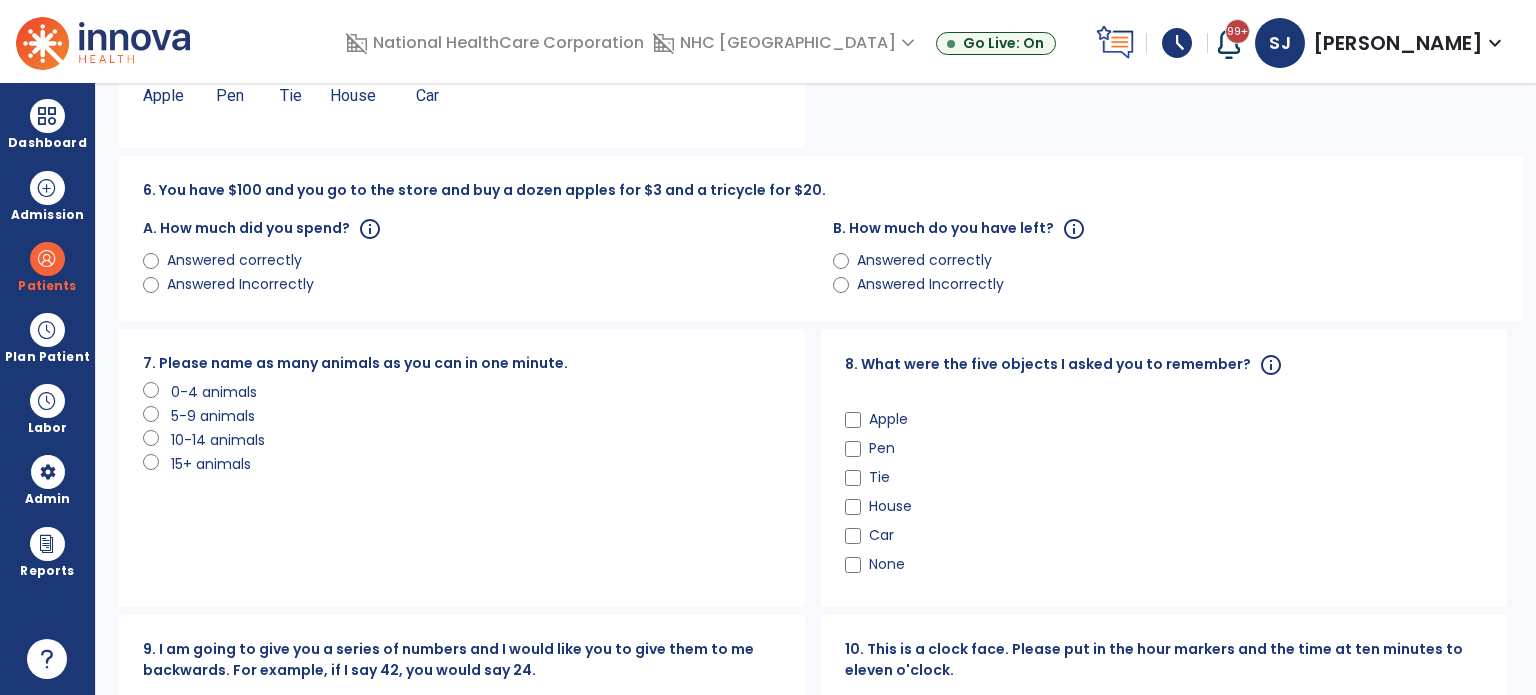 scroll, scrollTop: 500, scrollLeft: 0, axis: vertical 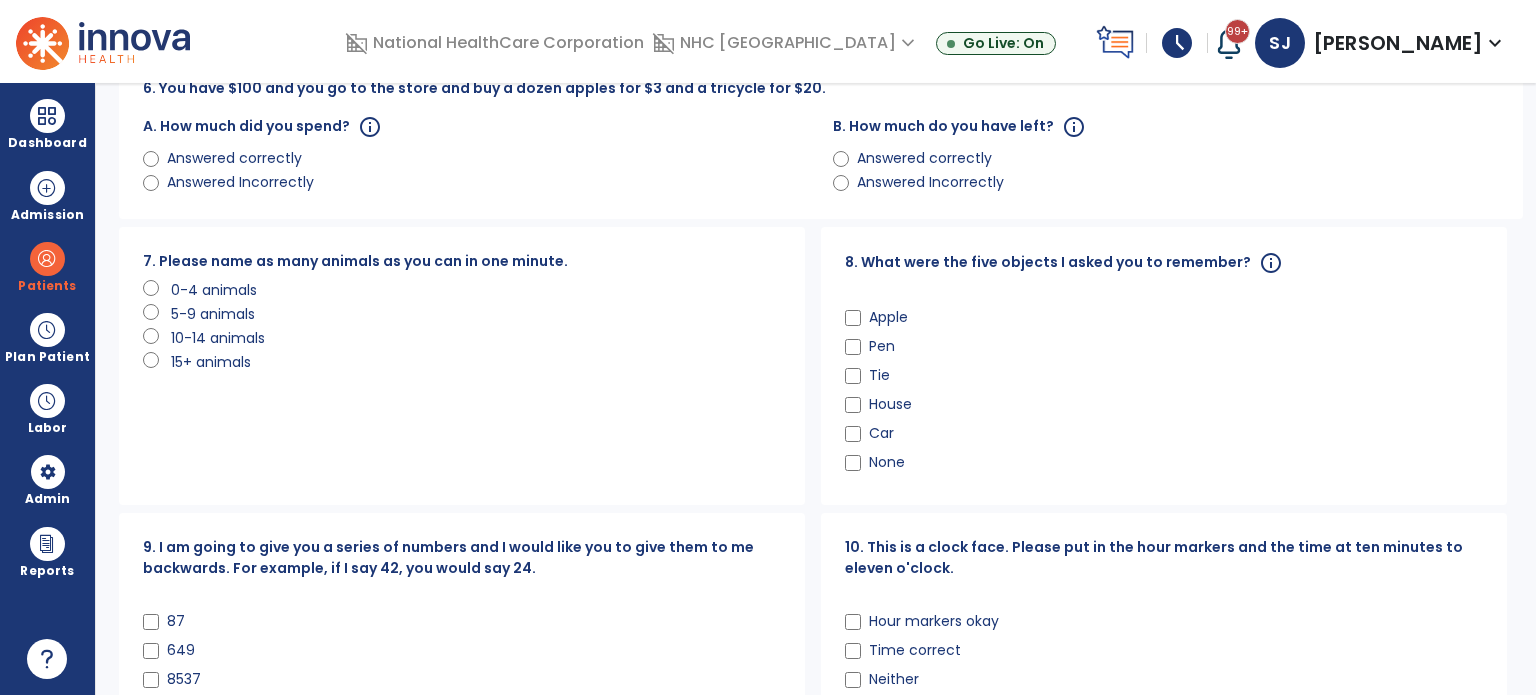 click on "Answered correctly" 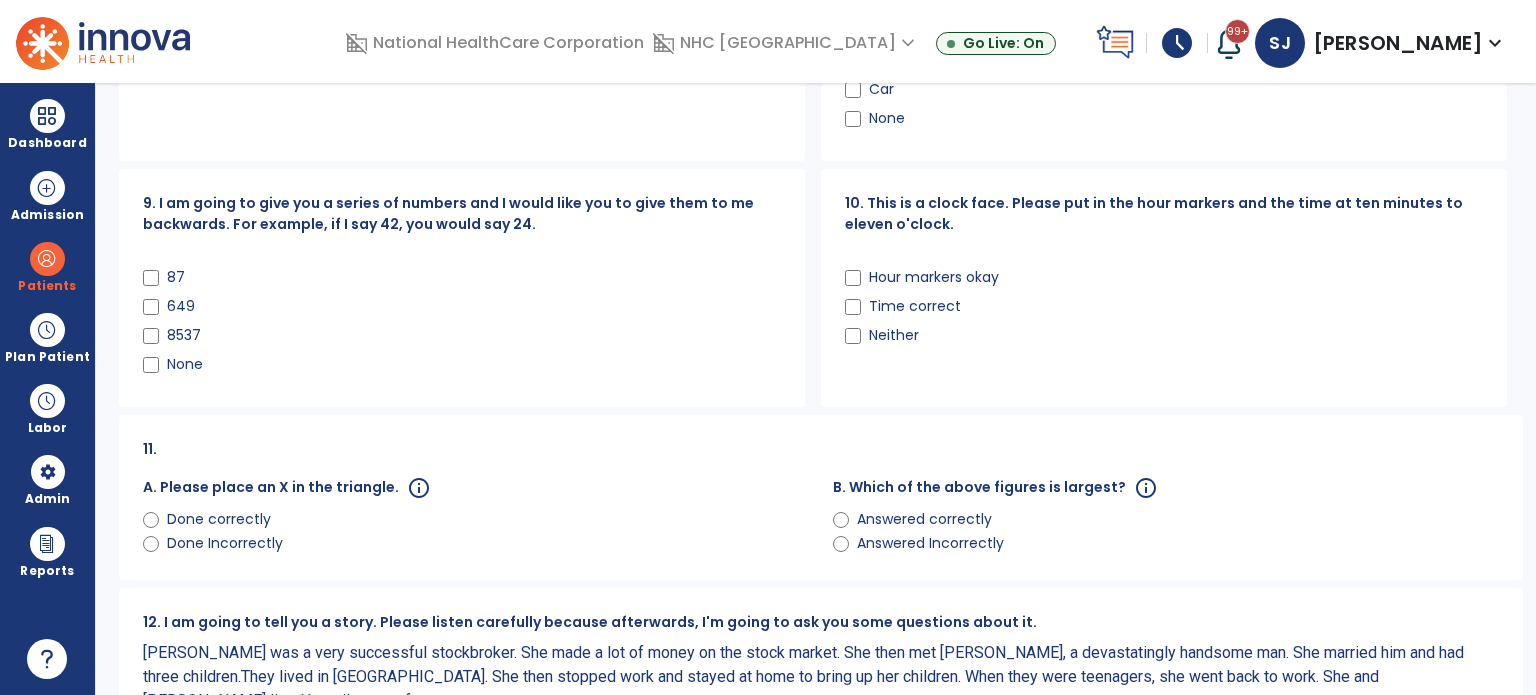 scroll, scrollTop: 900, scrollLeft: 0, axis: vertical 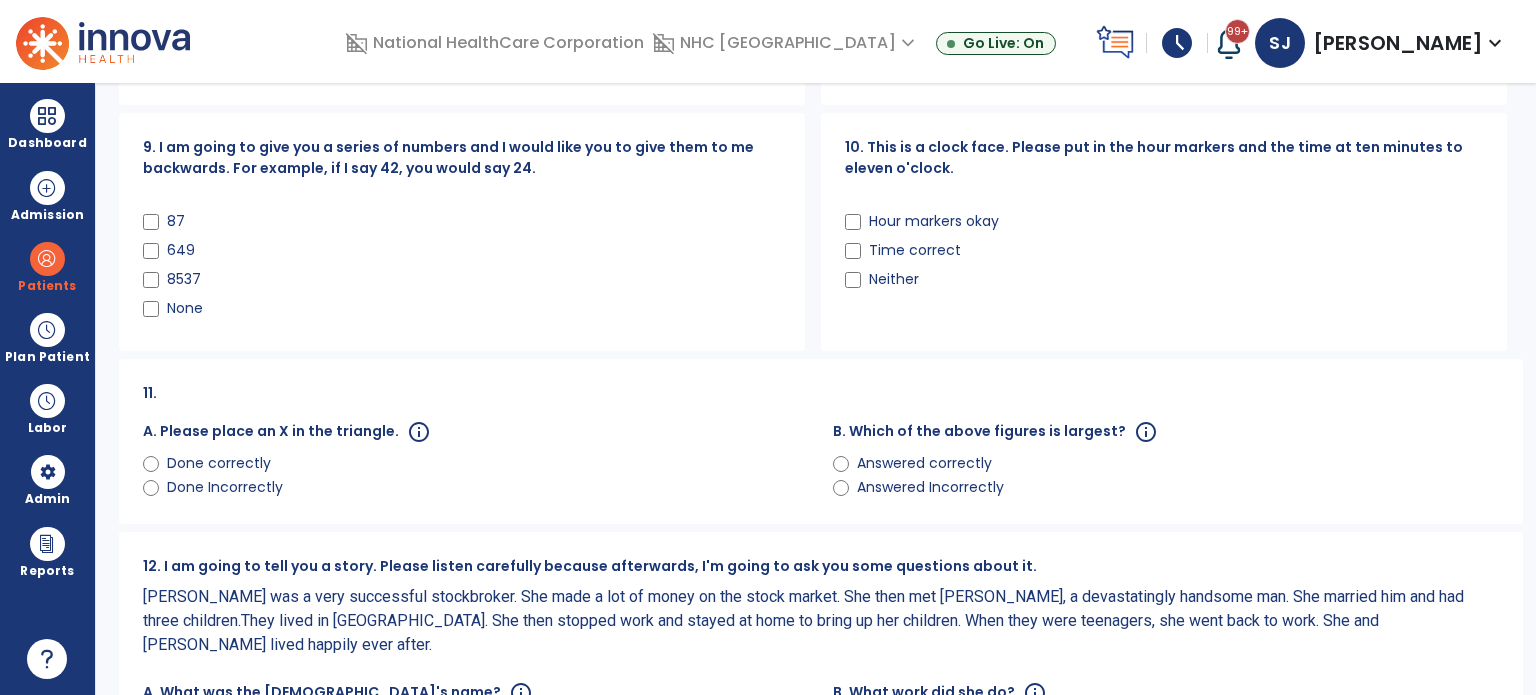 click on "Done Incorrectly" 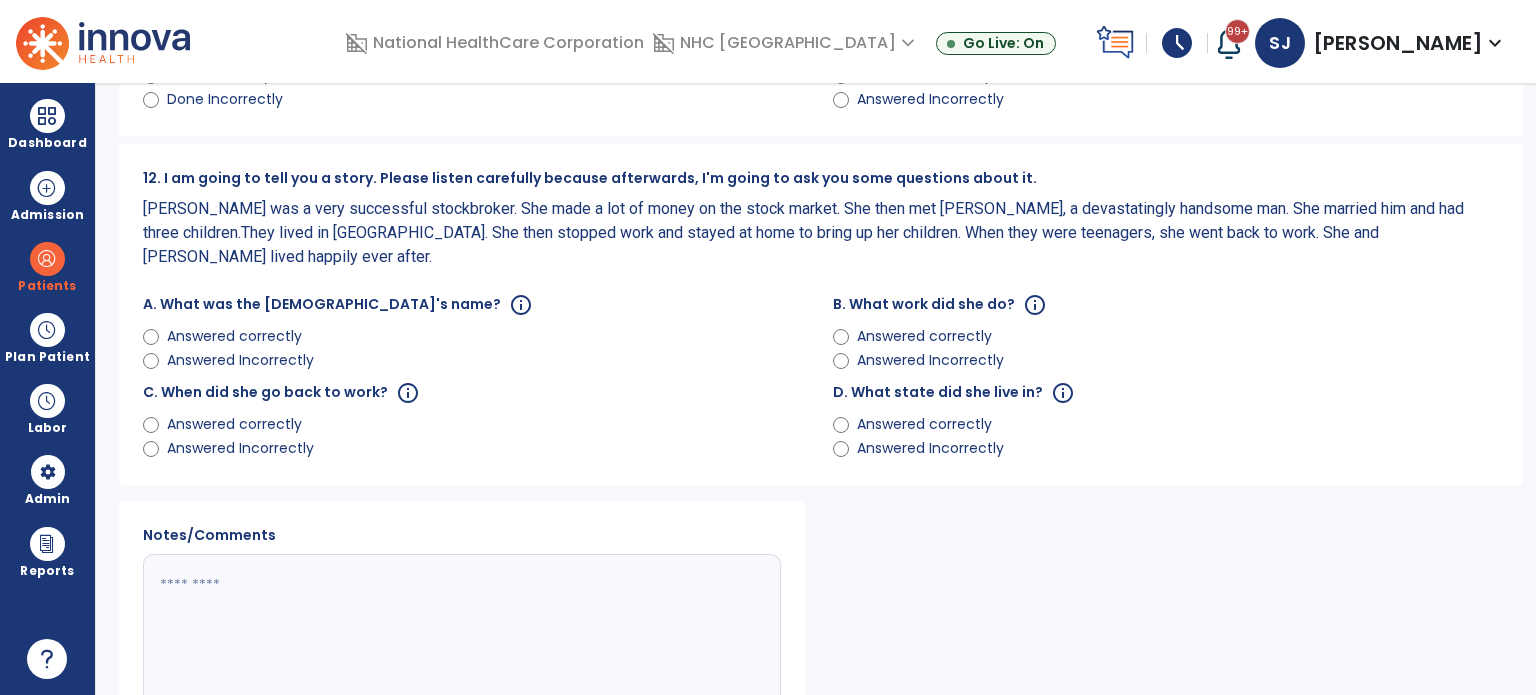 scroll, scrollTop: 1377, scrollLeft: 0, axis: vertical 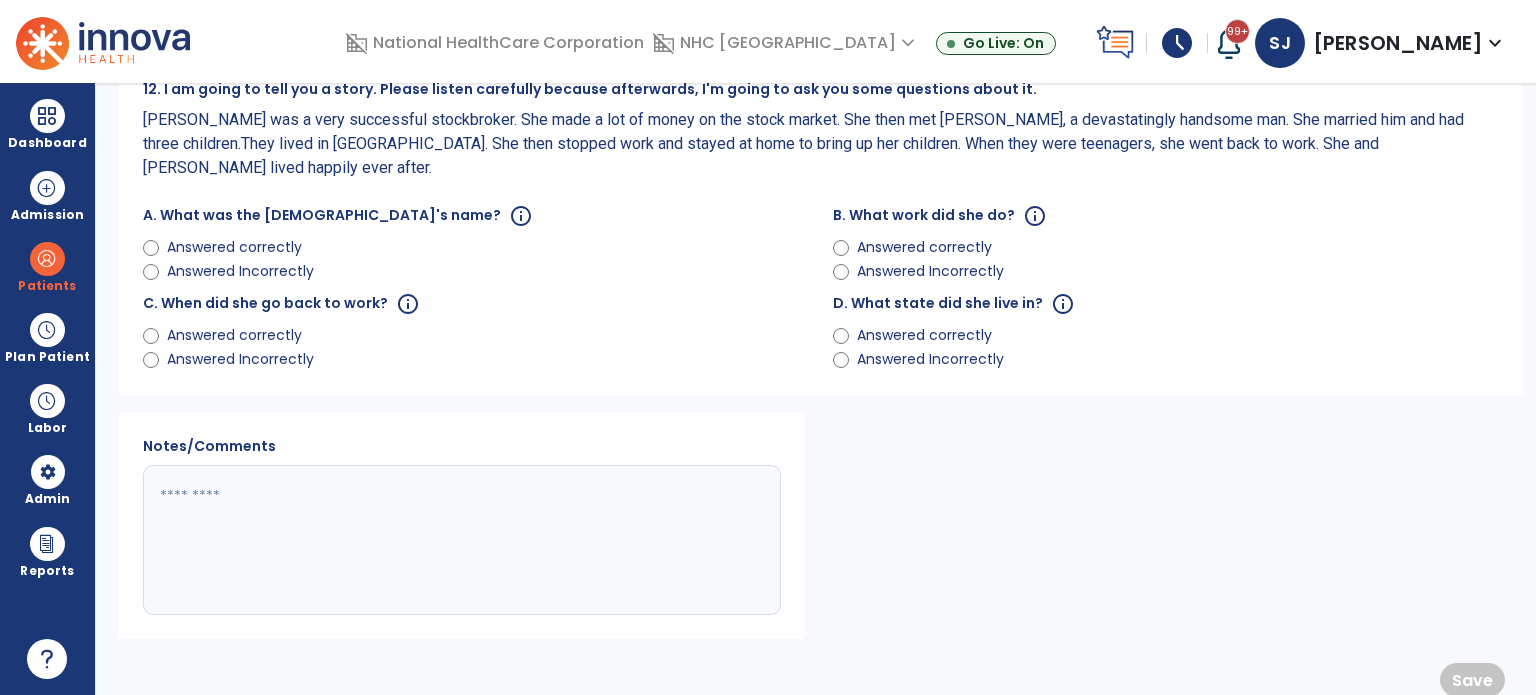click on "Answered correctly" 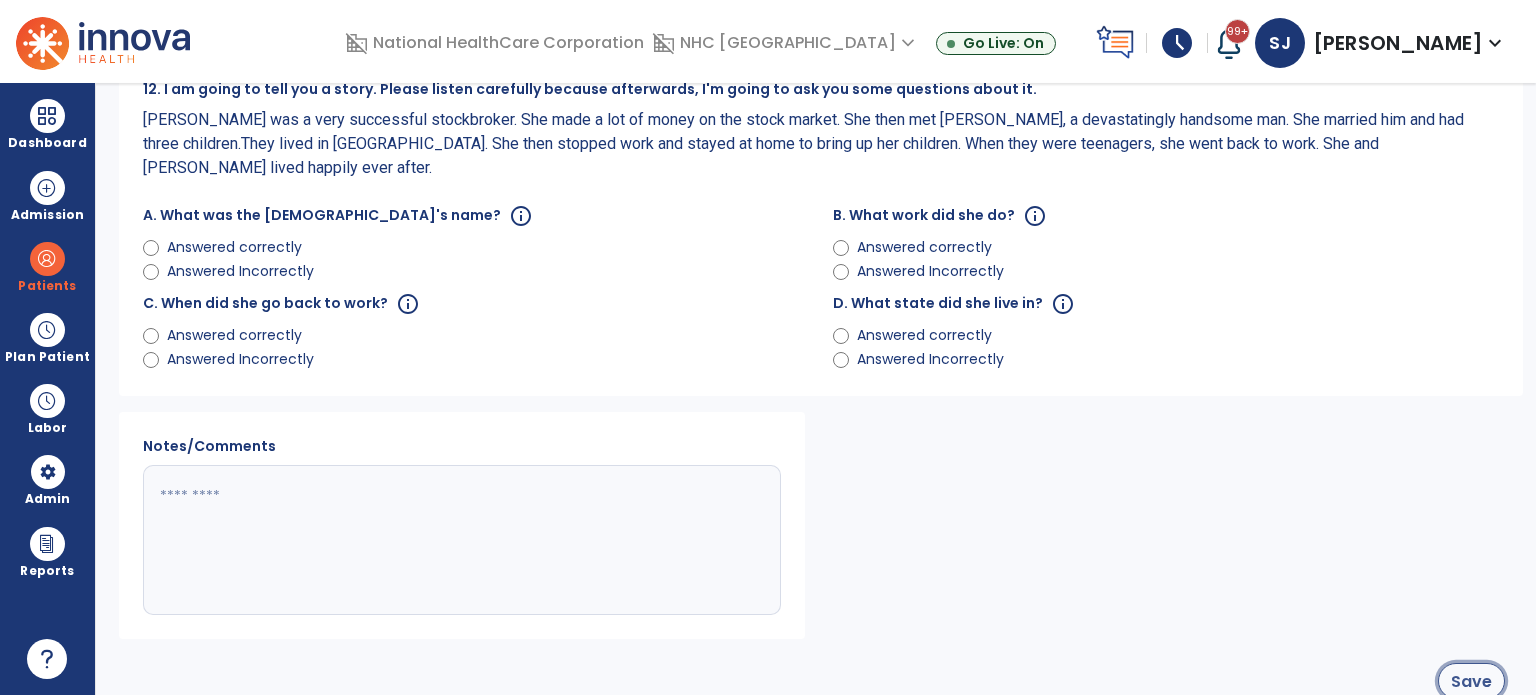 click on "Save" 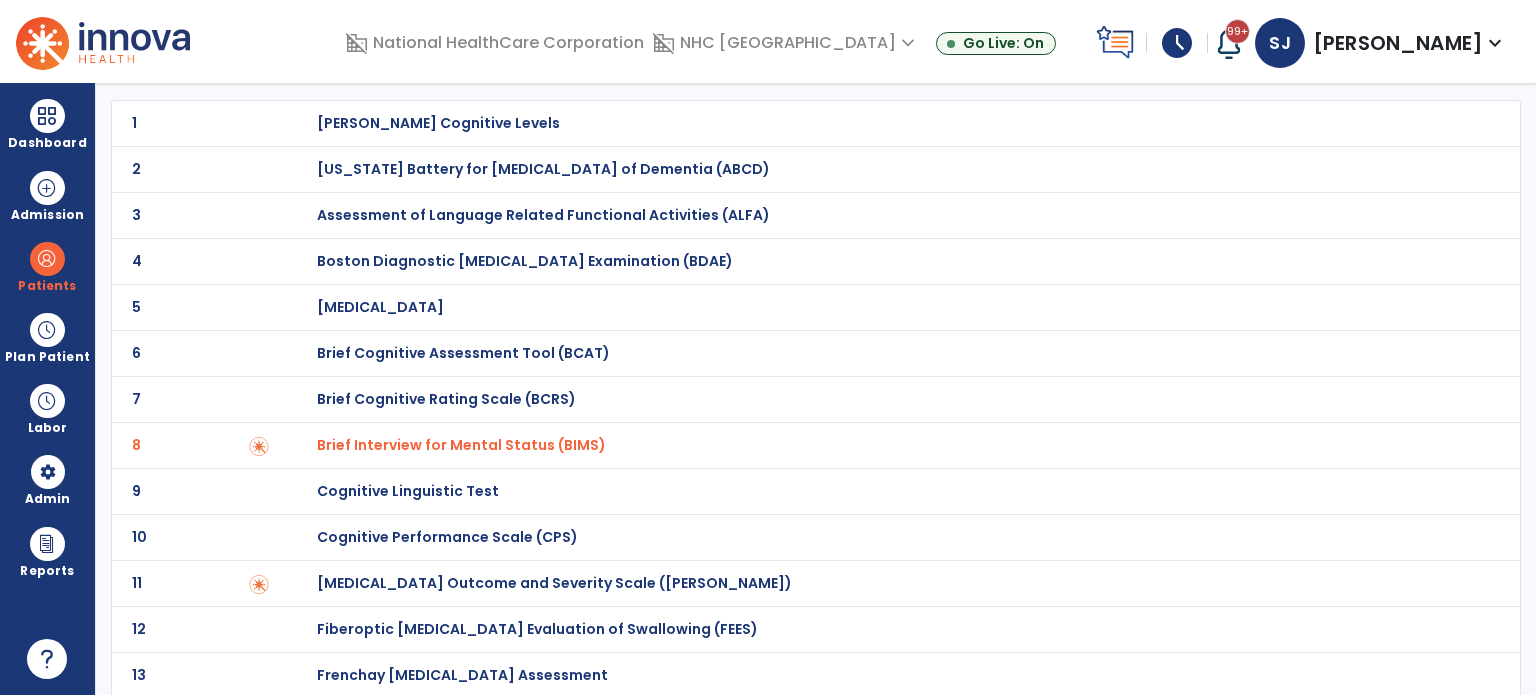 scroll, scrollTop: 0, scrollLeft: 0, axis: both 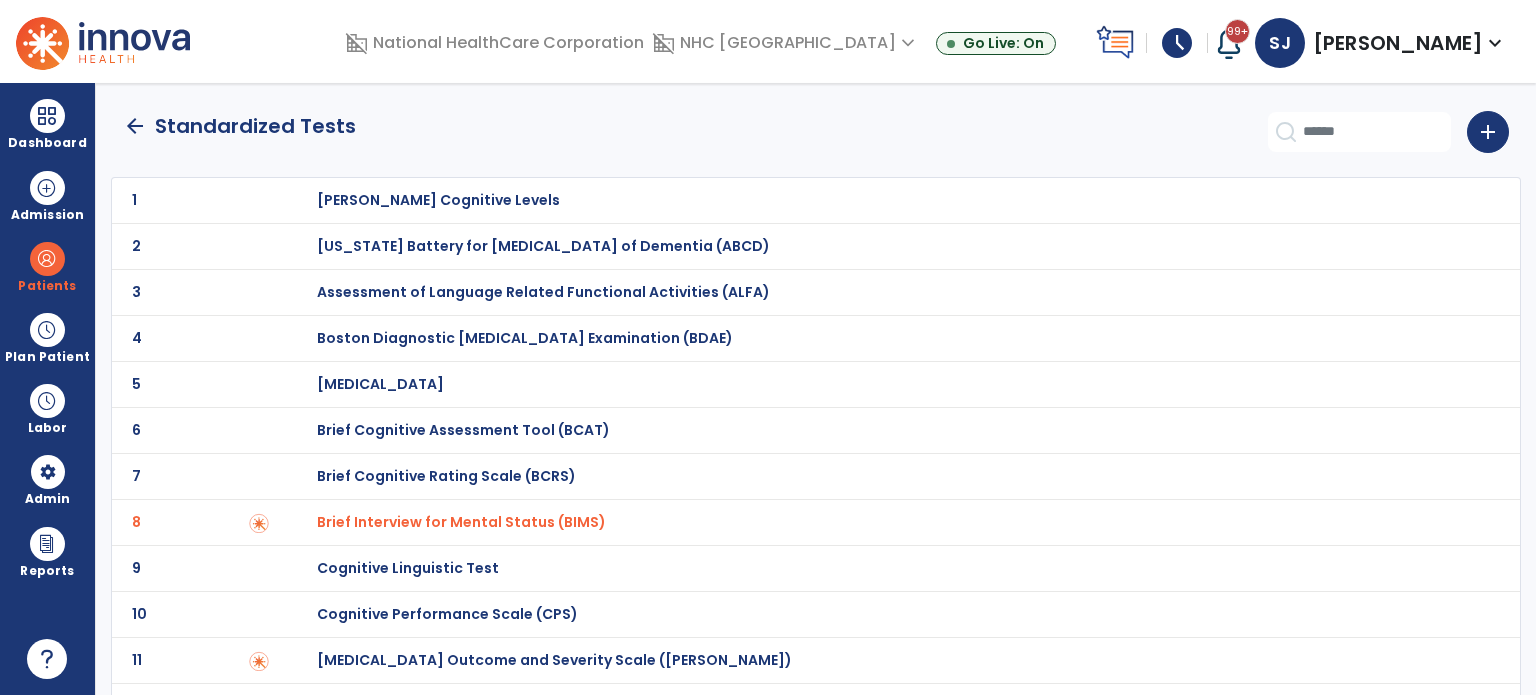 click on "arrow_back" 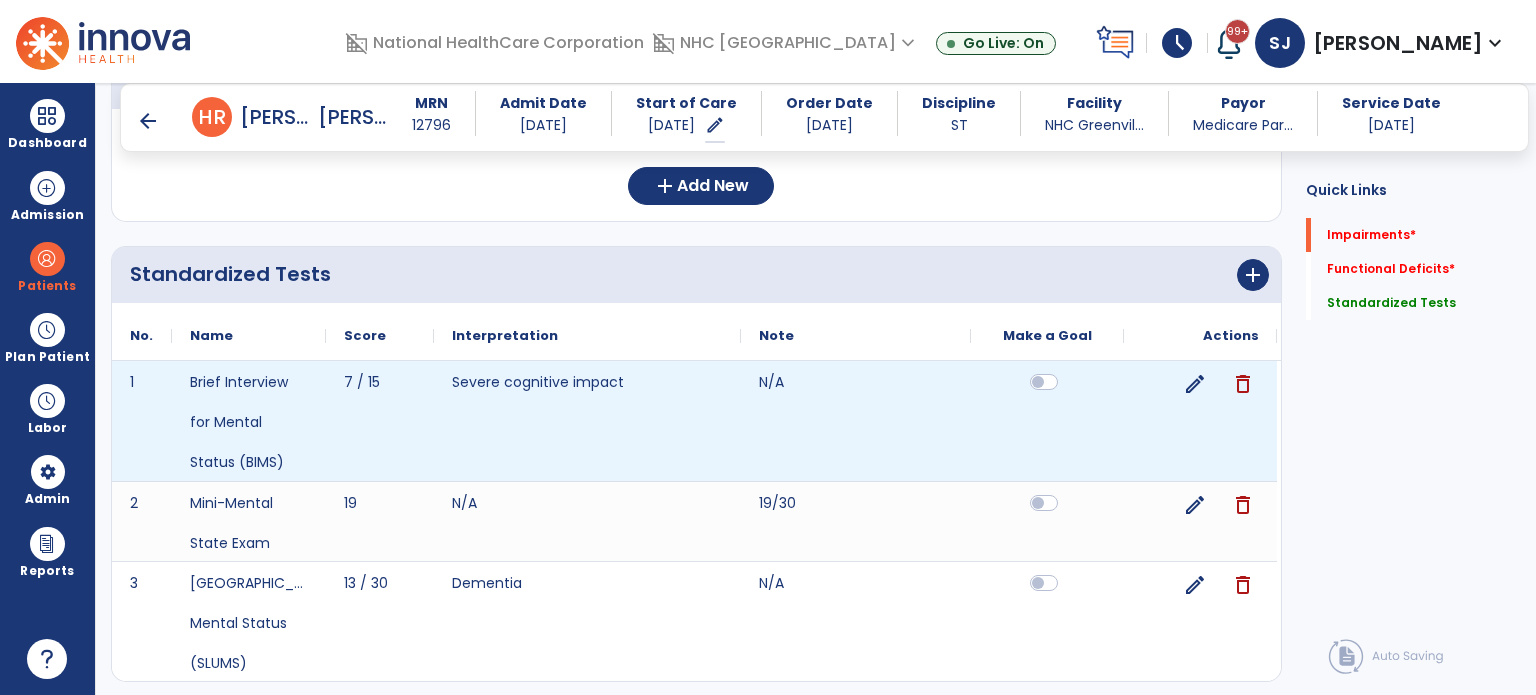 scroll, scrollTop: 520, scrollLeft: 0, axis: vertical 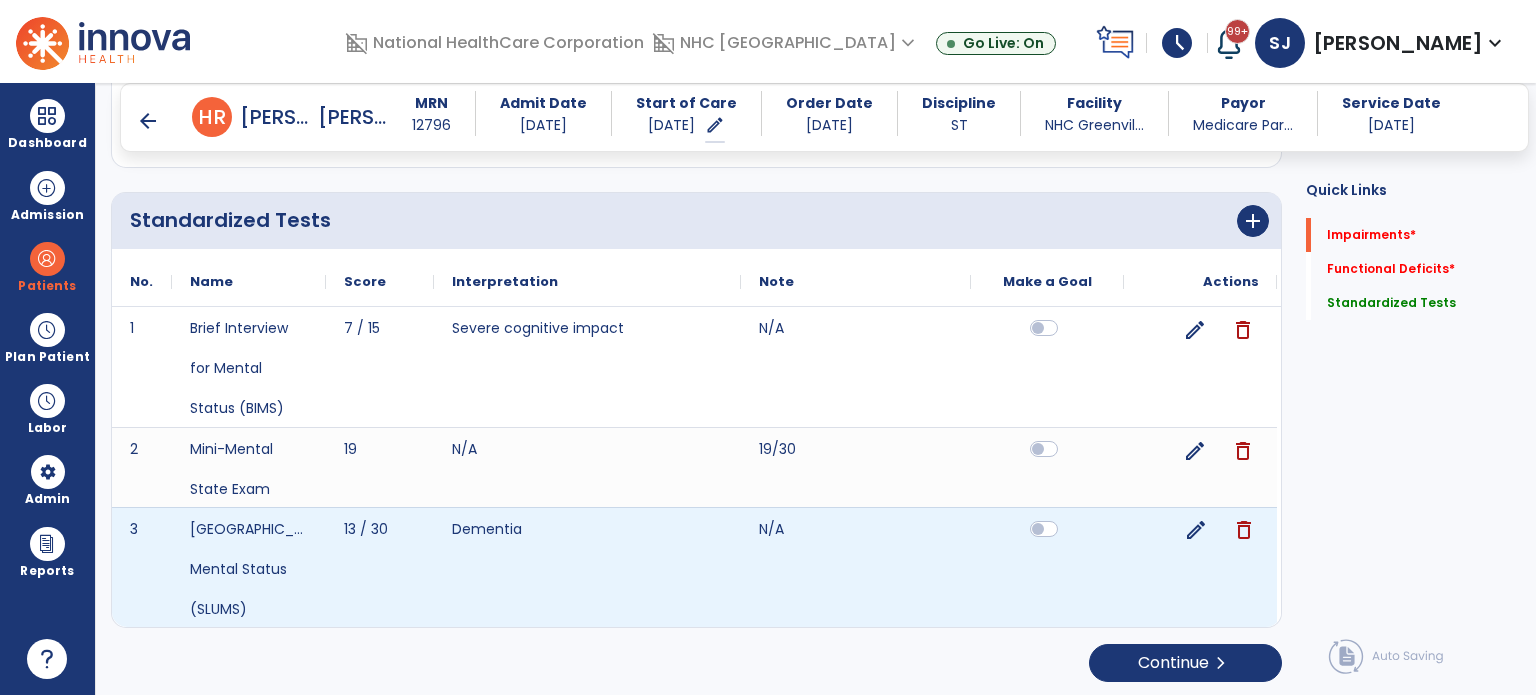 click on "edit" 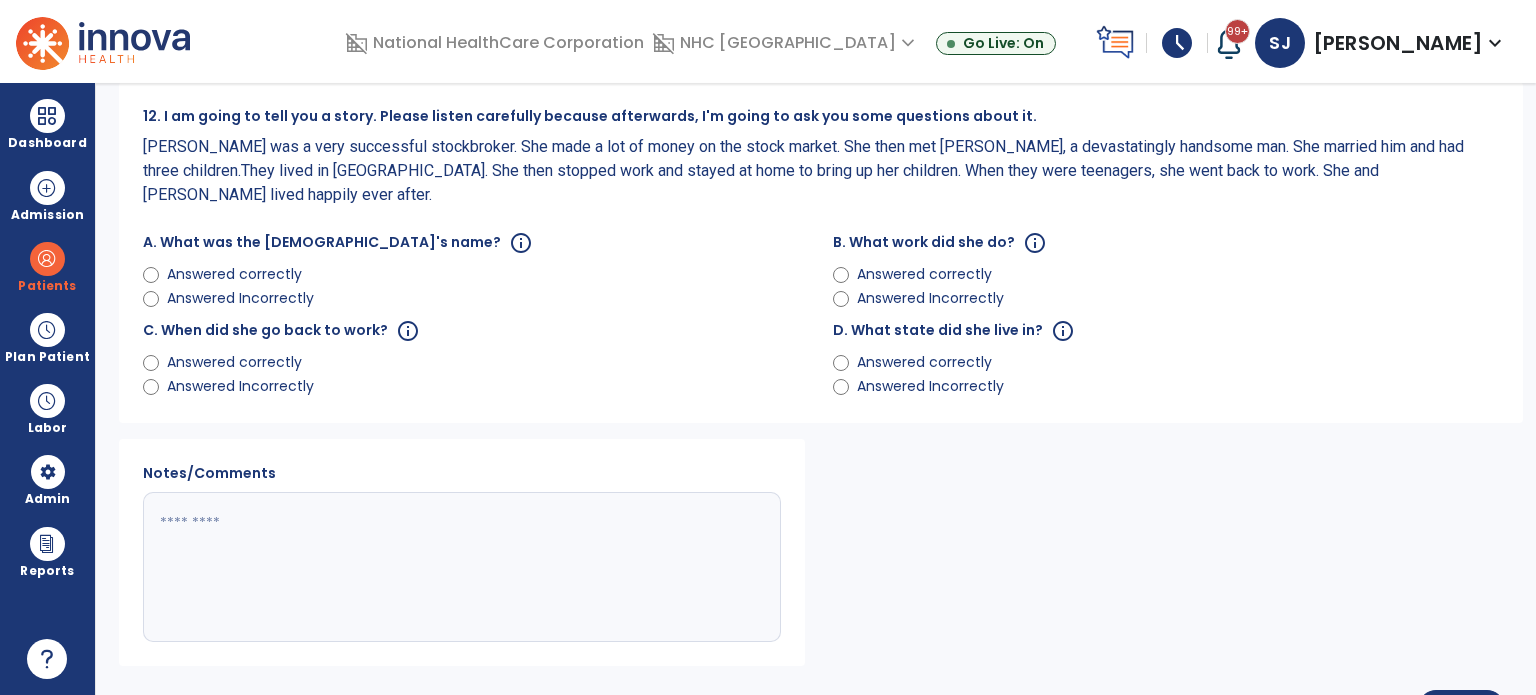 scroll, scrollTop: 1379, scrollLeft: 0, axis: vertical 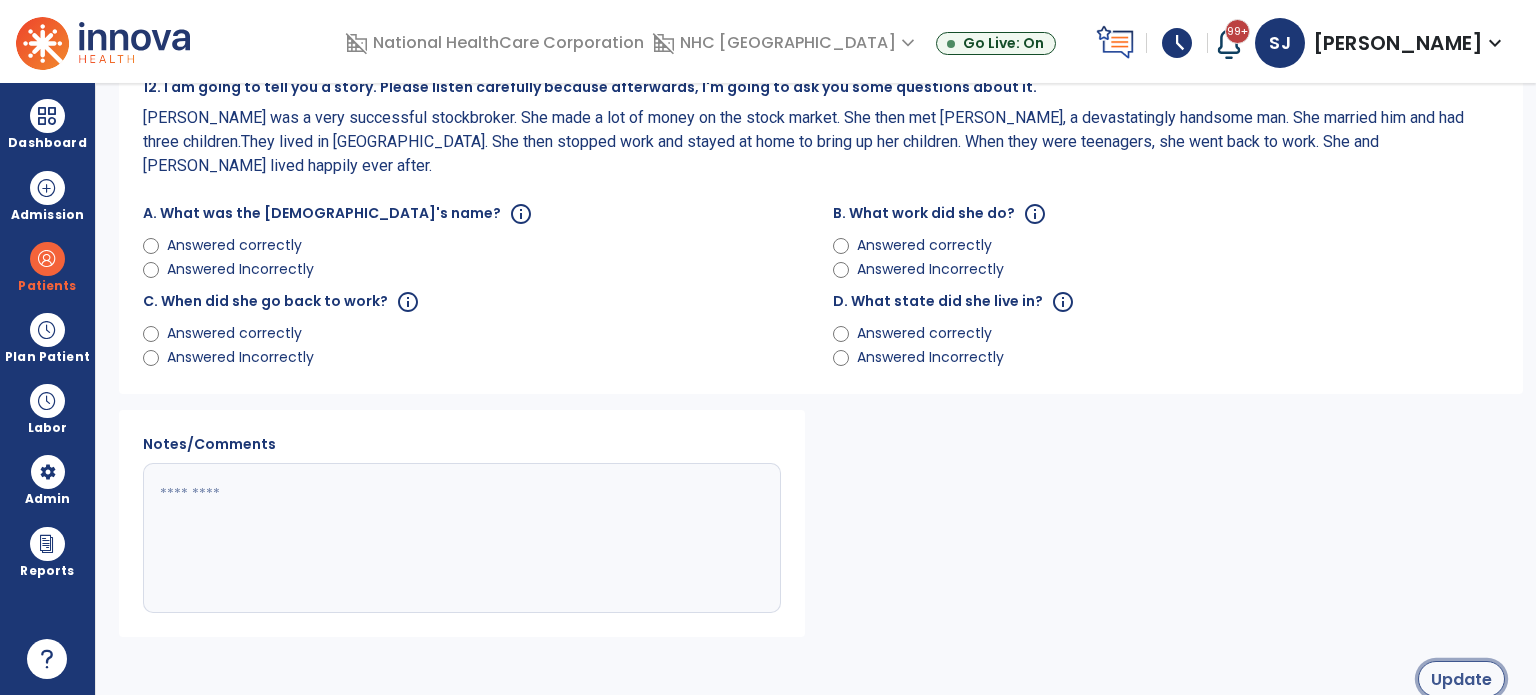 click on "Update" 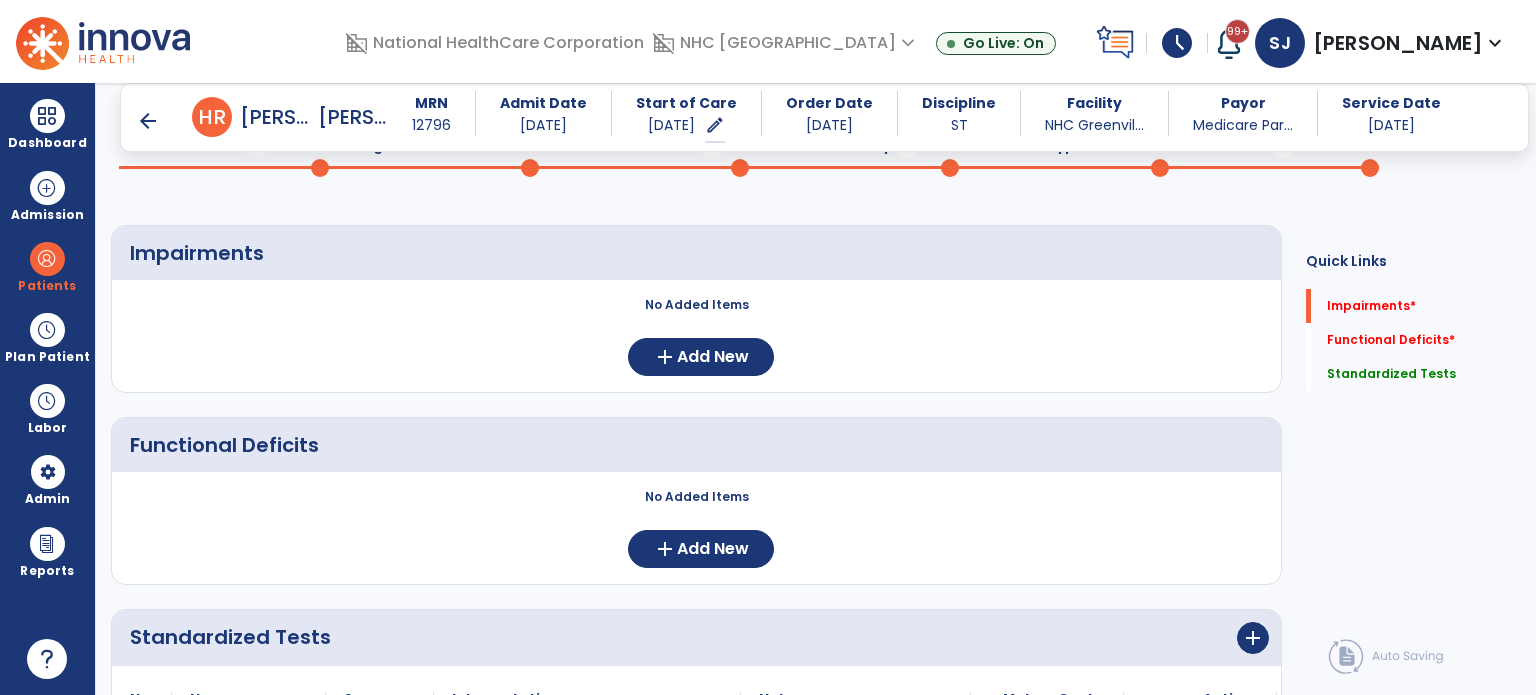 scroll, scrollTop: 320, scrollLeft: 0, axis: vertical 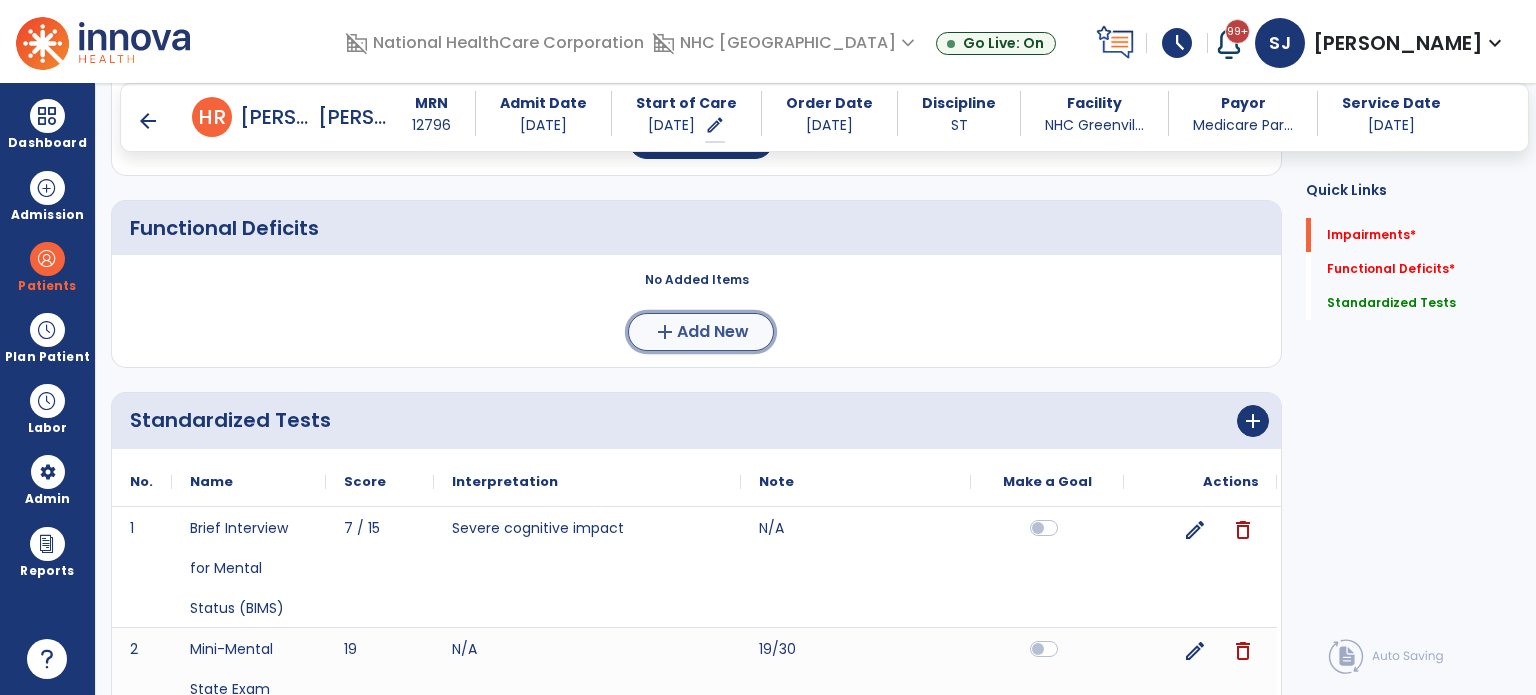 click on "add  Add New" 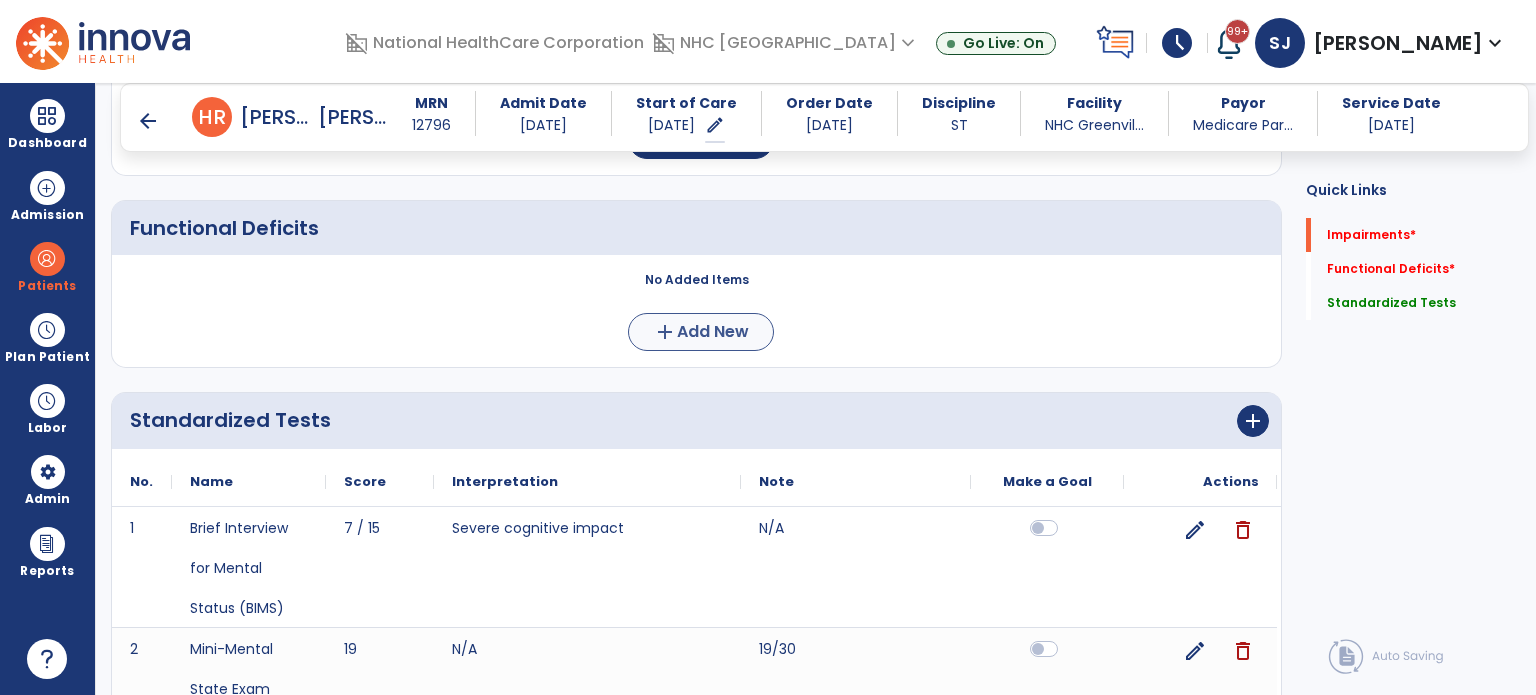 scroll, scrollTop: 0, scrollLeft: 0, axis: both 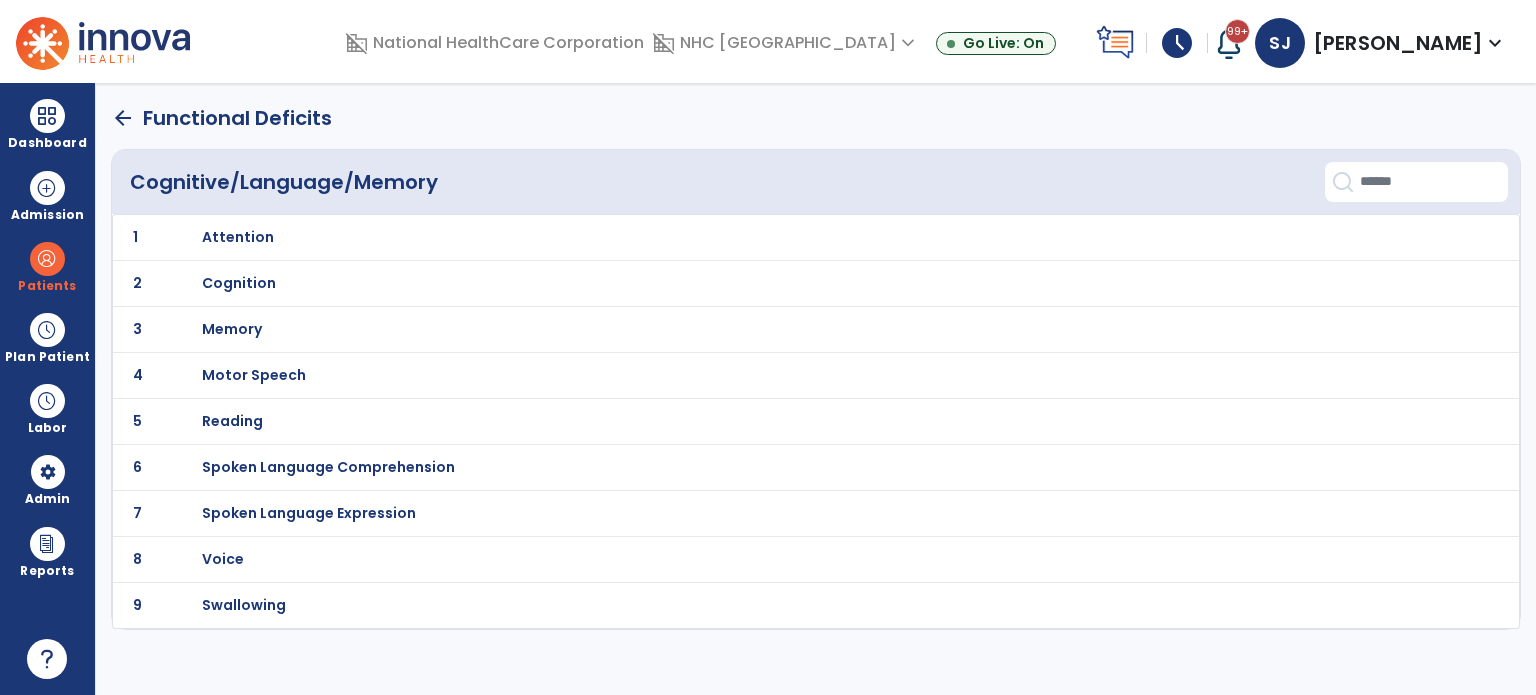 click on "Cognition" at bounding box center (772, 237) 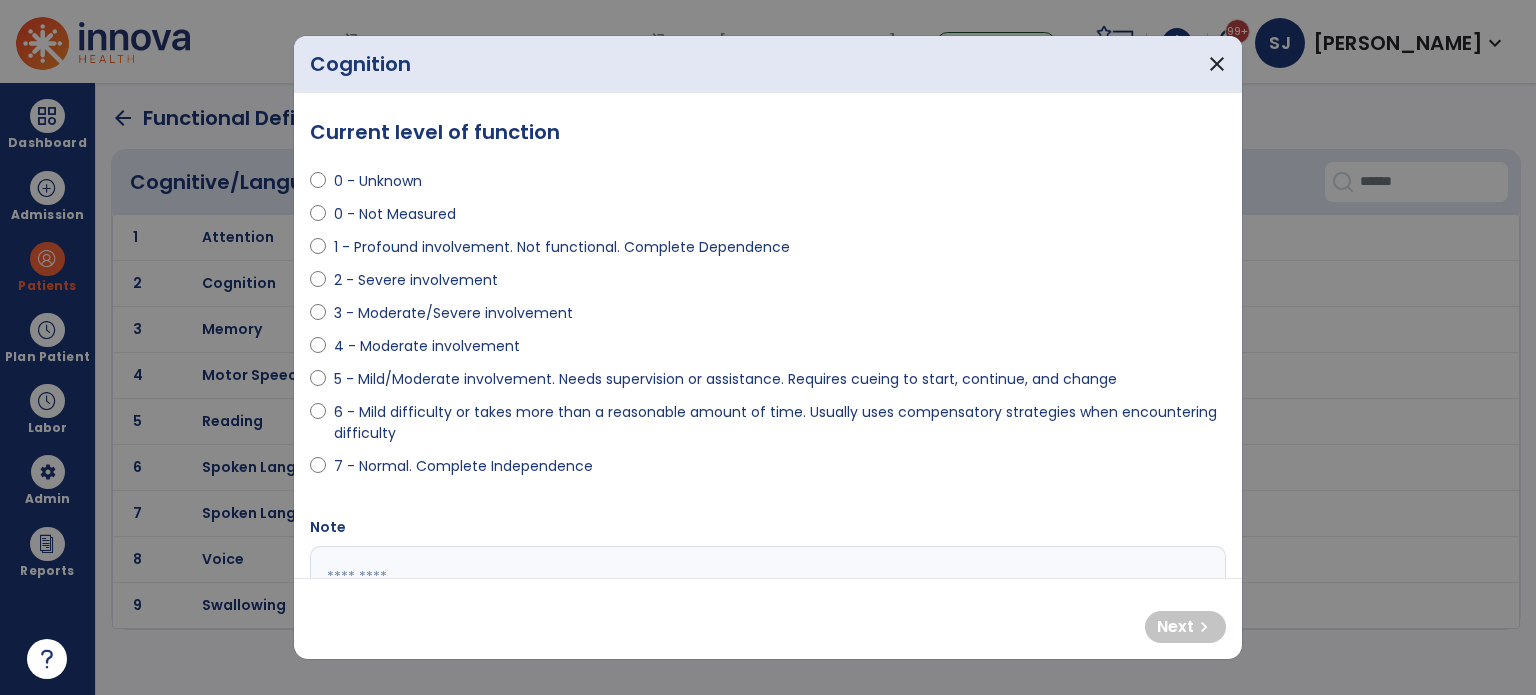 click on "4 - Moderate involvement" at bounding box center (427, 346) 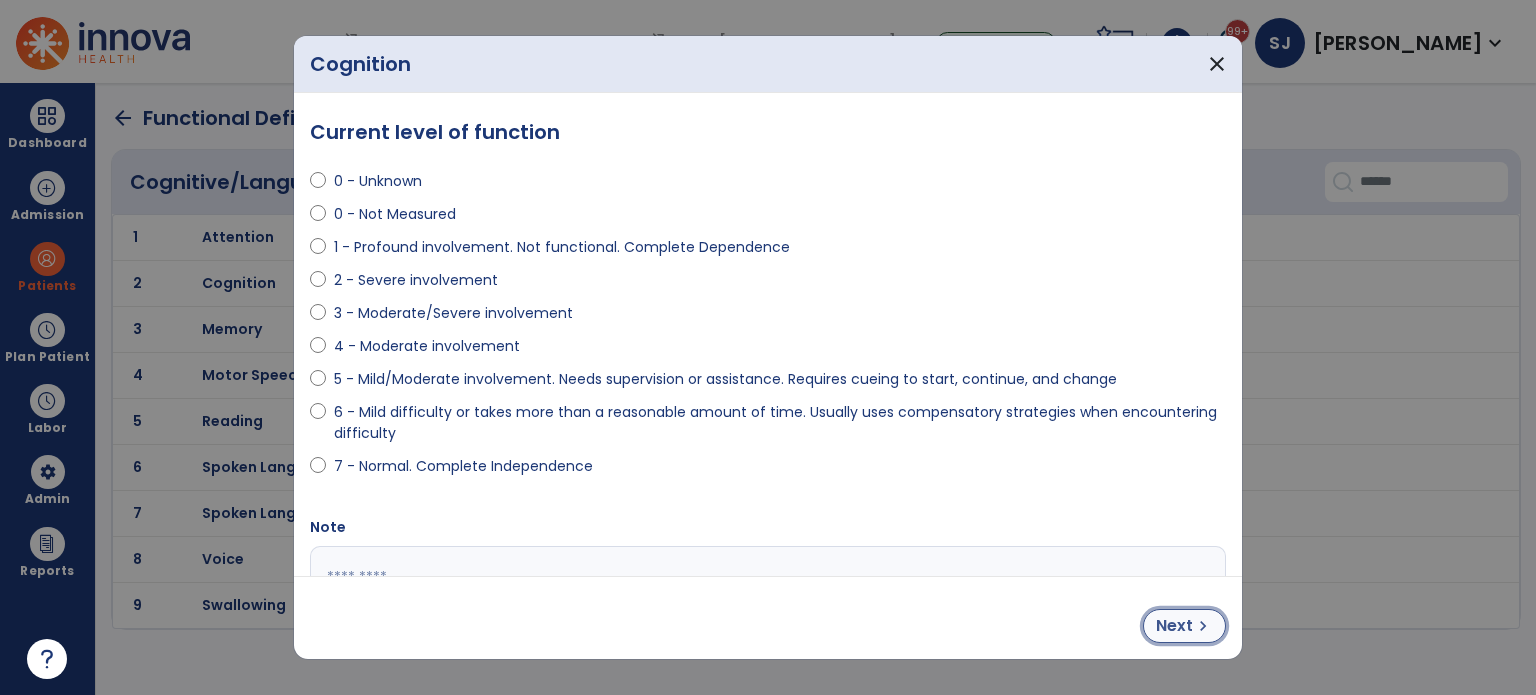 click on "chevron_right" at bounding box center (1203, 626) 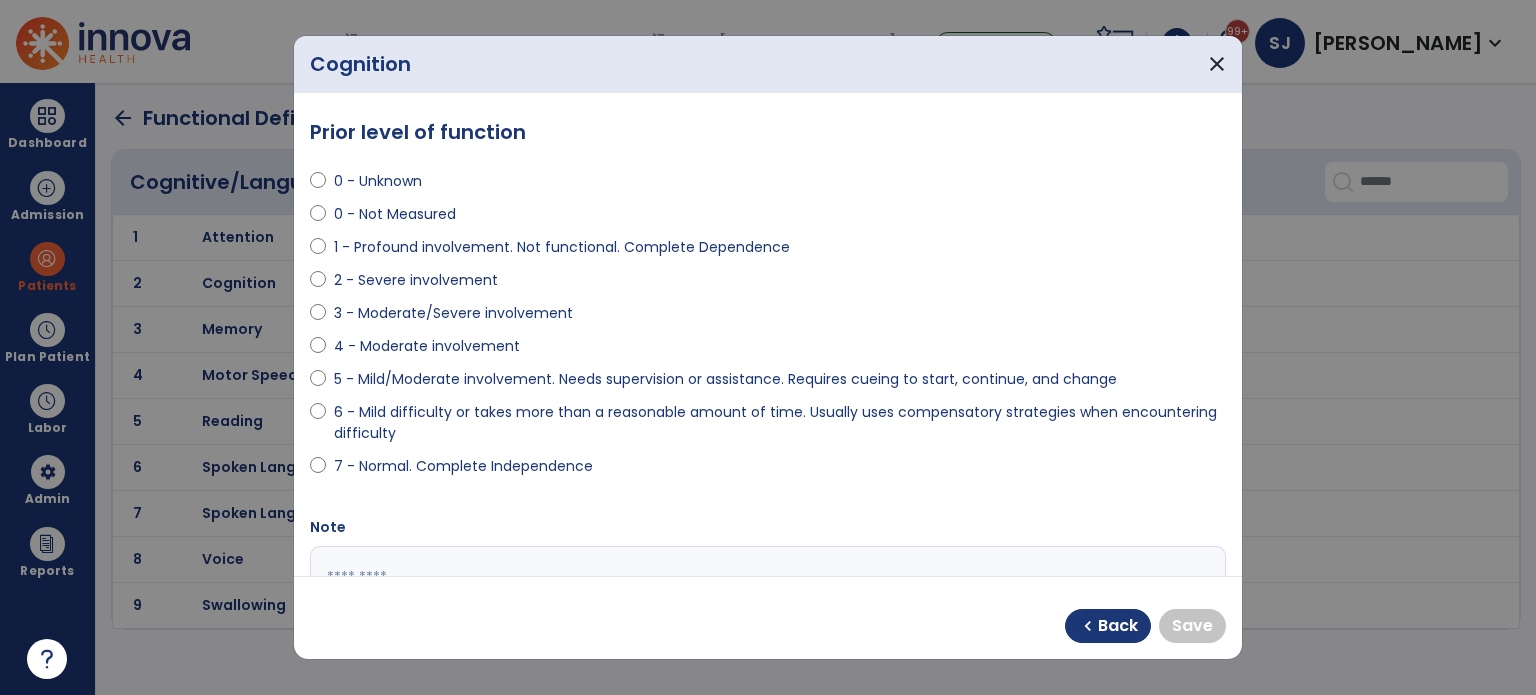 click on "5 - Mild/Moderate involvement. Needs supervision or assistance. Requires cueing to start, continue, and change" at bounding box center [725, 379] 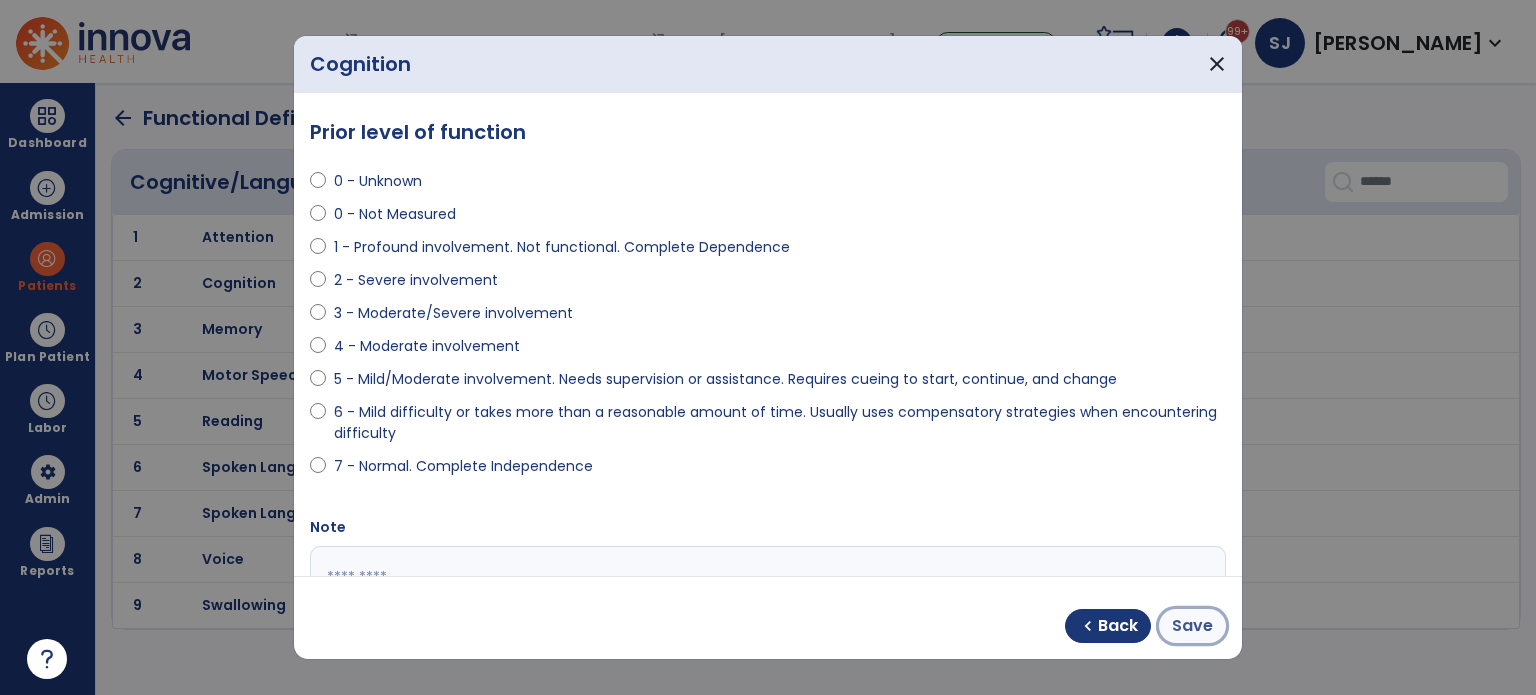 click on "Save" at bounding box center (1192, 626) 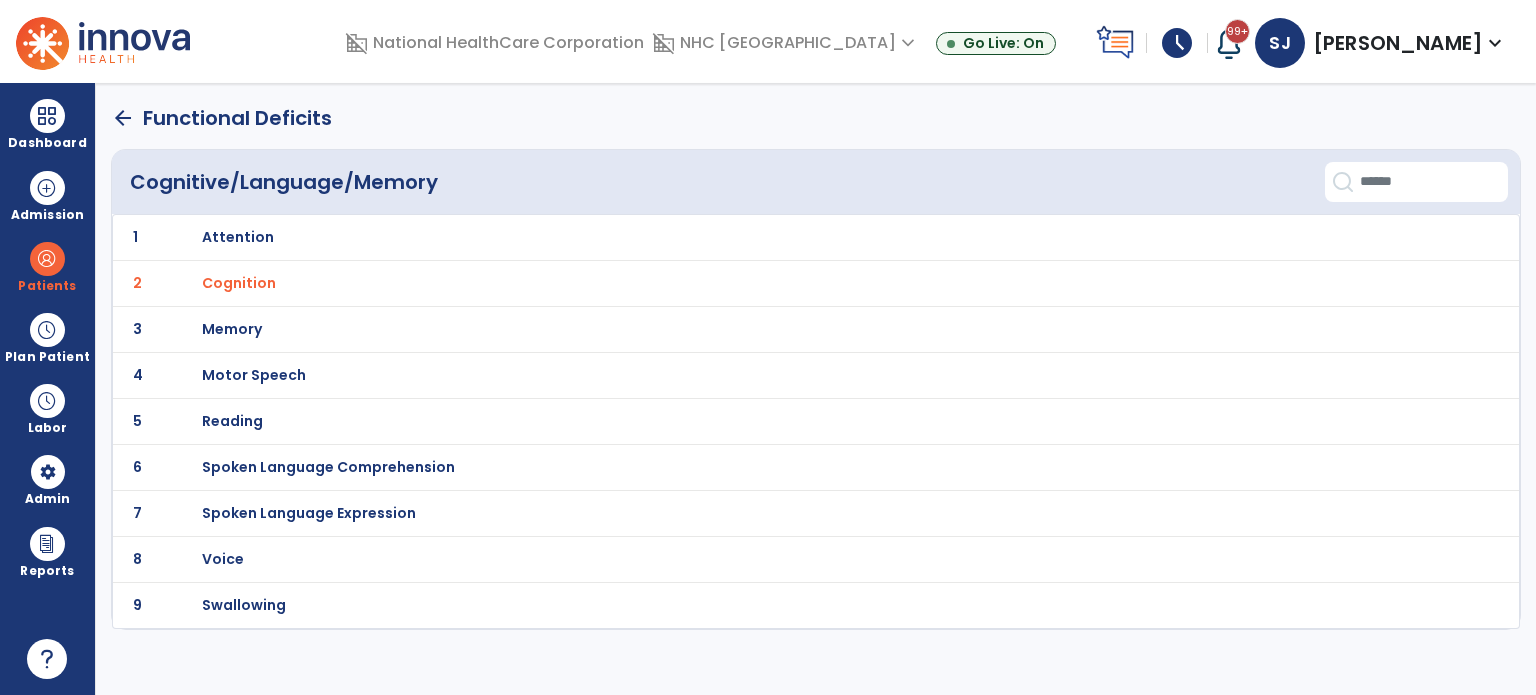 click on "Swallowing" at bounding box center (772, 237) 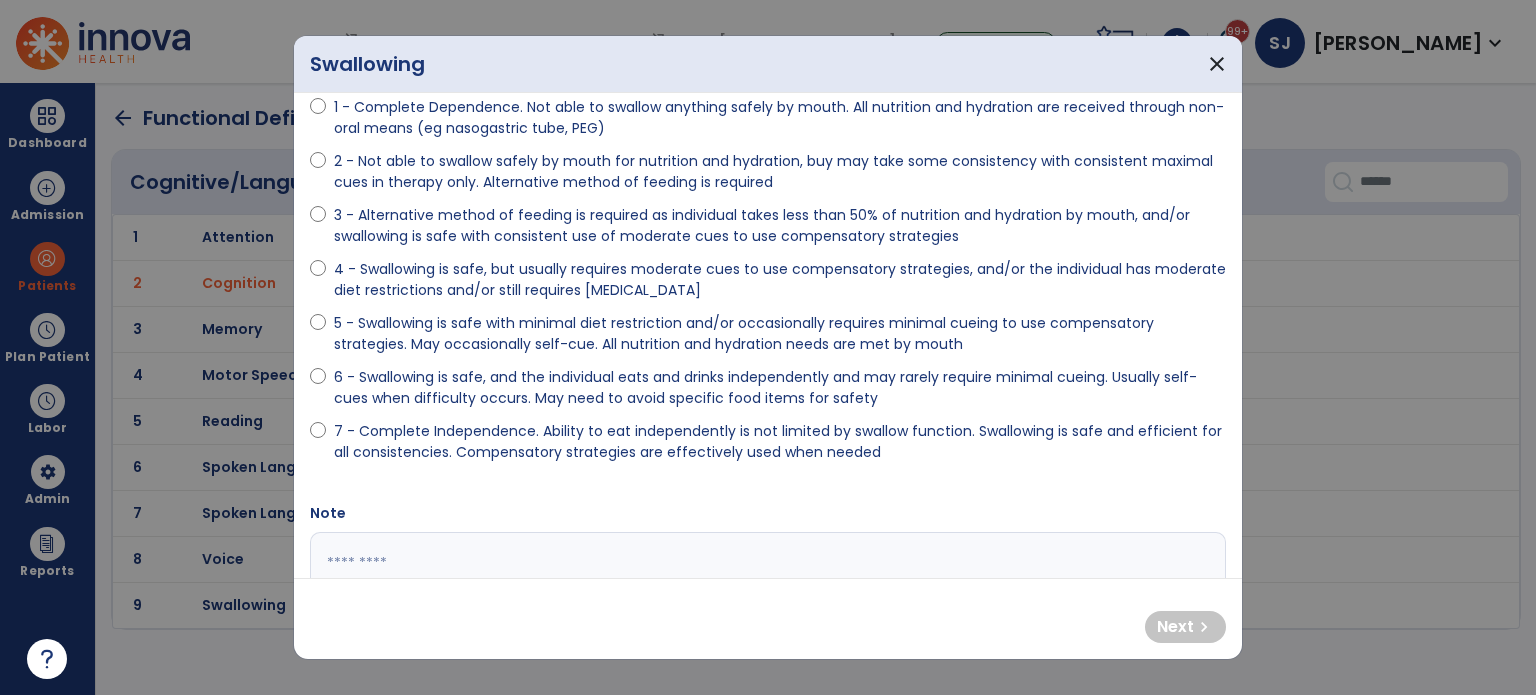 scroll, scrollTop: 274, scrollLeft: 0, axis: vertical 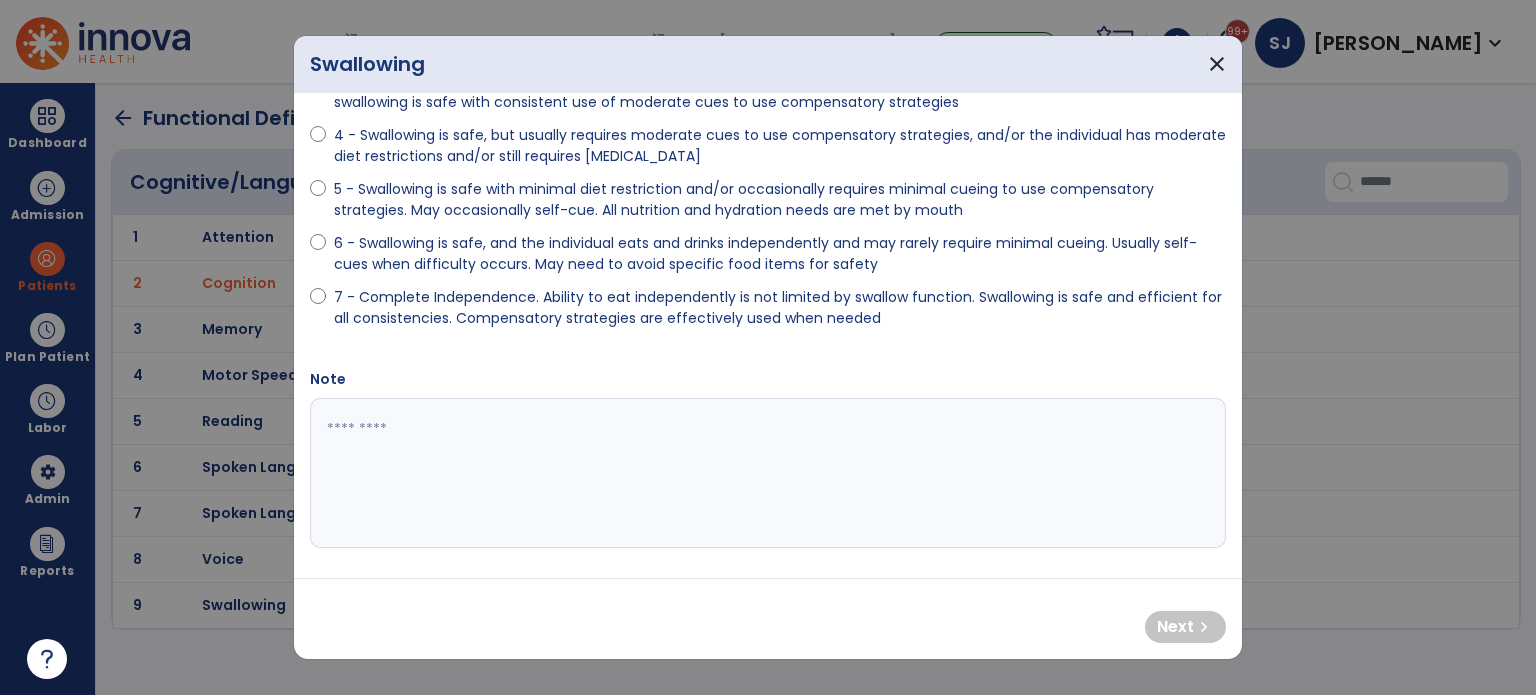click on "6 - Swallowing is safe, and the individual eats and drinks independently and may rarely require minimal cueing. Usually self-cues when difficulty occurs. May need to avoid specific food items for safety" at bounding box center (780, 254) 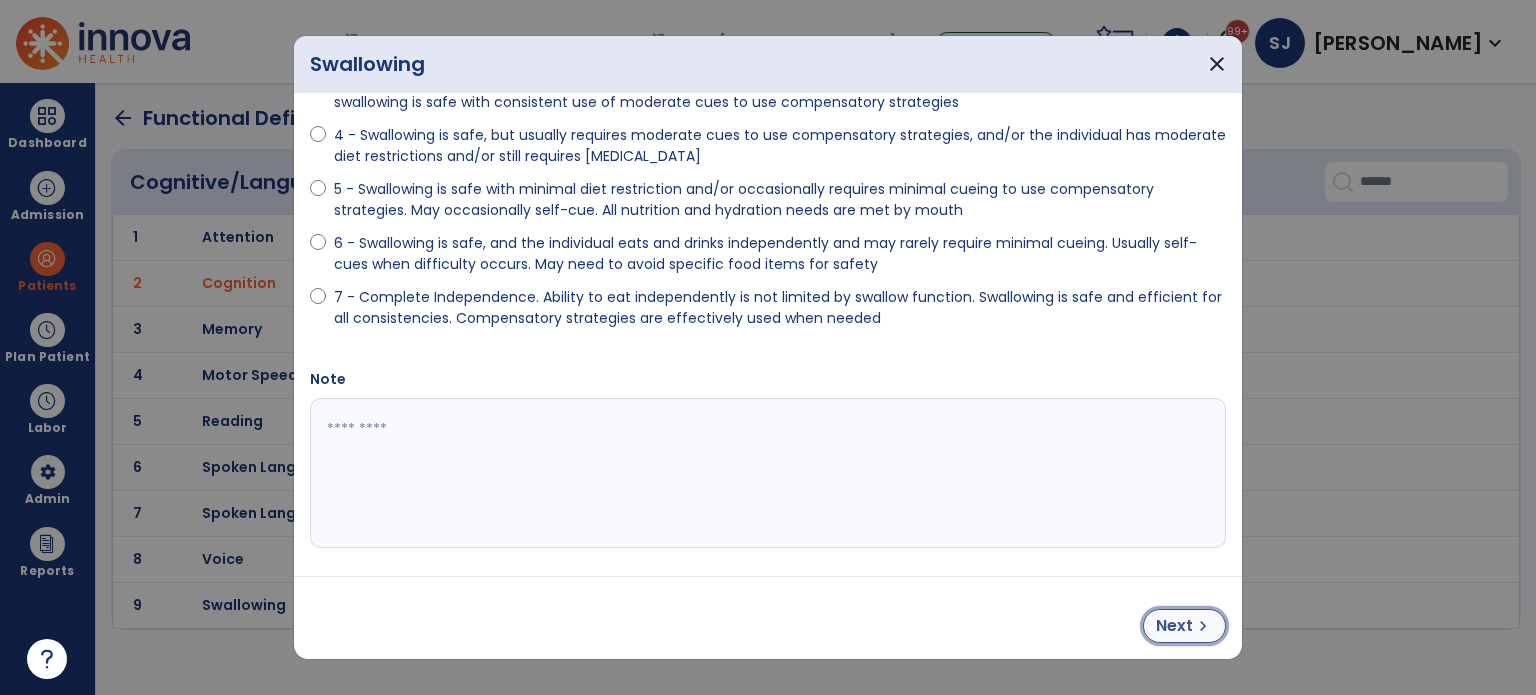 click on "Next" at bounding box center (1174, 626) 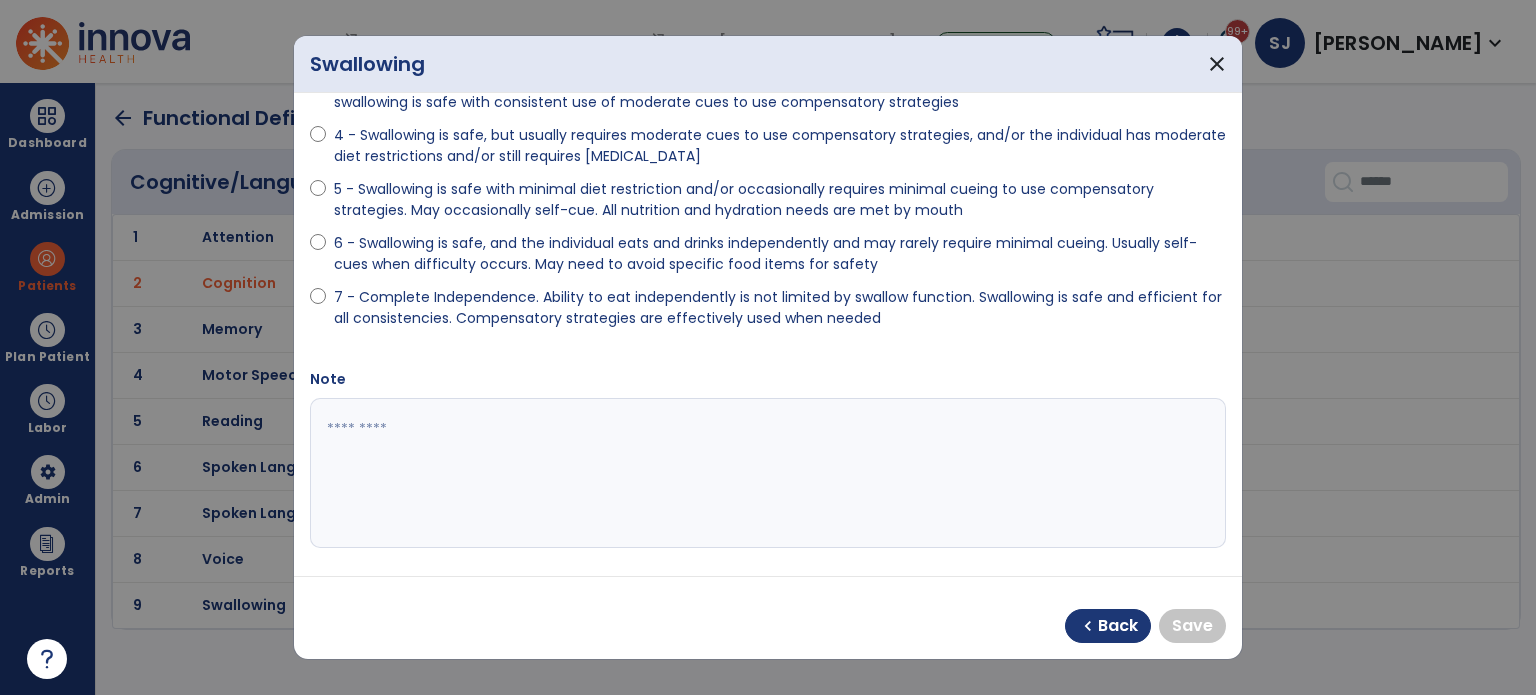 click on "6 - Swallowing is safe, and the individual eats and drinks independently and may rarely require minimal cueing. Usually self-cues when difficulty occurs. May need to avoid specific food items for safety" at bounding box center [780, 254] 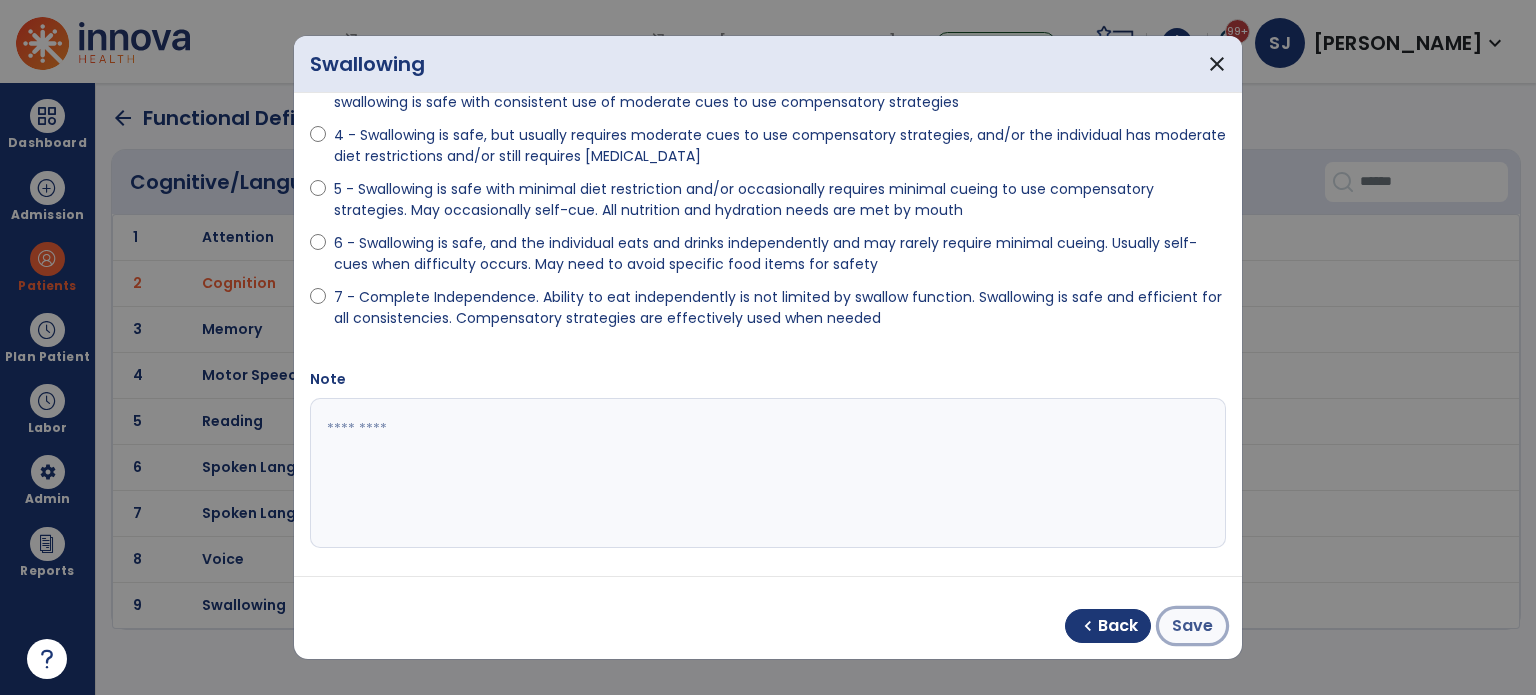 click on "Save" at bounding box center (1192, 626) 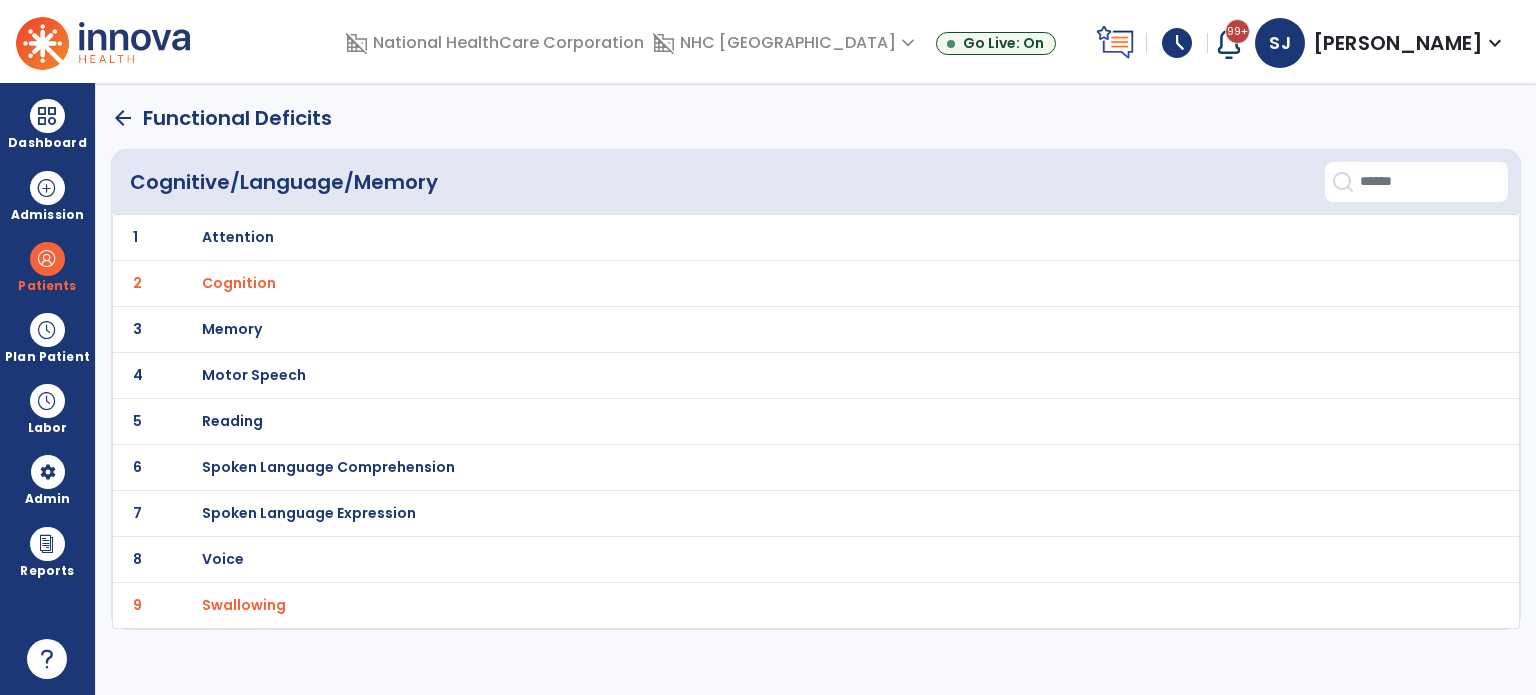click on "arrow_back" 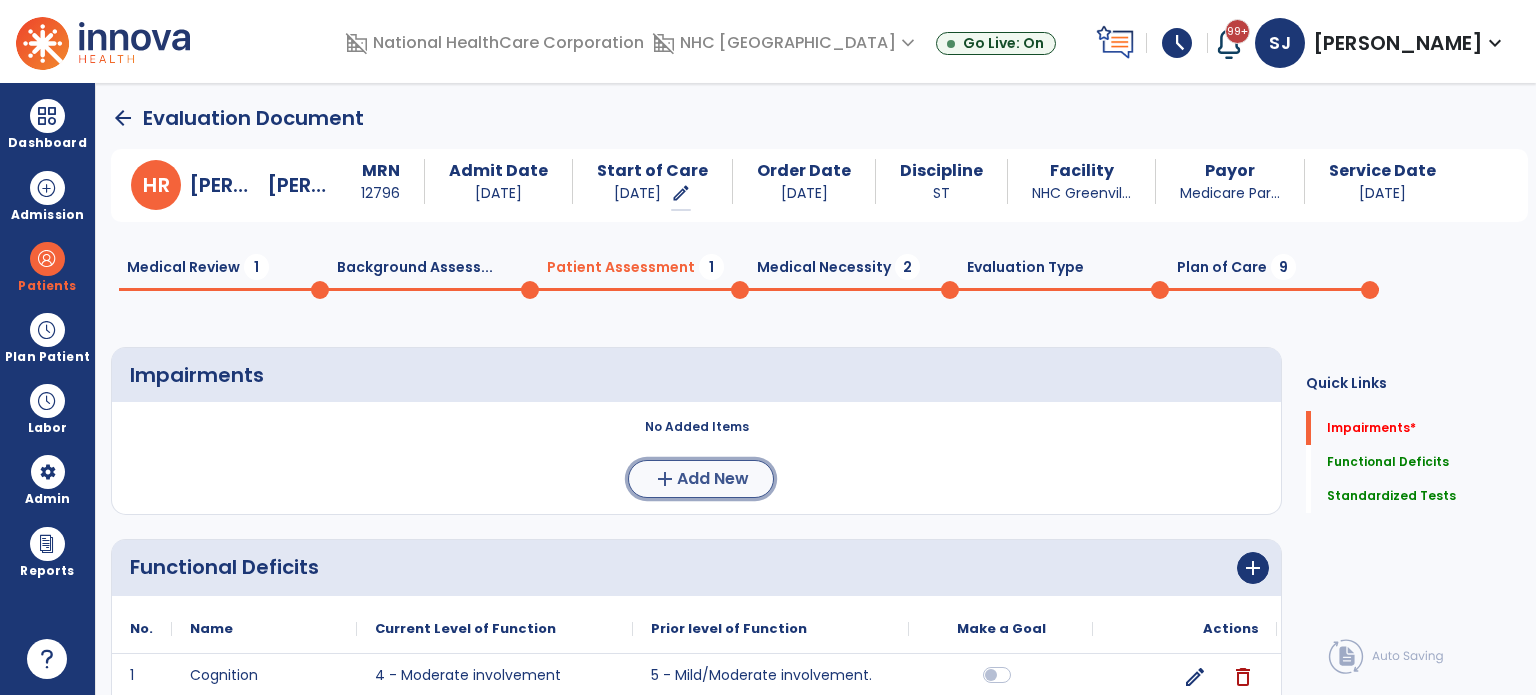 click on "Add New" 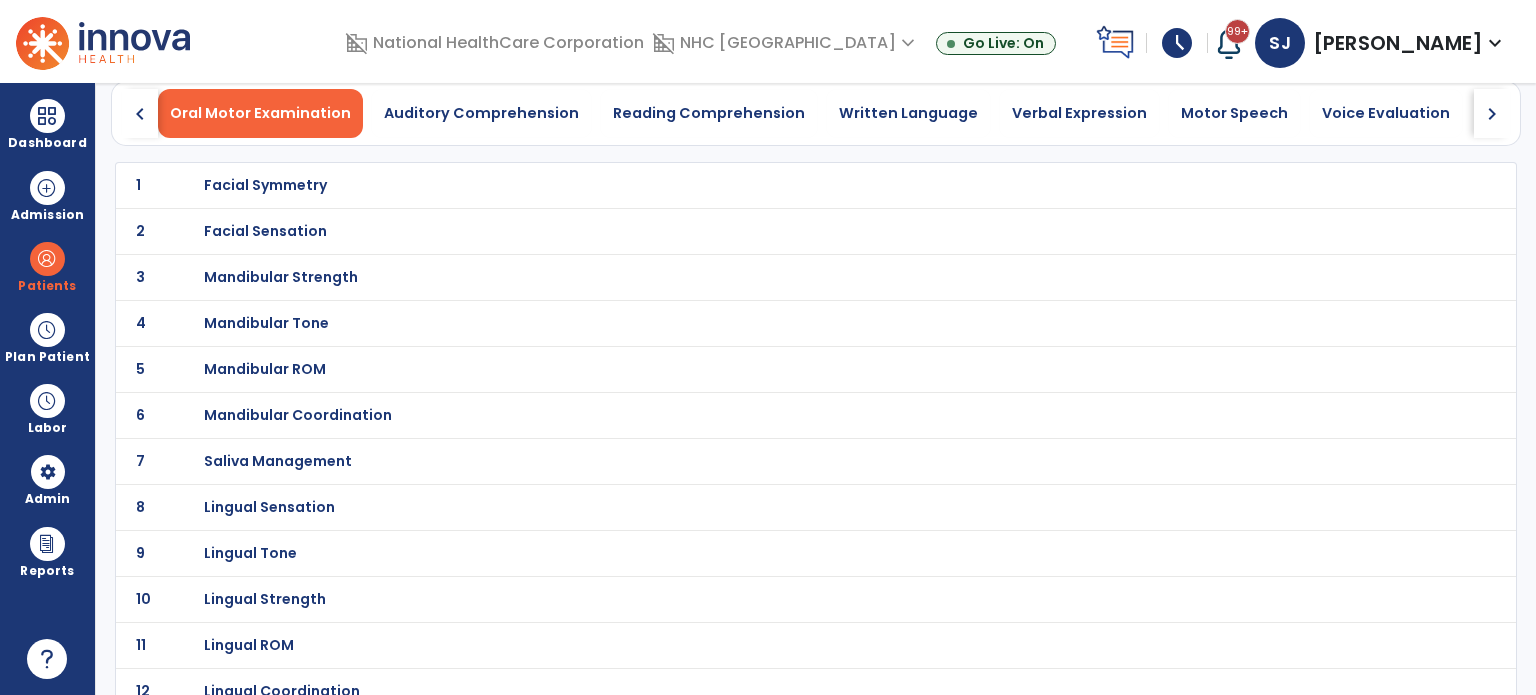scroll, scrollTop: 0, scrollLeft: 0, axis: both 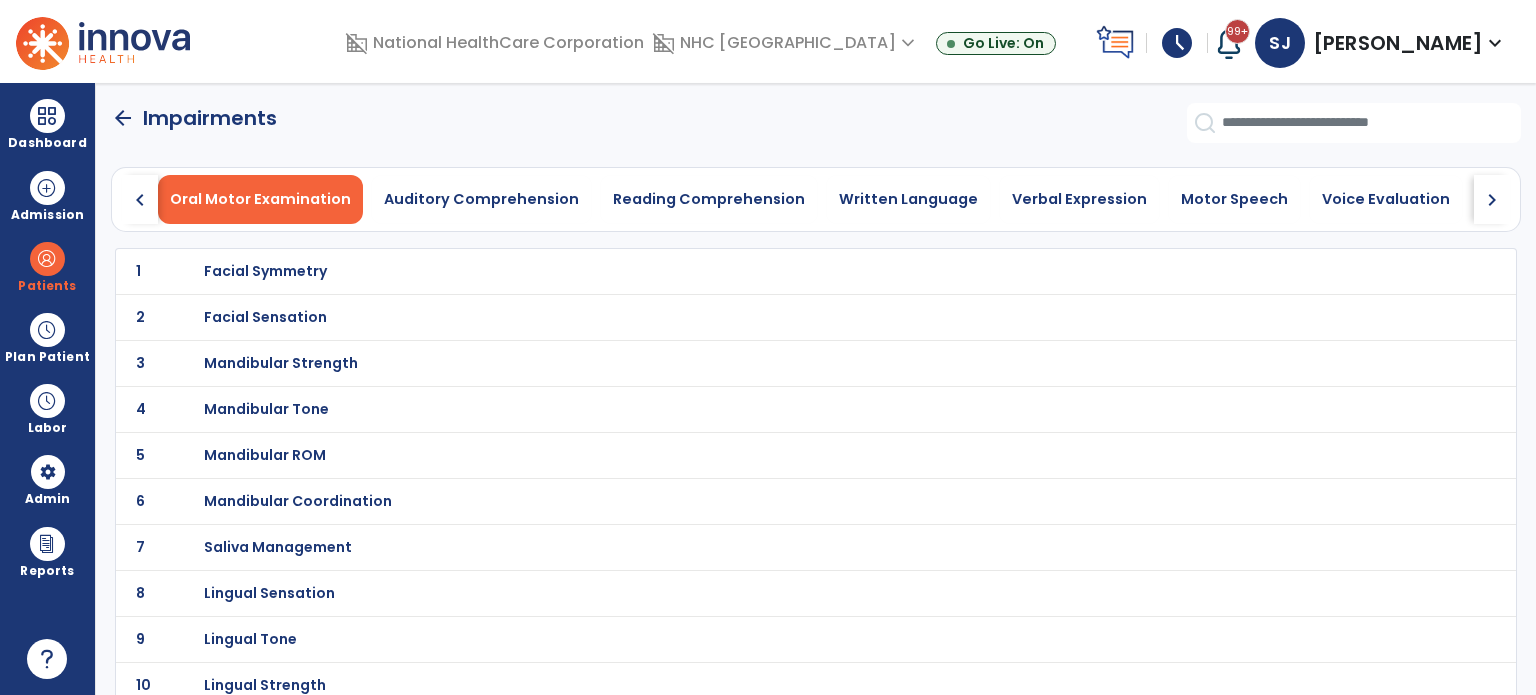 click on "chevron_right" 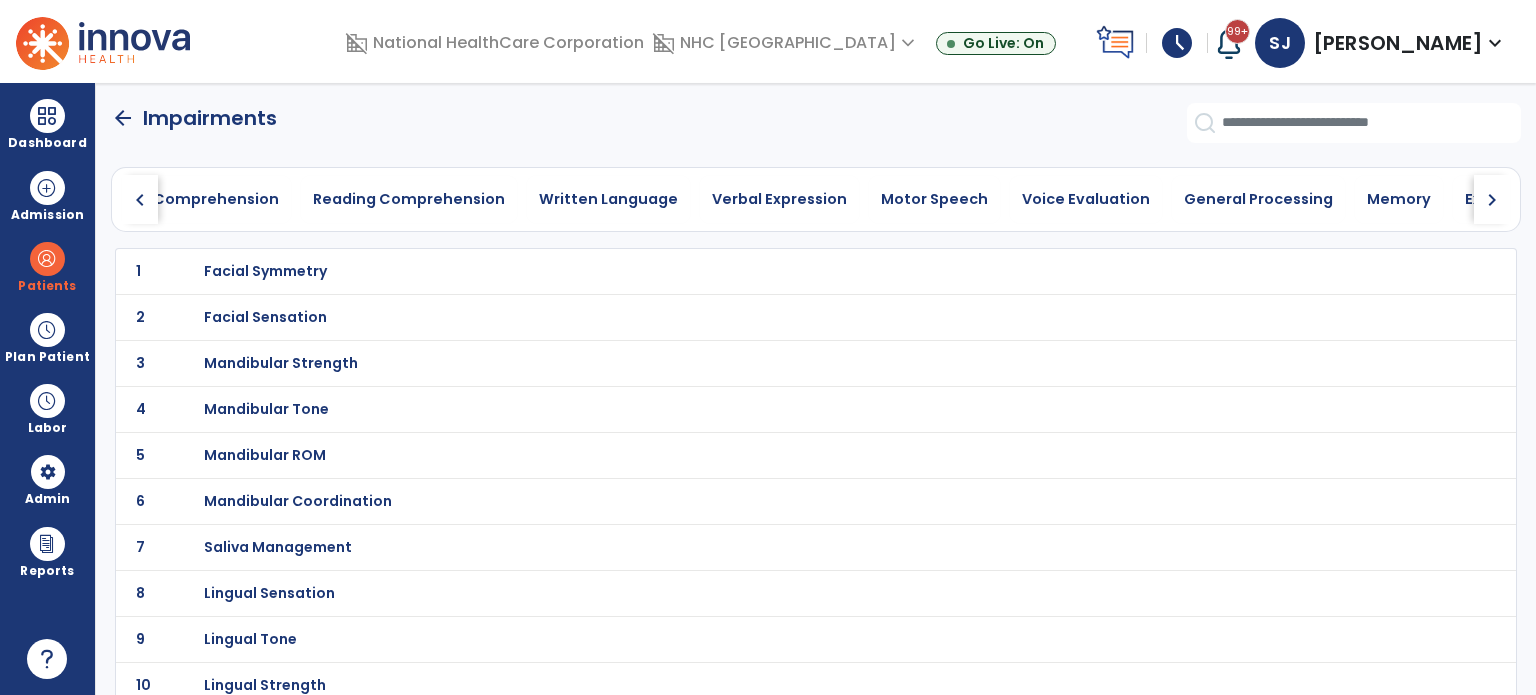 click on "chevron_right" 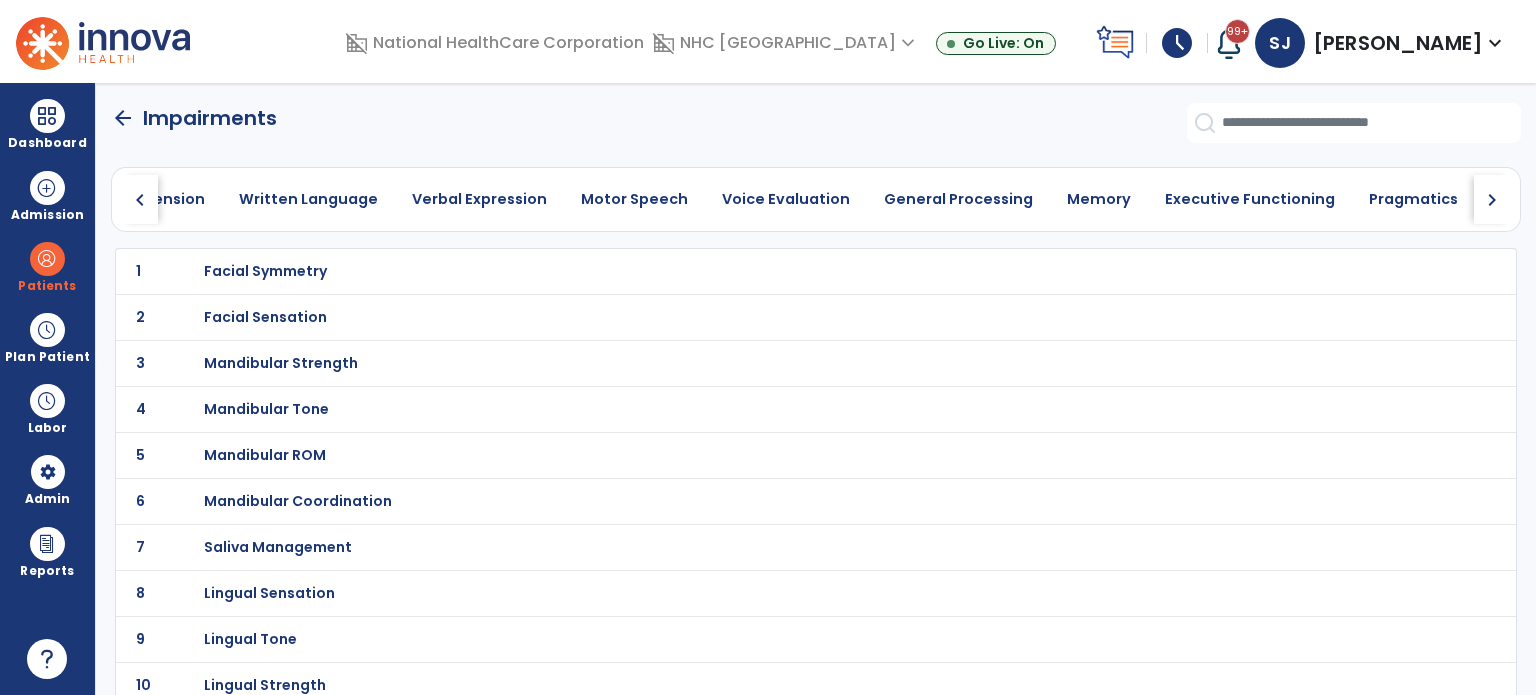 click on "chevron_right" 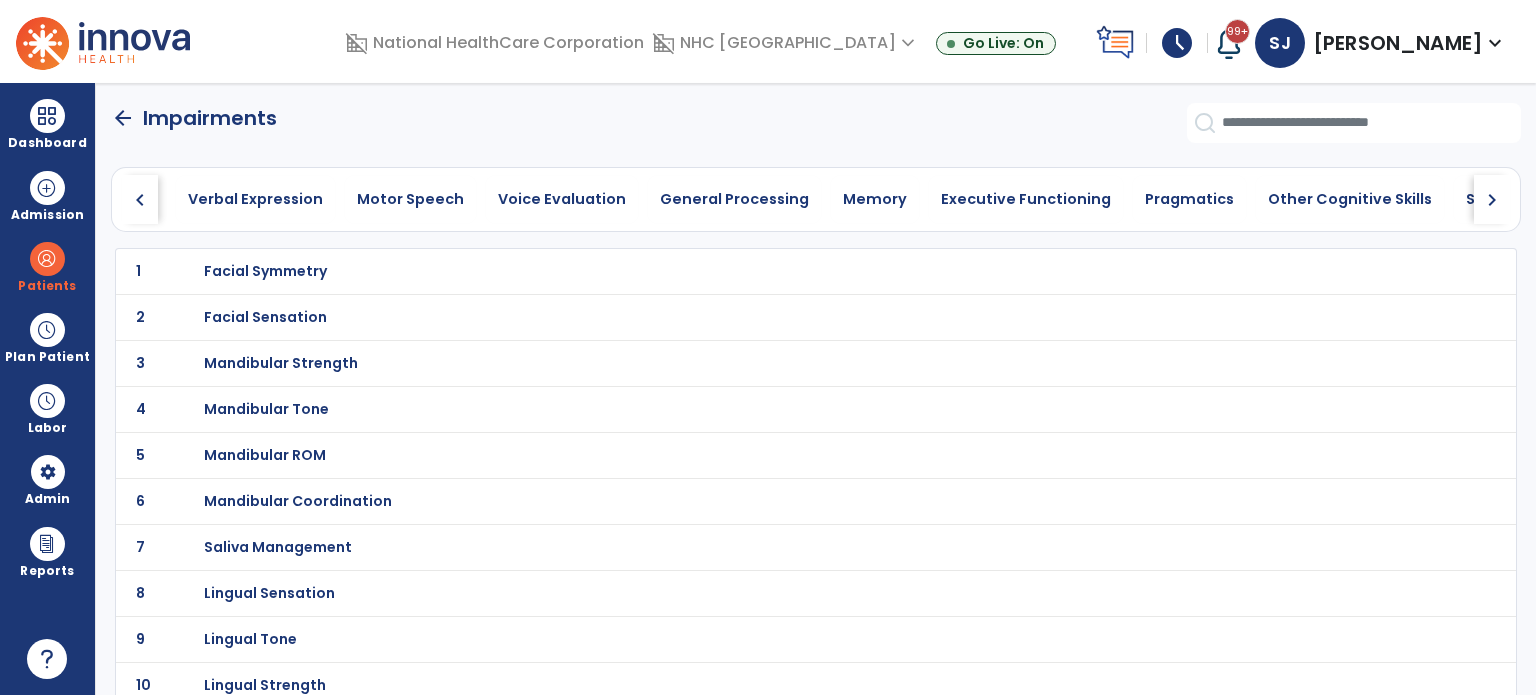 click on "chevron_right" 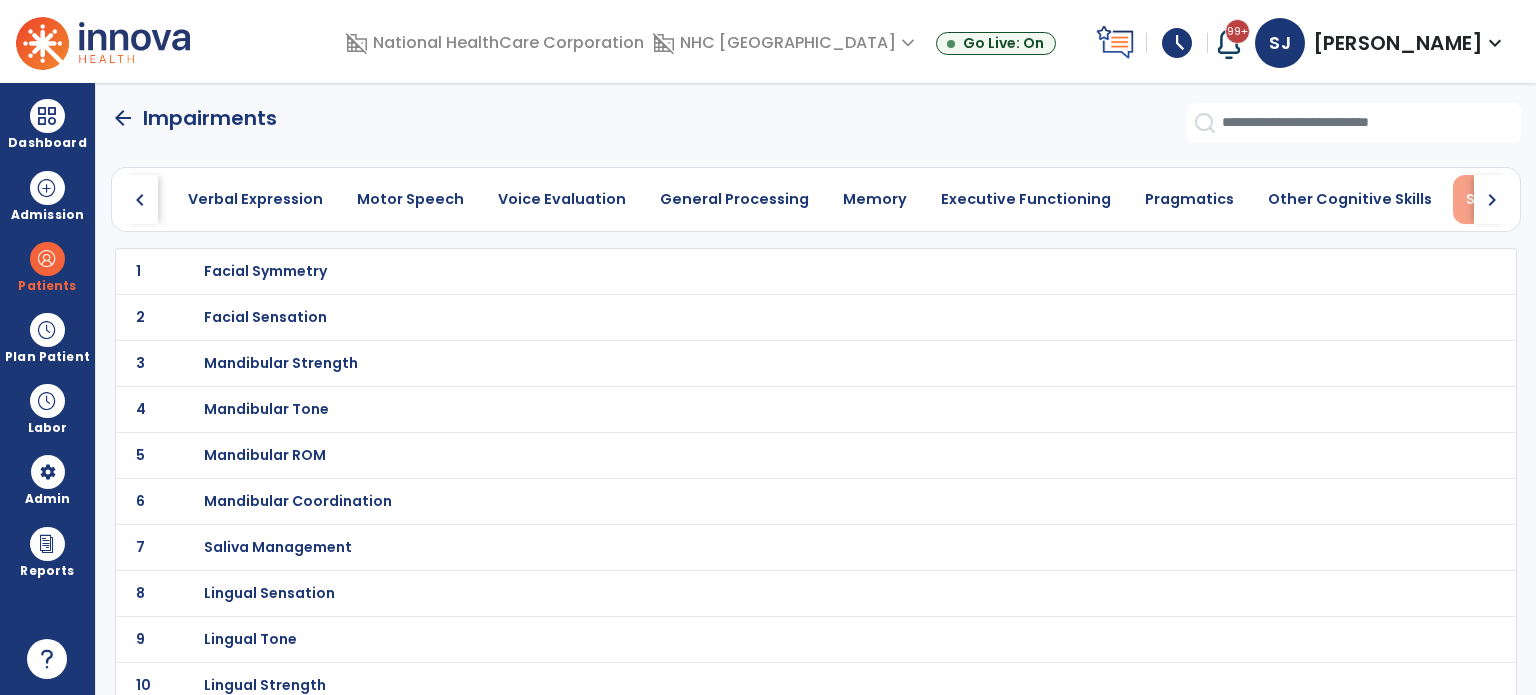 click on "Swallowing" at bounding box center [1508, 199] 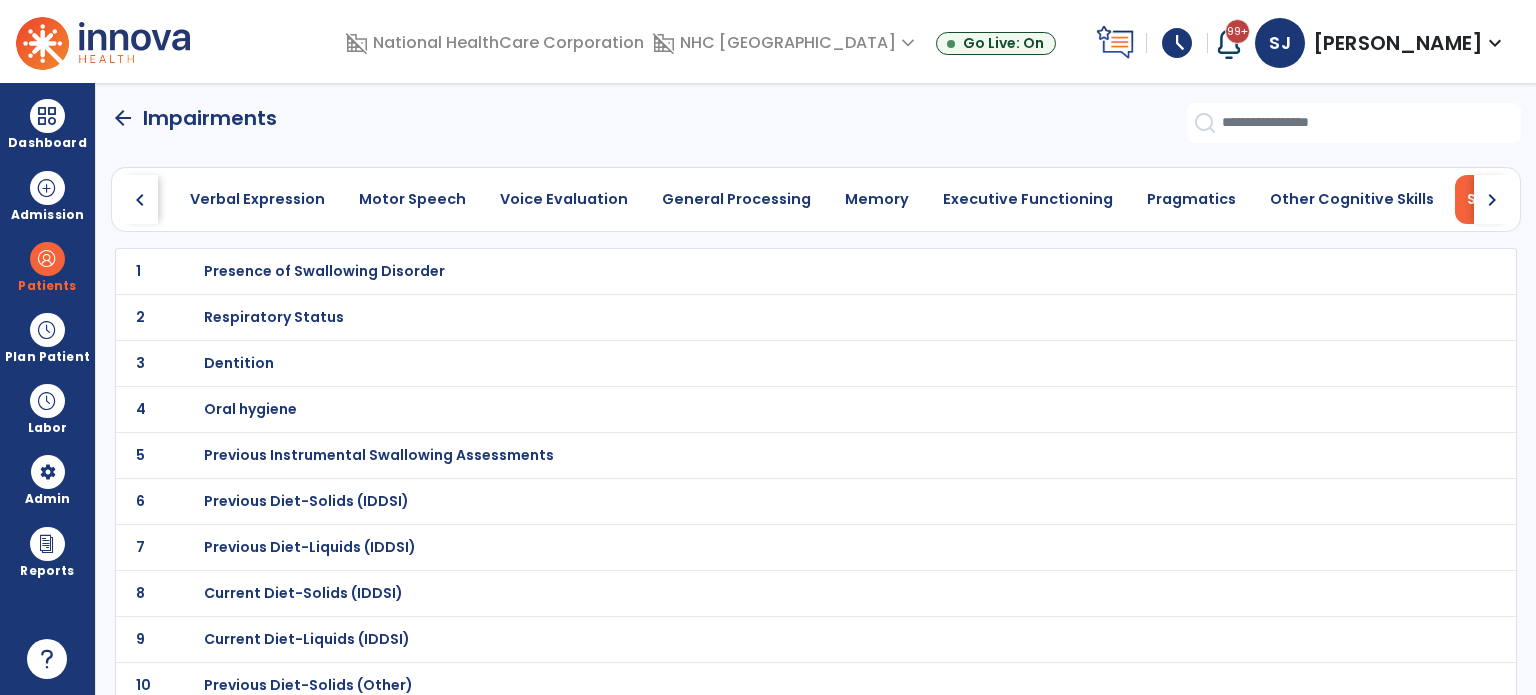 scroll, scrollTop: 0, scrollLeft: 822, axis: horizontal 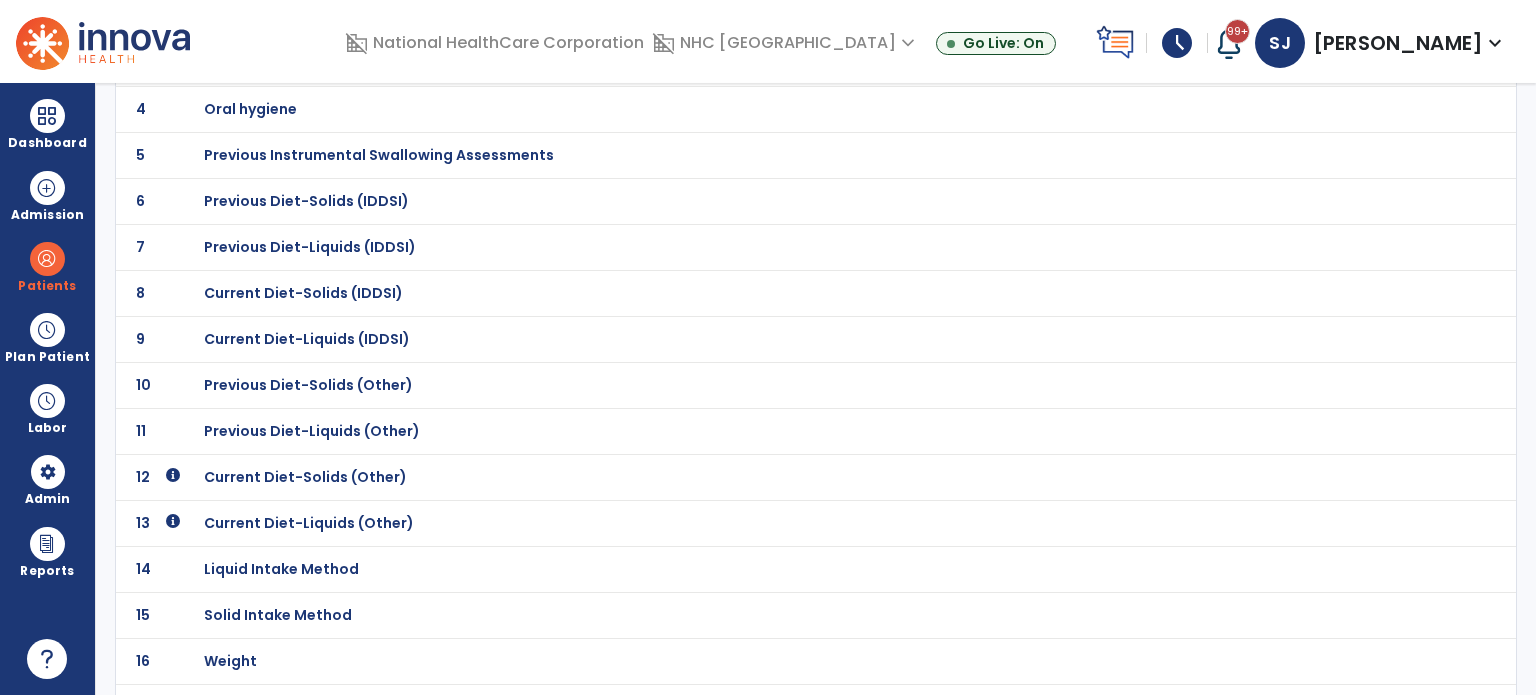 click on "12 Current Diet-Solids (Other)" 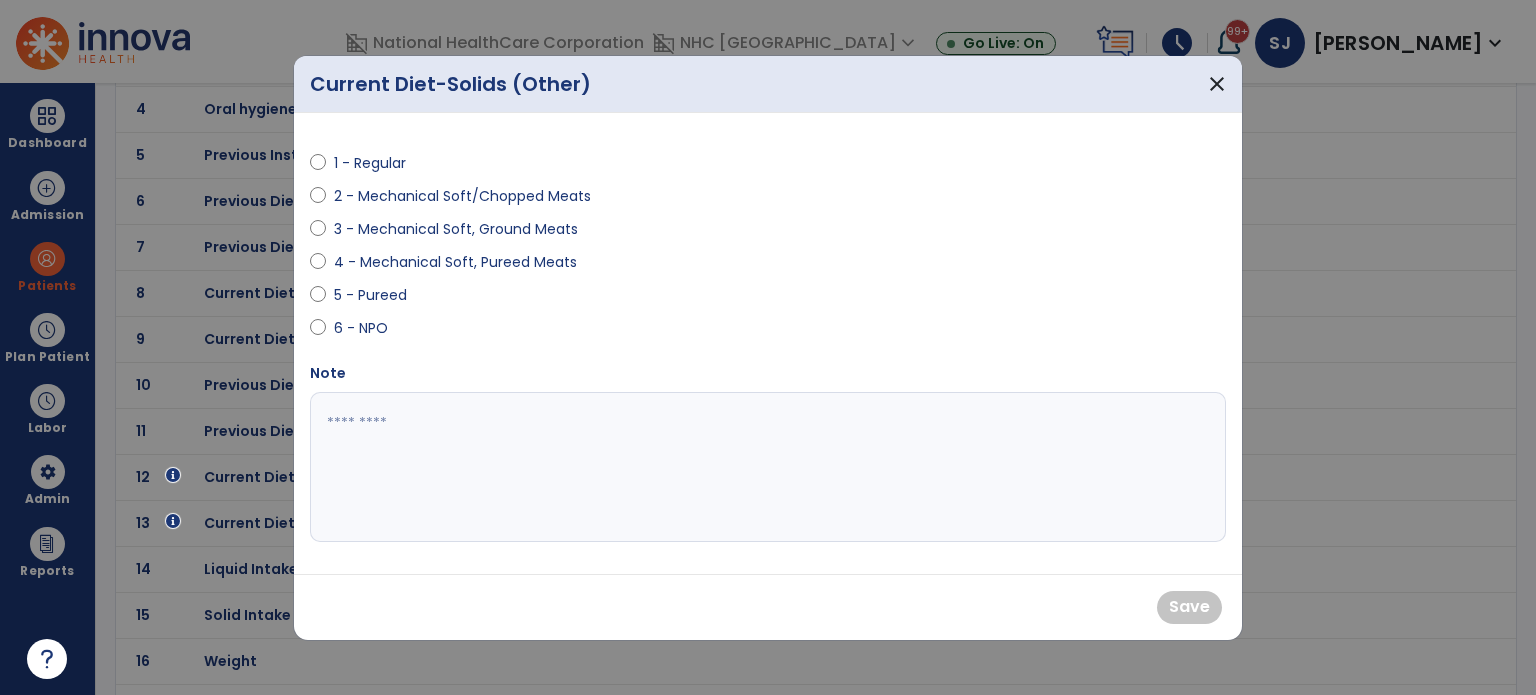 click on "1 - Regular" at bounding box center [370, 163] 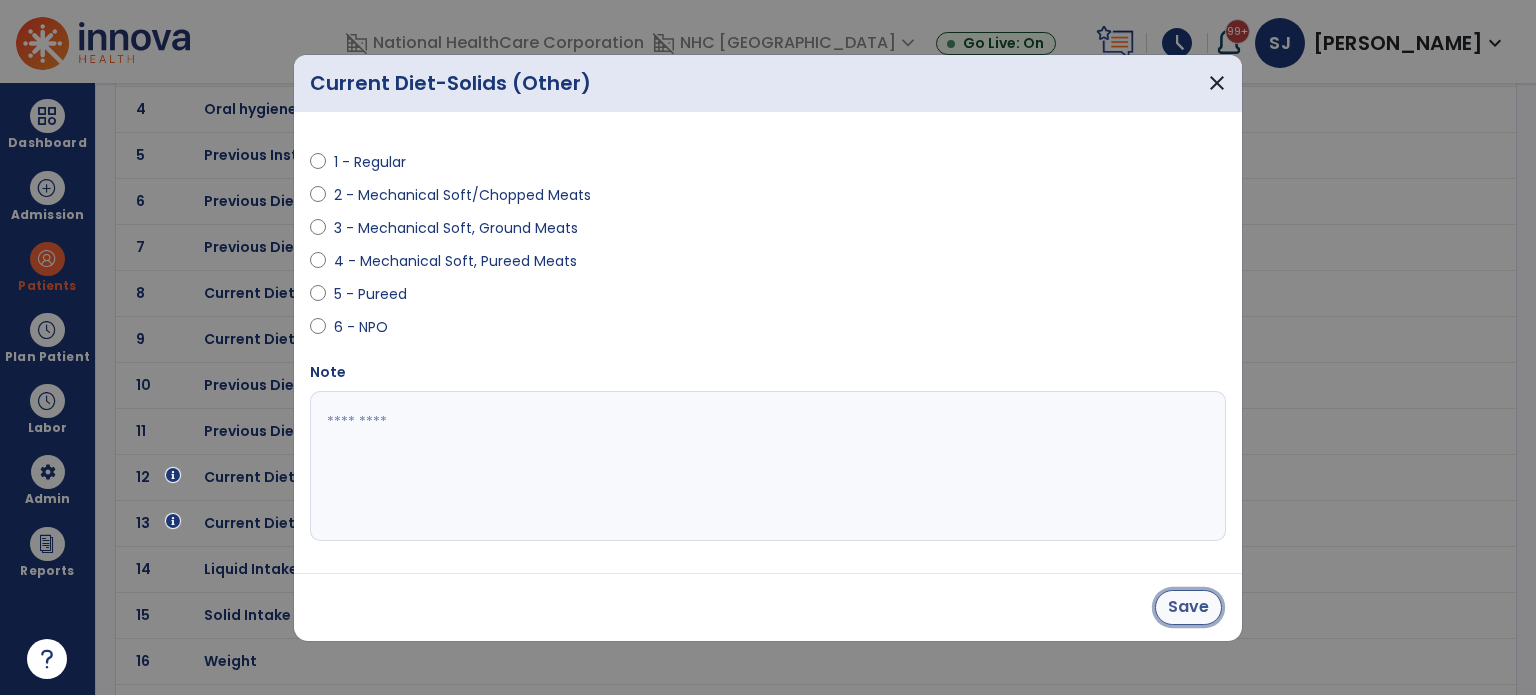 click on "Save" at bounding box center [1188, 607] 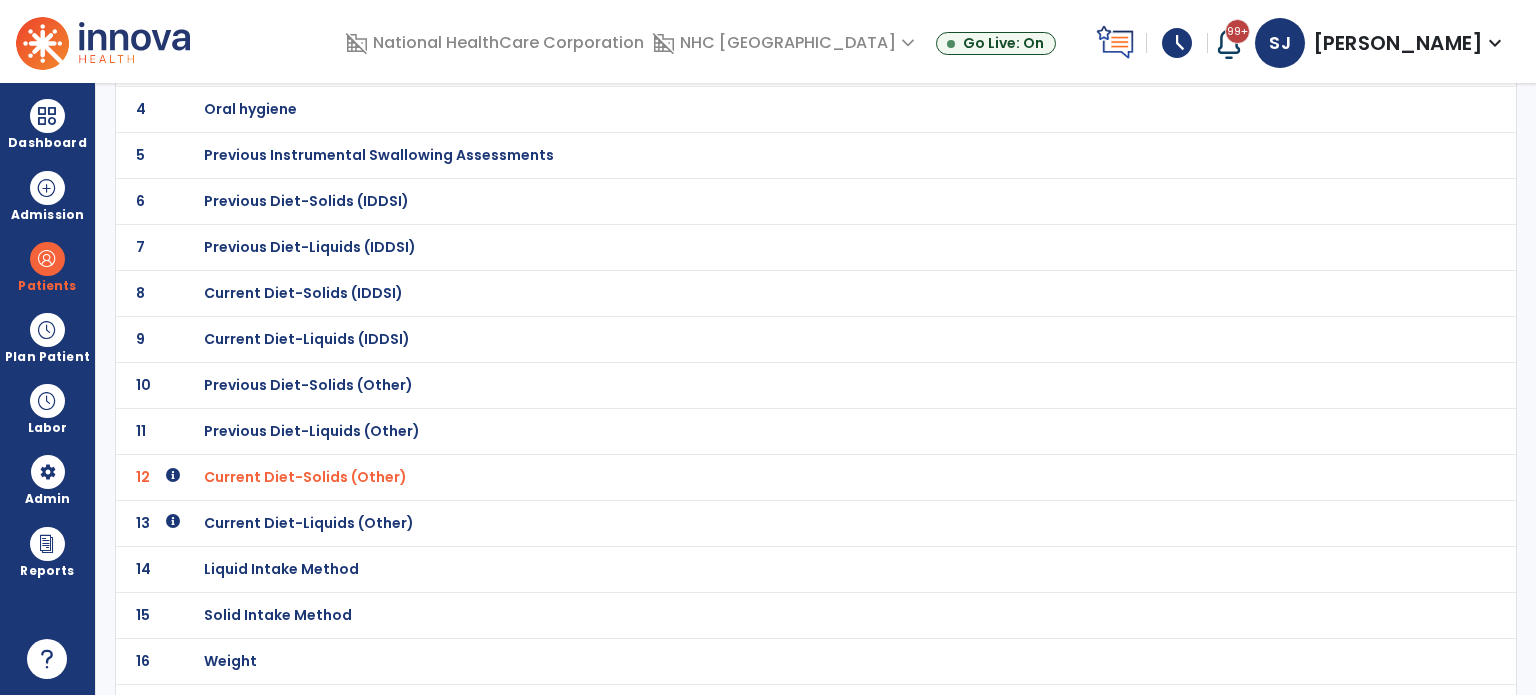 click on "Current Diet-Liquids (Other)" at bounding box center [324, -29] 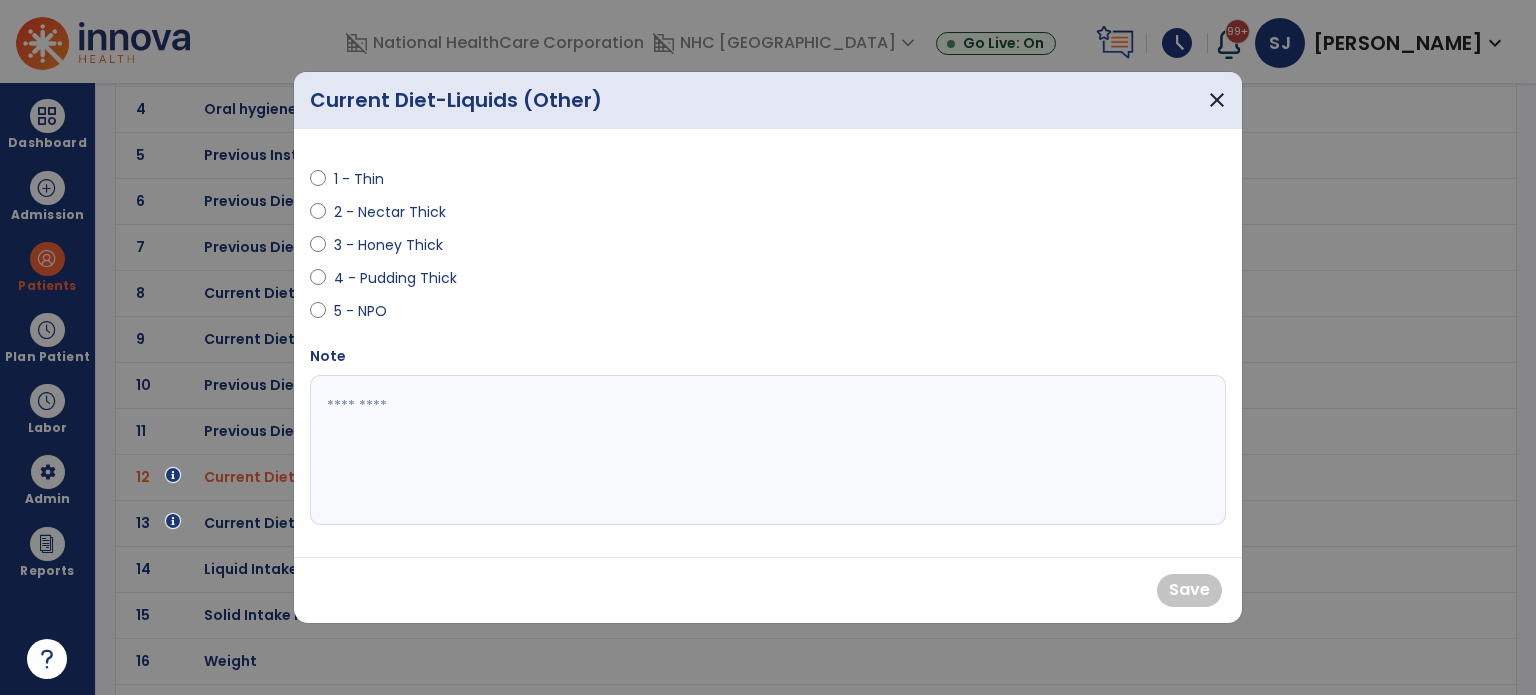 click on "1 - Thin" at bounding box center [369, 179] 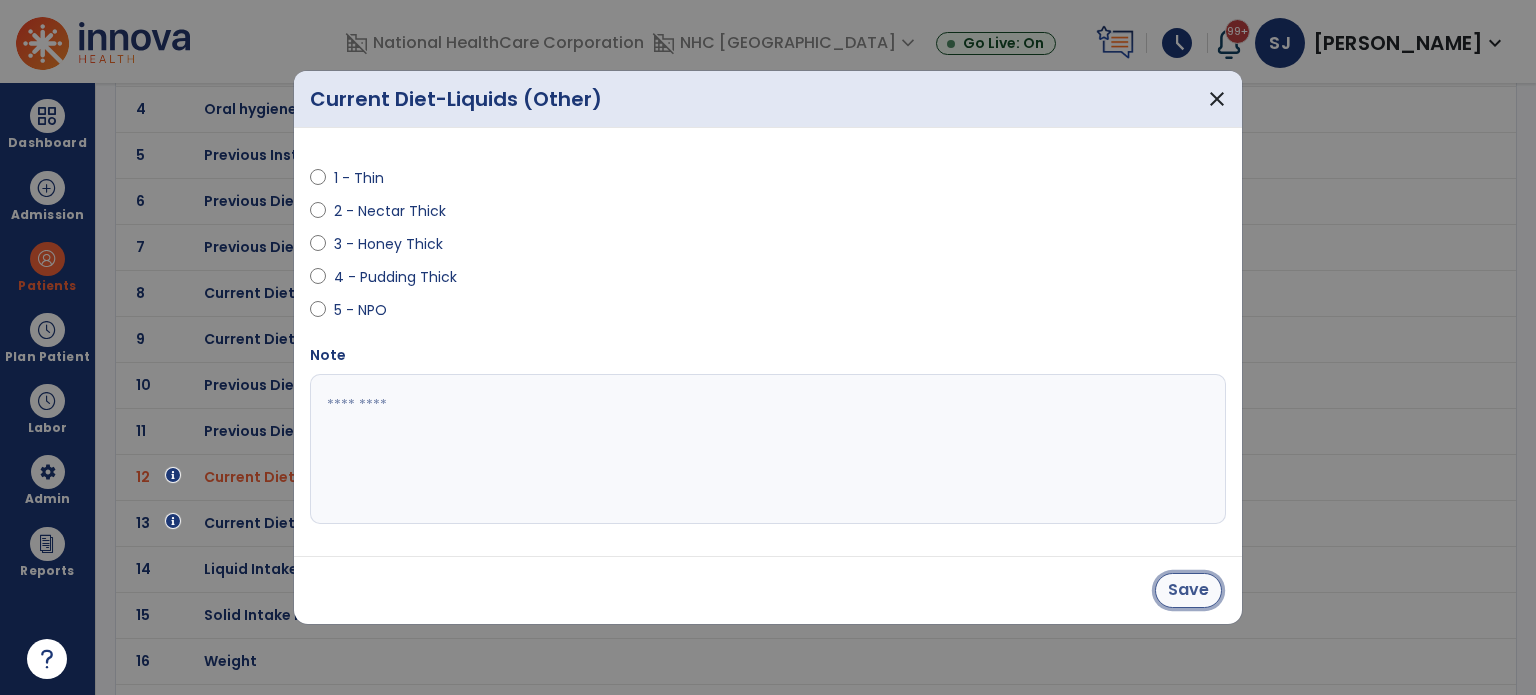 click on "Save" at bounding box center (1188, 590) 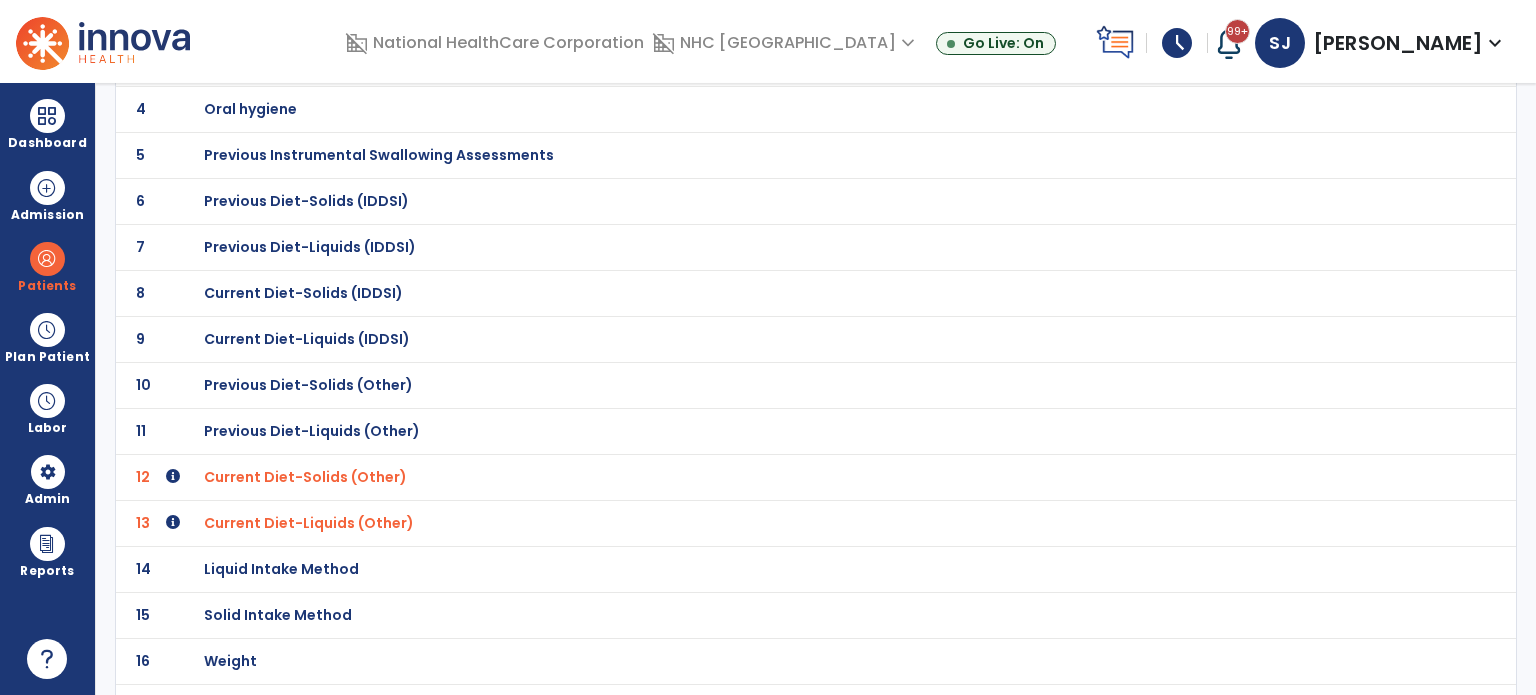 scroll, scrollTop: 100, scrollLeft: 0, axis: vertical 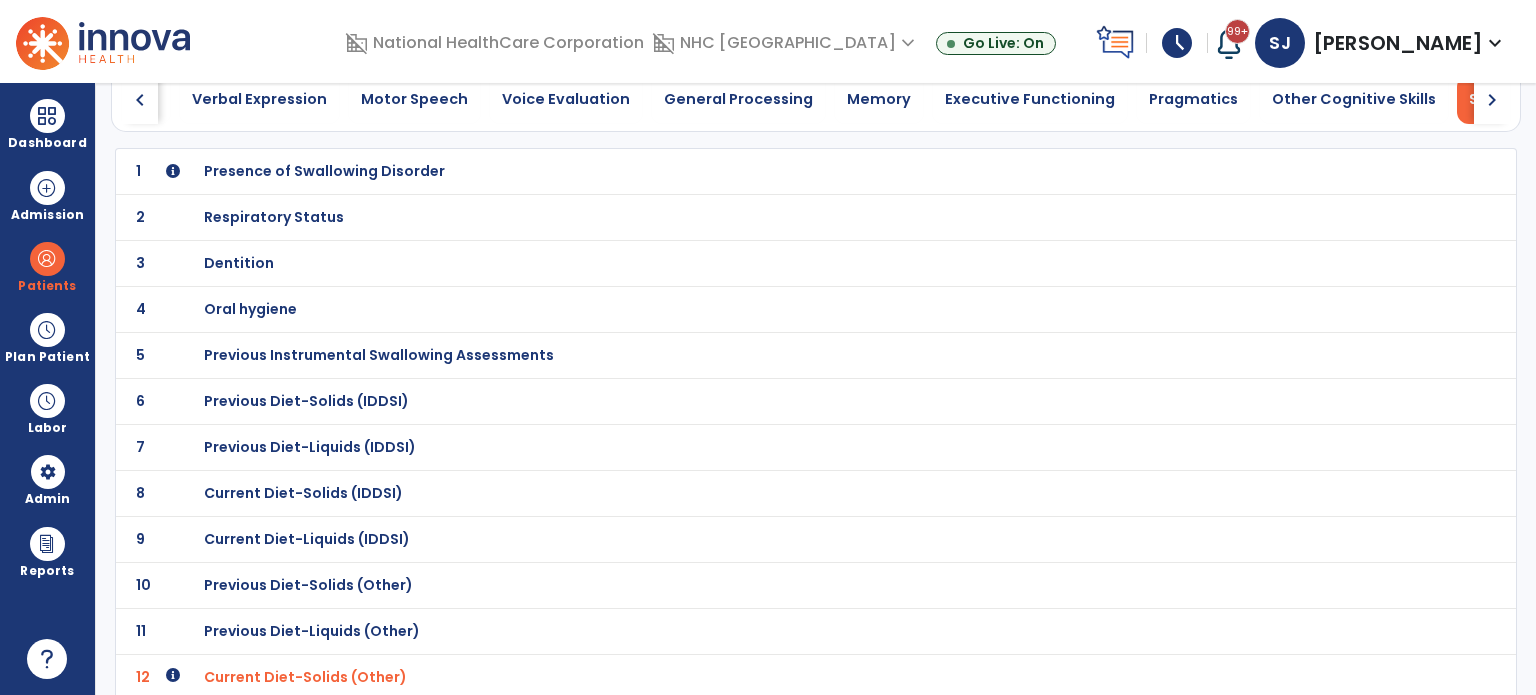 click on "Dentition" at bounding box center (772, 171) 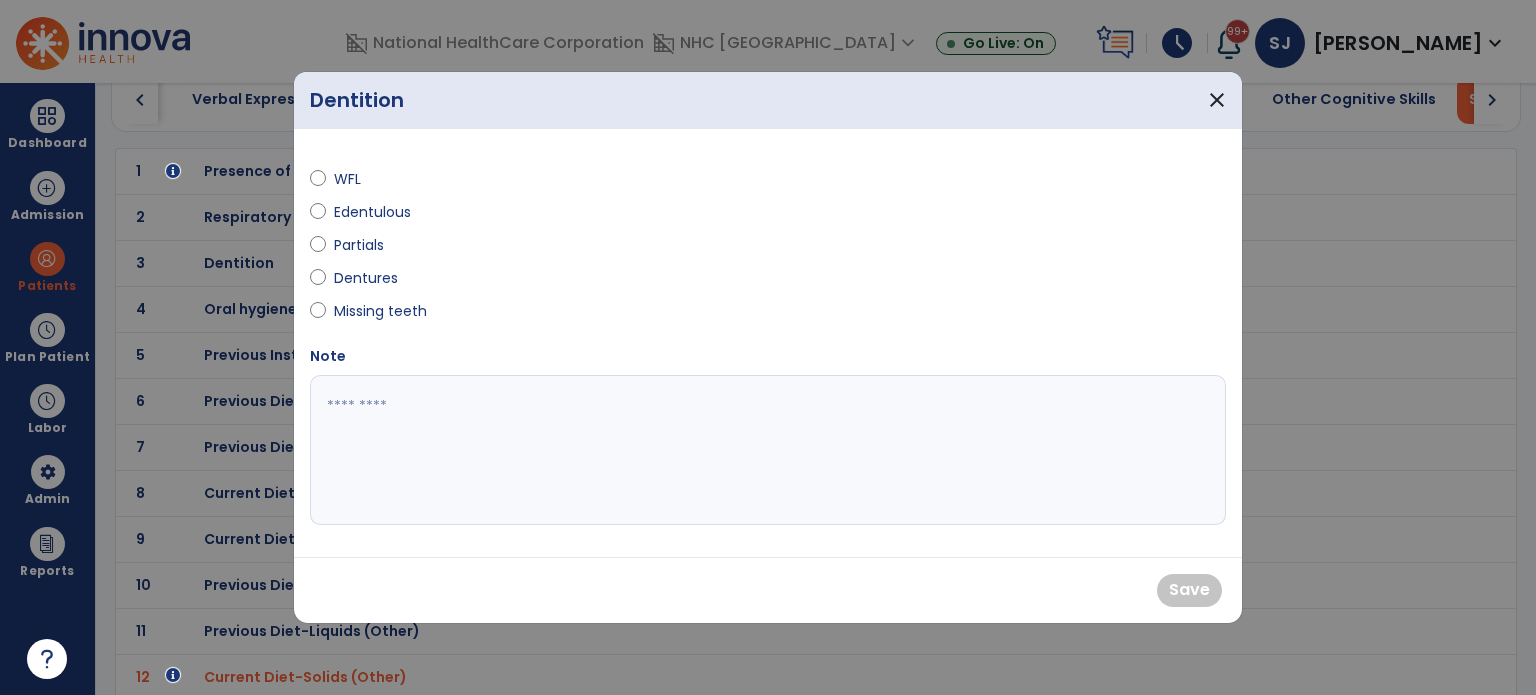click on "Missing teeth" at bounding box center (380, 311) 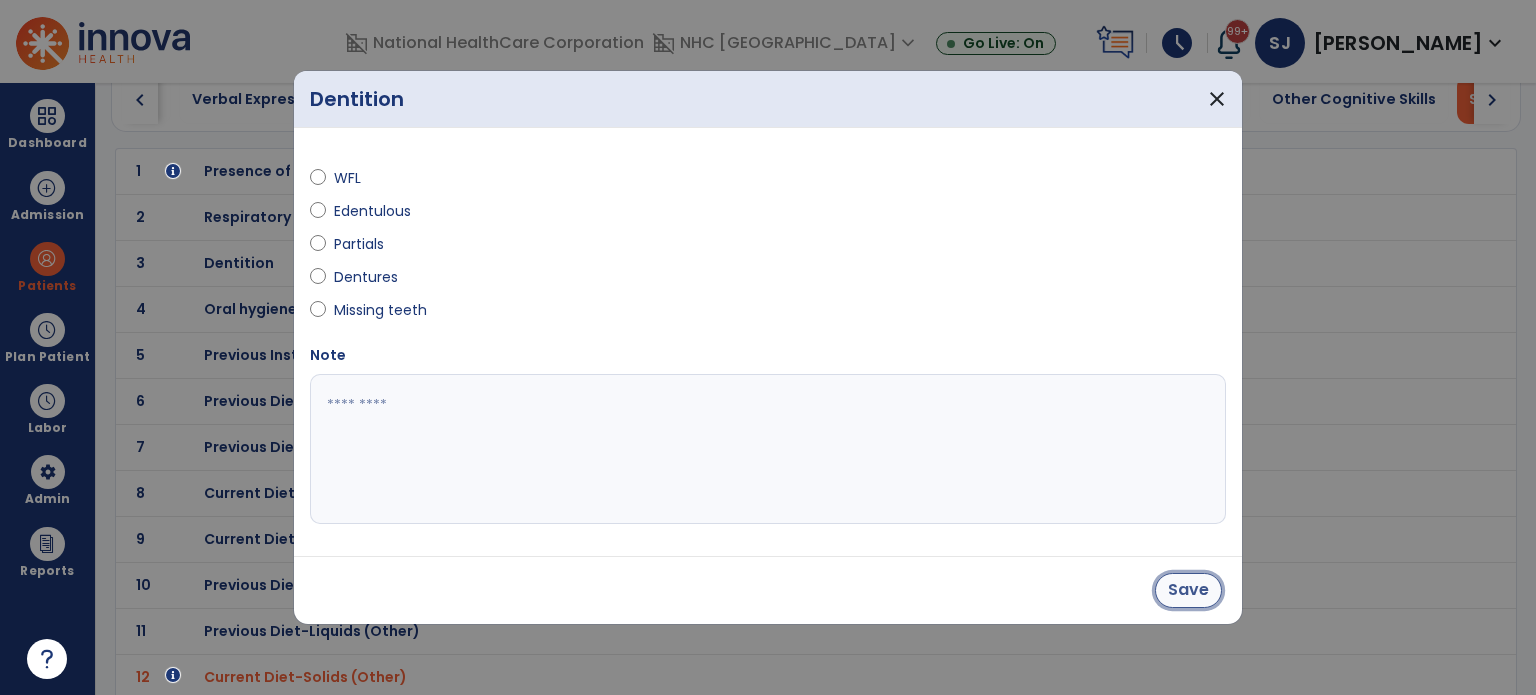 click on "Save" at bounding box center (1188, 590) 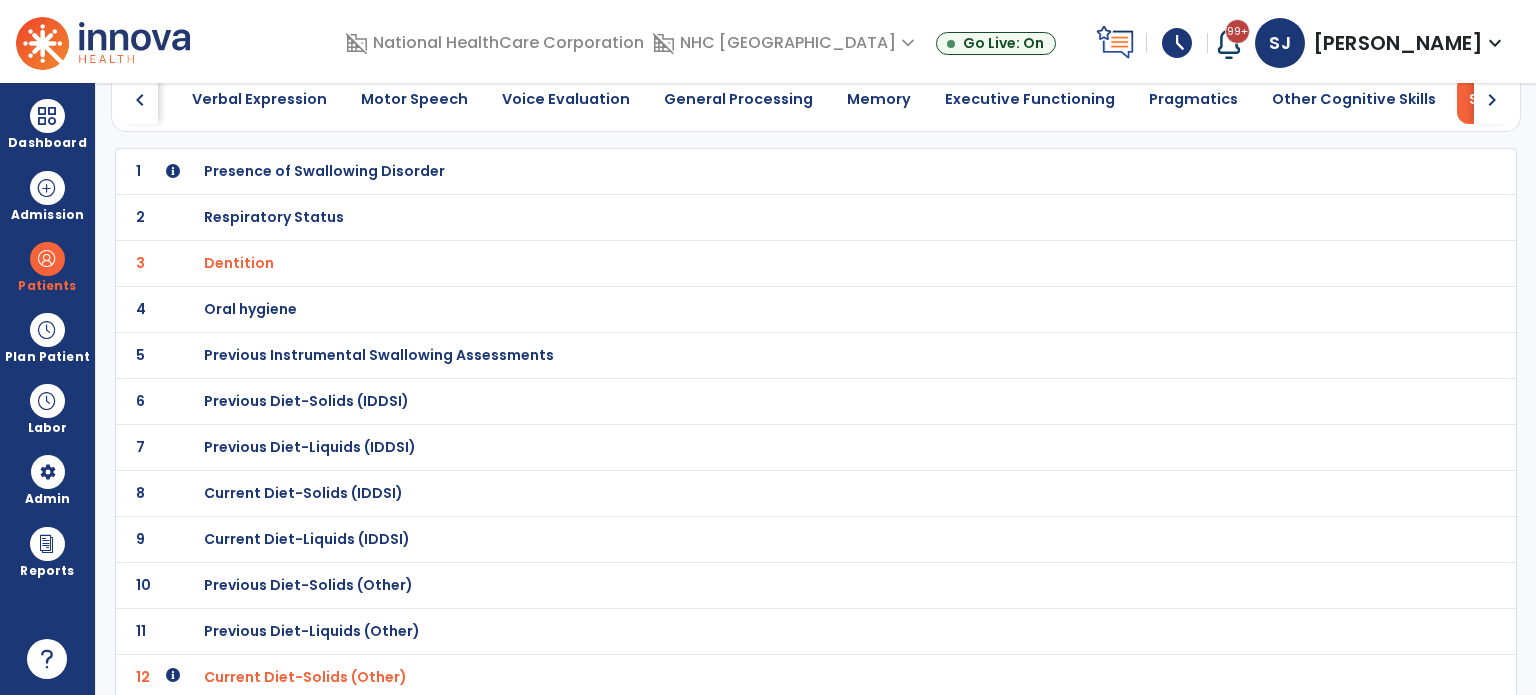 click on "2 Respiratory Status" 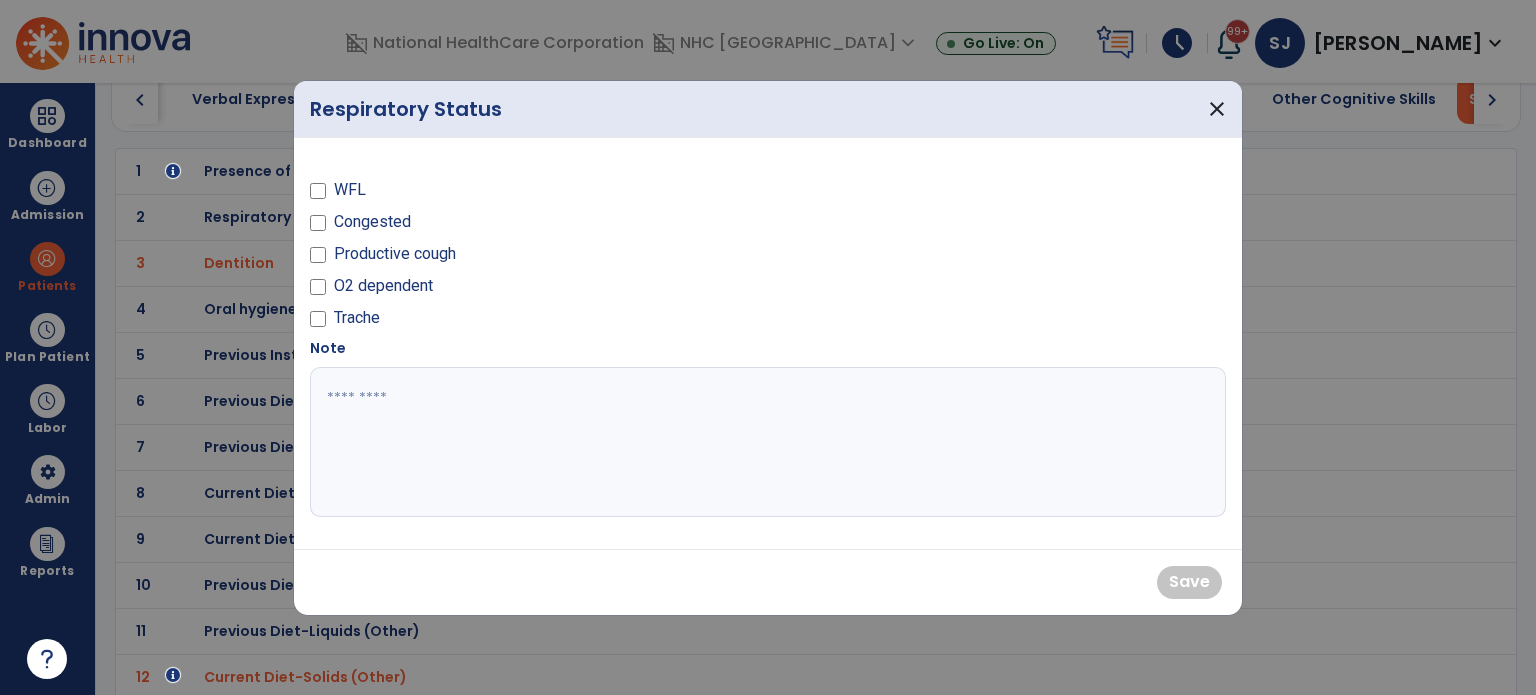 click on "WFL" at bounding box center (533, 194) 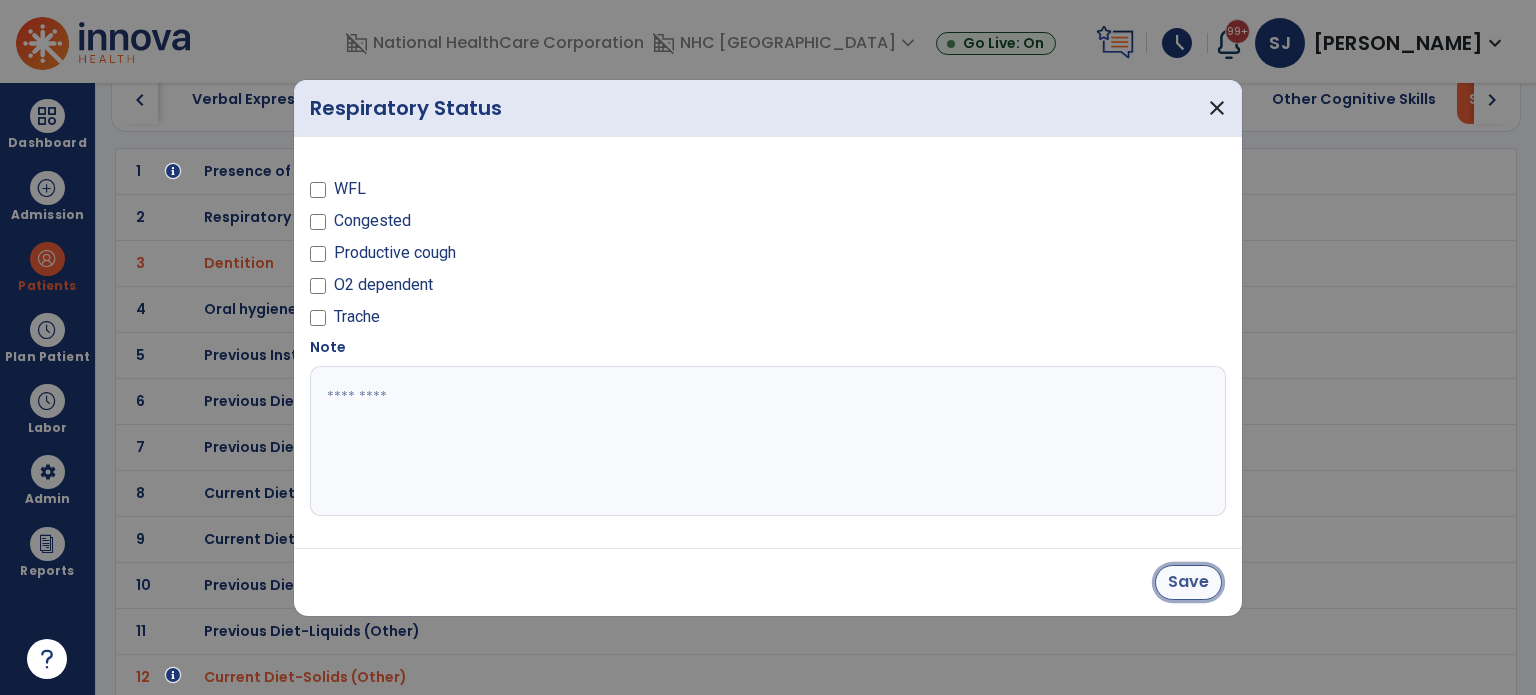 click on "Save" at bounding box center (1188, 582) 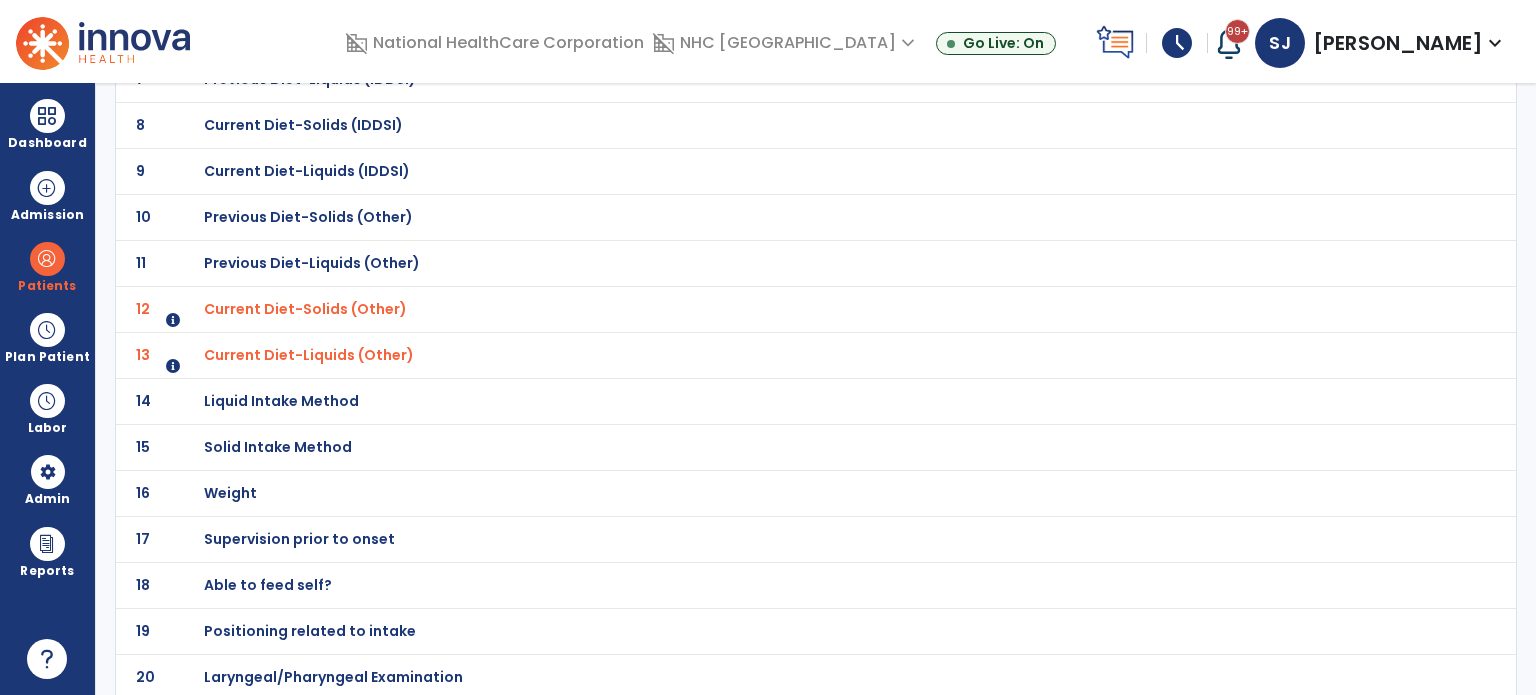 scroll, scrollTop: 0, scrollLeft: 0, axis: both 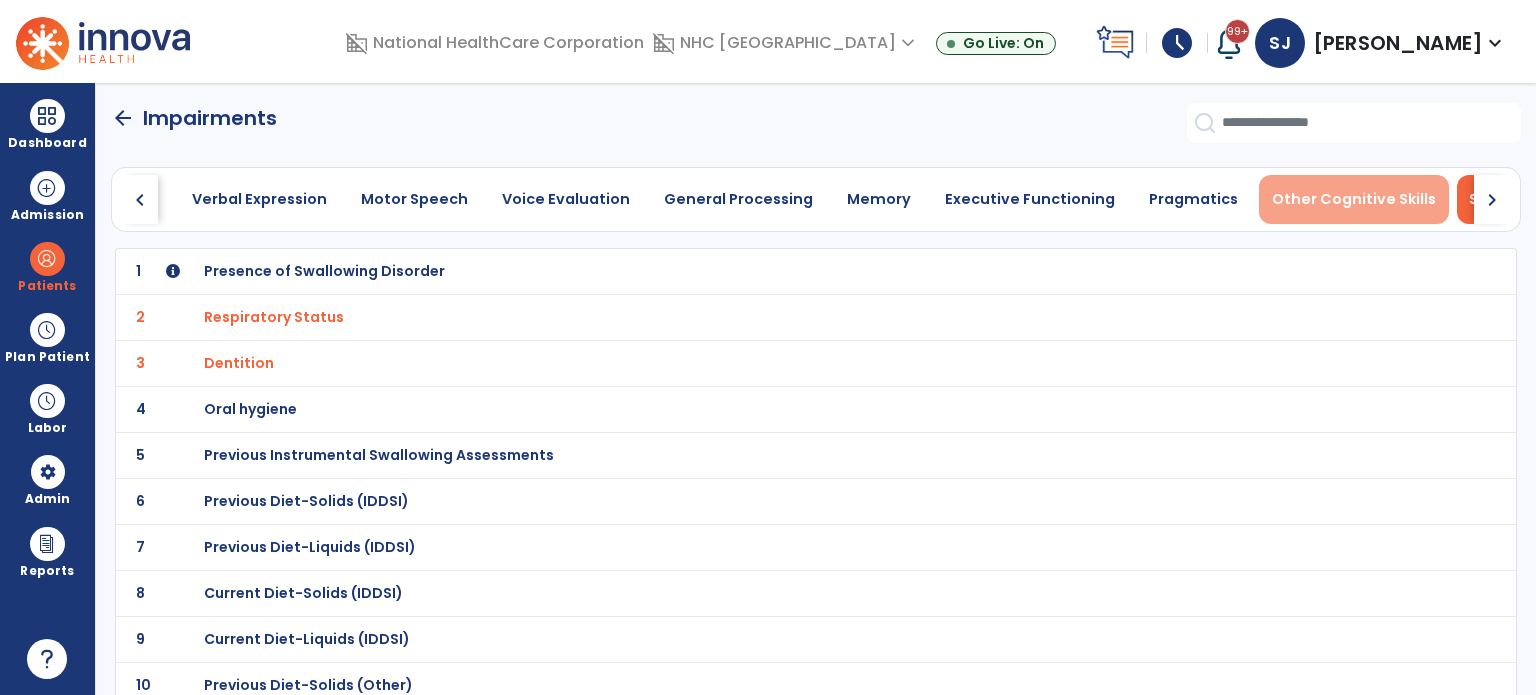 click on "Other Cognitive Skills" at bounding box center (1354, 199) 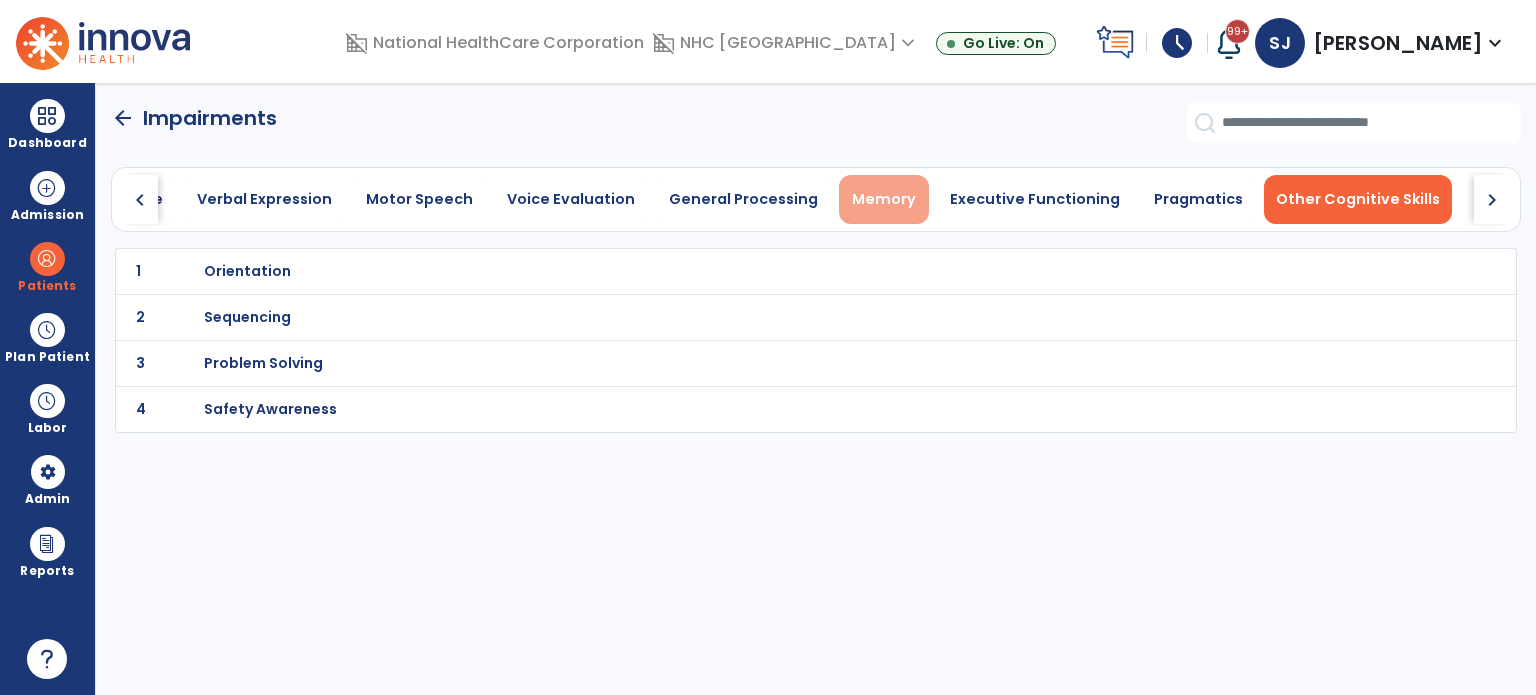 click on "Memory" at bounding box center [884, 199] 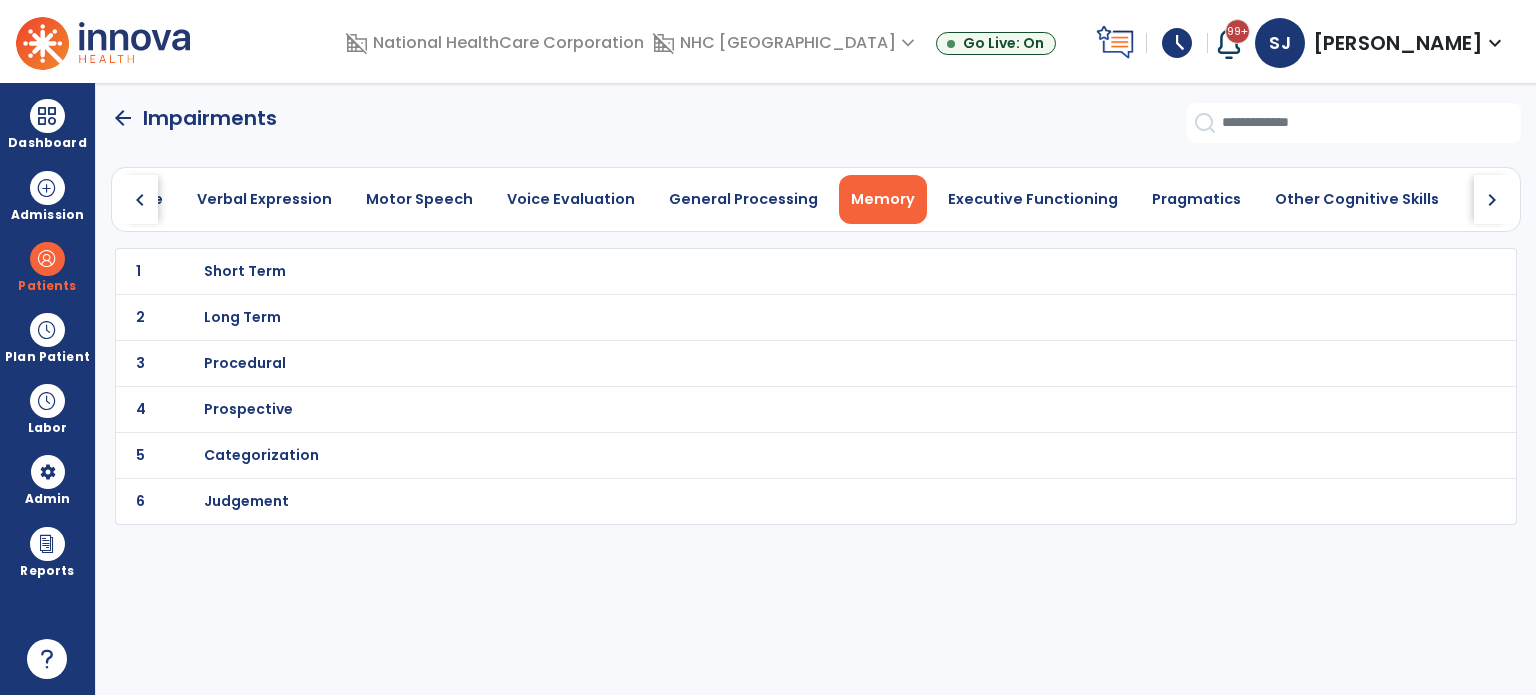 click on "Short Term" at bounding box center [772, 271] 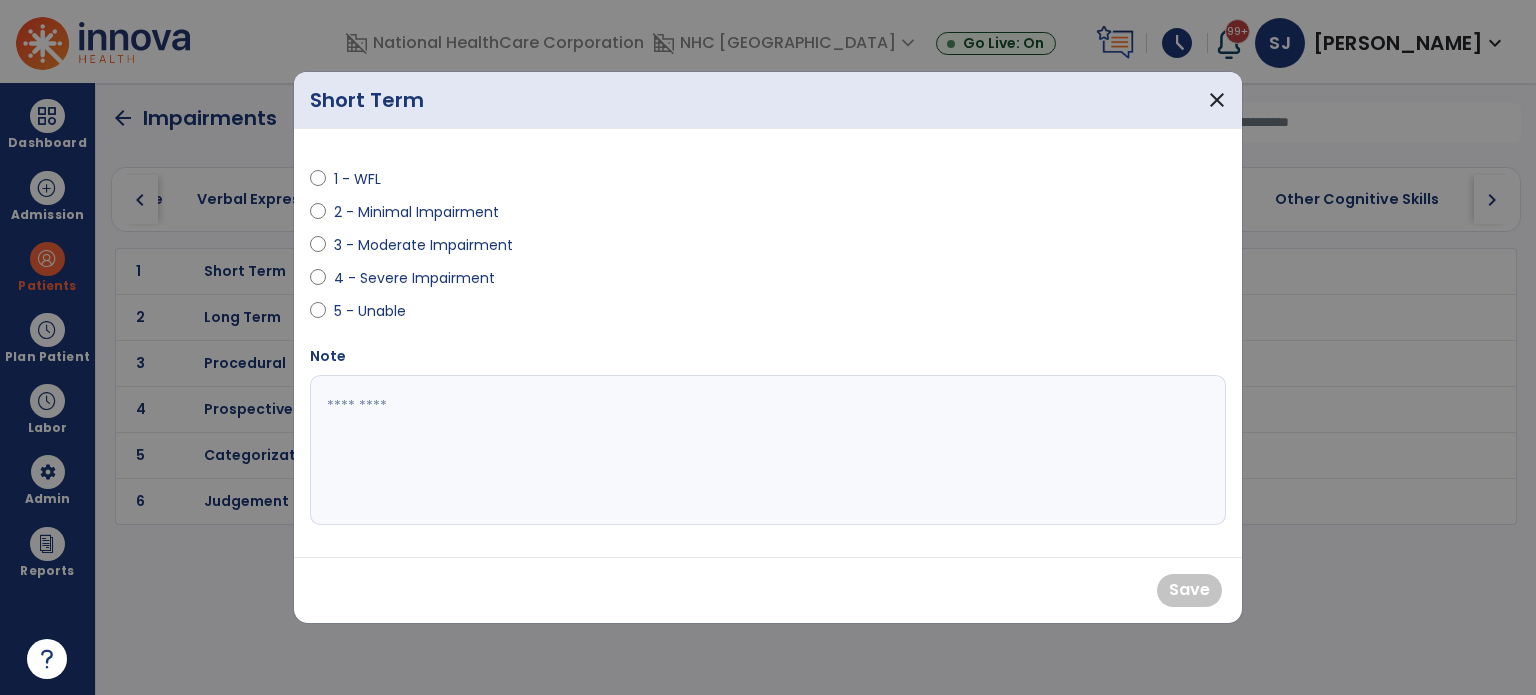 click on "4 - Severe Impairment" at bounding box center [414, 278] 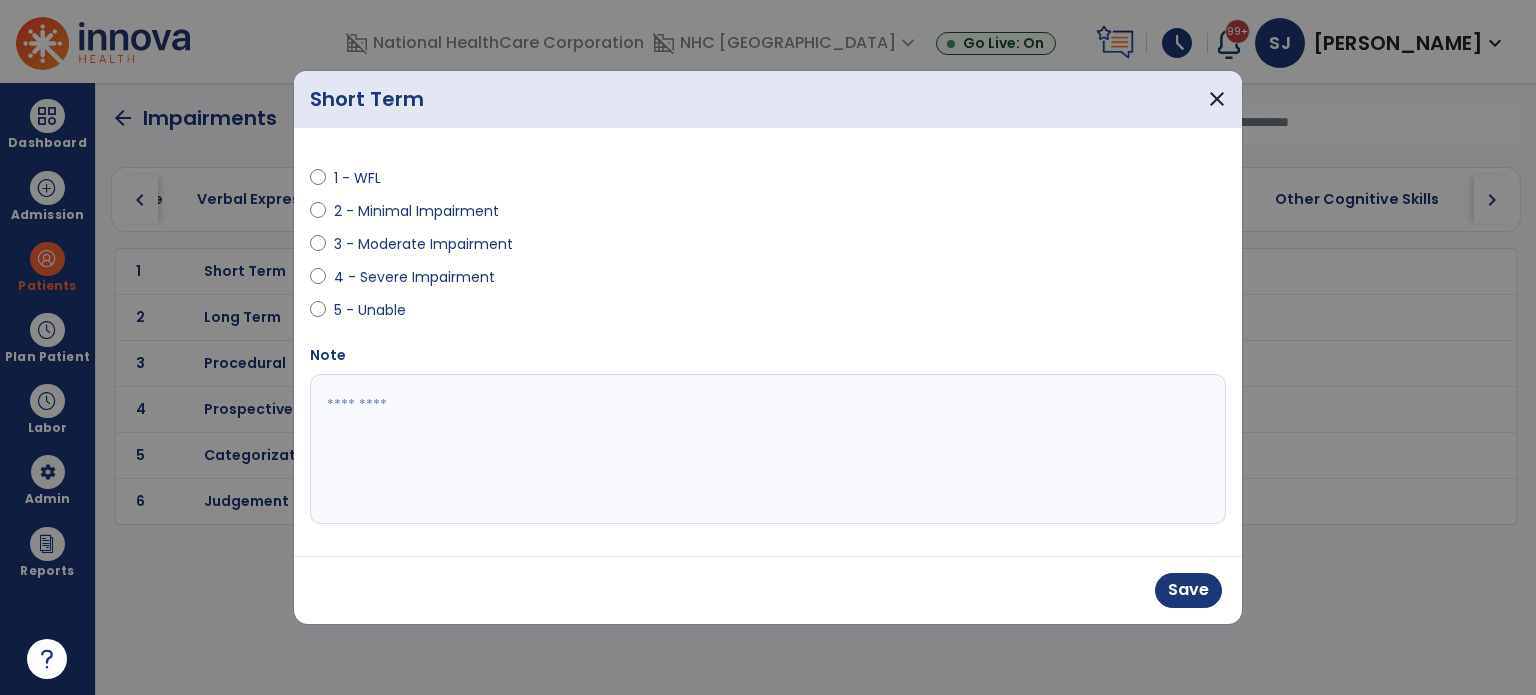 click on "3 - Moderate Impairment" at bounding box center [423, 244] 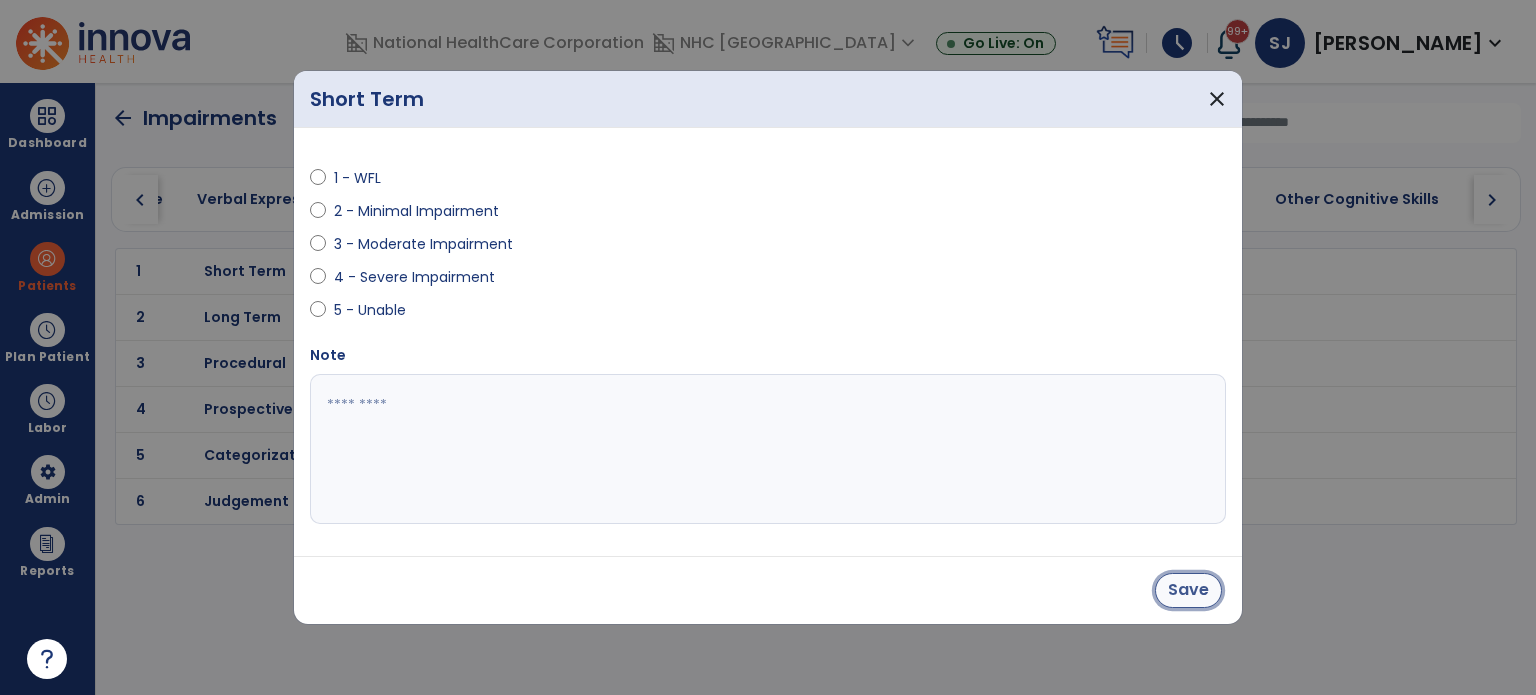 click on "Save" at bounding box center (1188, 590) 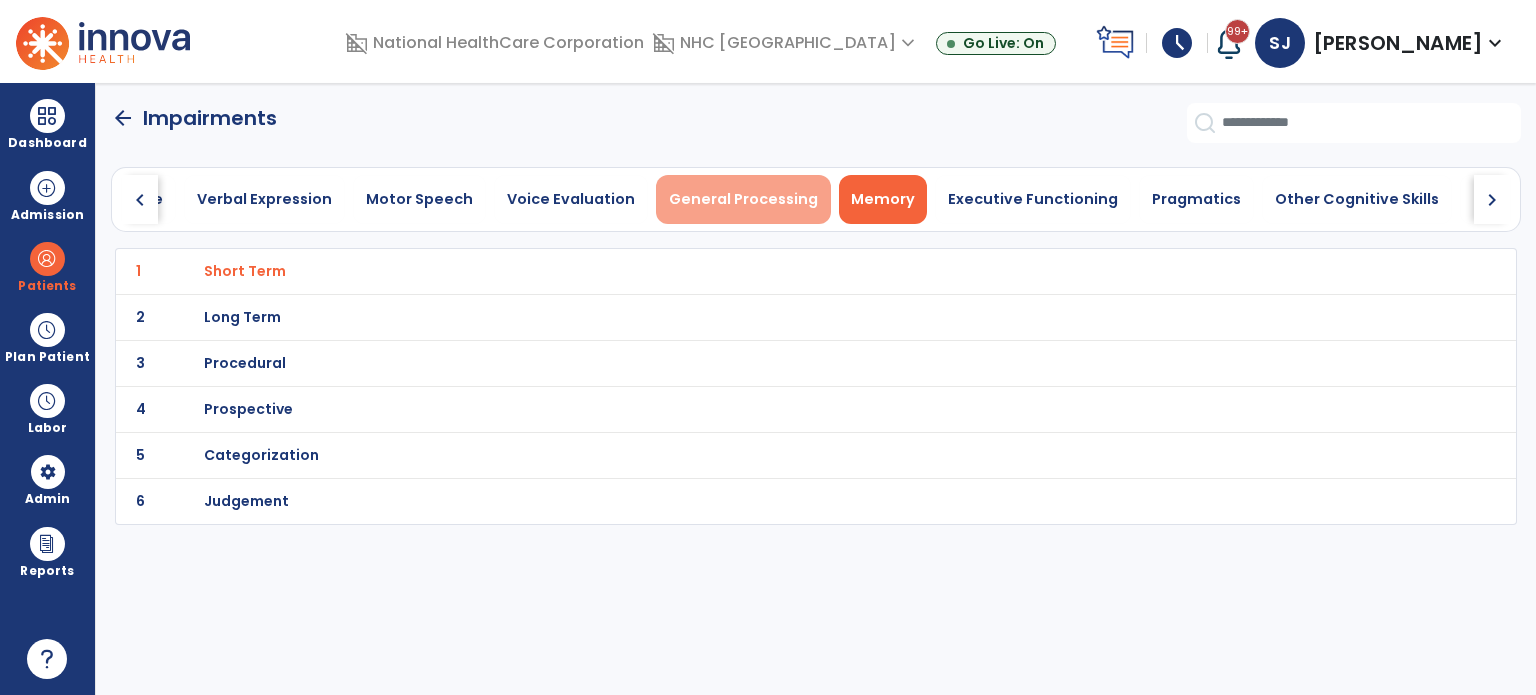 click on "General Processing" at bounding box center (743, 199) 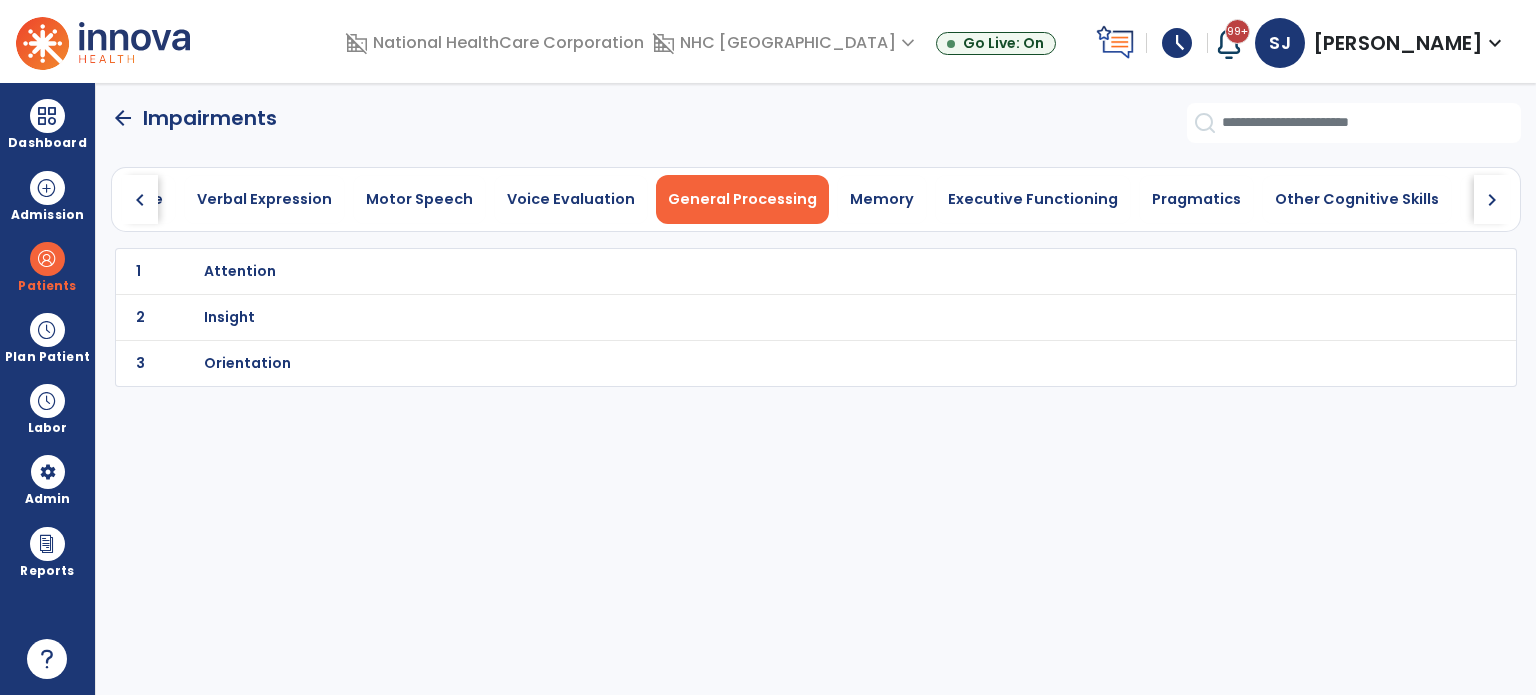 click on "chevron_left" 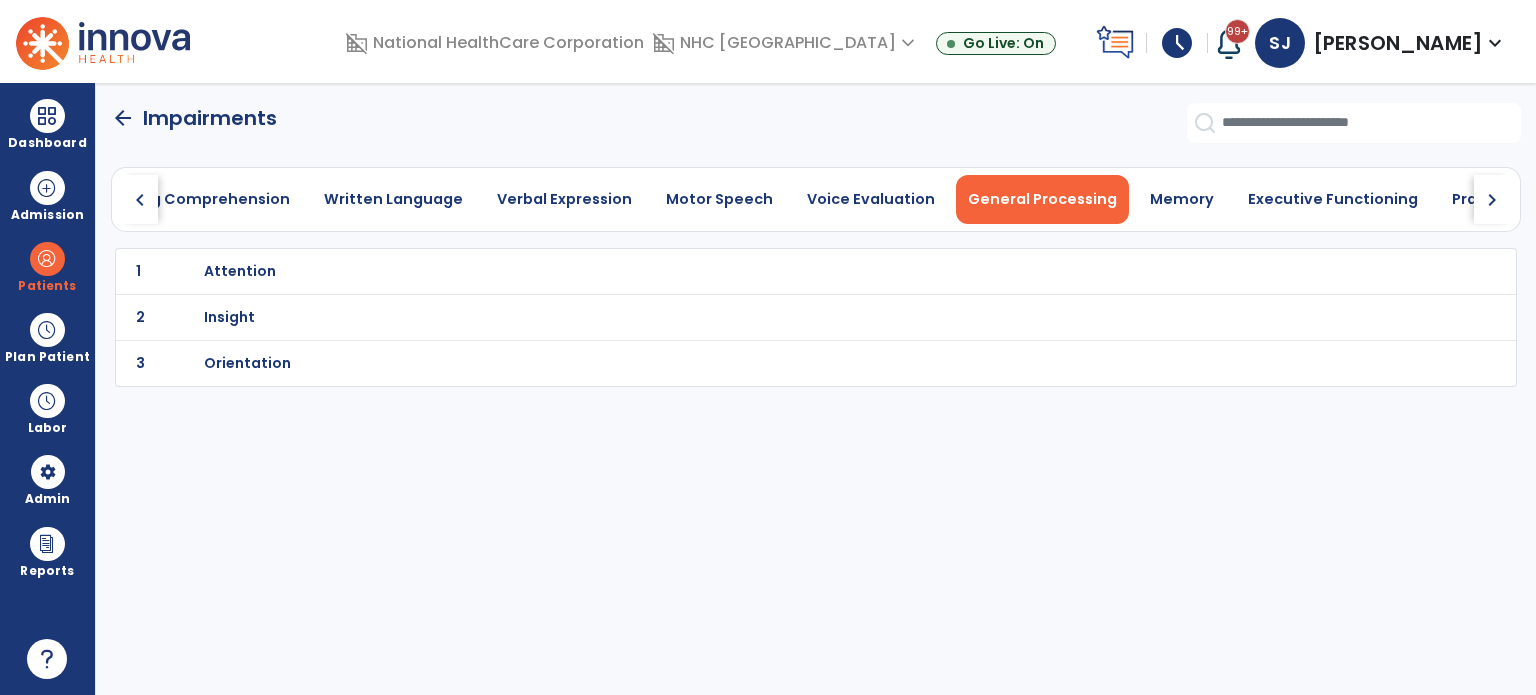 click on "chevron_left" 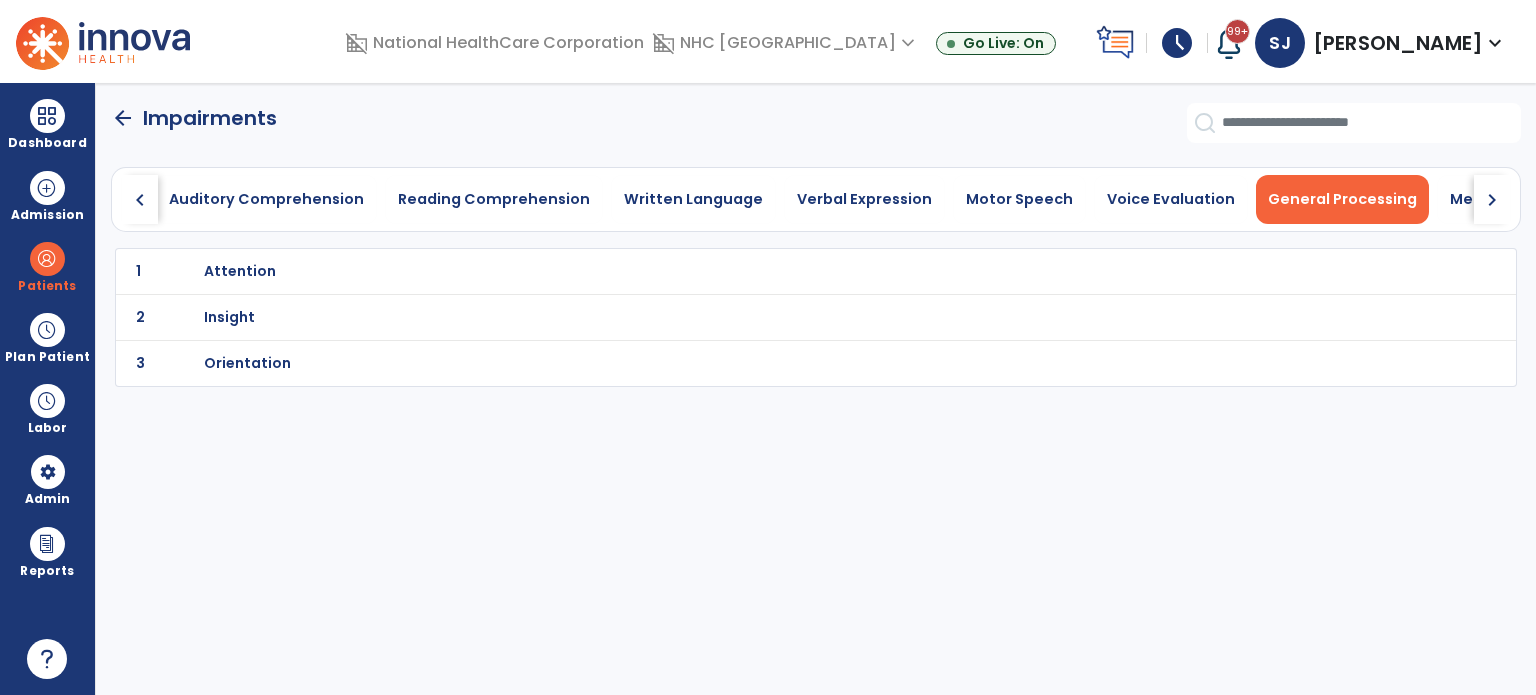 click on "chevron_left" 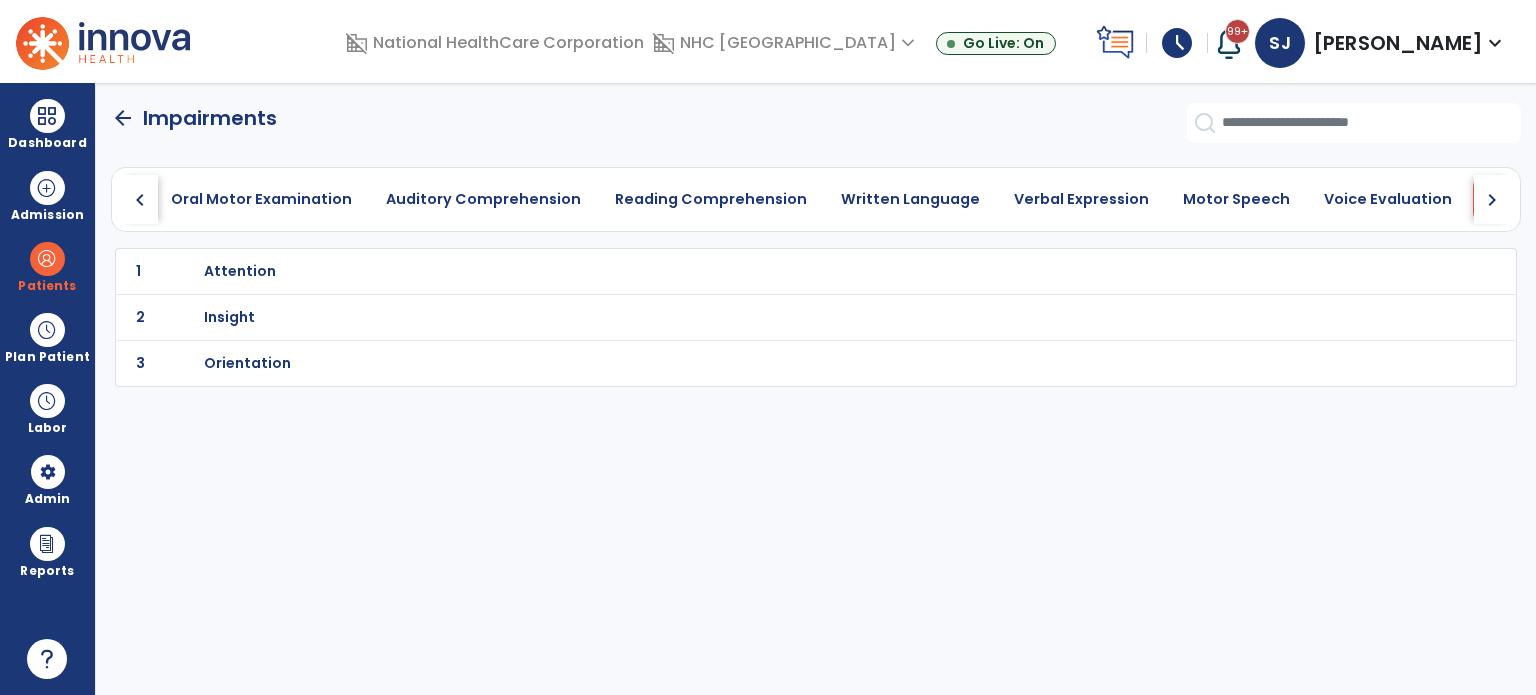 click on "chevron_left" 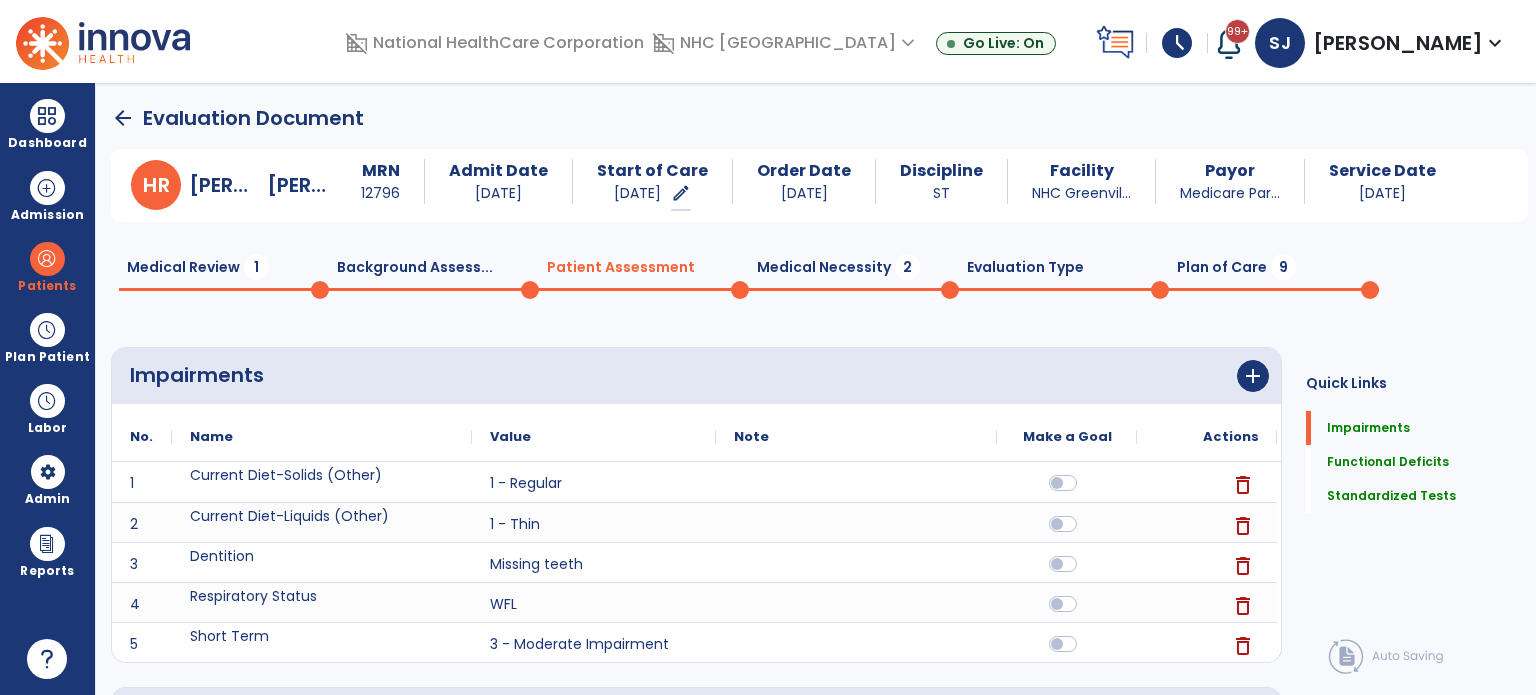 click on "Medical Necessity  2" 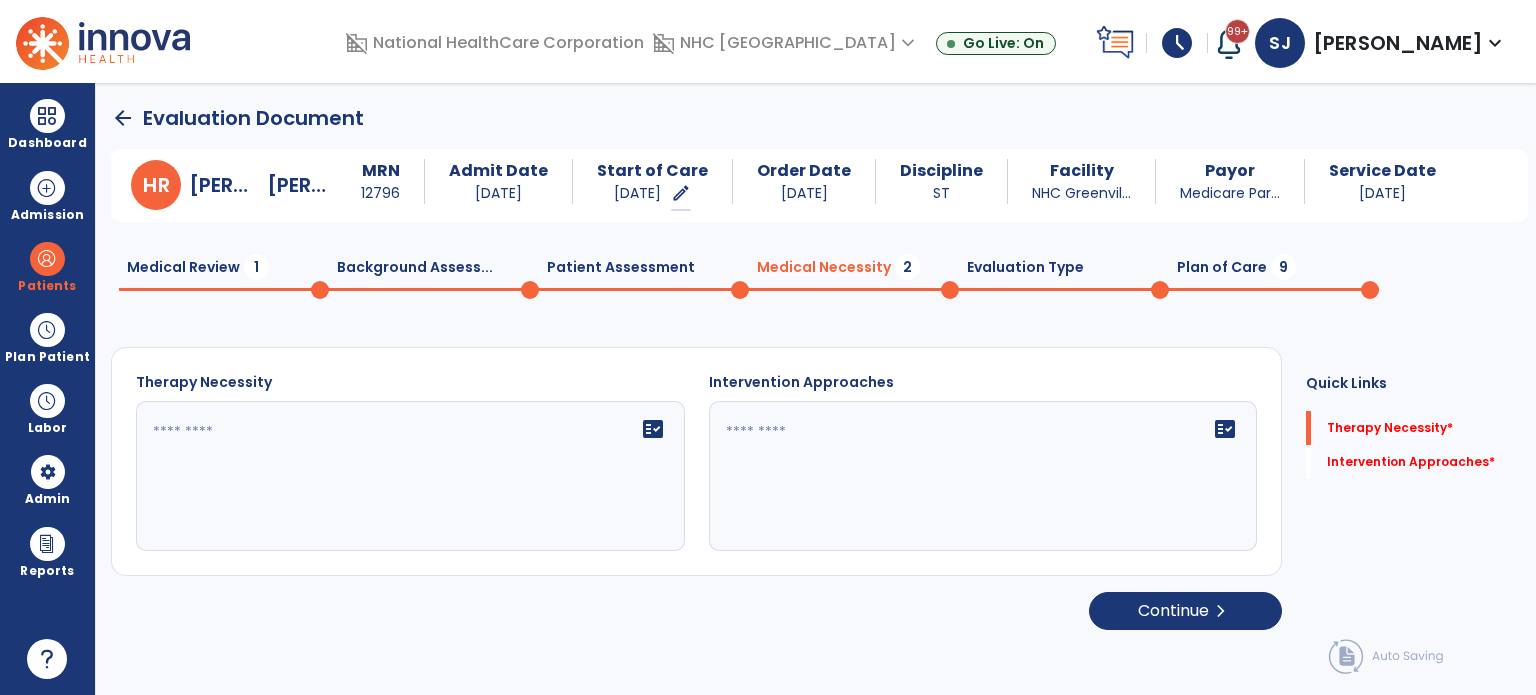 click on "fact_check" 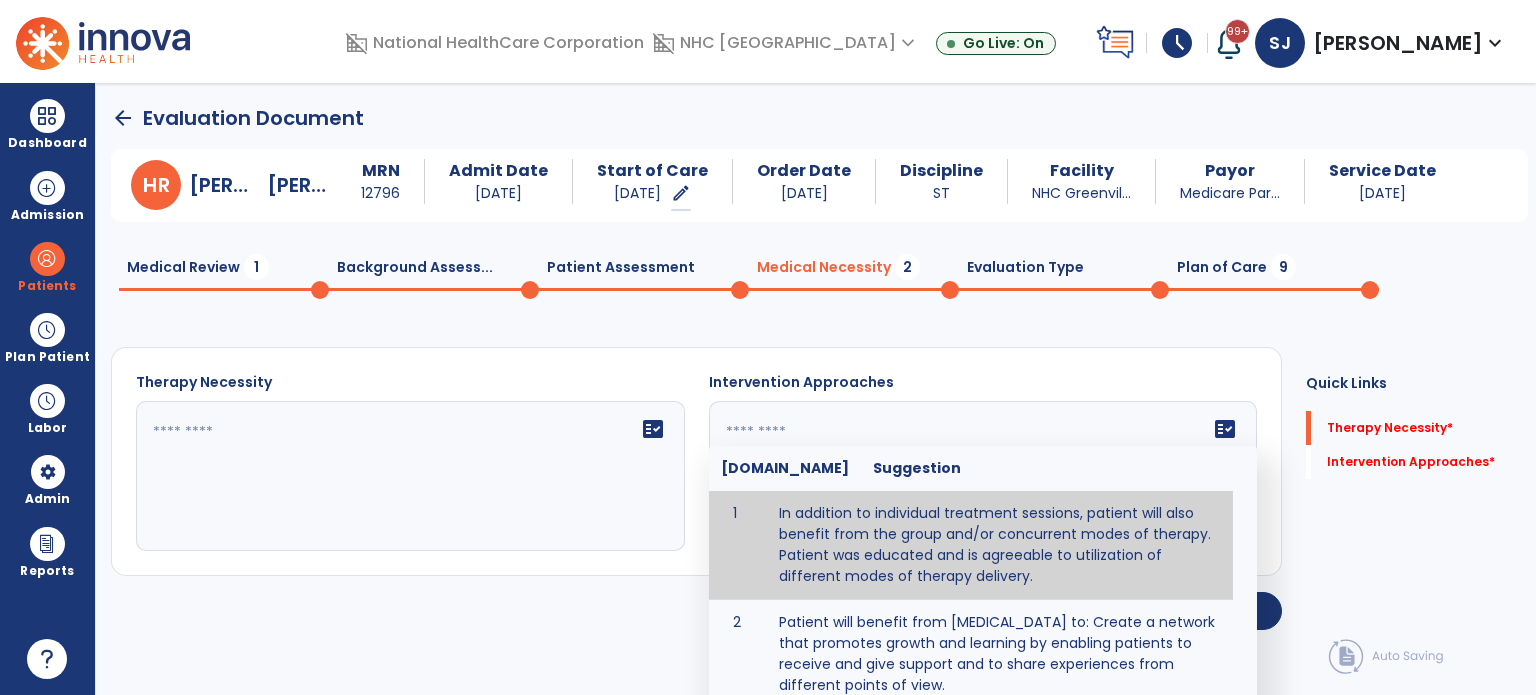 type on "**********" 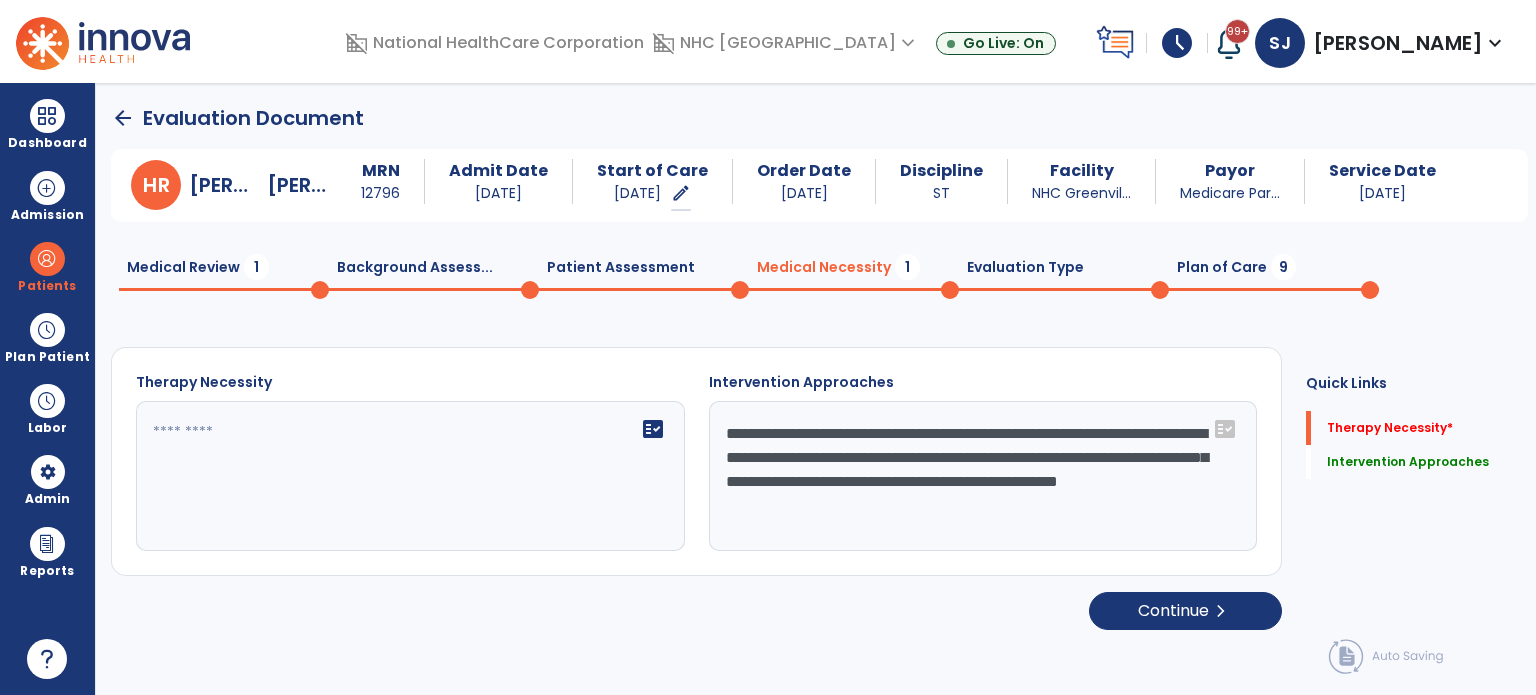 click on "fact_check" 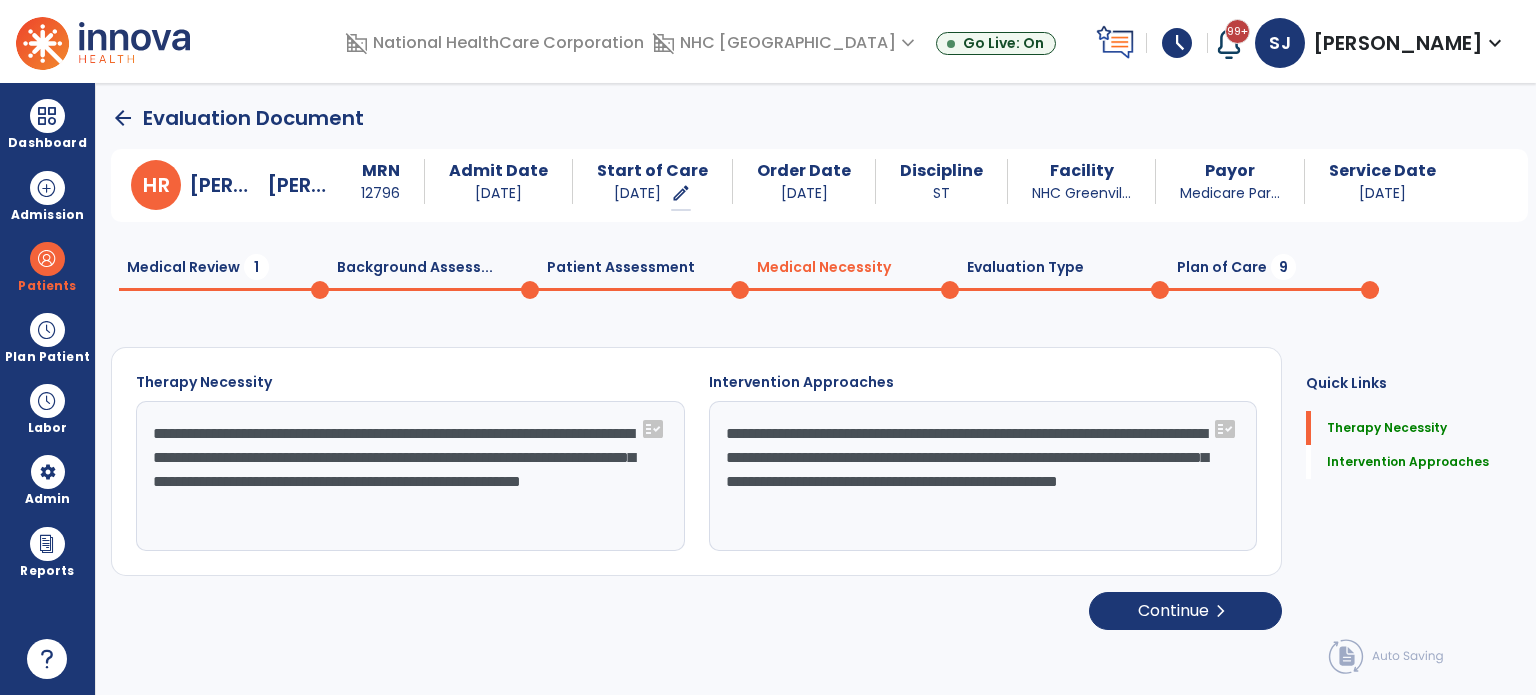 type on "**********" 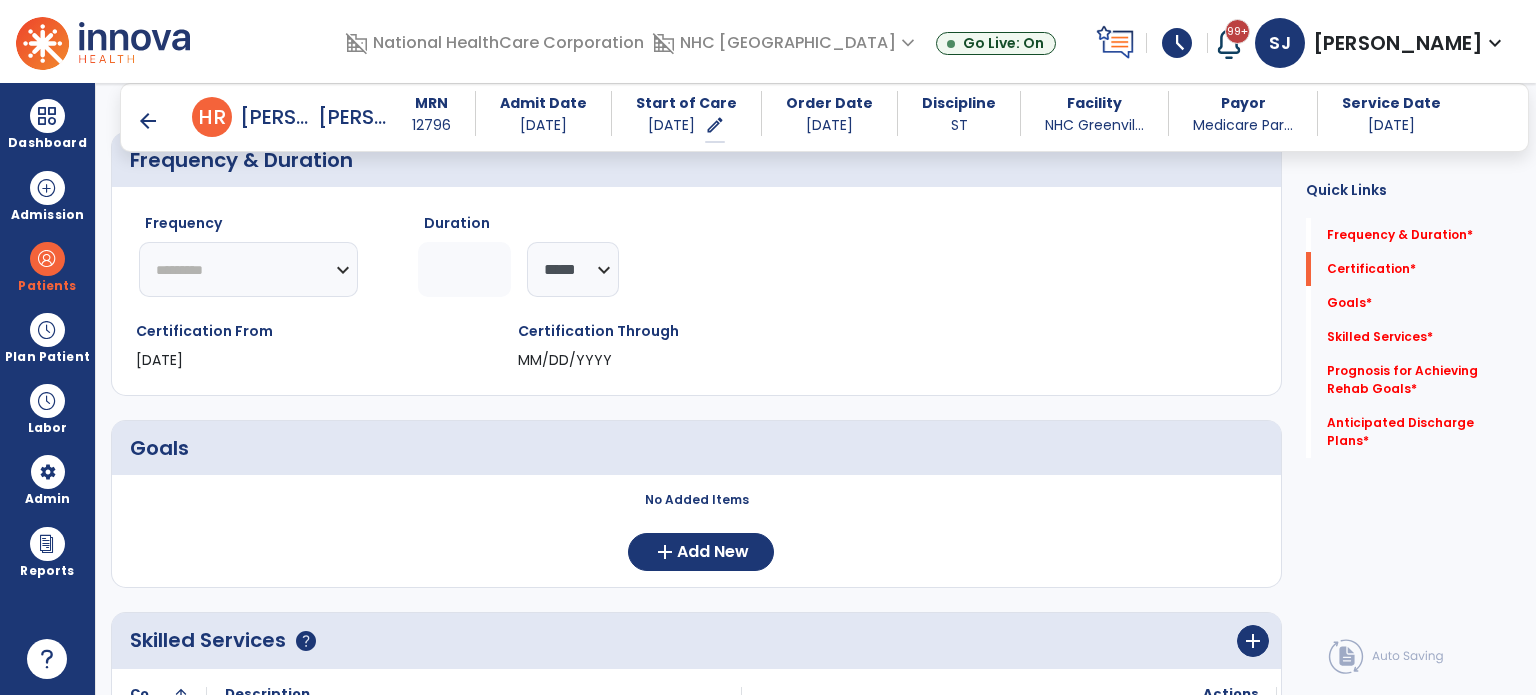 scroll, scrollTop: 200, scrollLeft: 0, axis: vertical 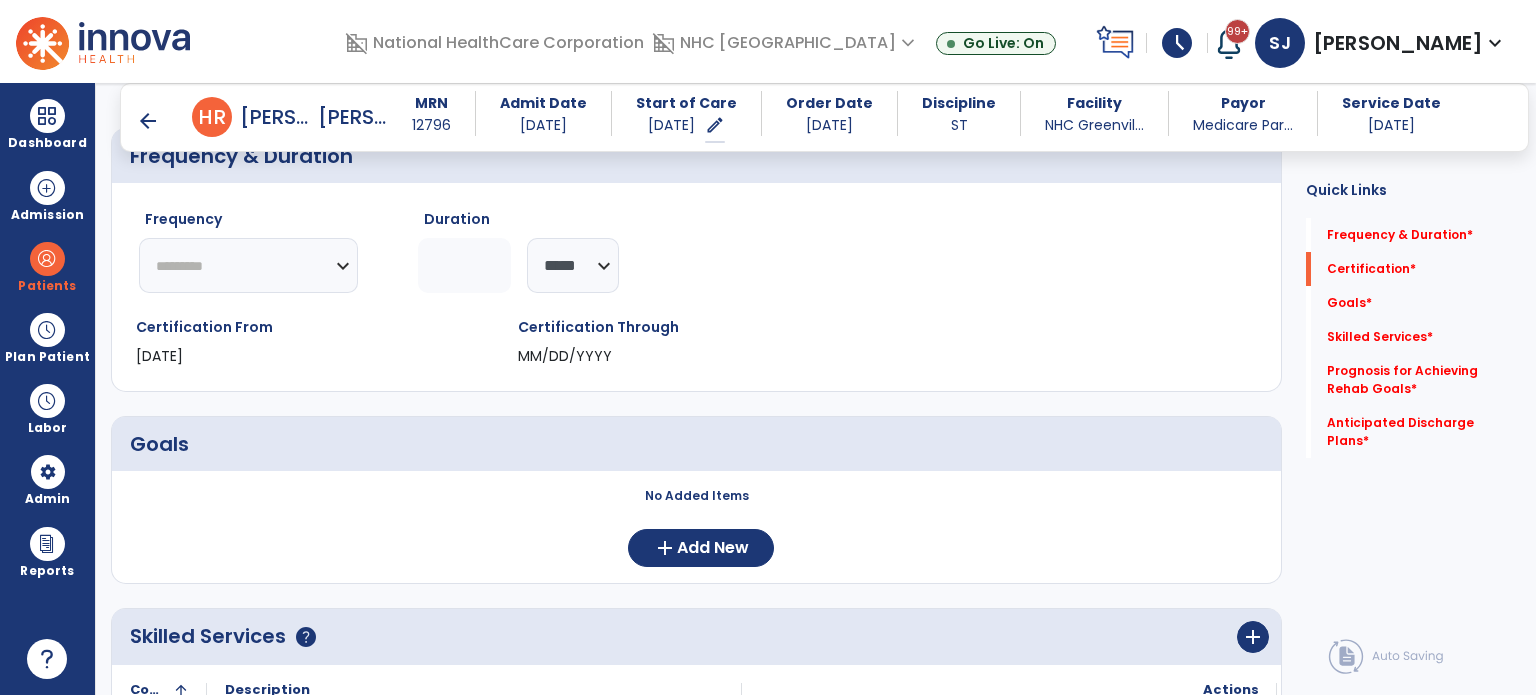 click 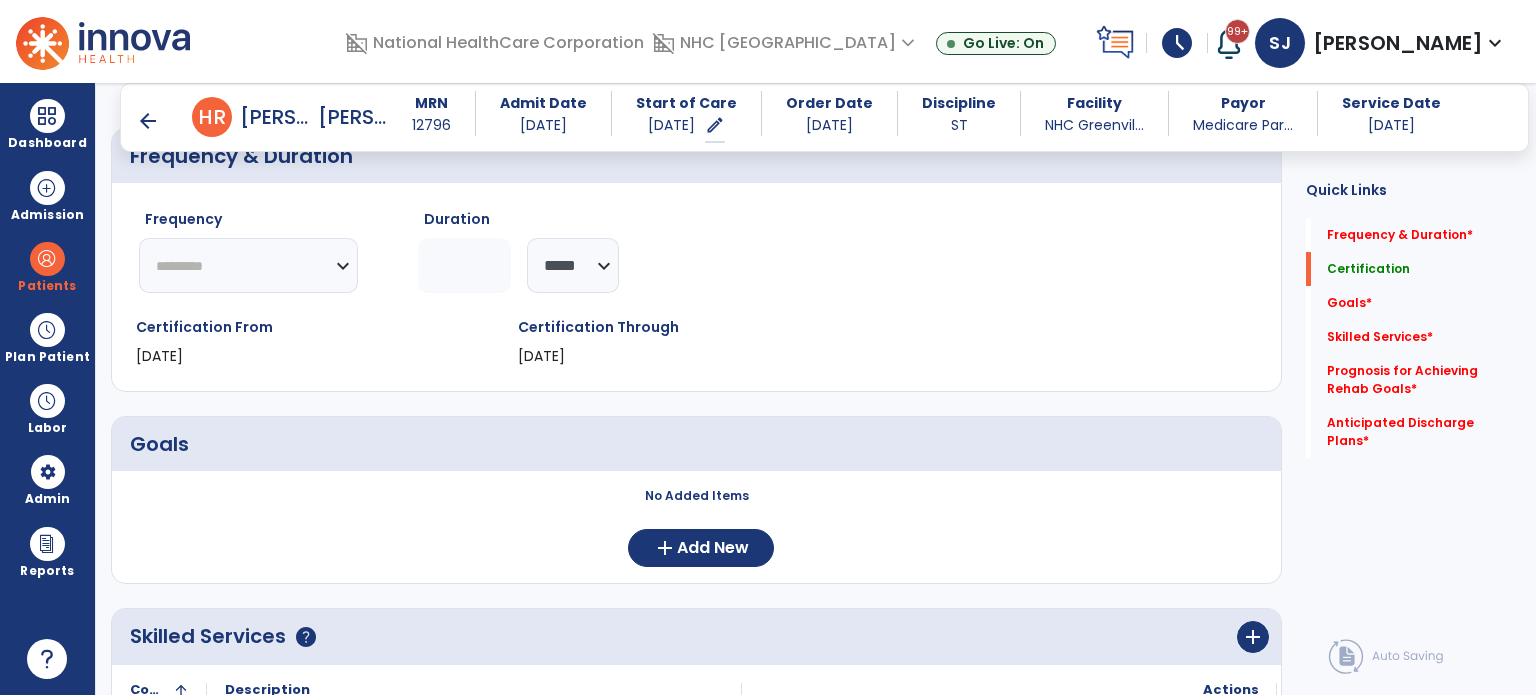 type on "**" 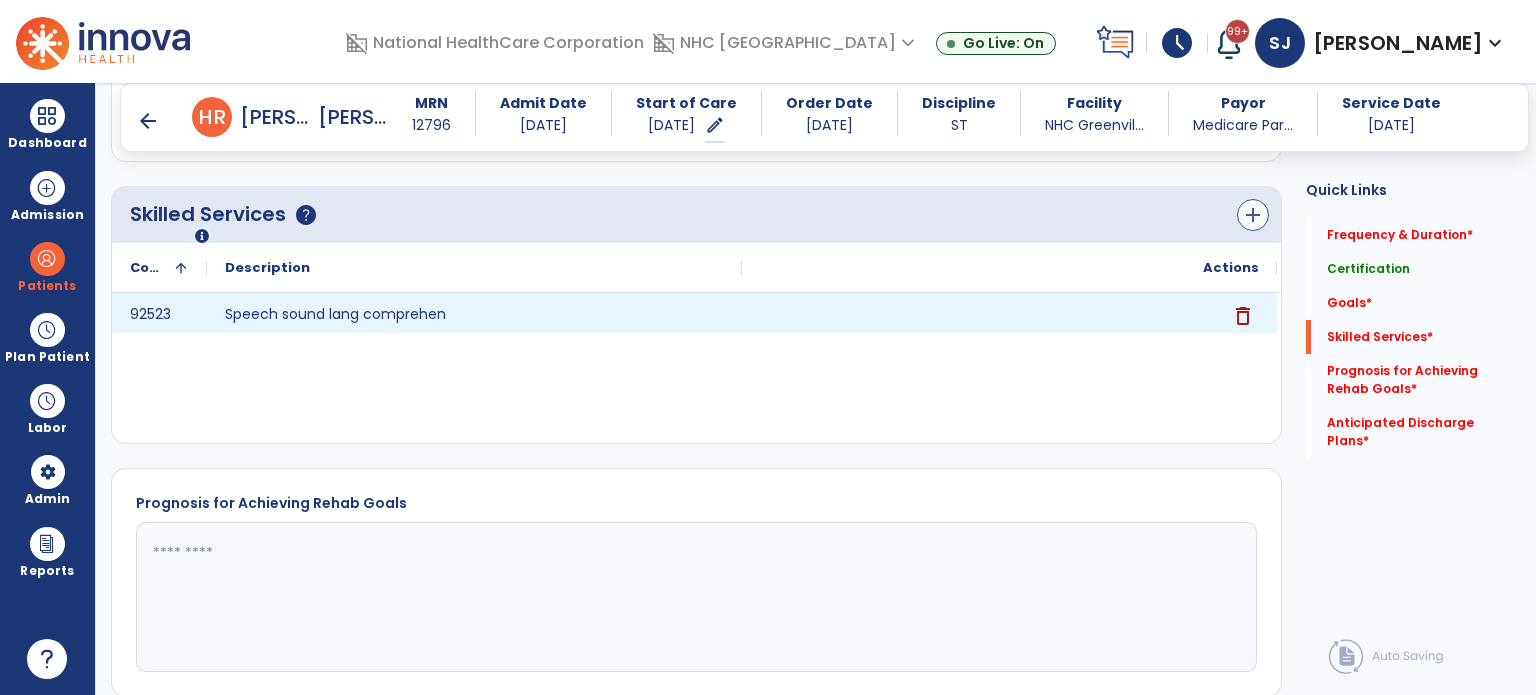 scroll, scrollTop: 600, scrollLeft: 0, axis: vertical 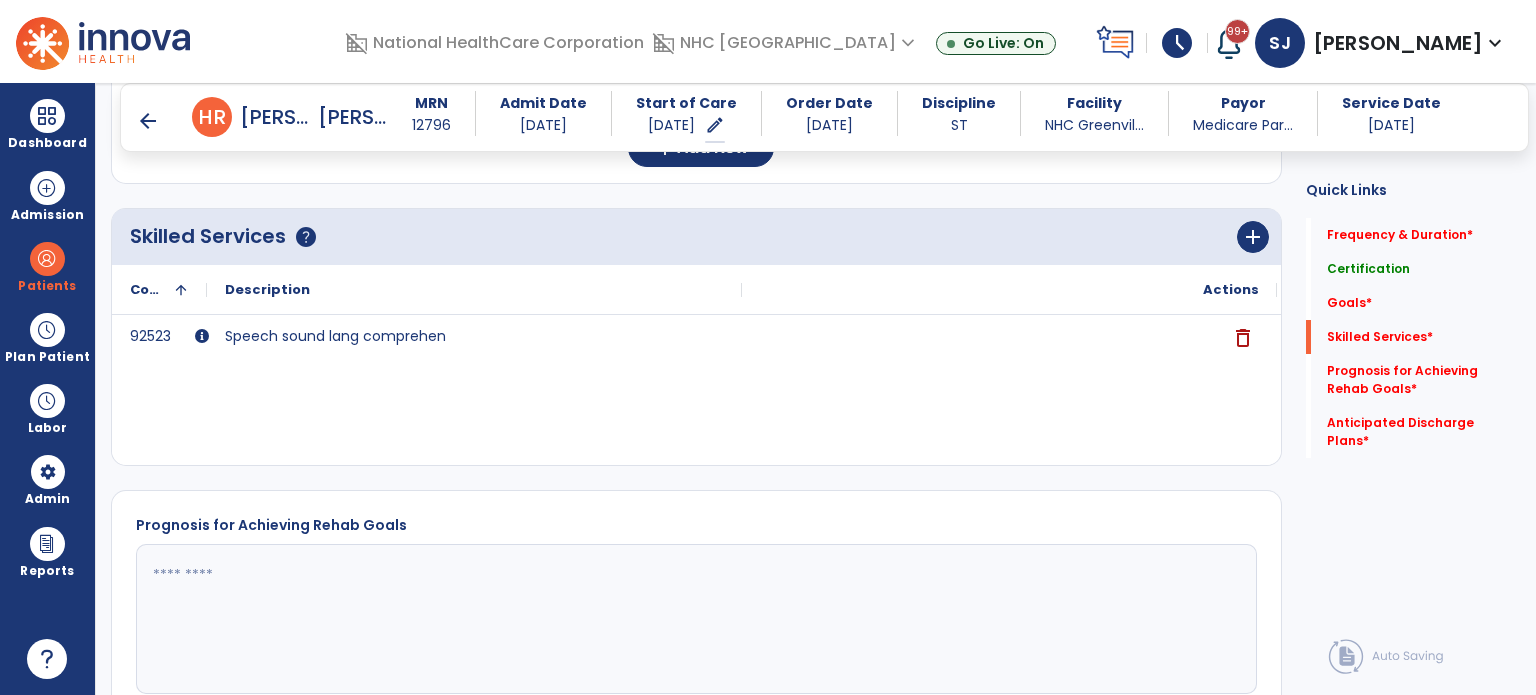 click on "add" 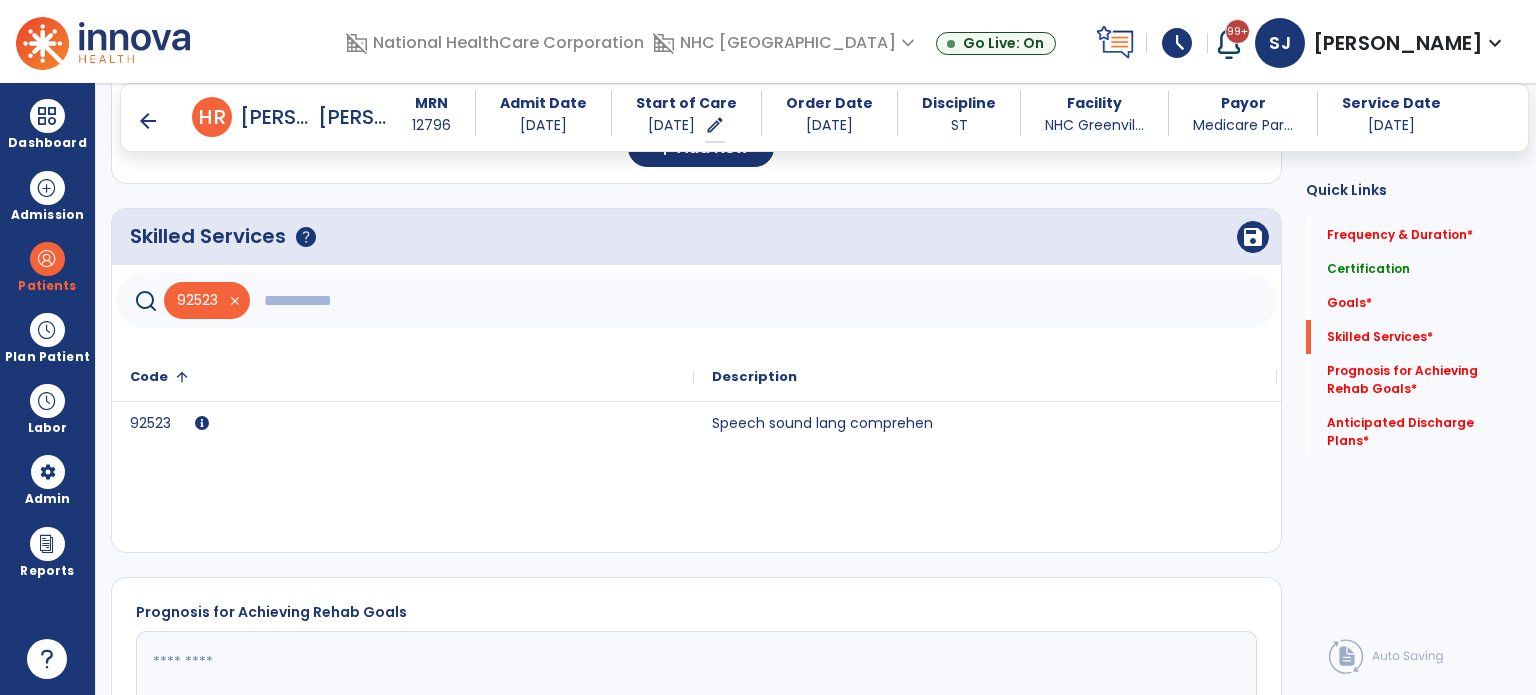 click 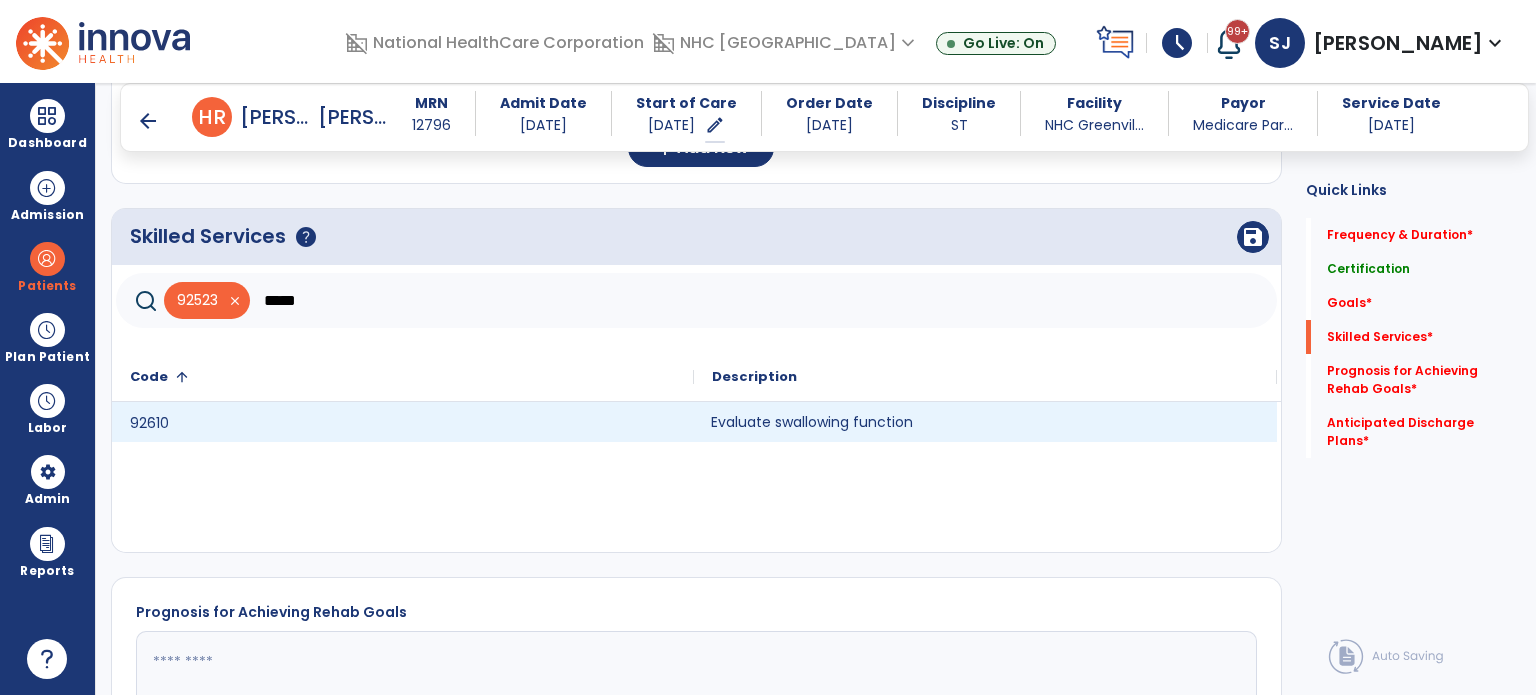 click on "Evaluate swallowing function" 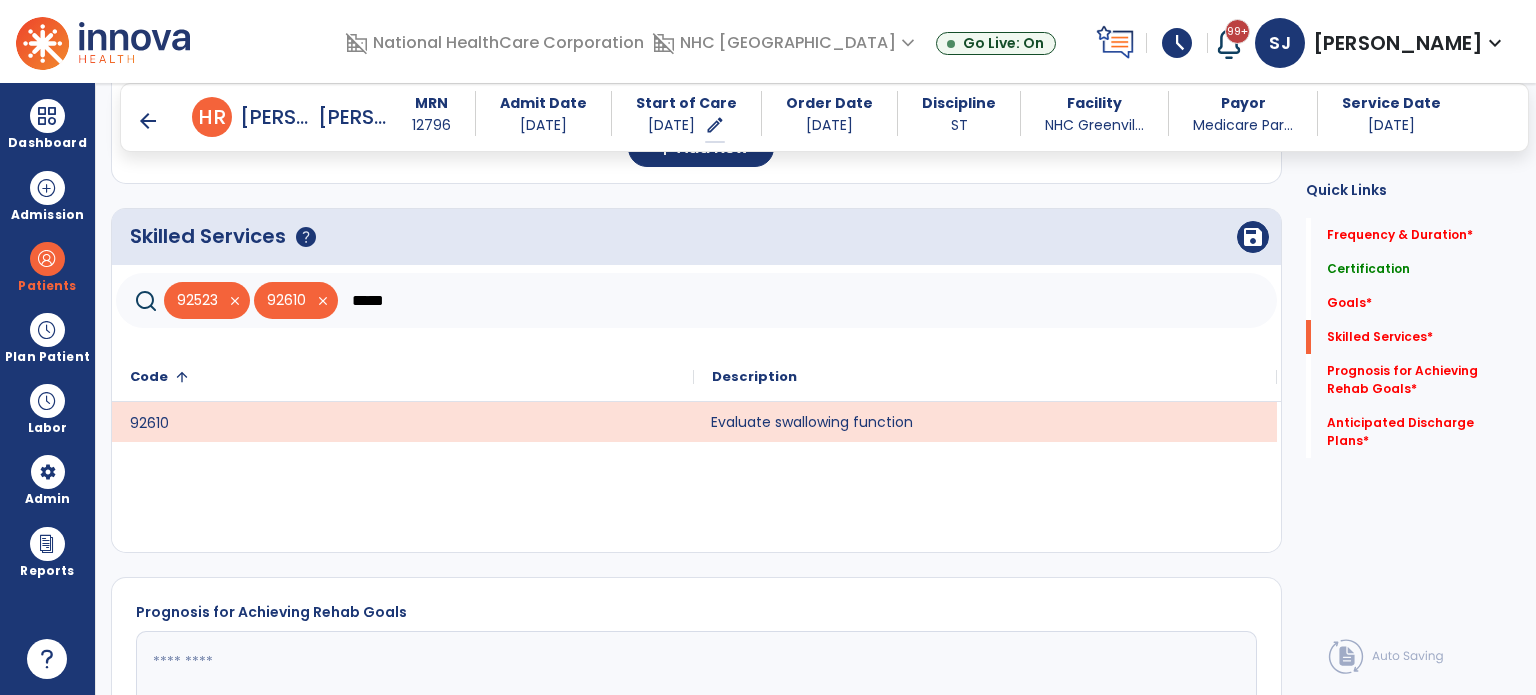 click on "*****" 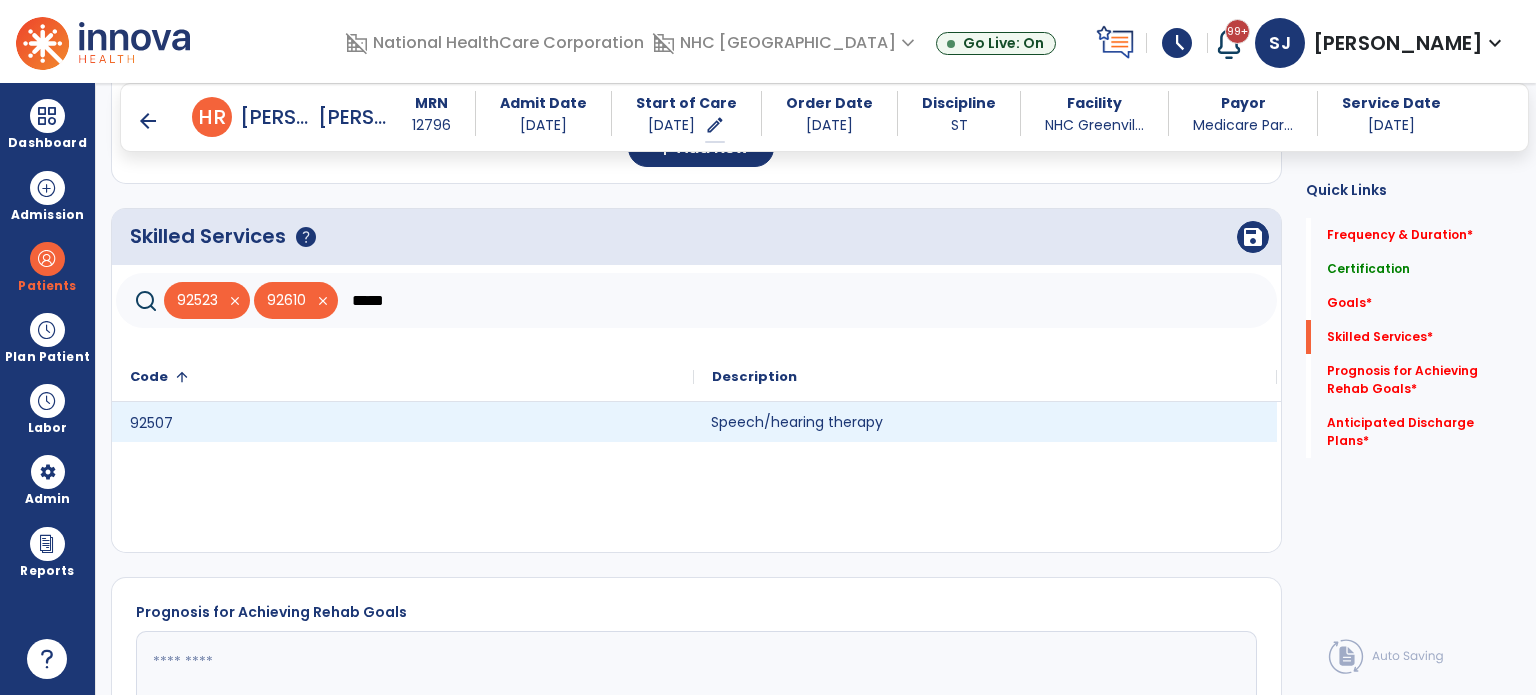 click on "Speech/hearing therapy" 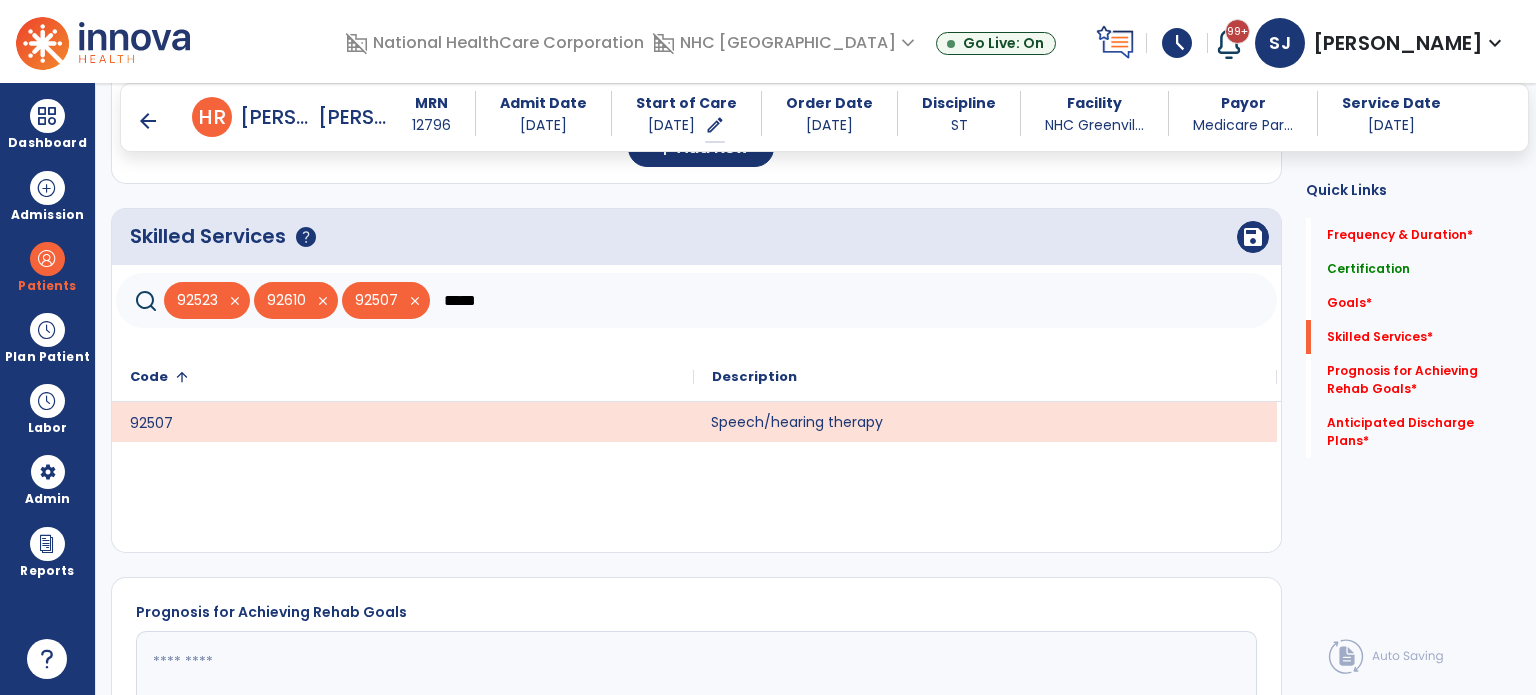 click on "*****" 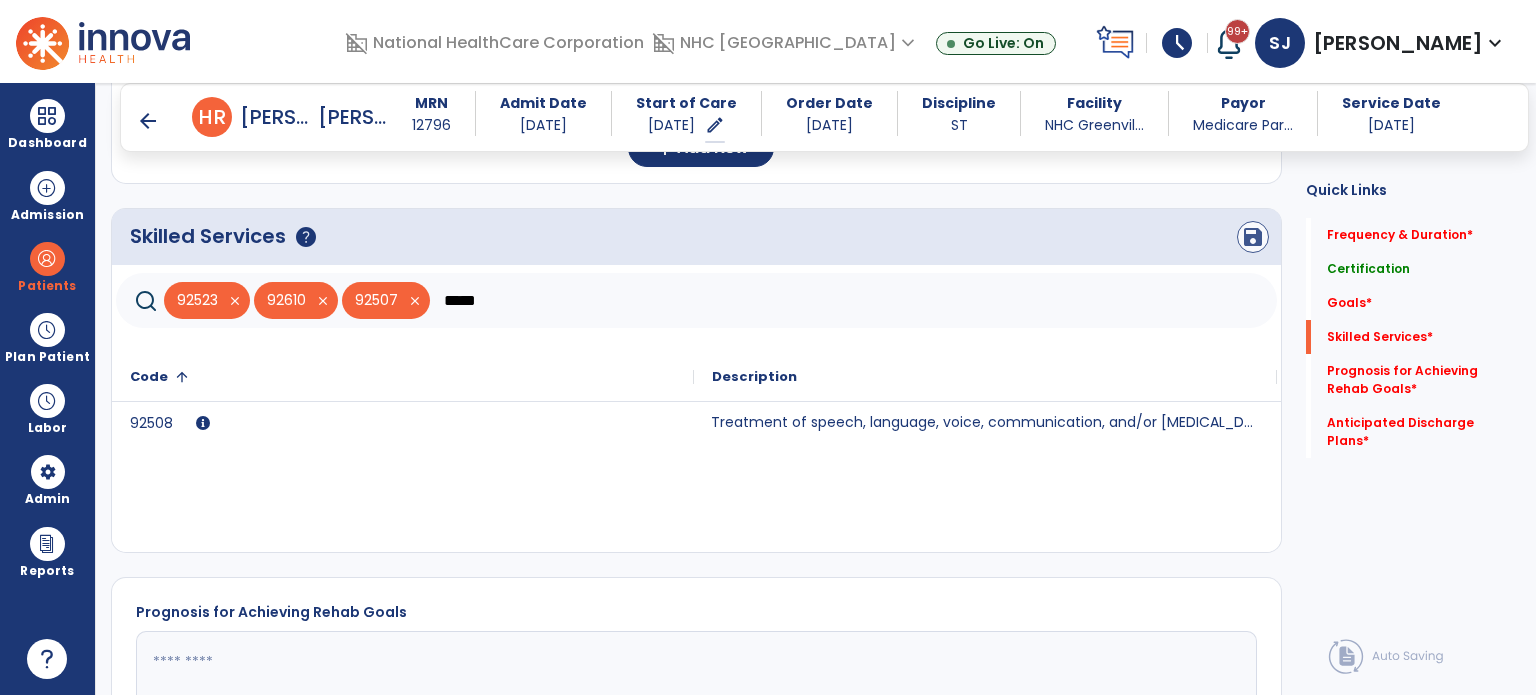 type on "*****" 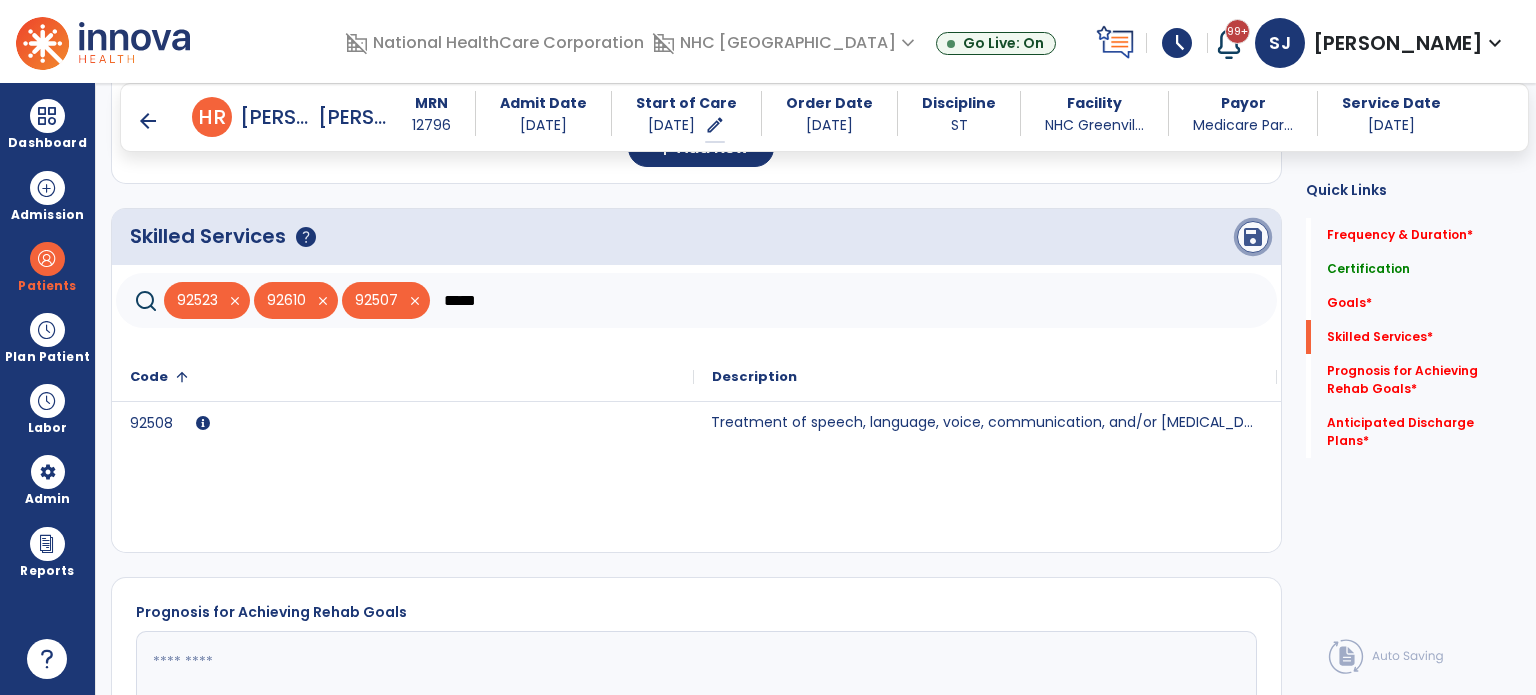 click on "save" 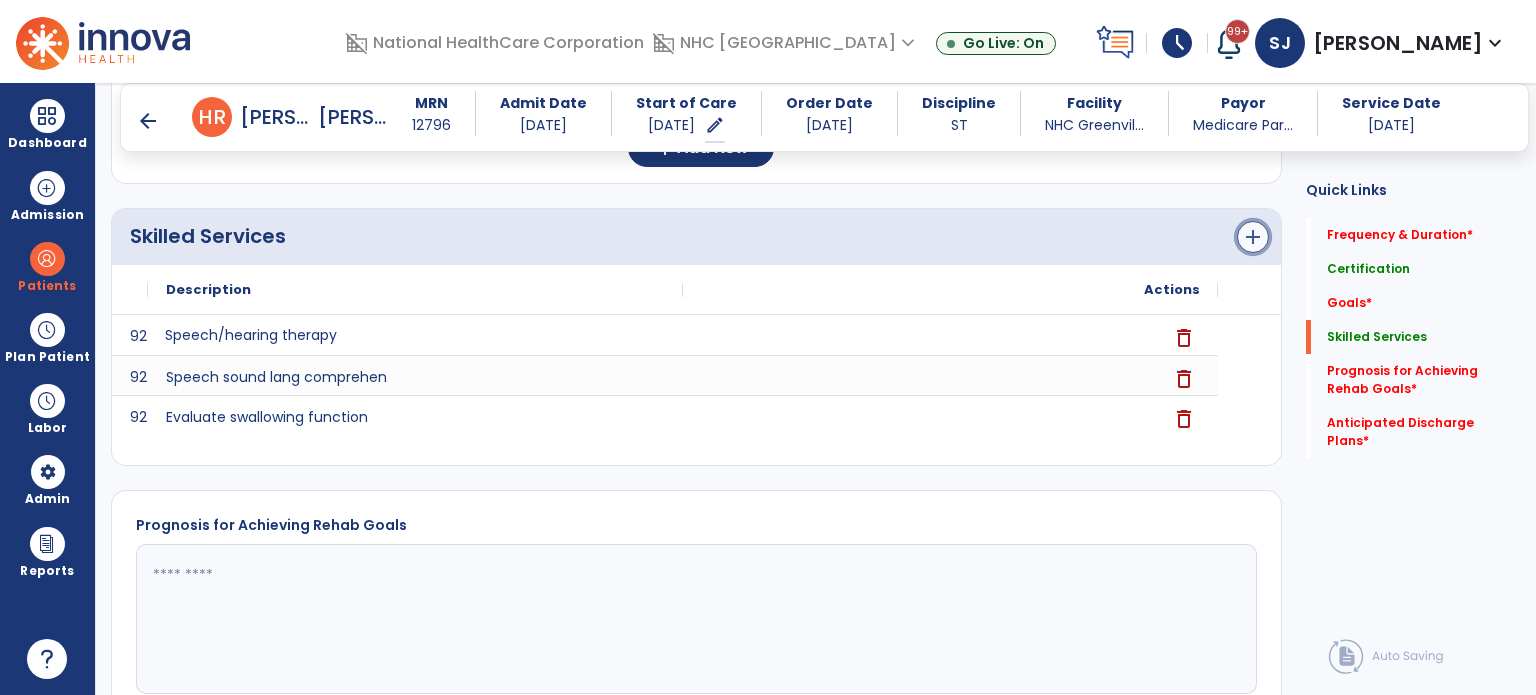 click on "add" 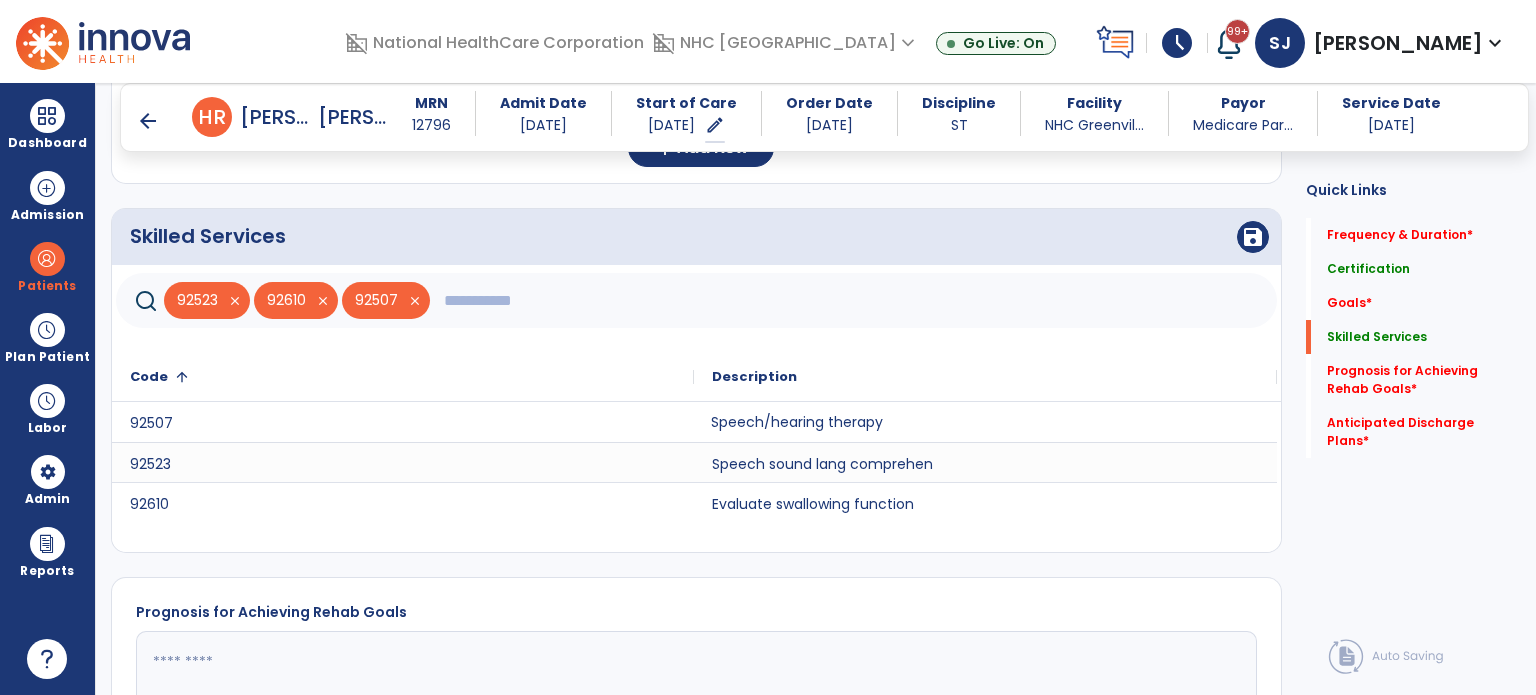 click 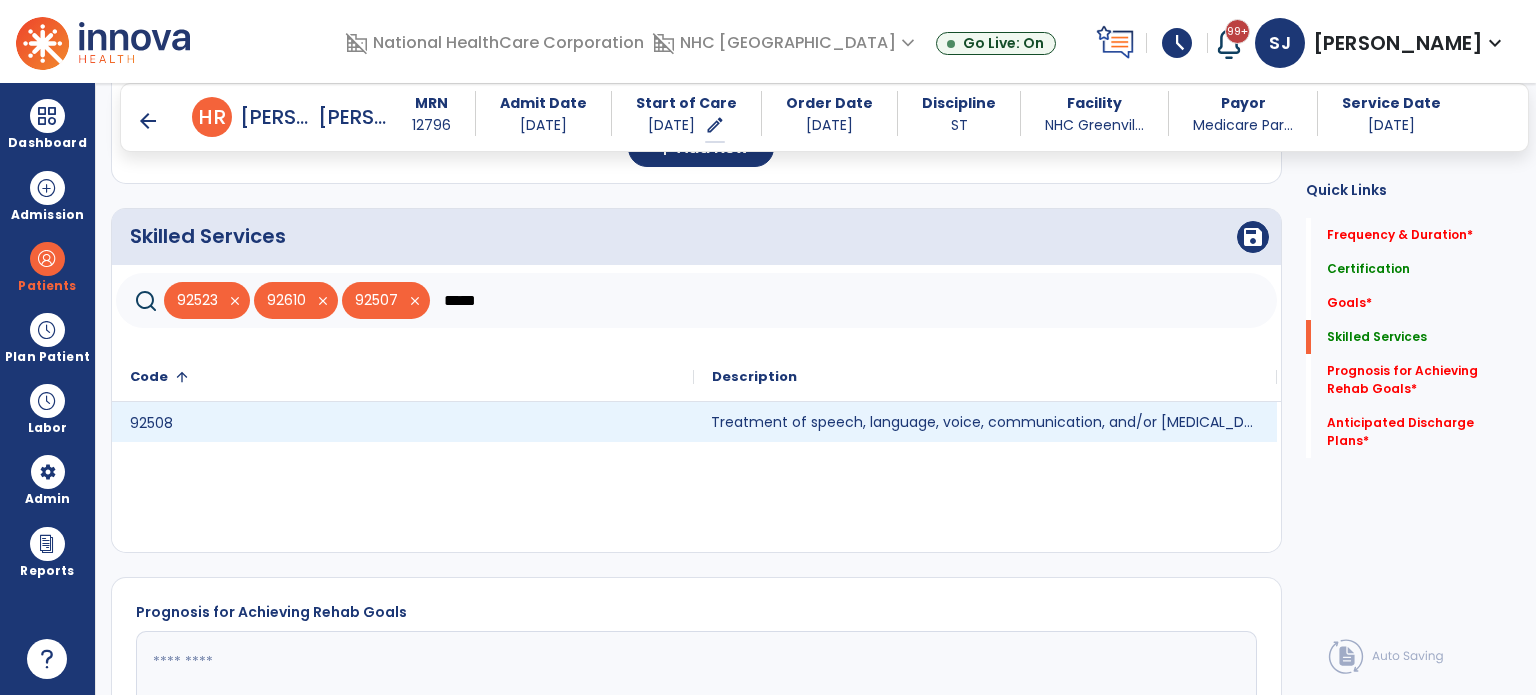 type on "*****" 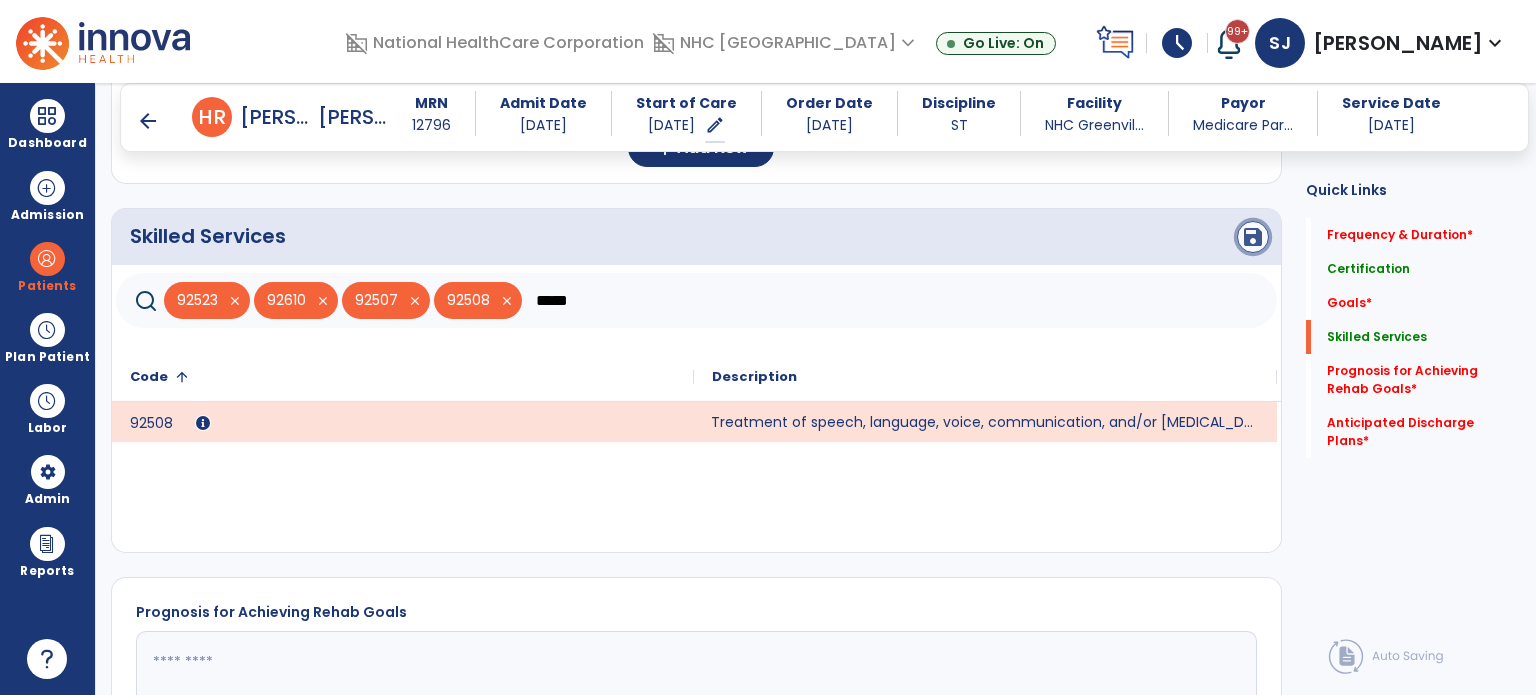 click on "save" 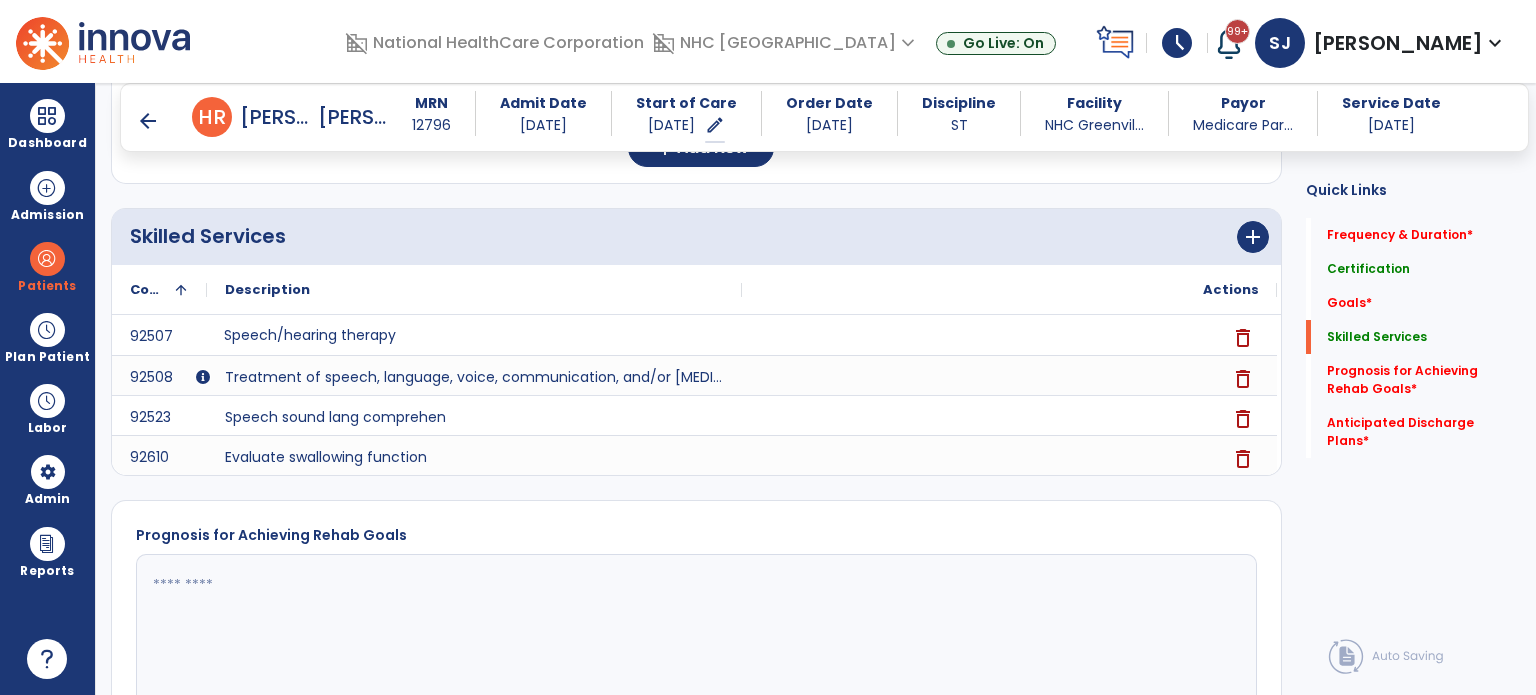 scroll, scrollTop: 980, scrollLeft: 0, axis: vertical 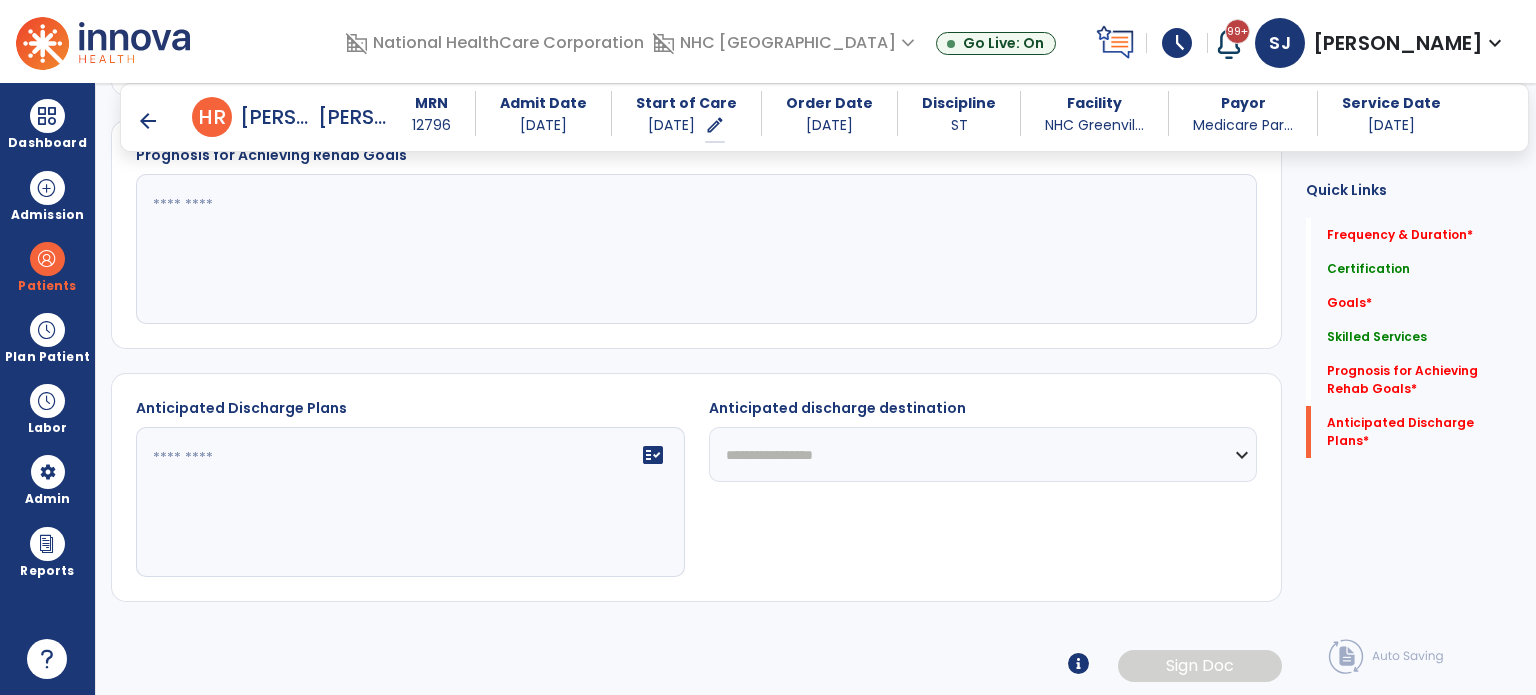 click on "**********" 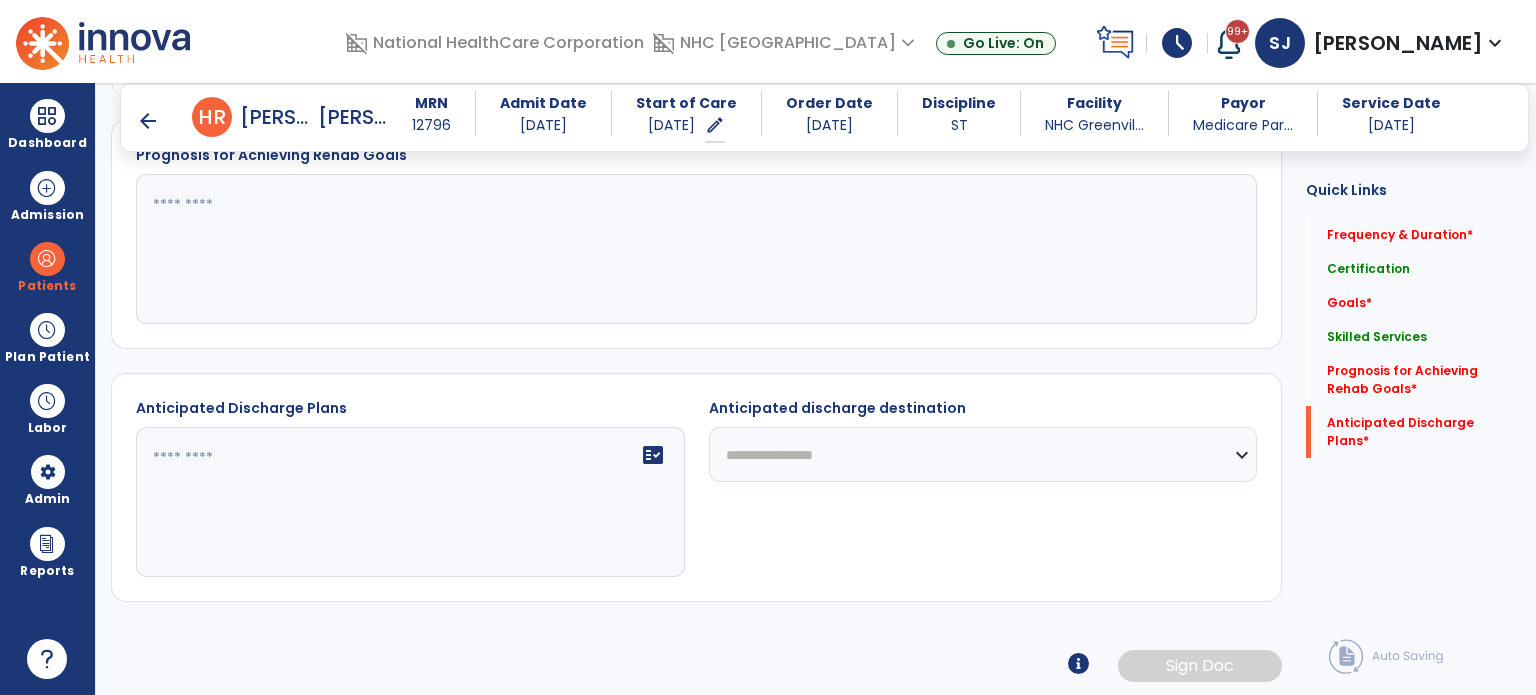 select on "****" 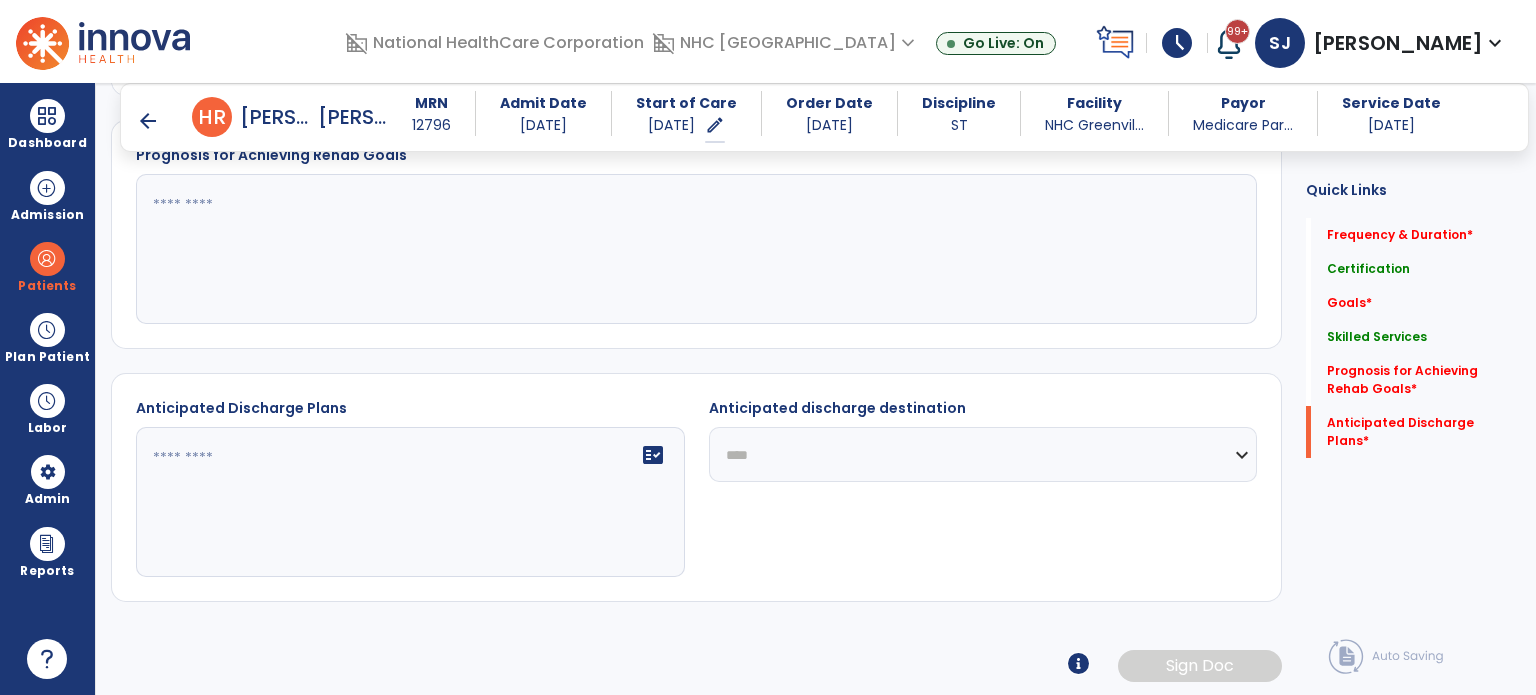 click on "**********" 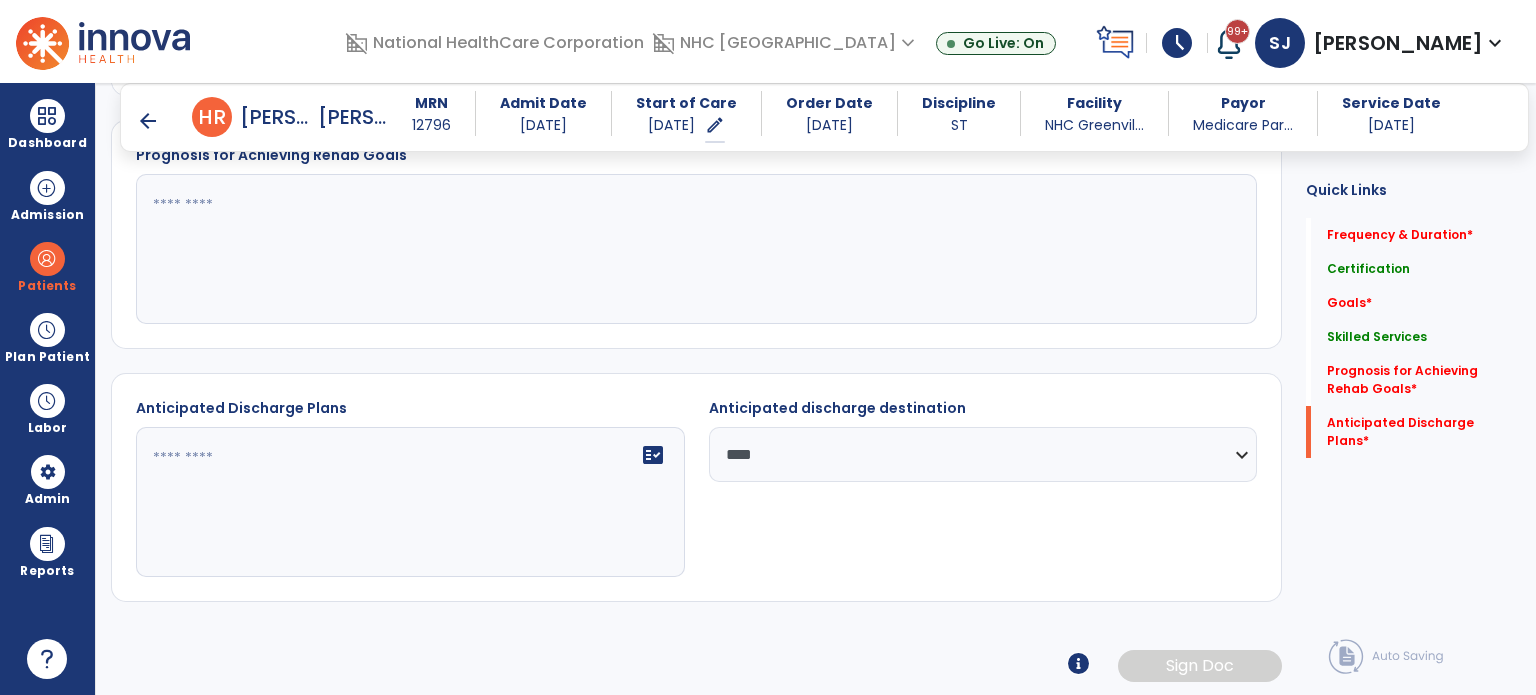 click on "fact_check" 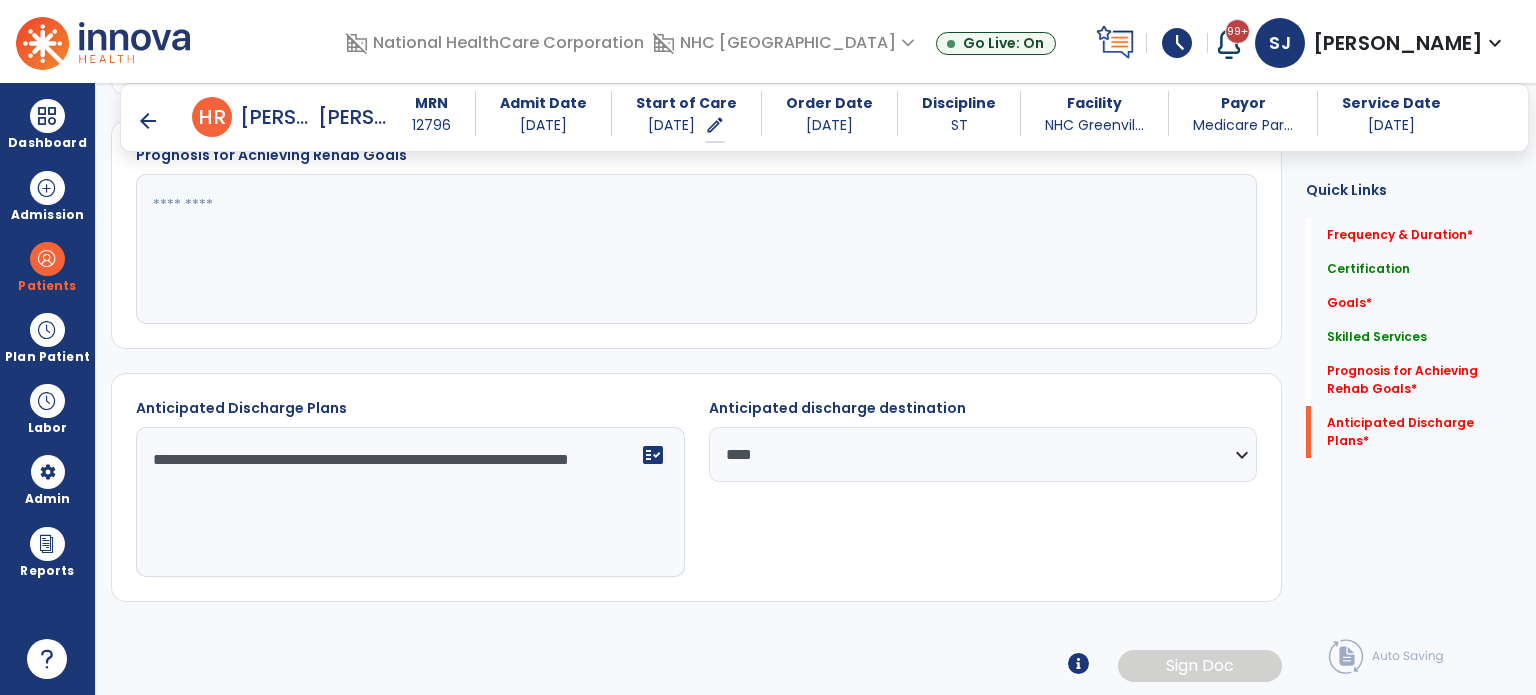 type on "**********" 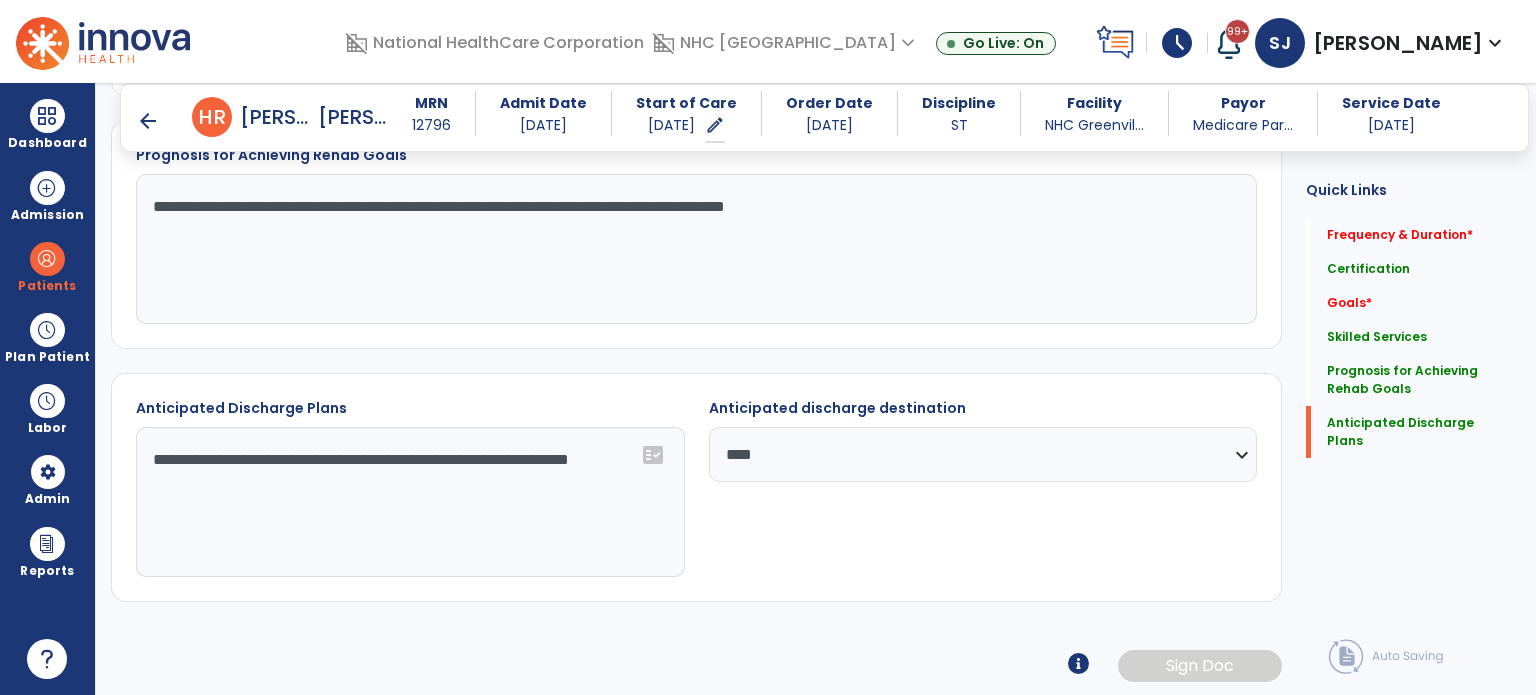 type on "**********" 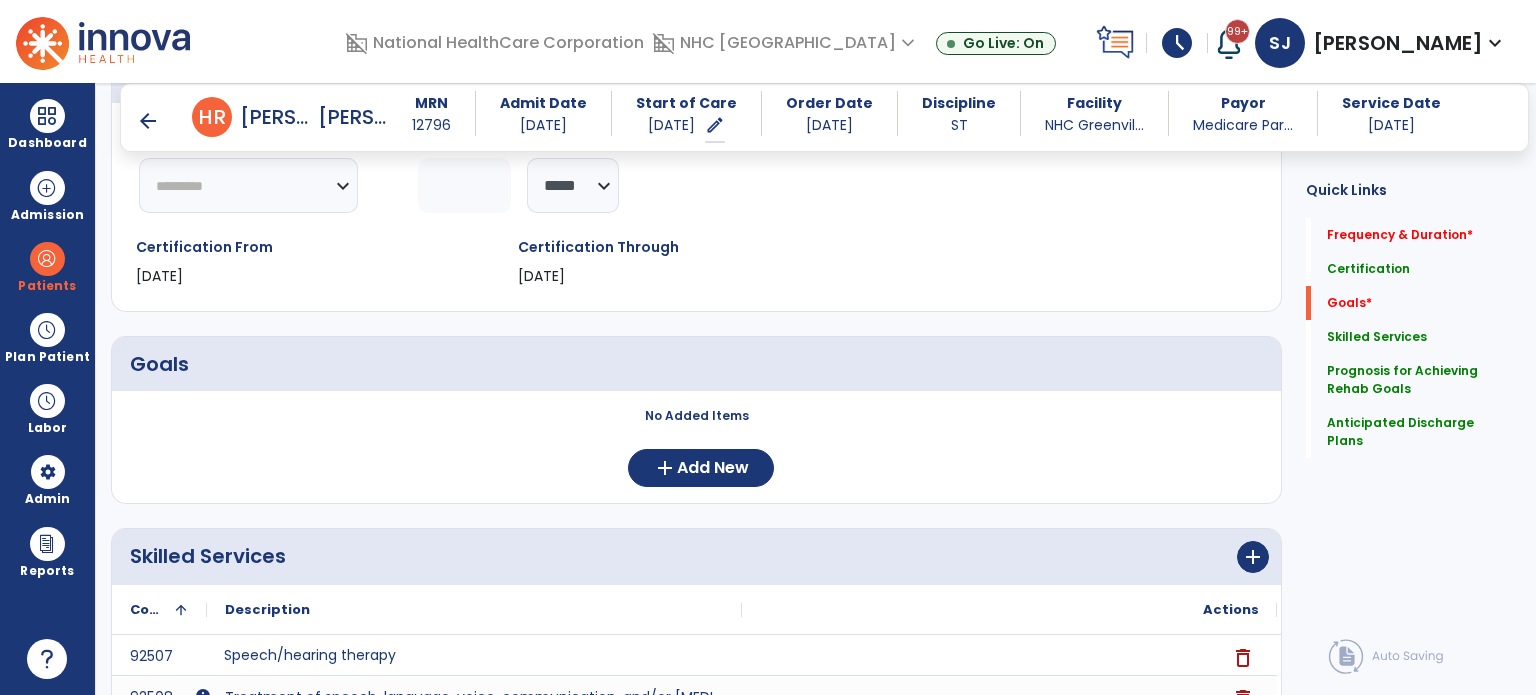 scroll, scrollTop: 180, scrollLeft: 0, axis: vertical 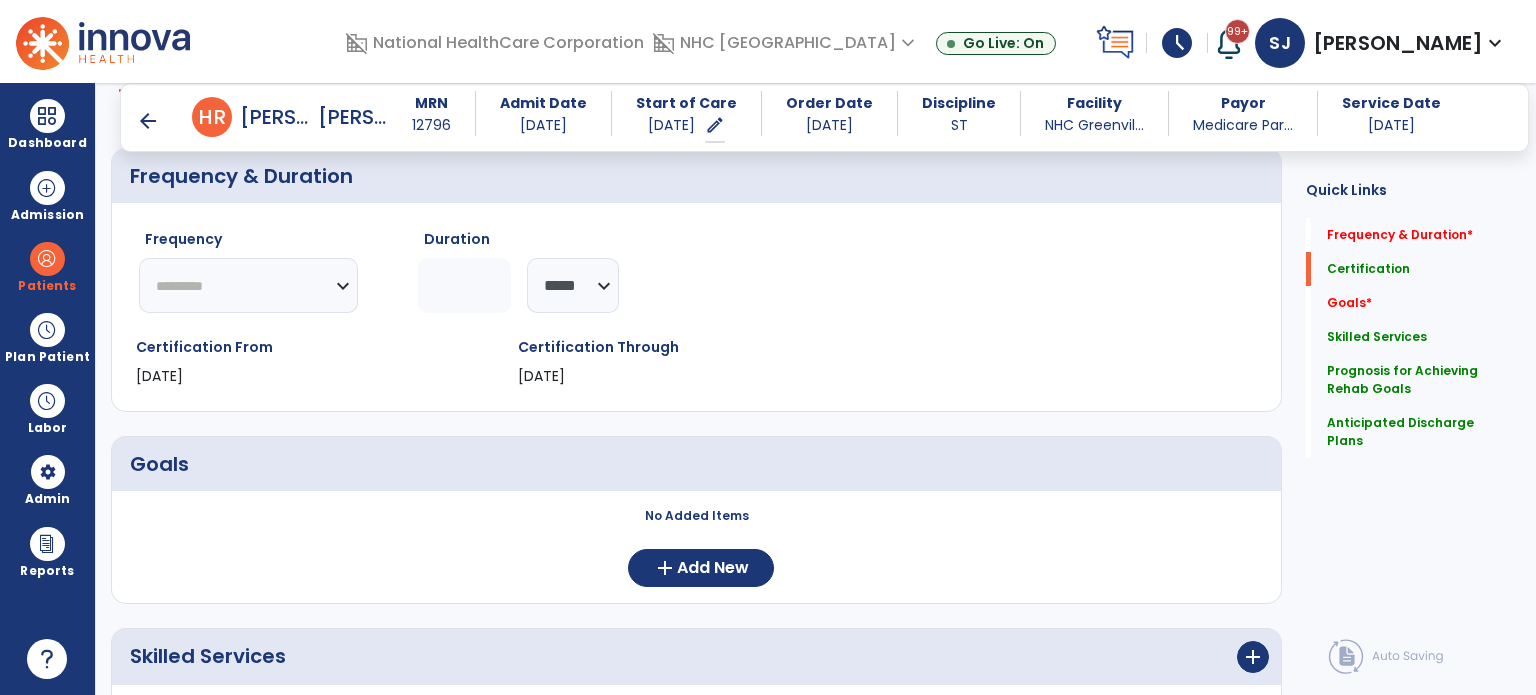 click on "********* ** ** ** ** ** ** **" 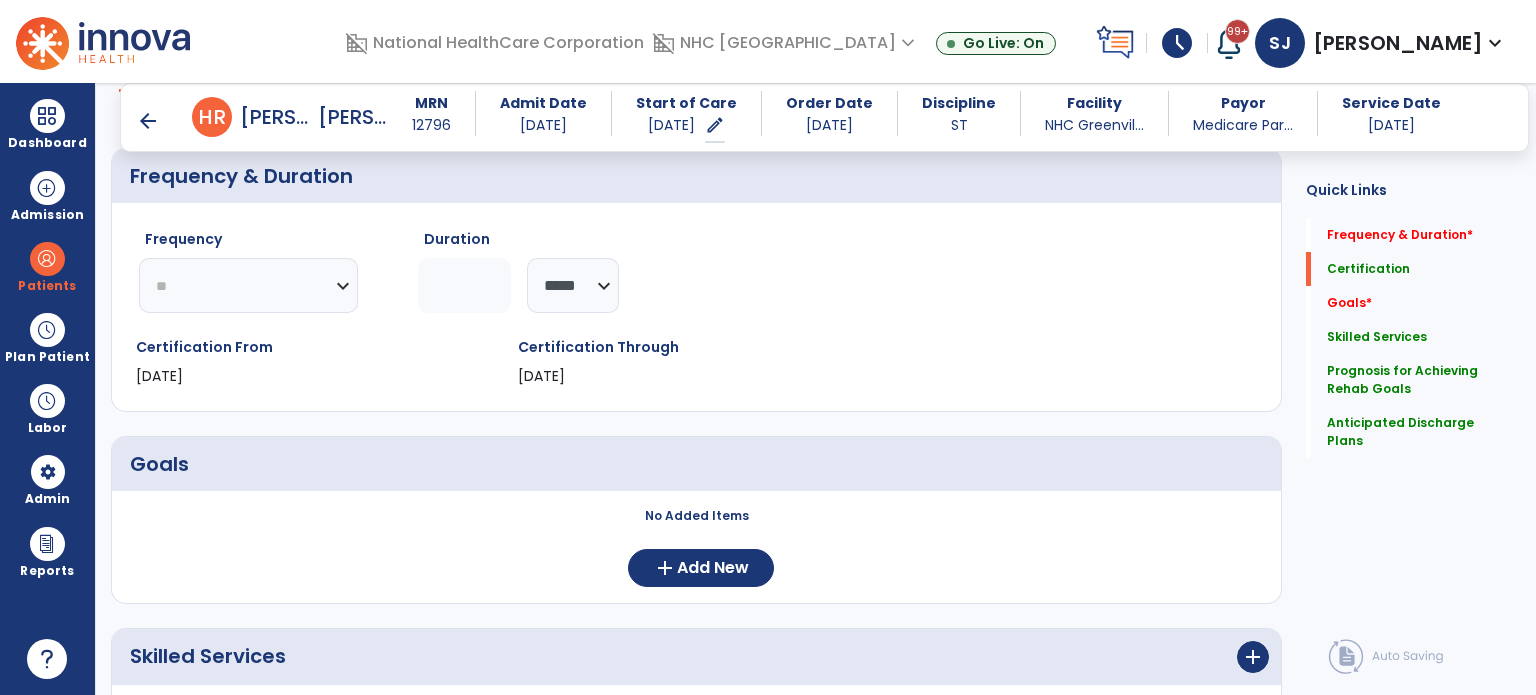 click on "********* ** ** ** ** ** ** **" 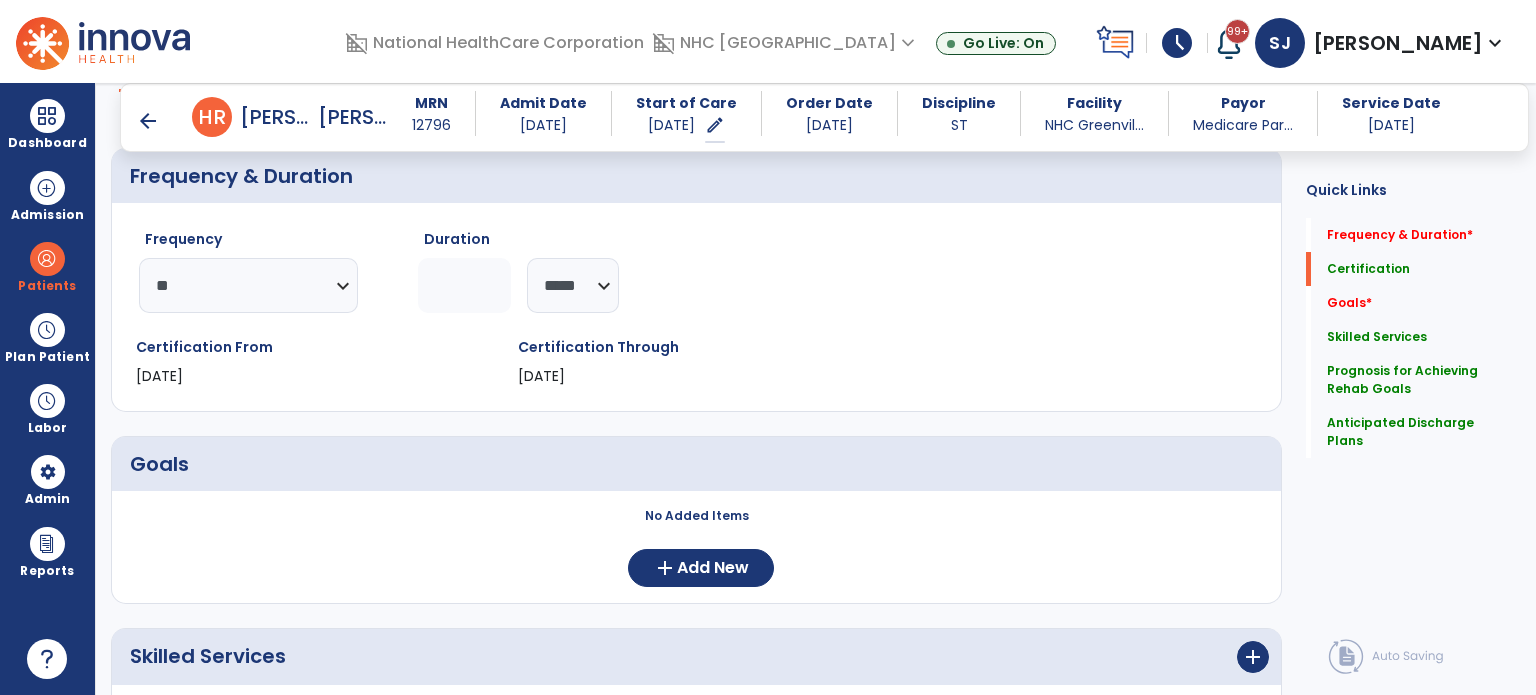 click on "Goals" at bounding box center [696, 464] 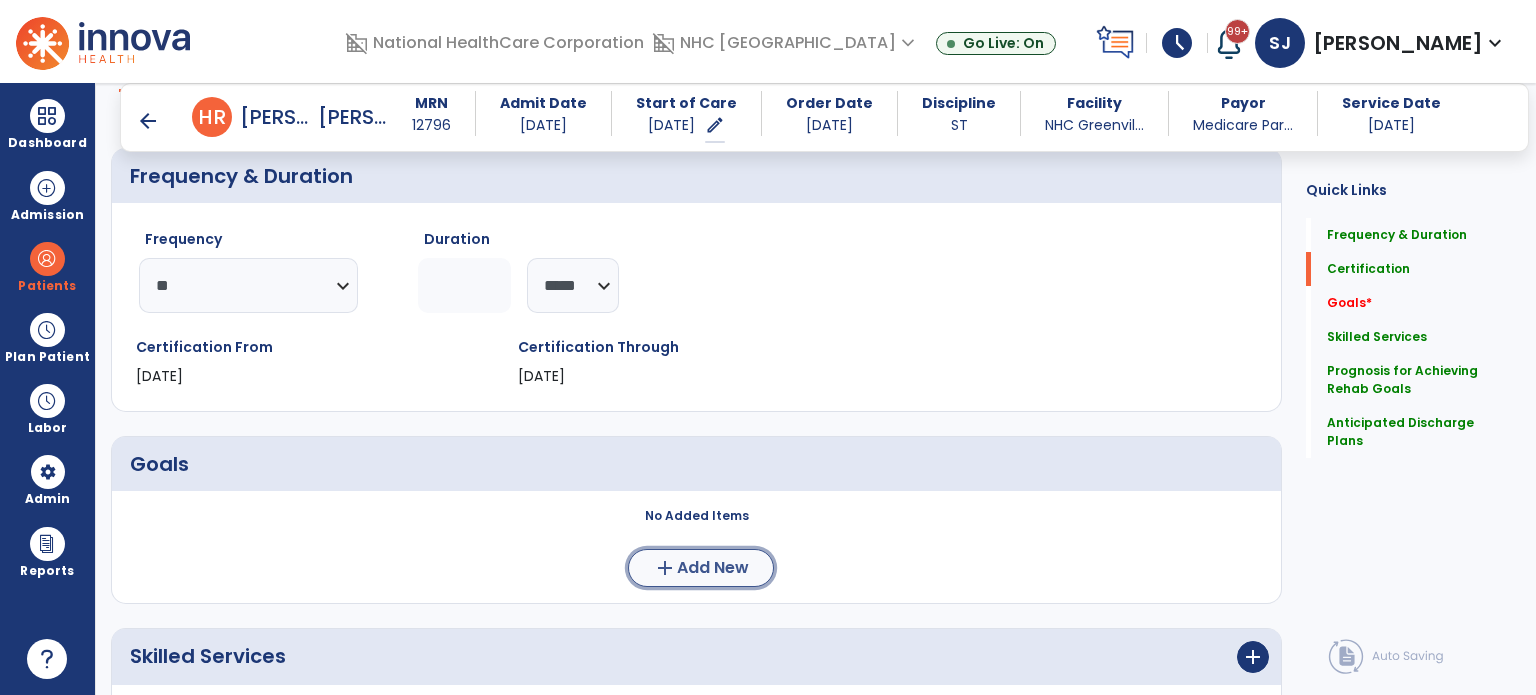 click on "Add New" at bounding box center (713, 568) 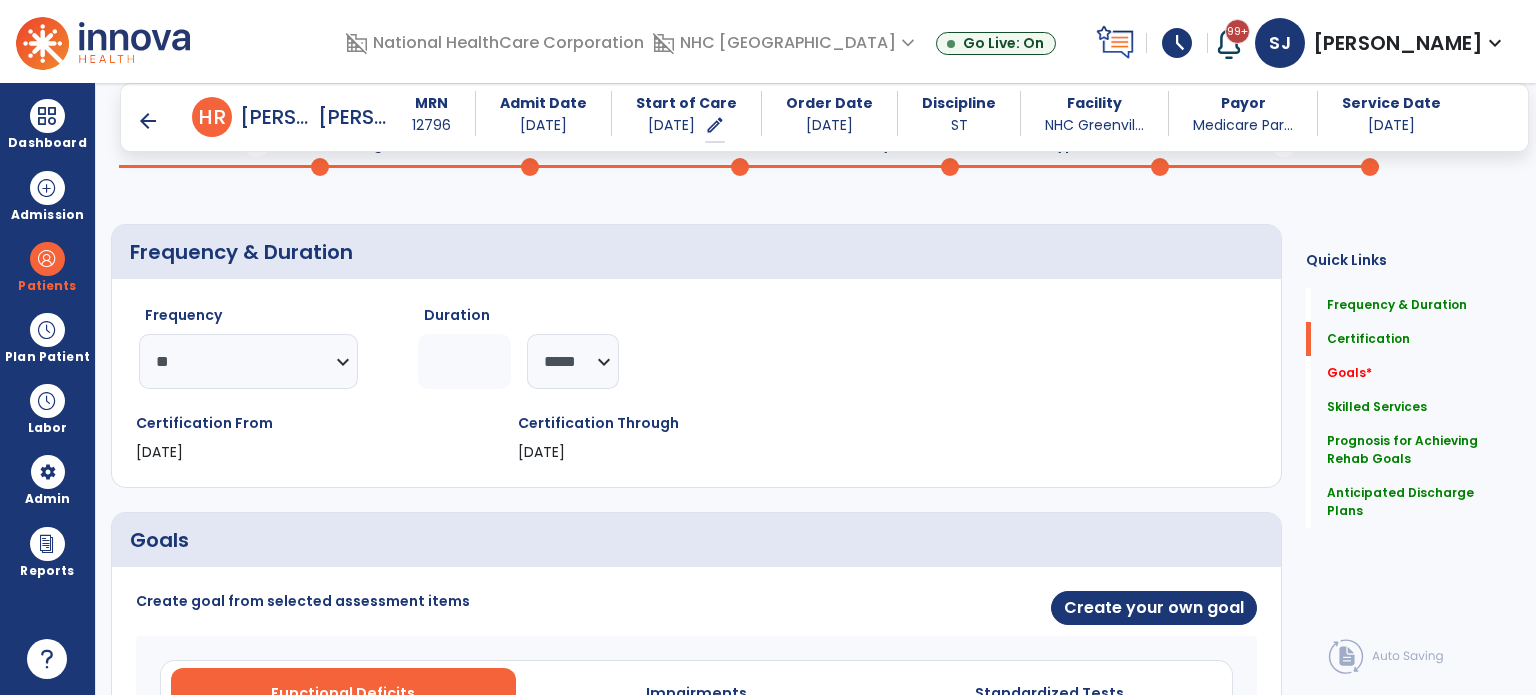 scroll, scrollTop: 0, scrollLeft: 0, axis: both 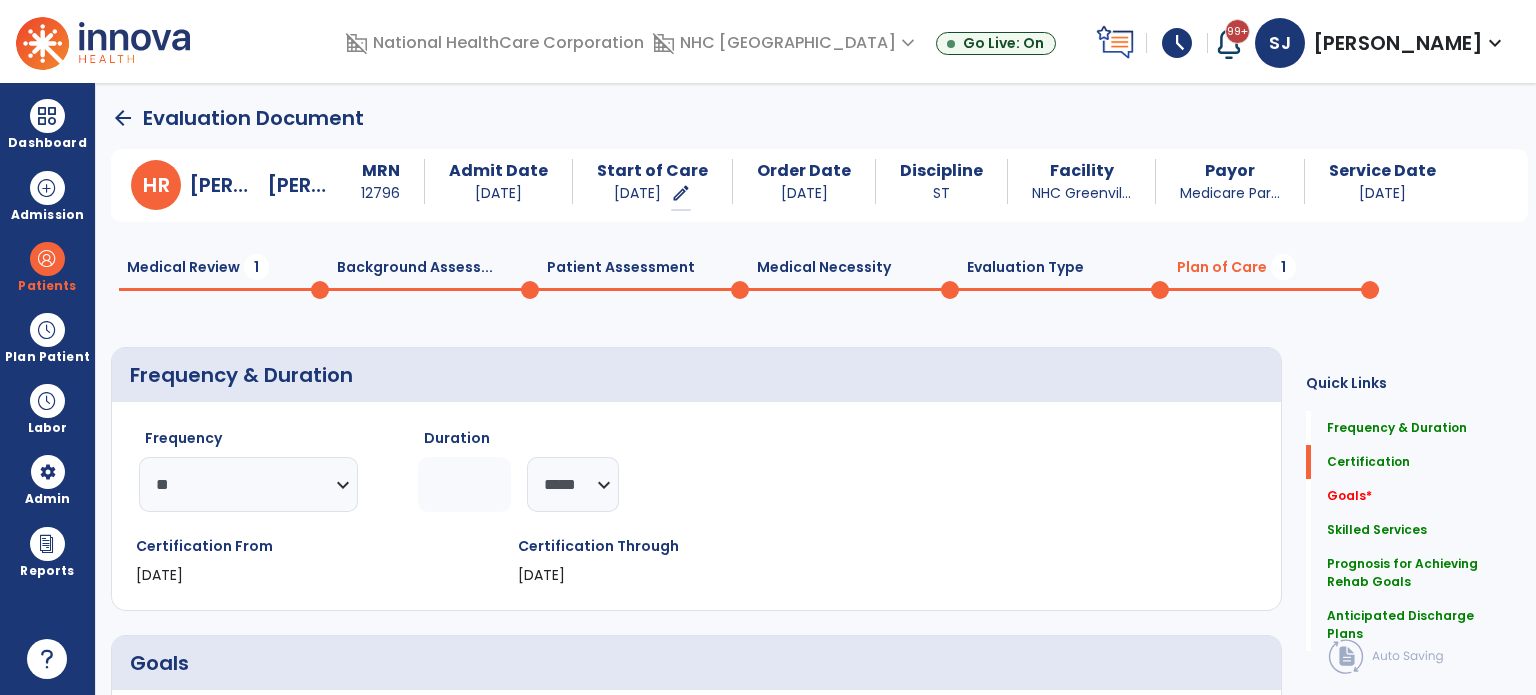 click on "Medical Review  1" 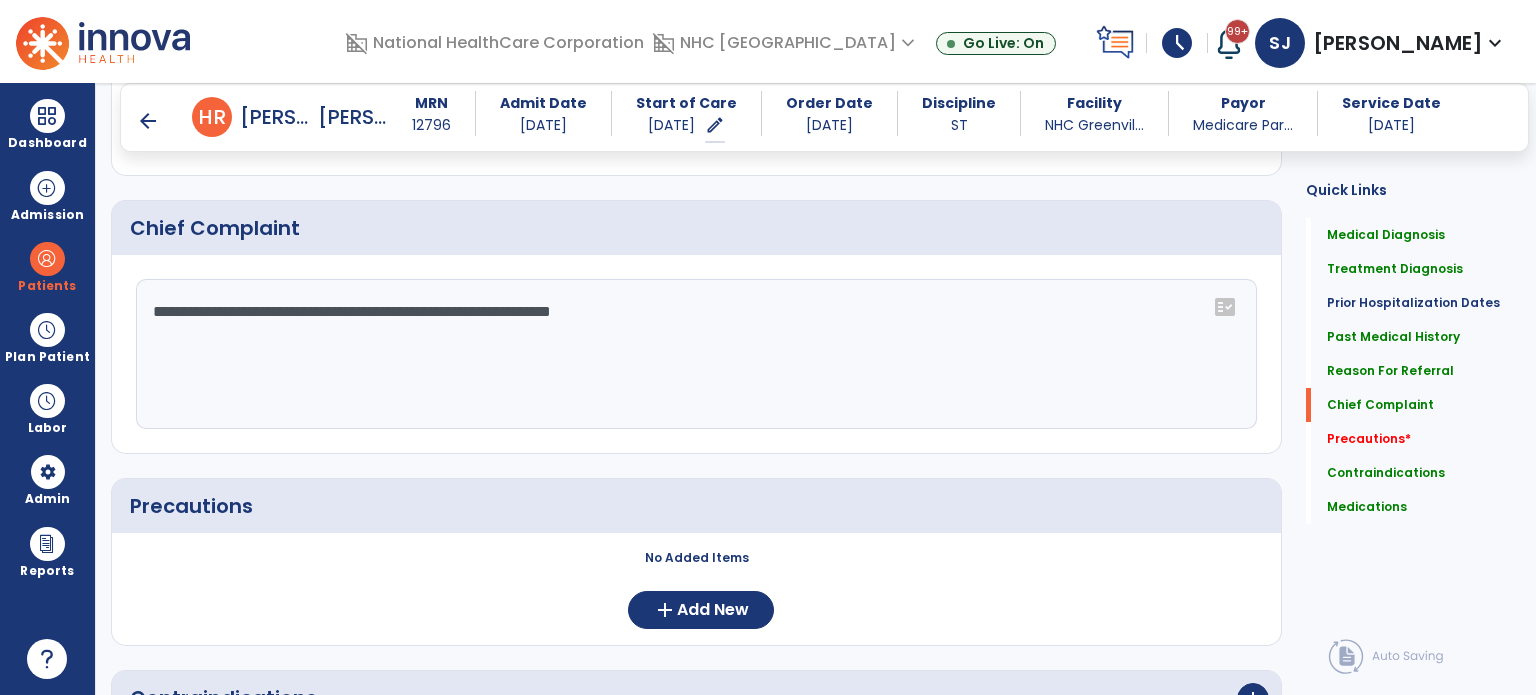 scroll, scrollTop: 1800, scrollLeft: 0, axis: vertical 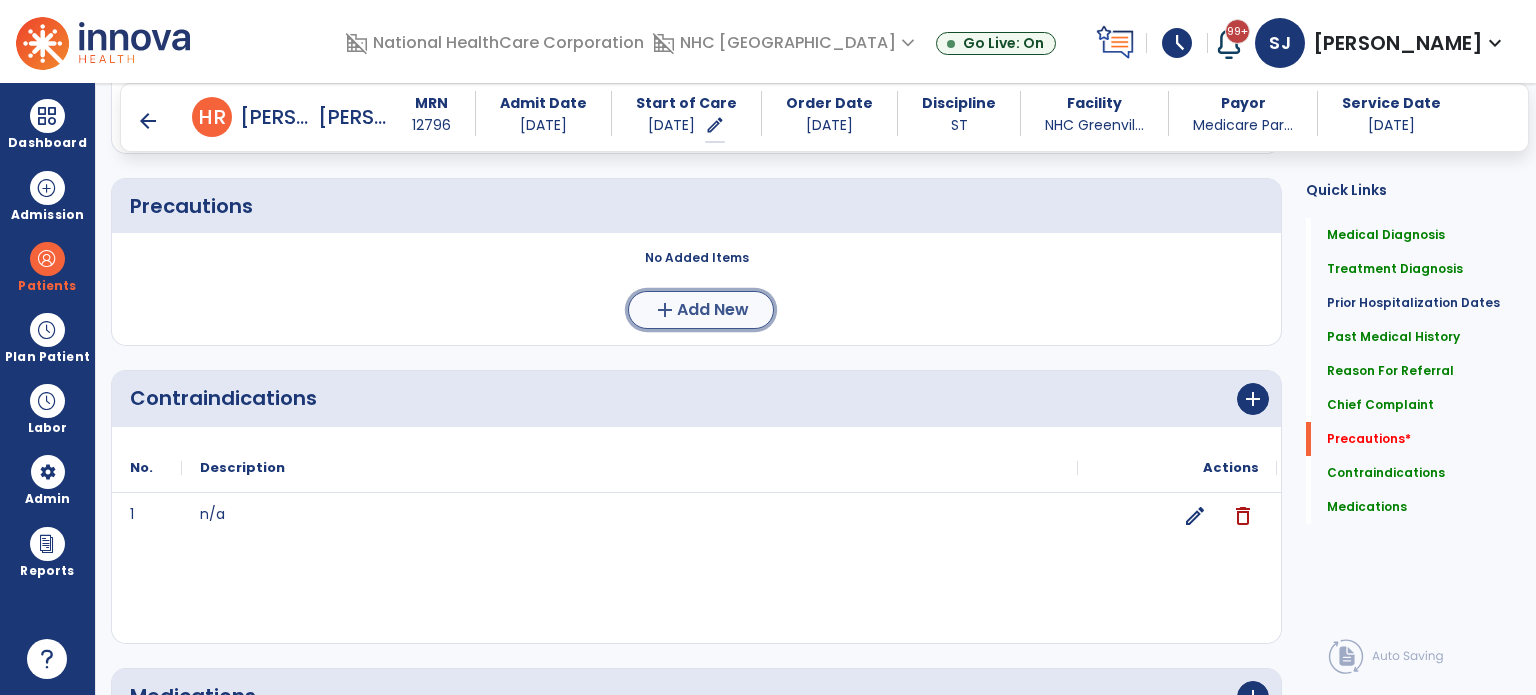 click on "Add New" 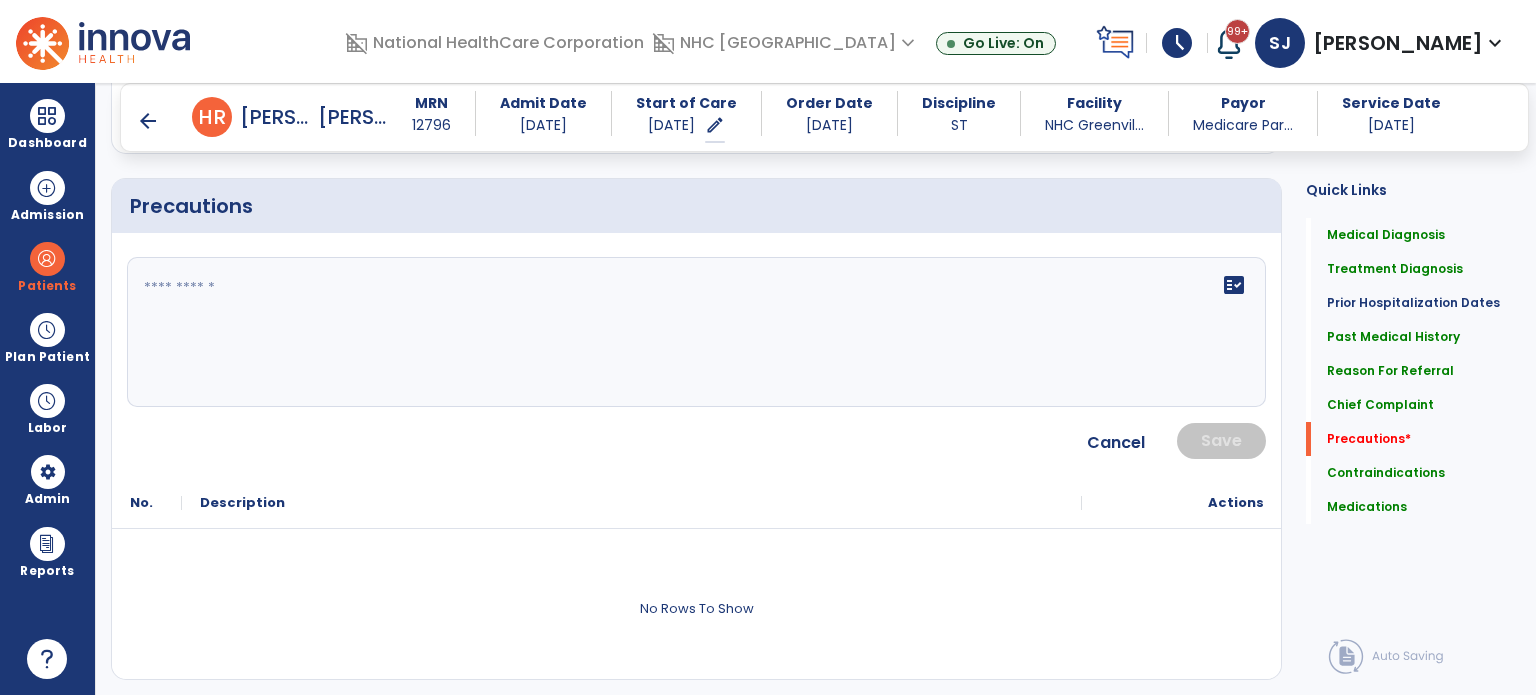 click on "fact_check" 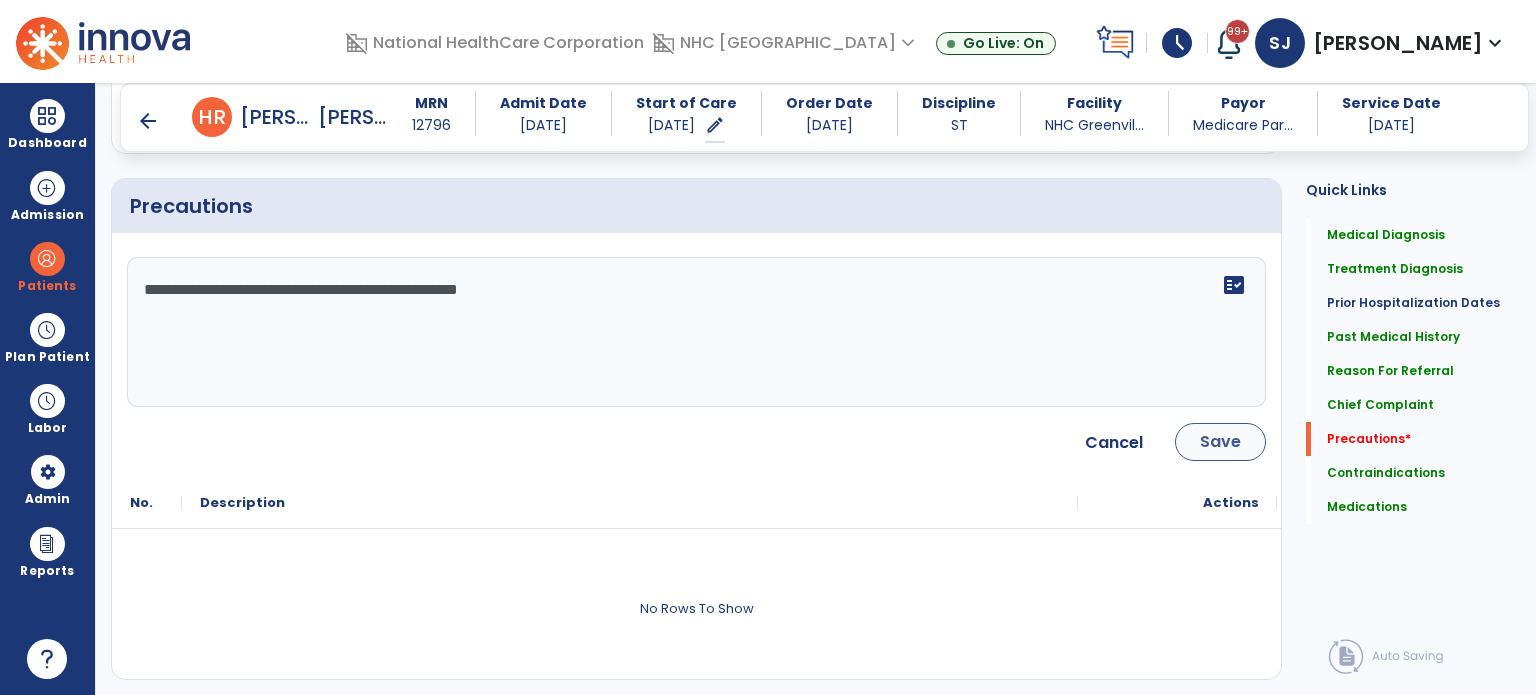 type on "**********" 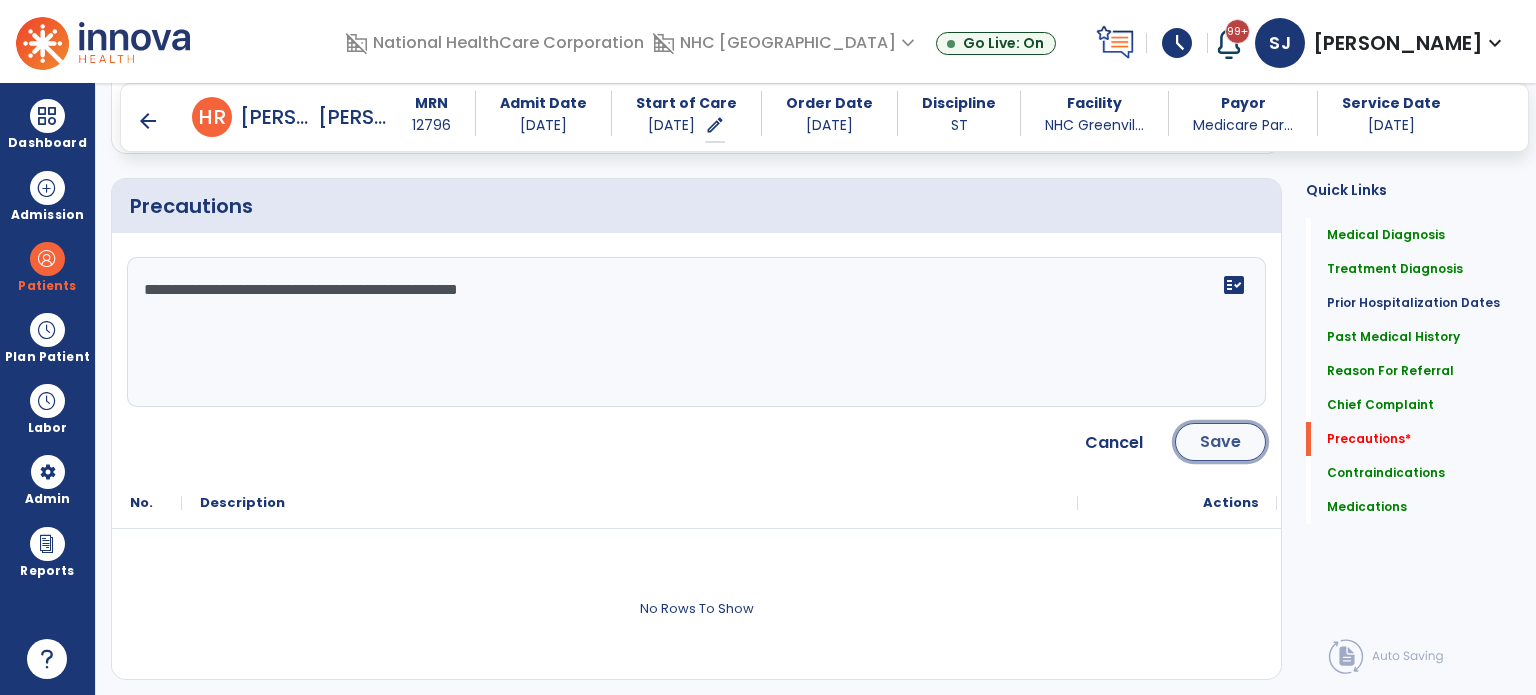 click on "Save" 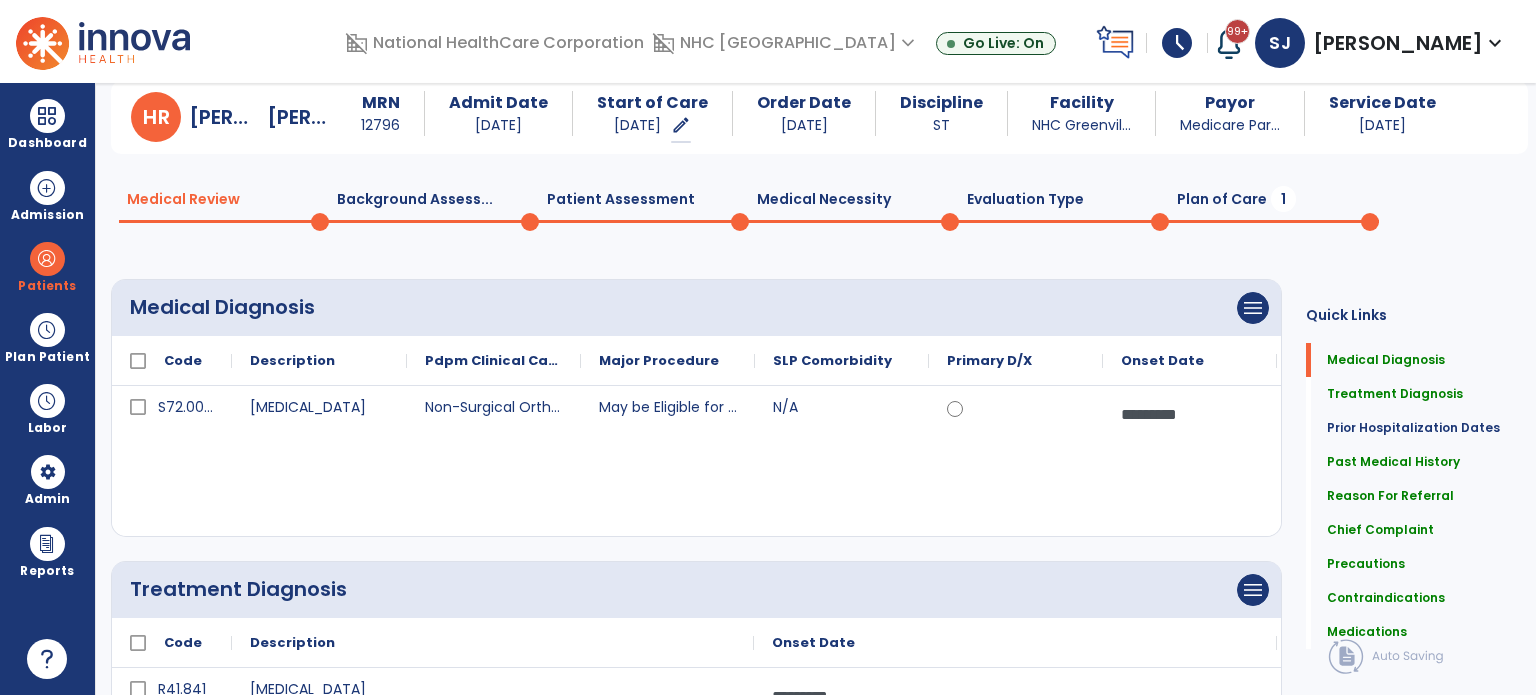 scroll, scrollTop: 0, scrollLeft: 0, axis: both 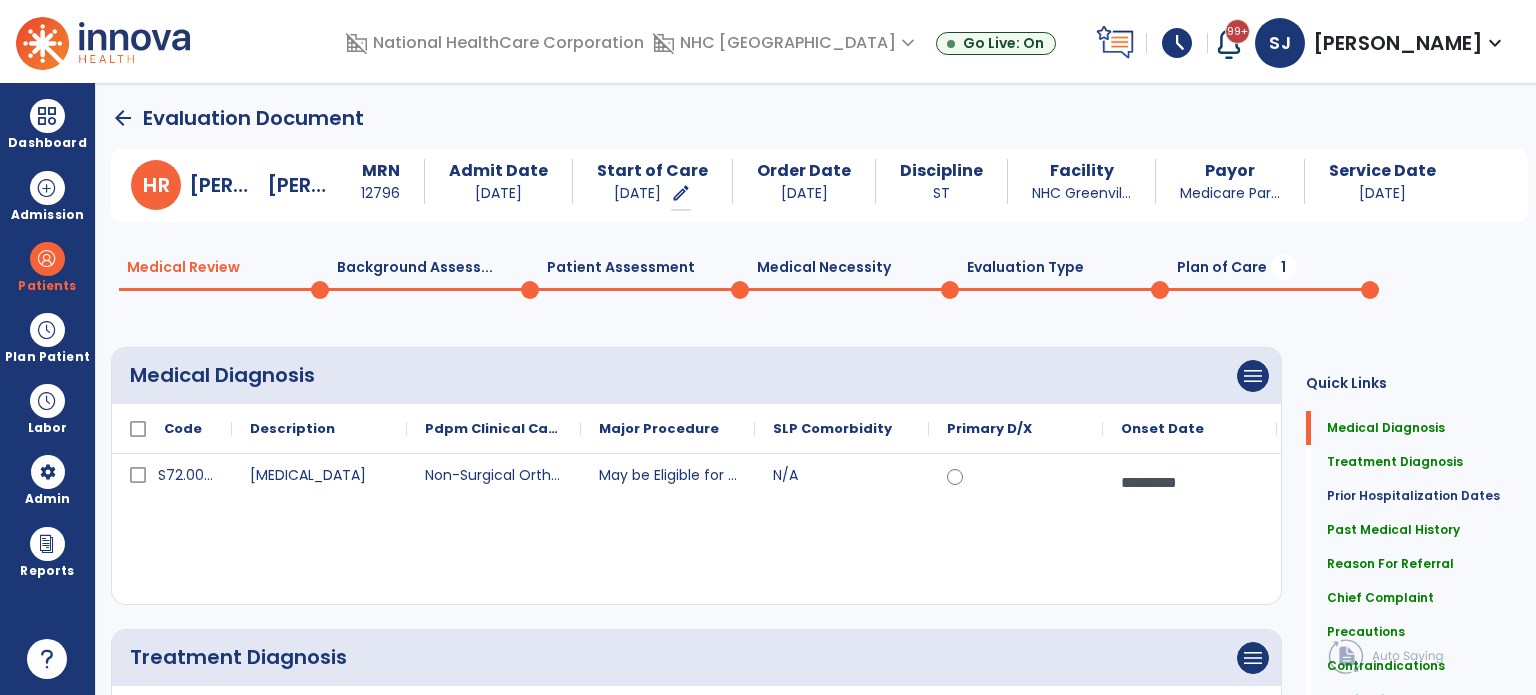 click on "Plan of Care  1" 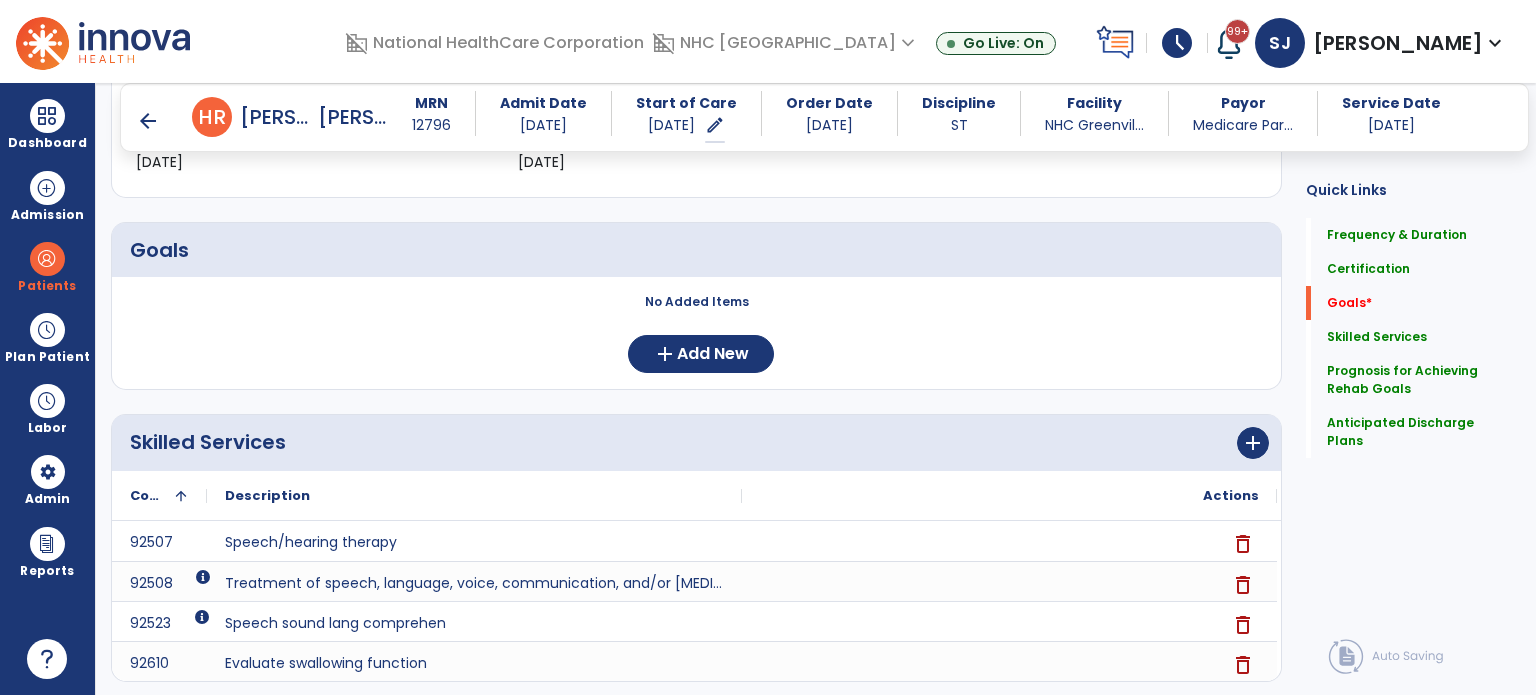 scroll, scrollTop: 400, scrollLeft: 0, axis: vertical 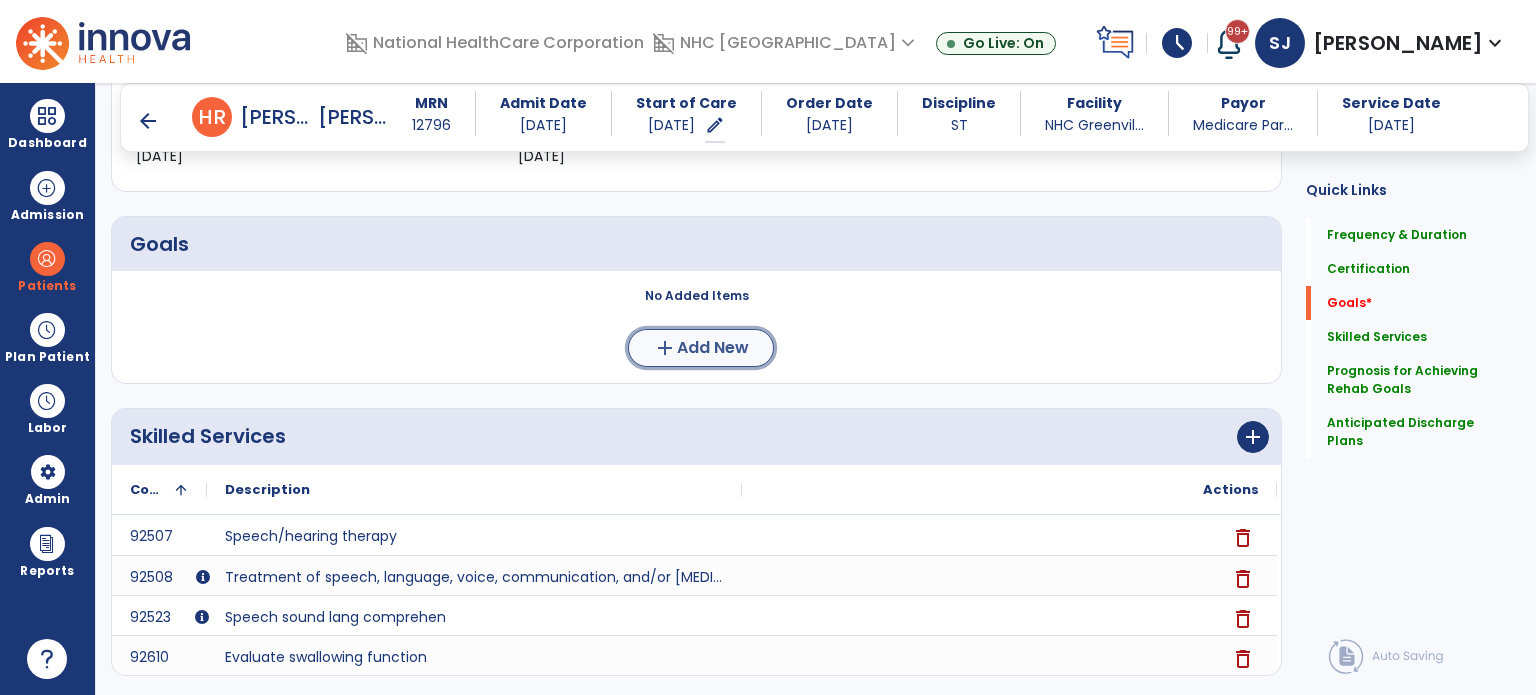click on "Add New" at bounding box center [713, 348] 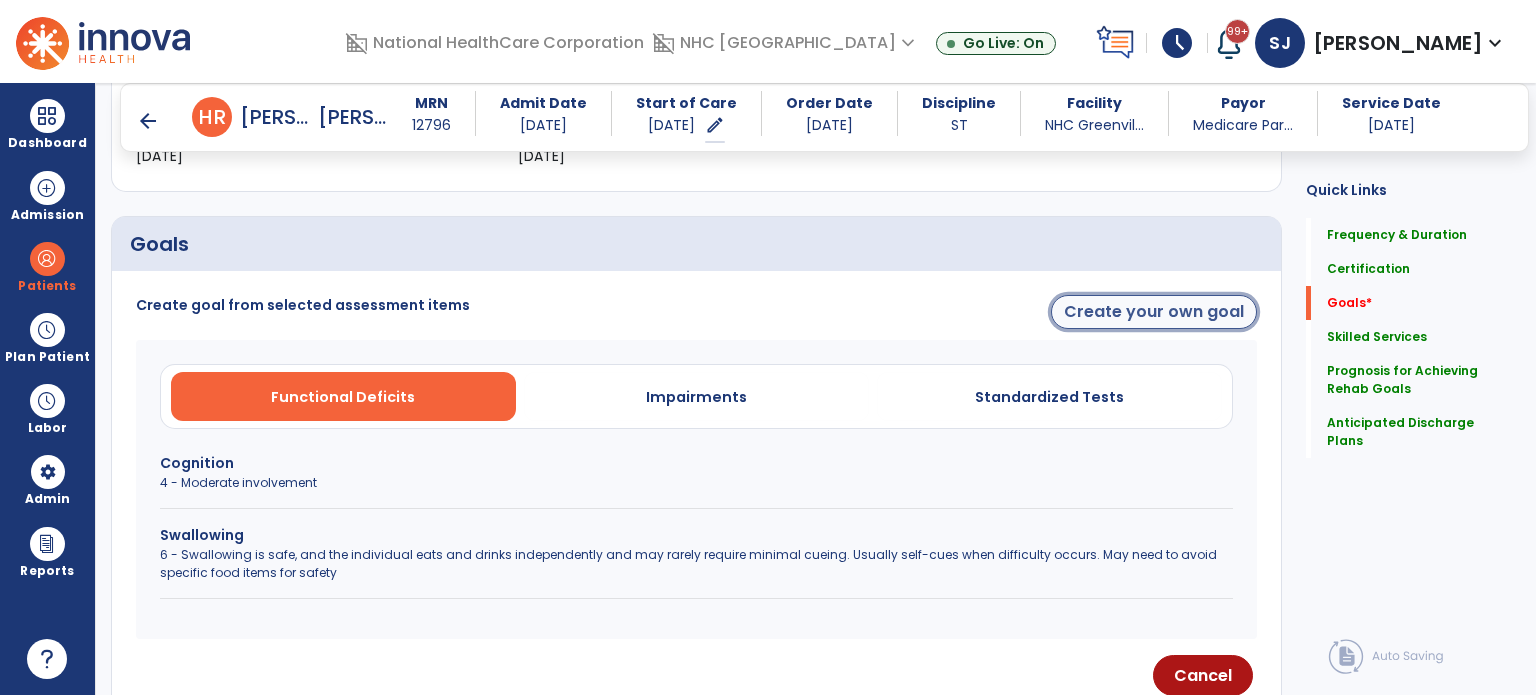 click on "Create your own goal" at bounding box center (1154, 312) 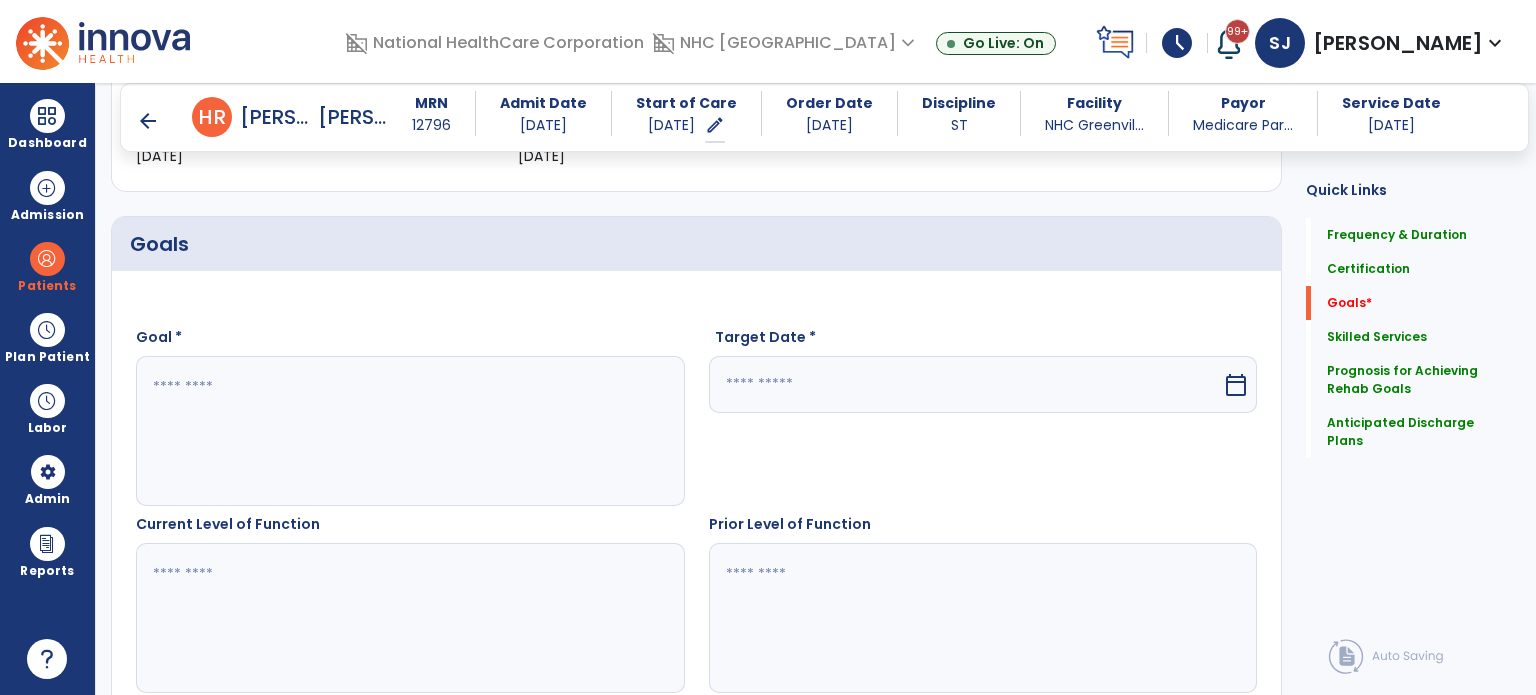 click at bounding box center (409, 431) 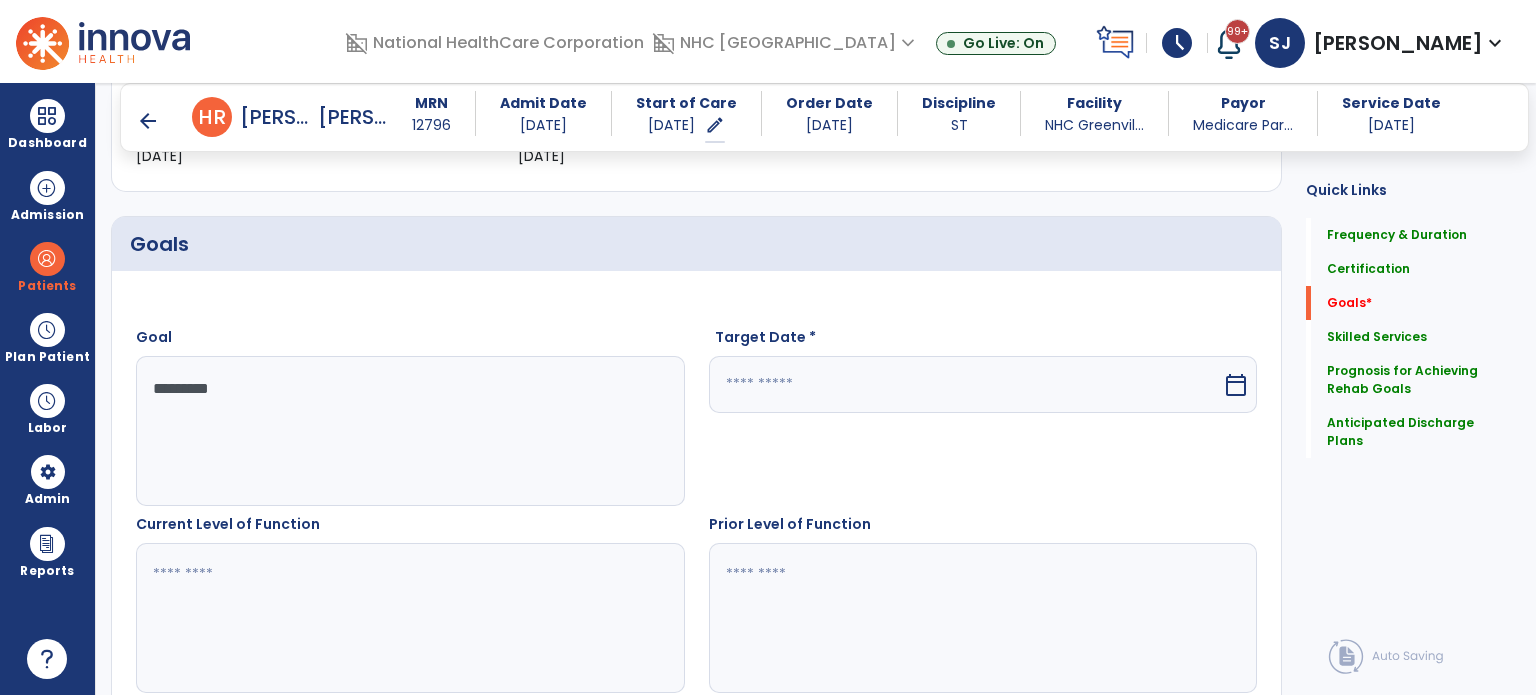 type on "*********" 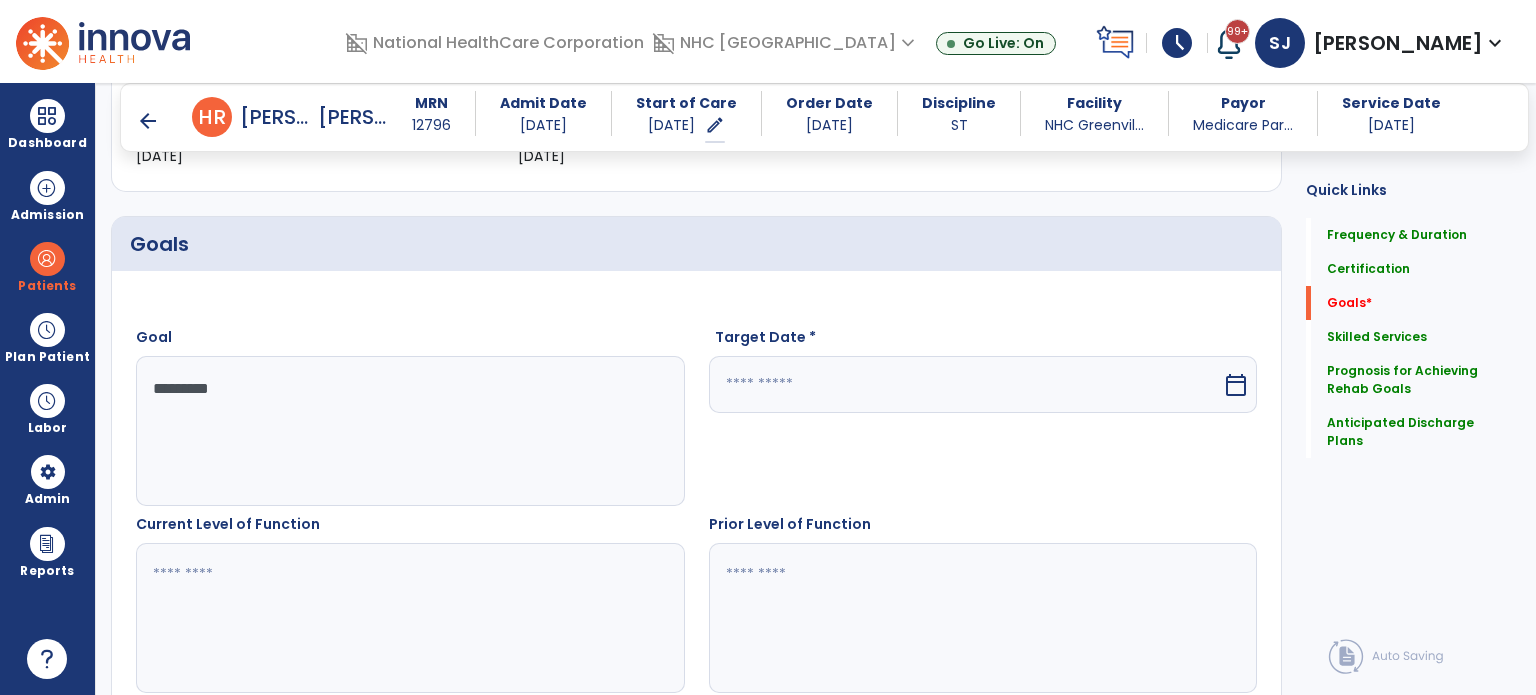 click at bounding box center [966, 384] 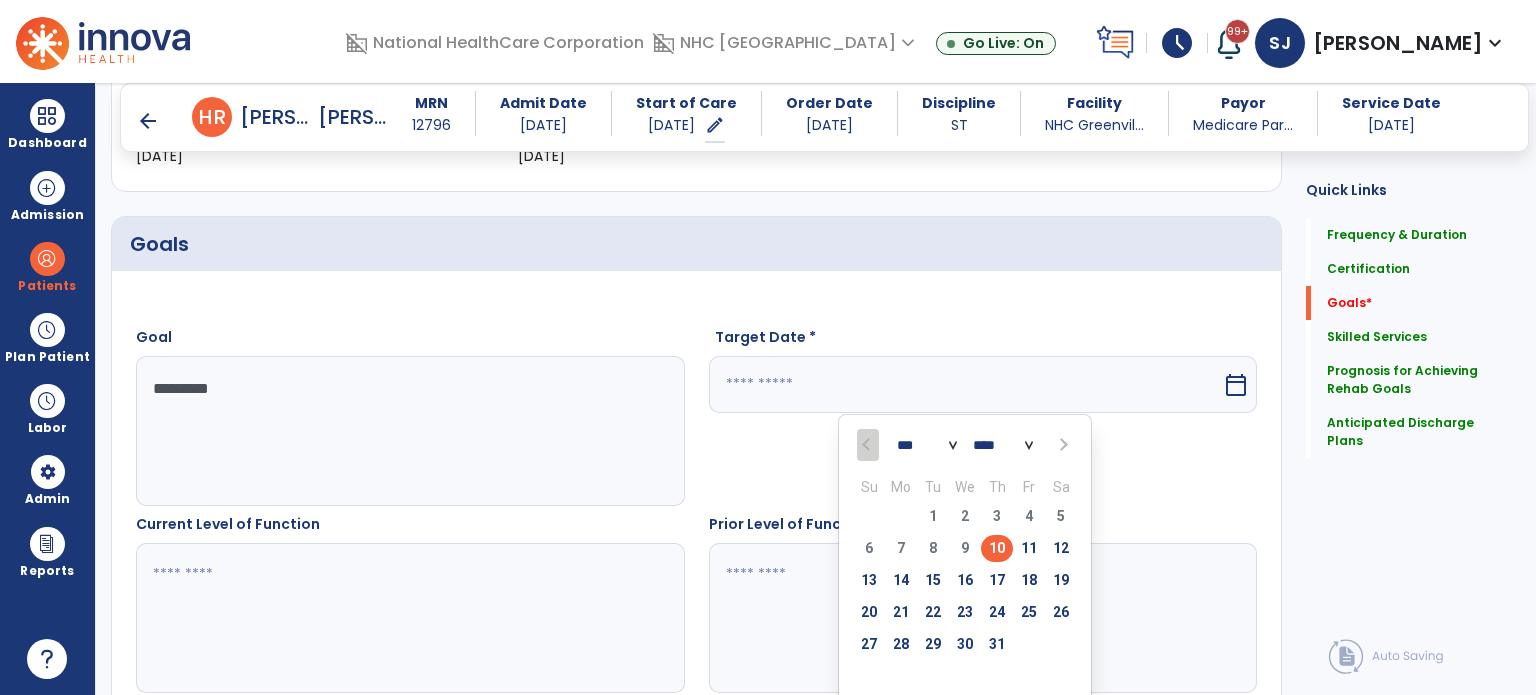 click on "*** *** ***" at bounding box center [927, 446] 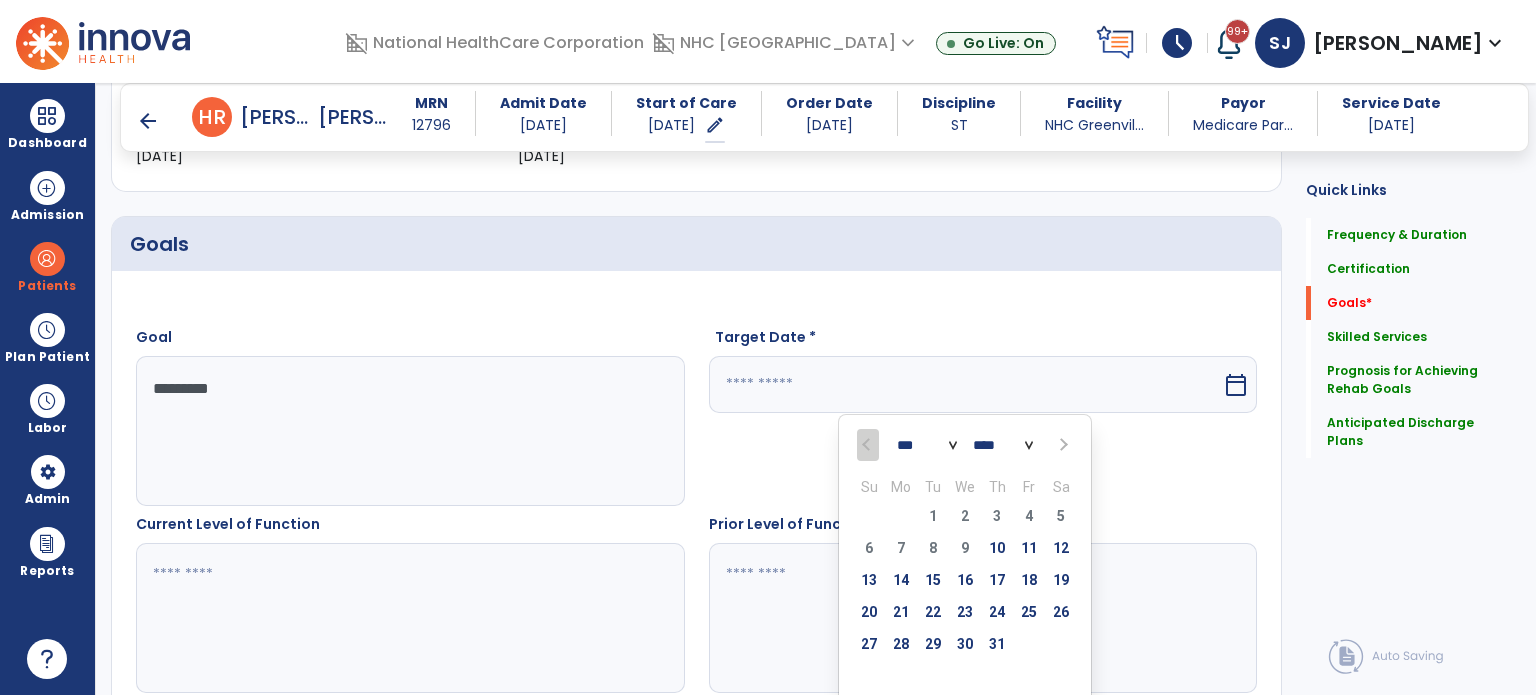 select on "*" 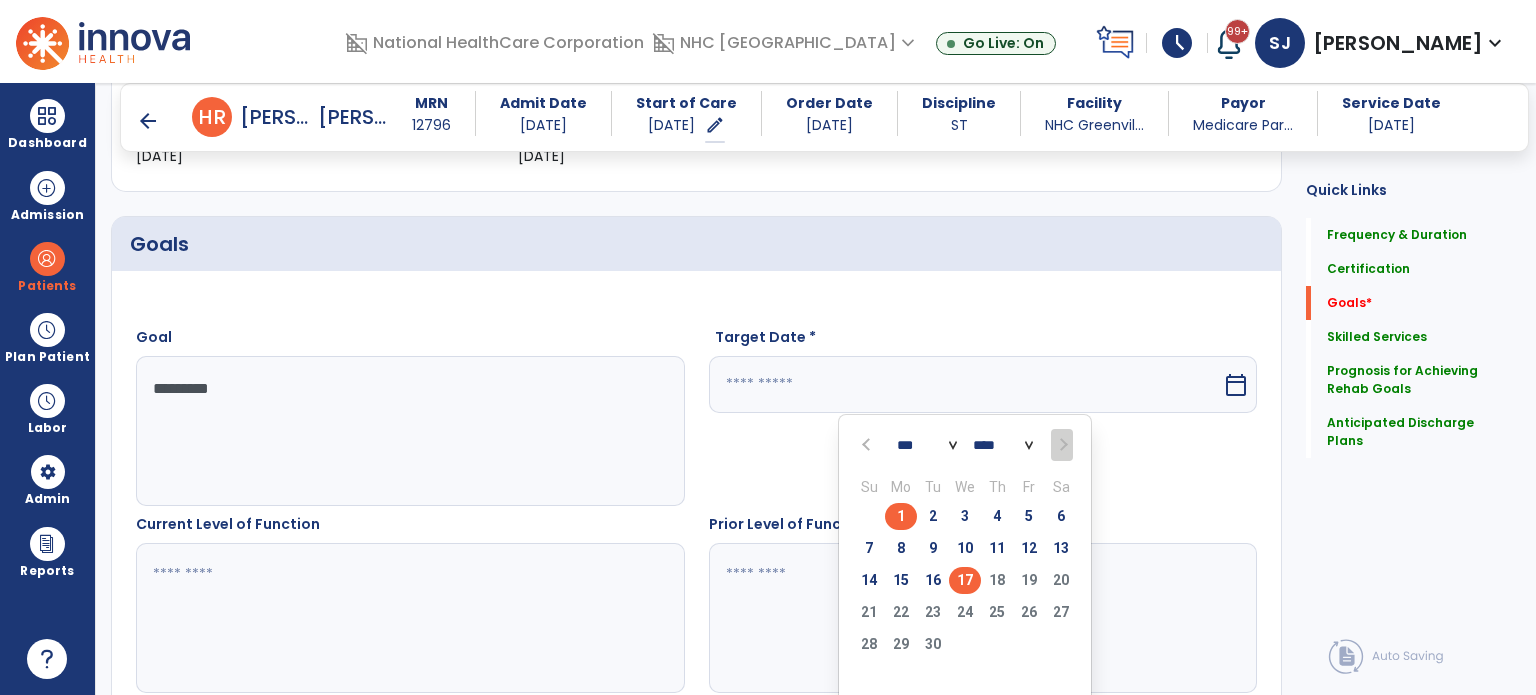 click on "17" at bounding box center [965, 580] 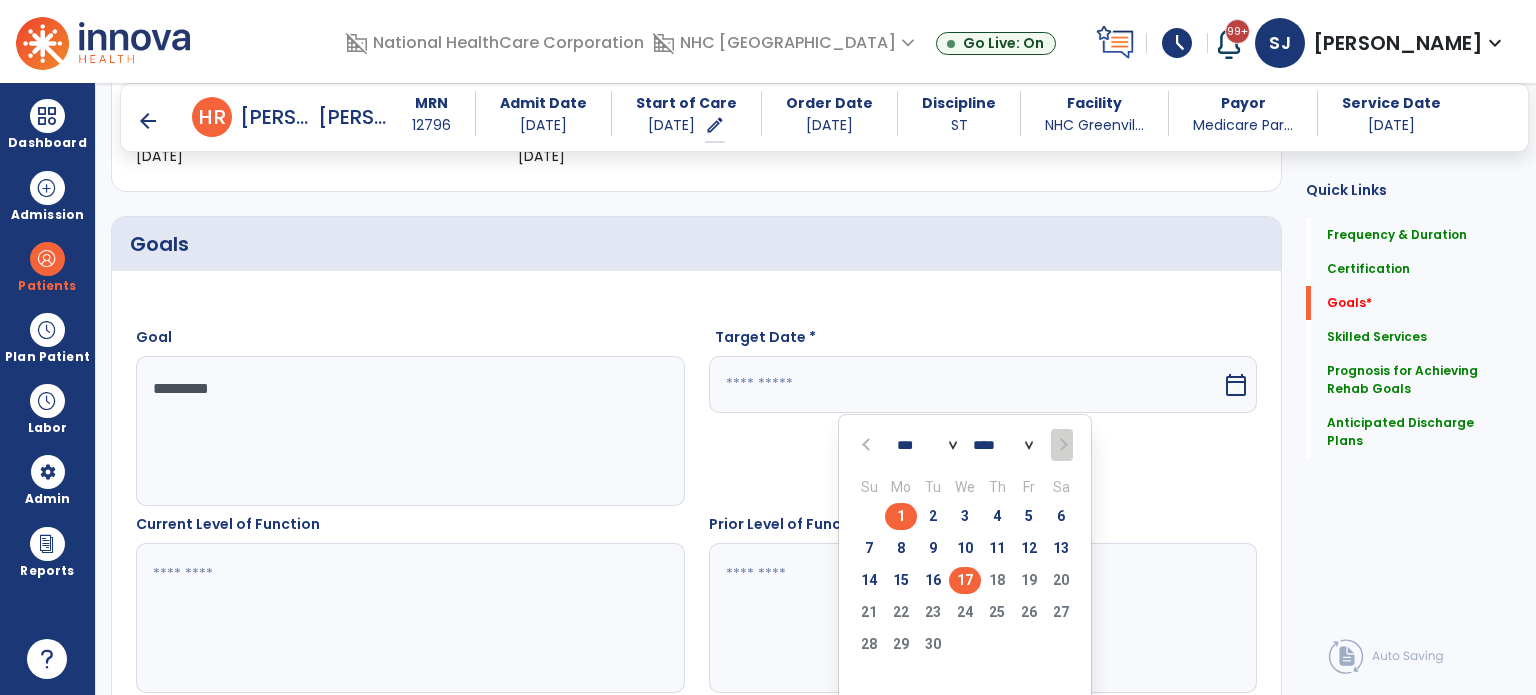 type on "*********" 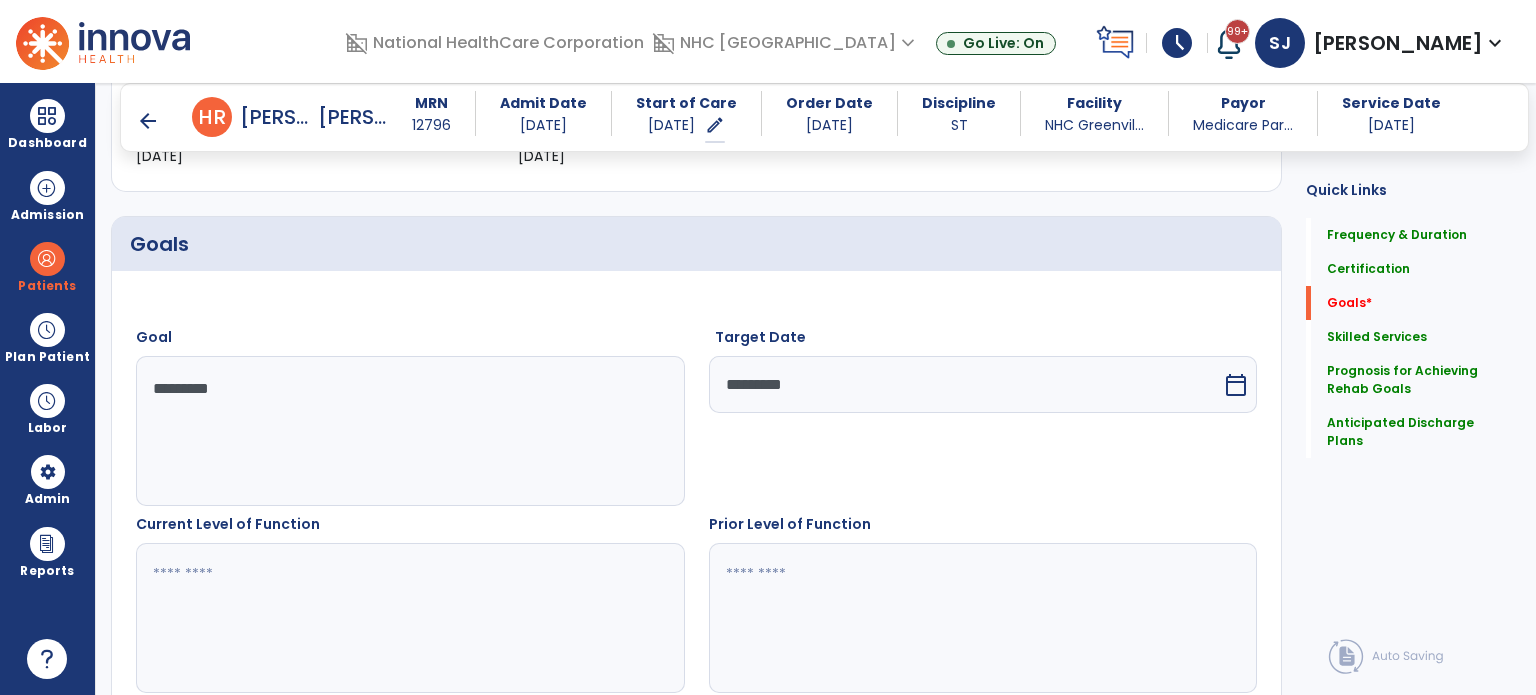 drag, startPoint x: 932, startPoint y: 495, endPoint x: 879, endPoint y: 456, distance: 65.802734 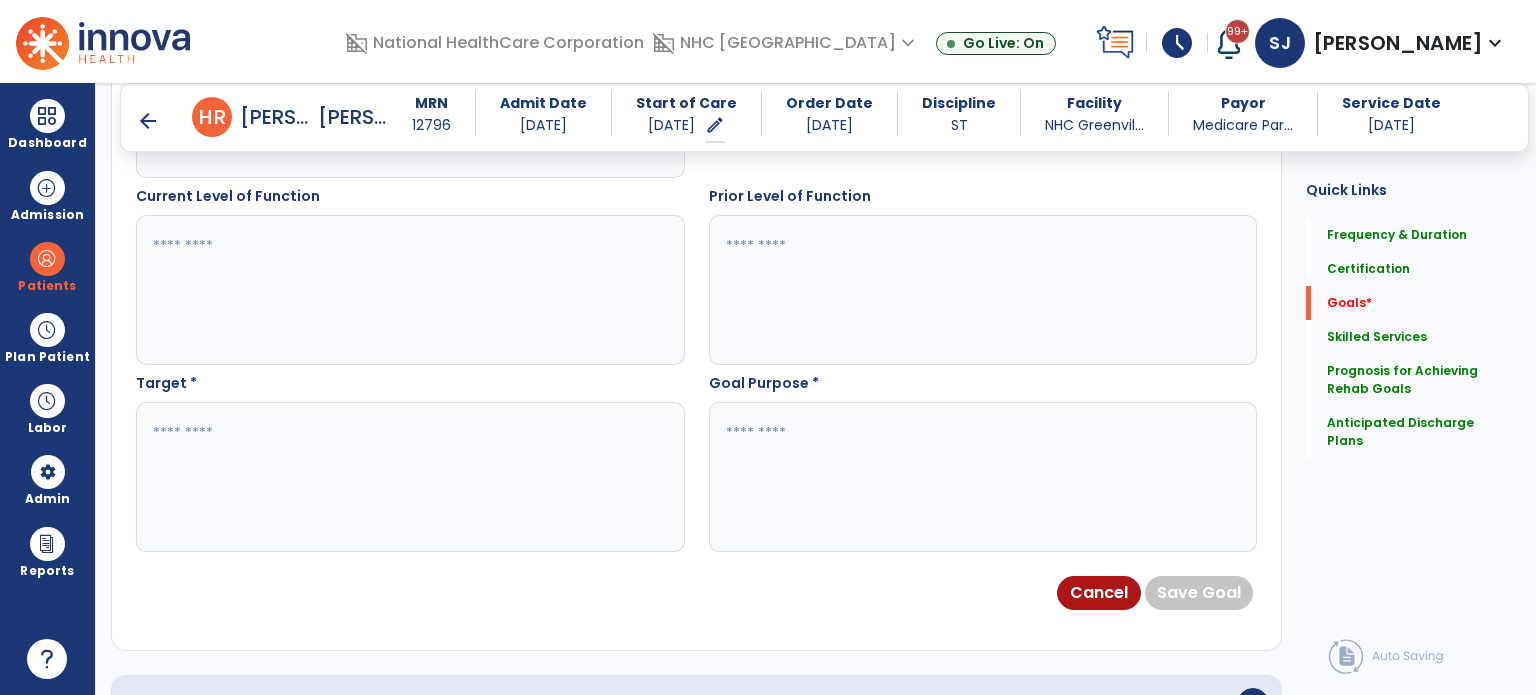 scroll, scrollTop: 800, scrollLeft: 0, axis: vertical 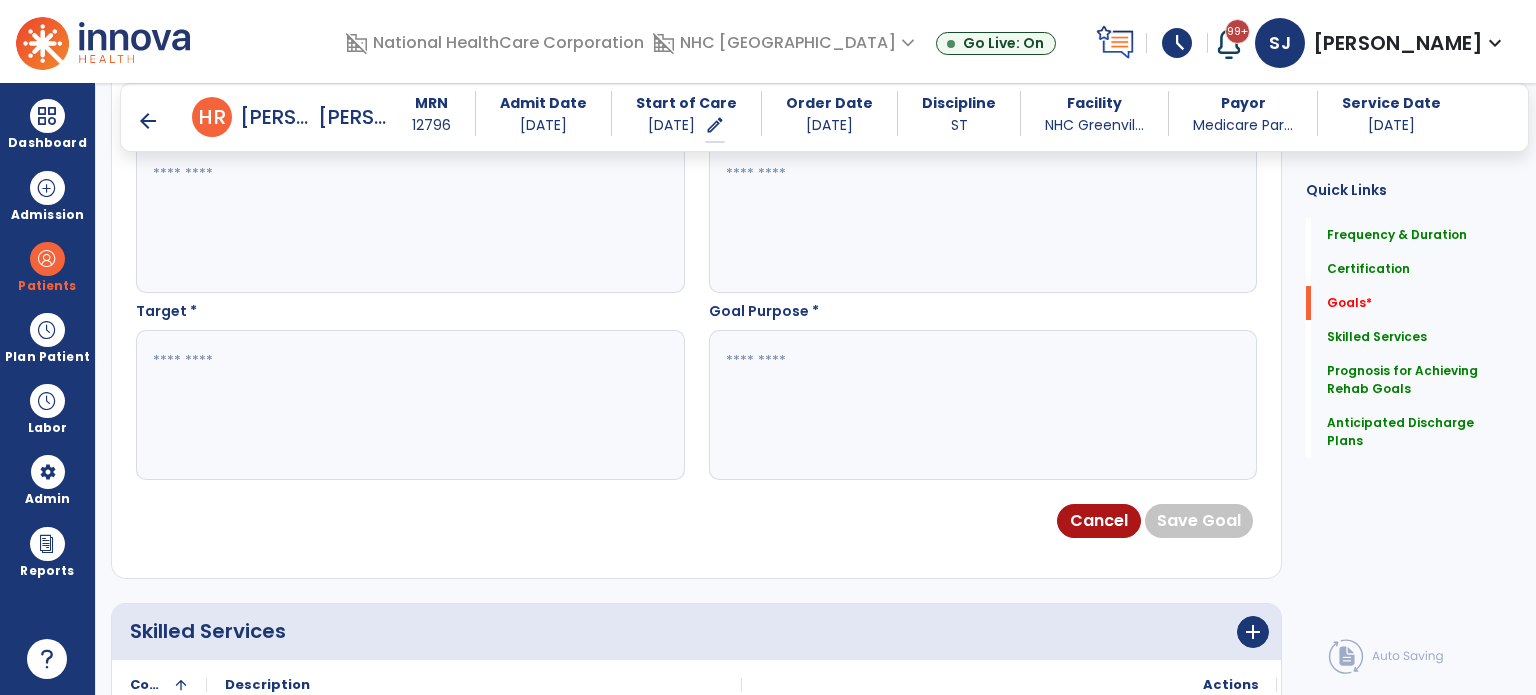 click at bounding box center (409, 405) 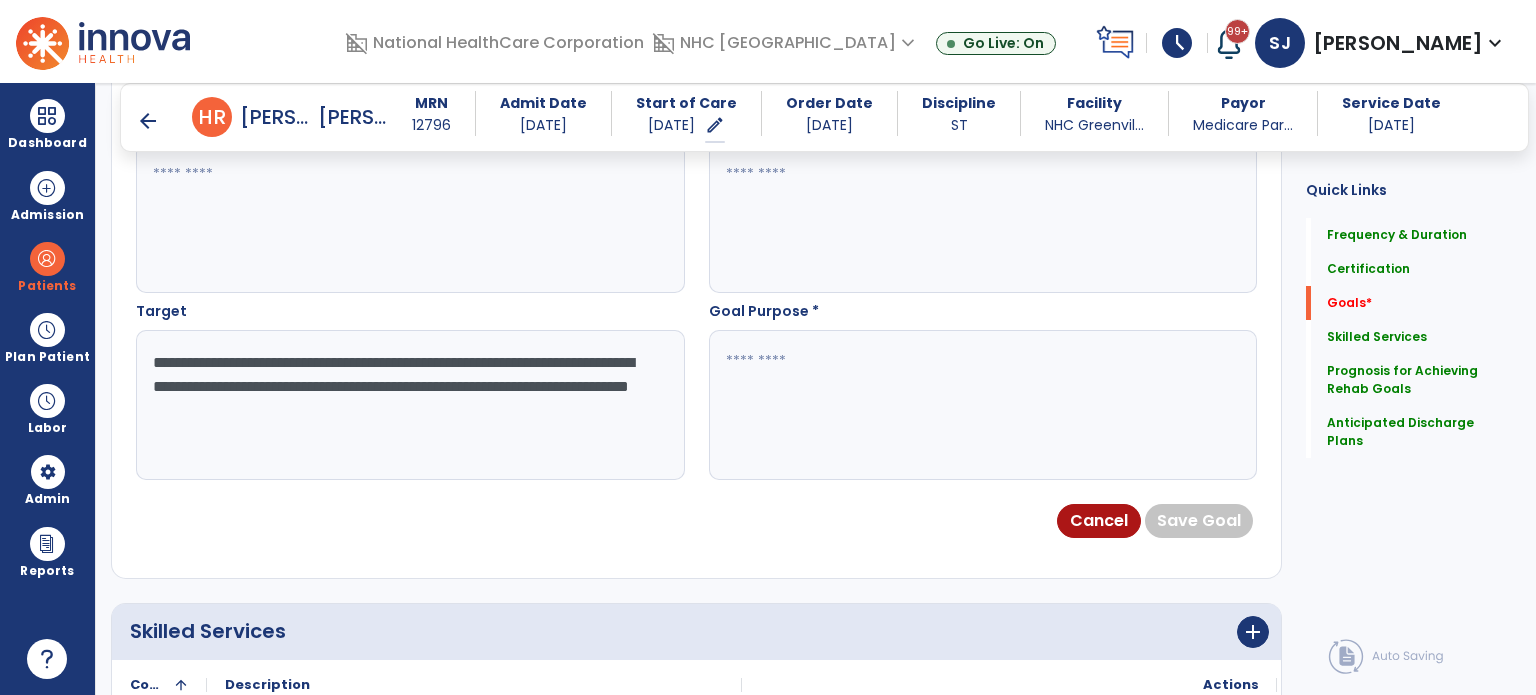 click on "**********" at bounding box center (409, 405) 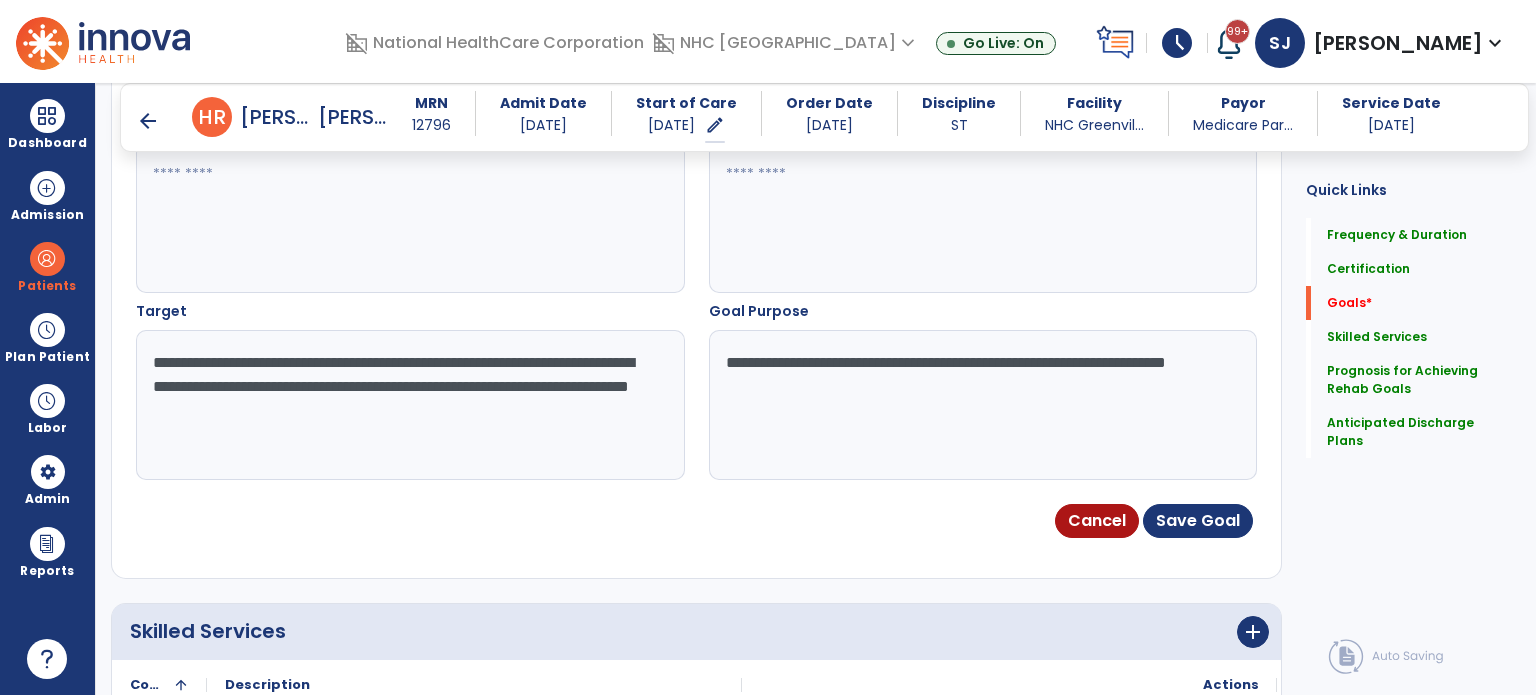 type on "**********" 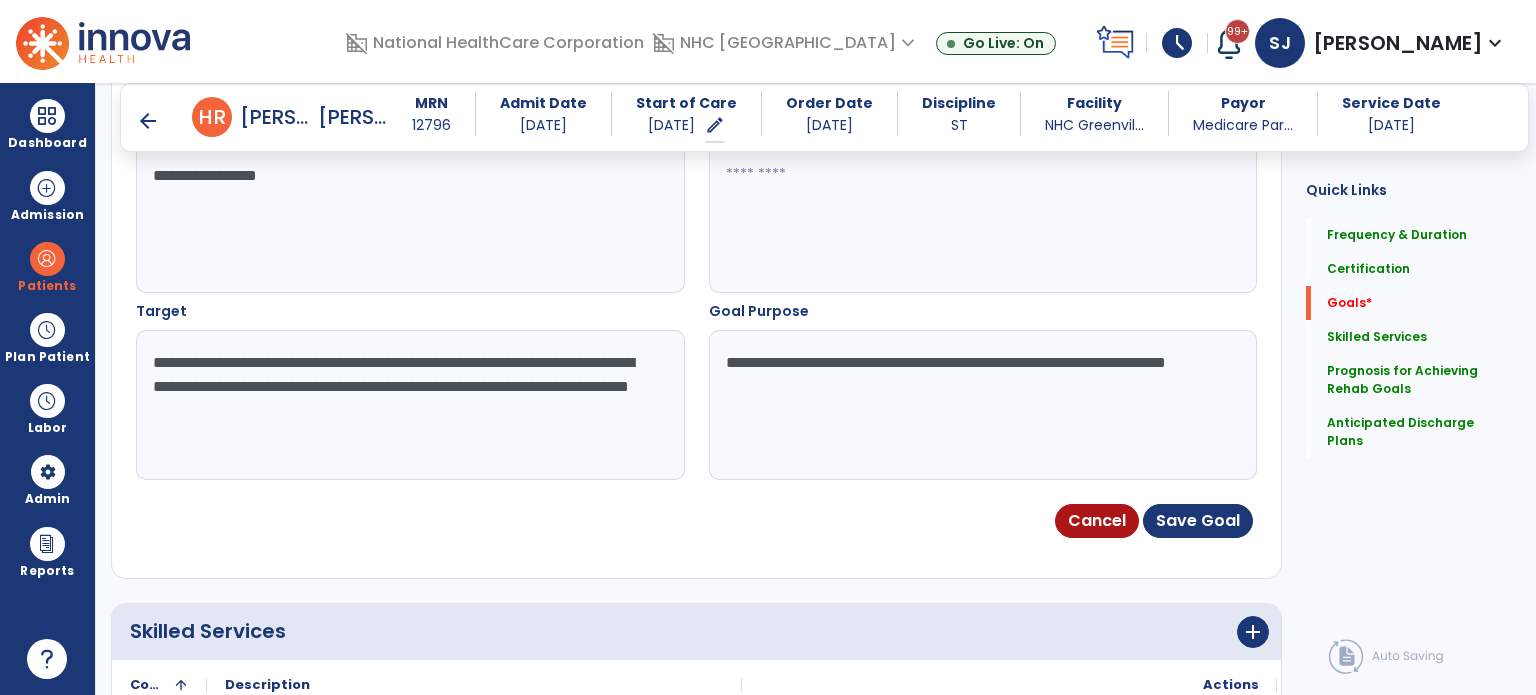 type on "**********" 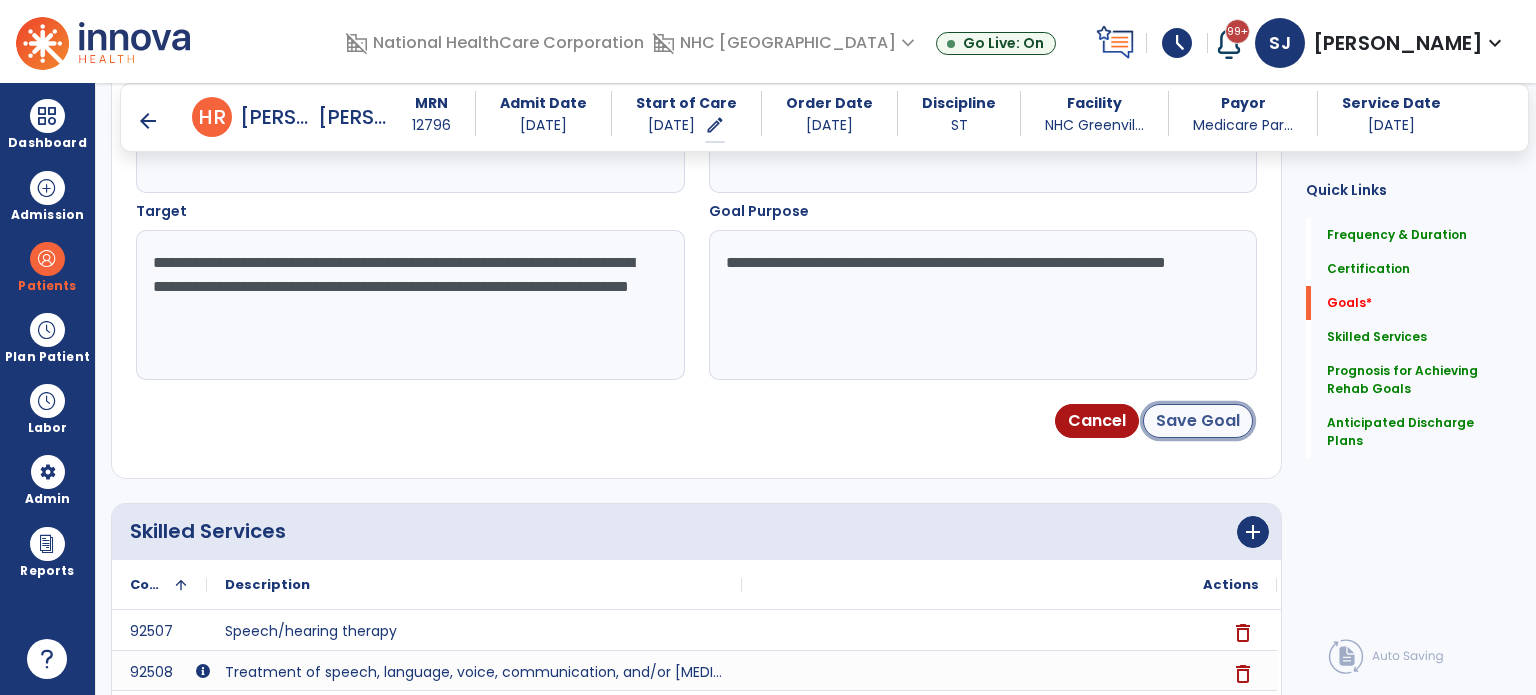 click on "Save Goal" at bounding box center [1198, 421] 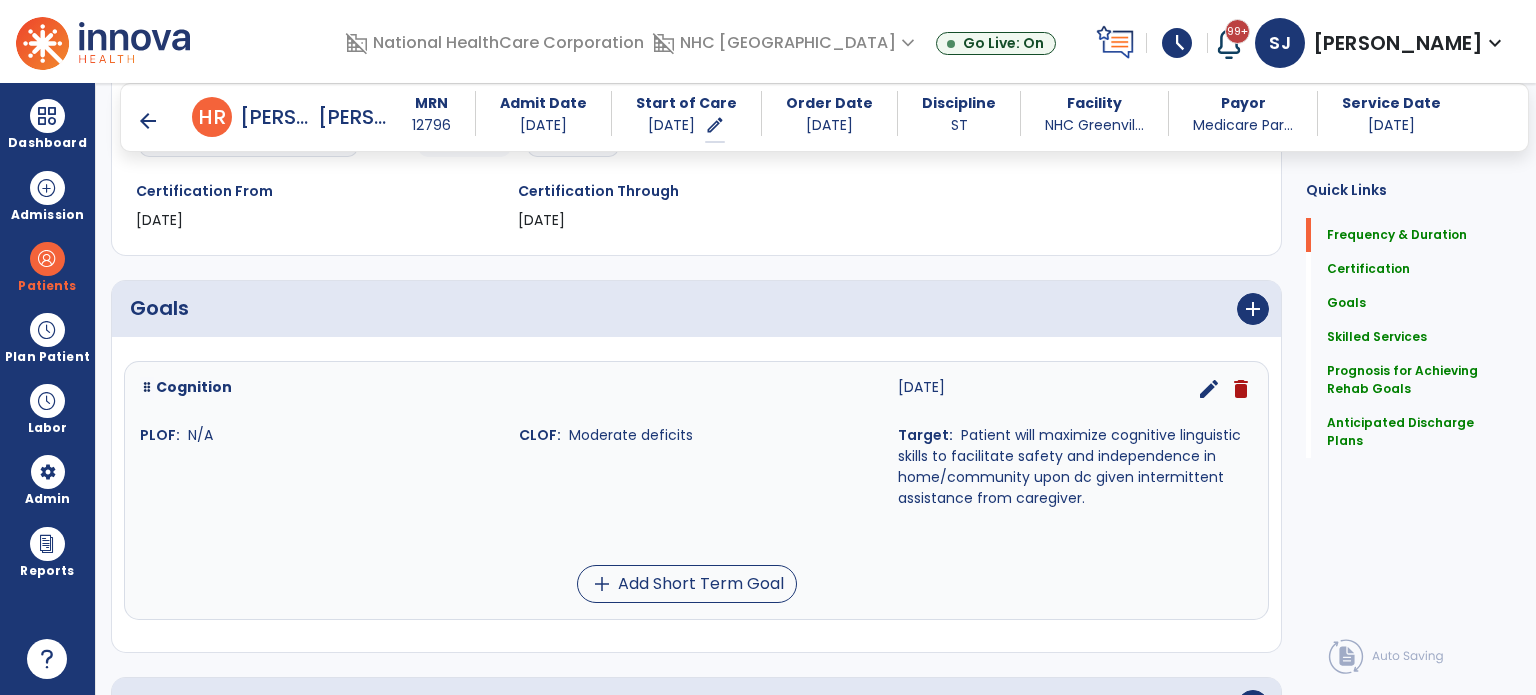scroll, scrollTop: 496, scrollLeft: 0, axis: vertical 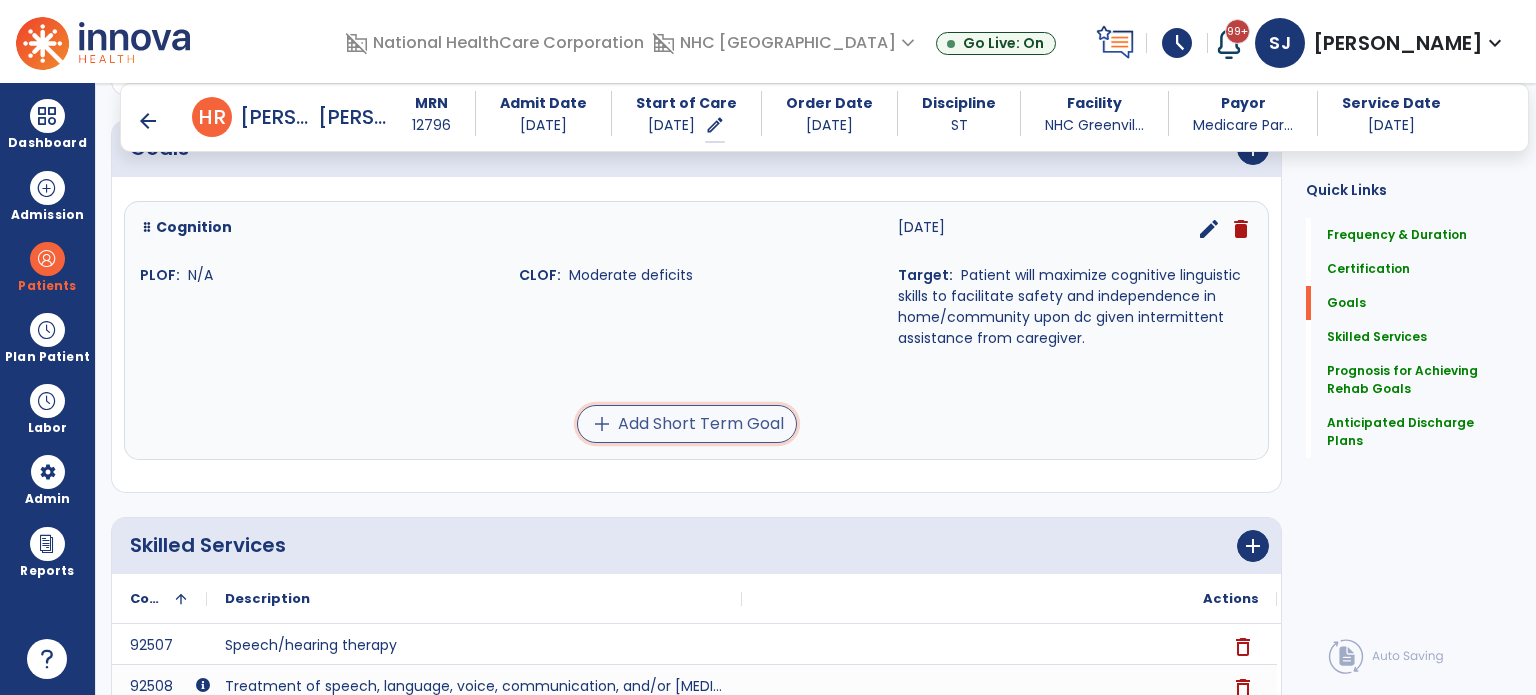 click on "add  Add Short Term Goal" at bounding box center (687, 424) 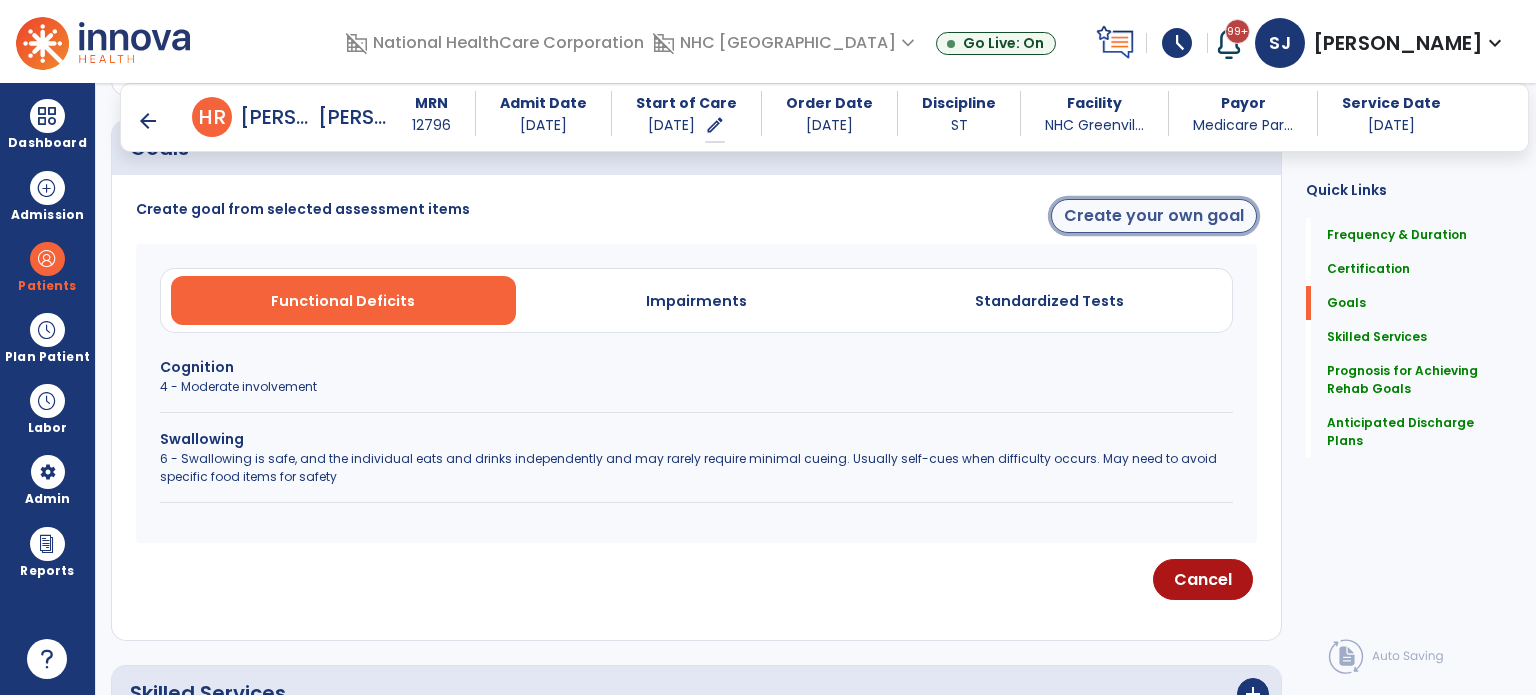 click on "Create your own goal" at bounding box center [1154, 216] 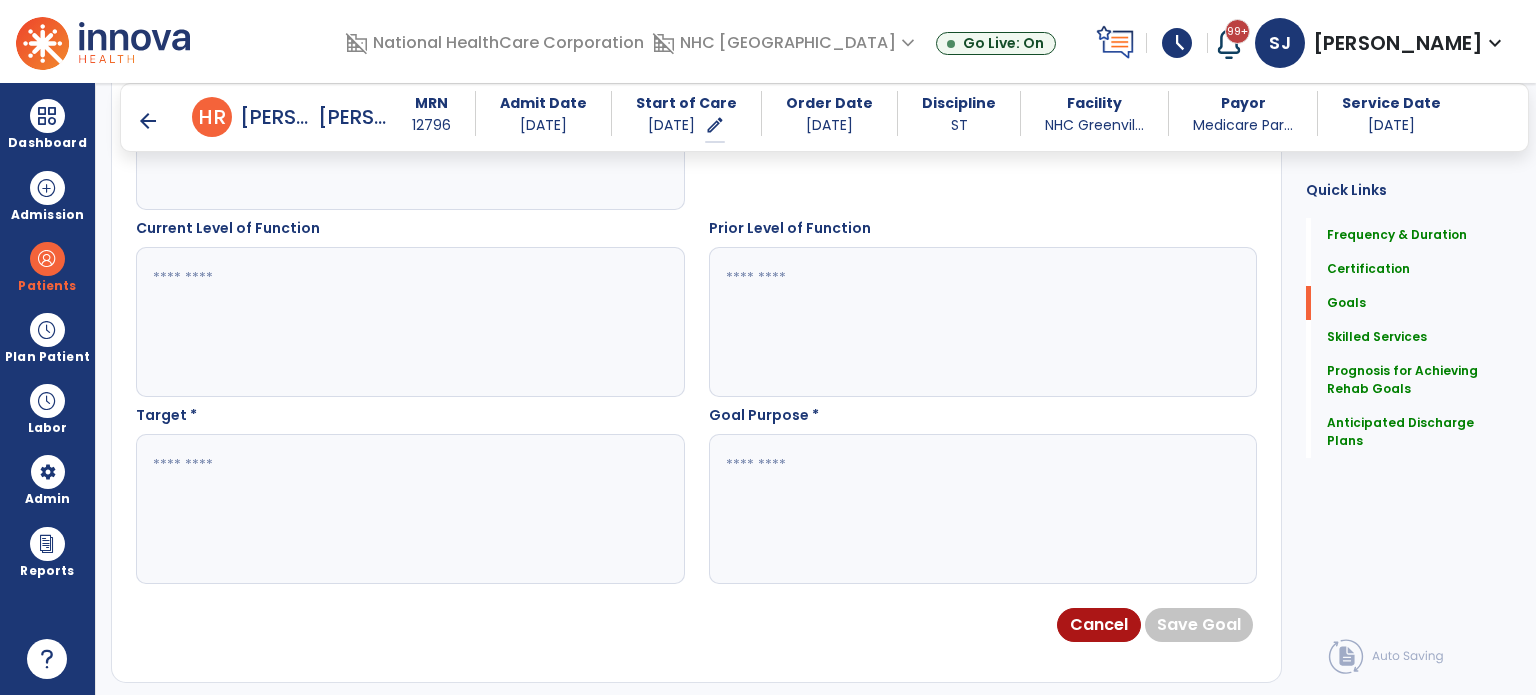 scroll, scrollTop: 596, scrollLeft: 0, axis: vertical 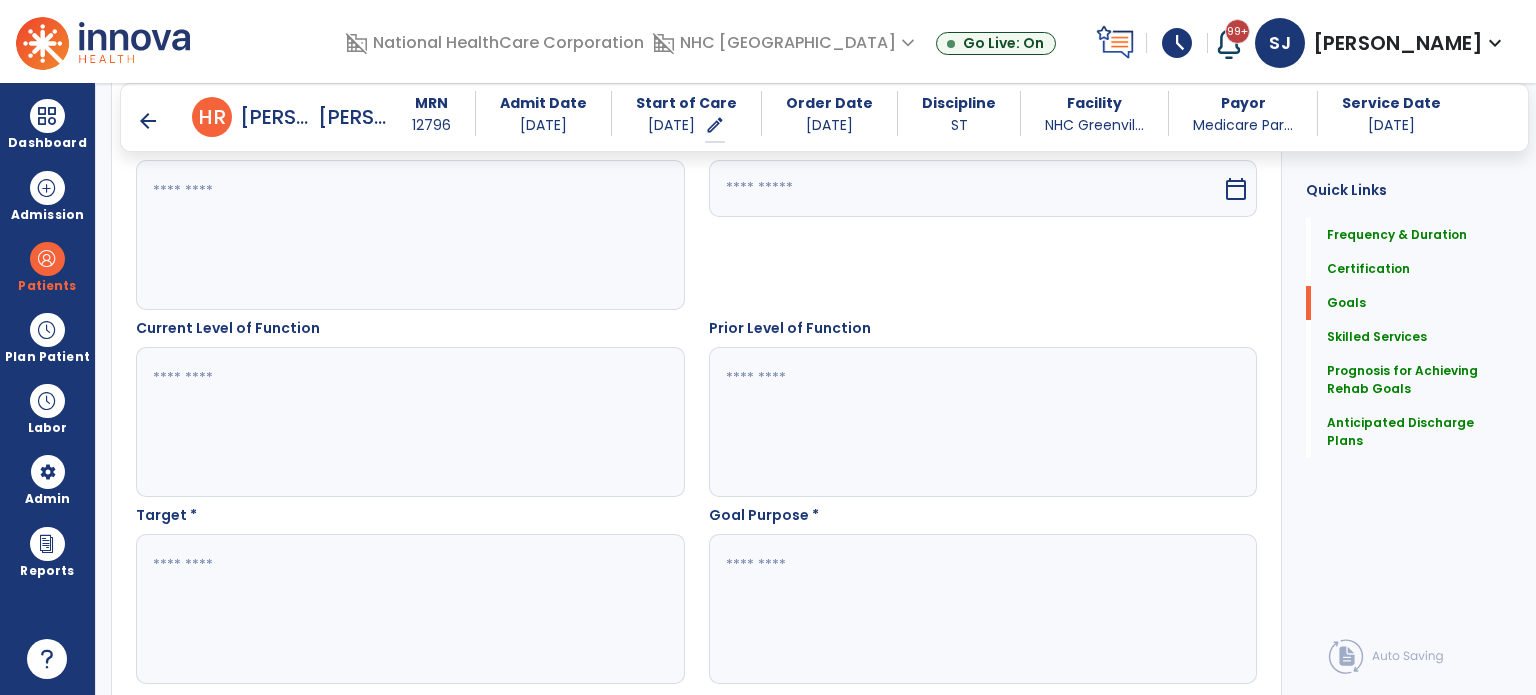 click at bounding box center (966, 188) 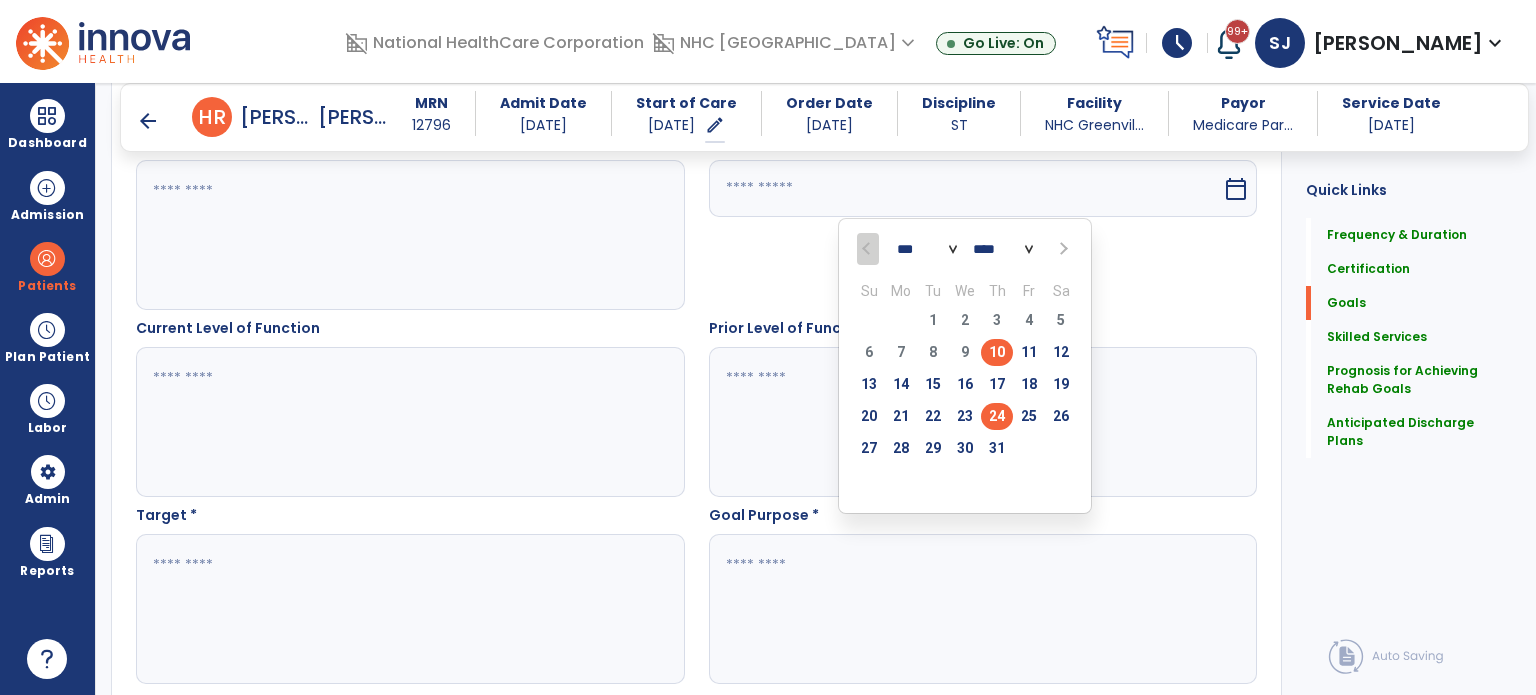 click on "24" at bounding box center (997, 416) 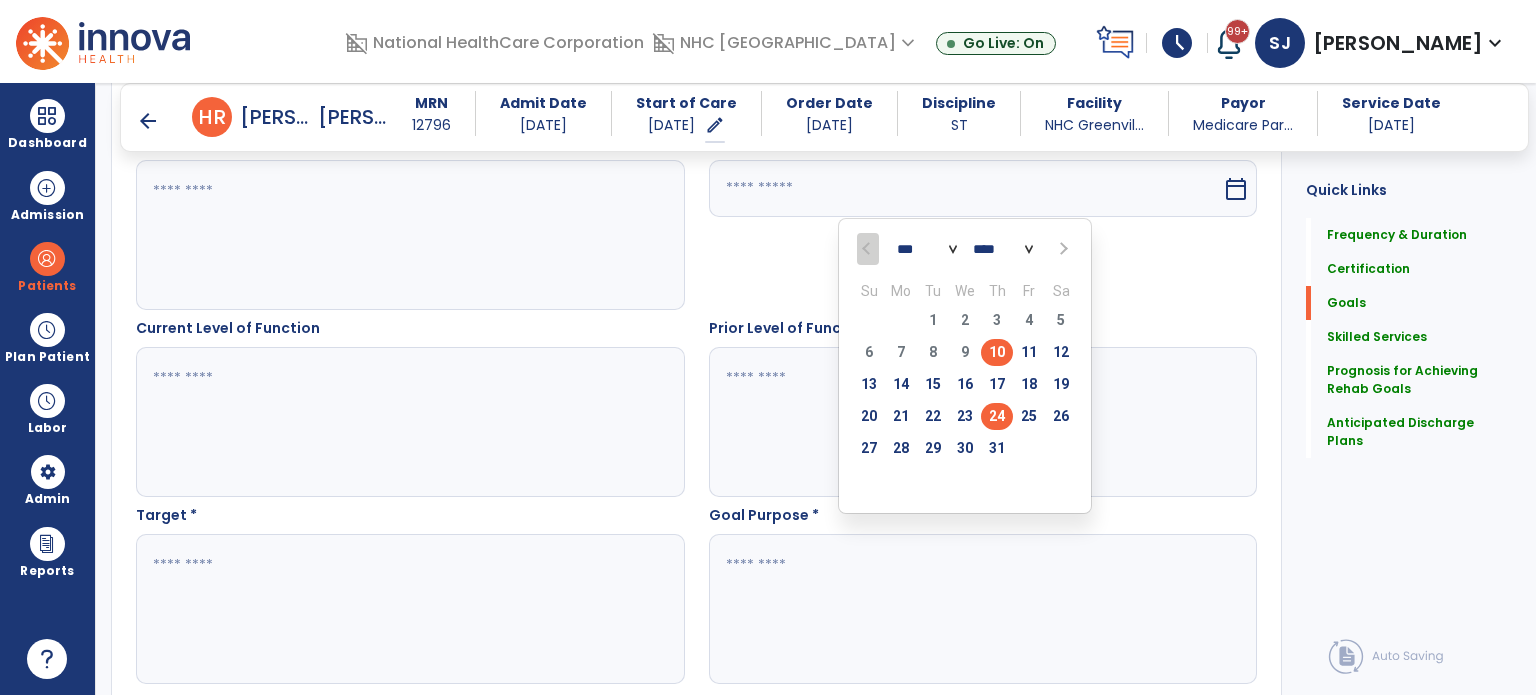 type on "*********" 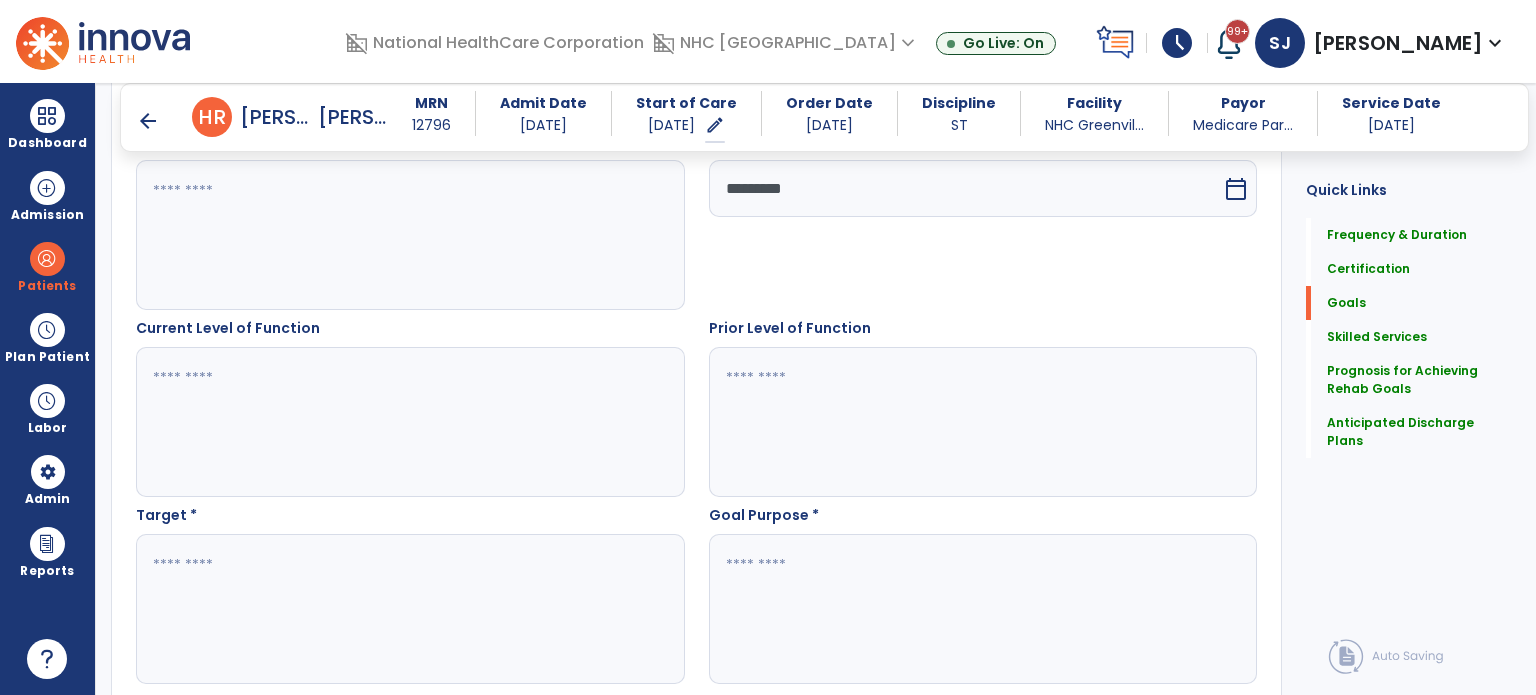 click at bounding box center [409, 235] 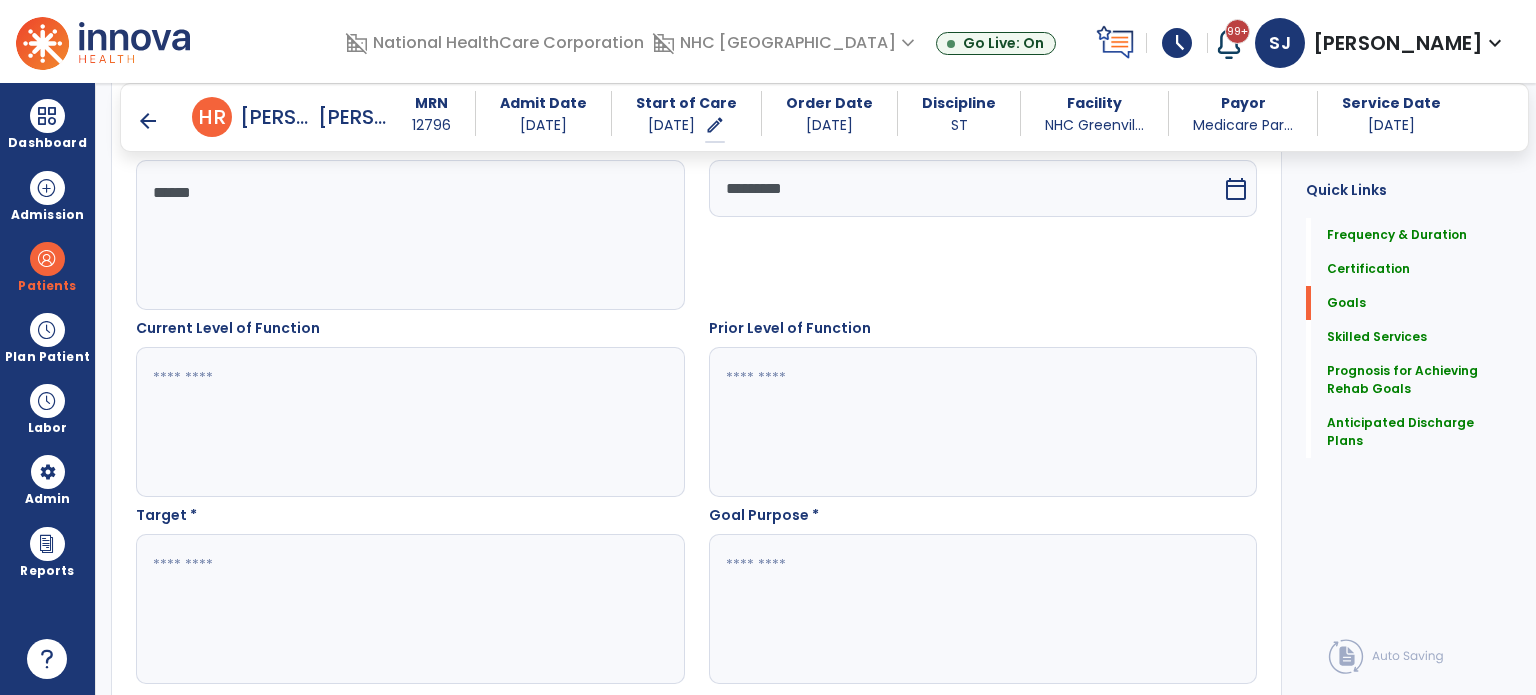 type on "******" 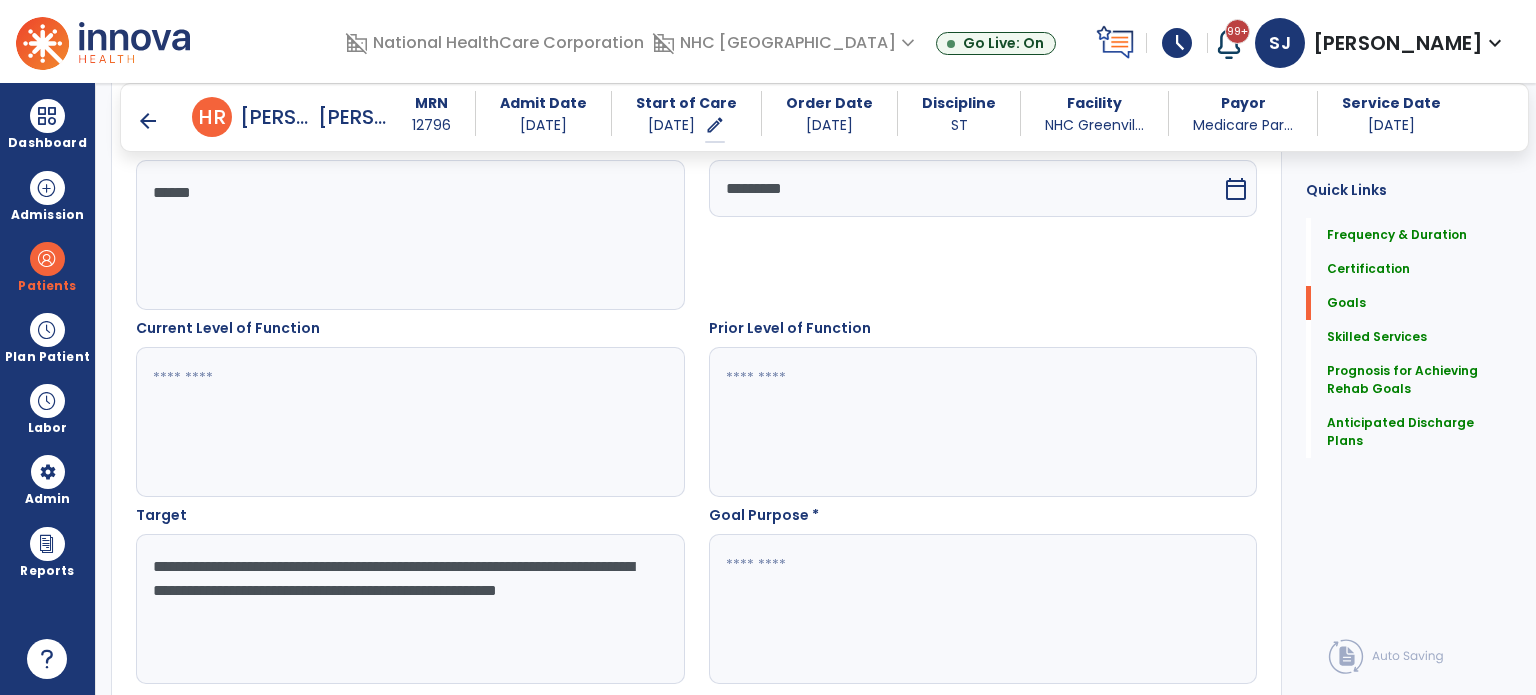 type on "**********" 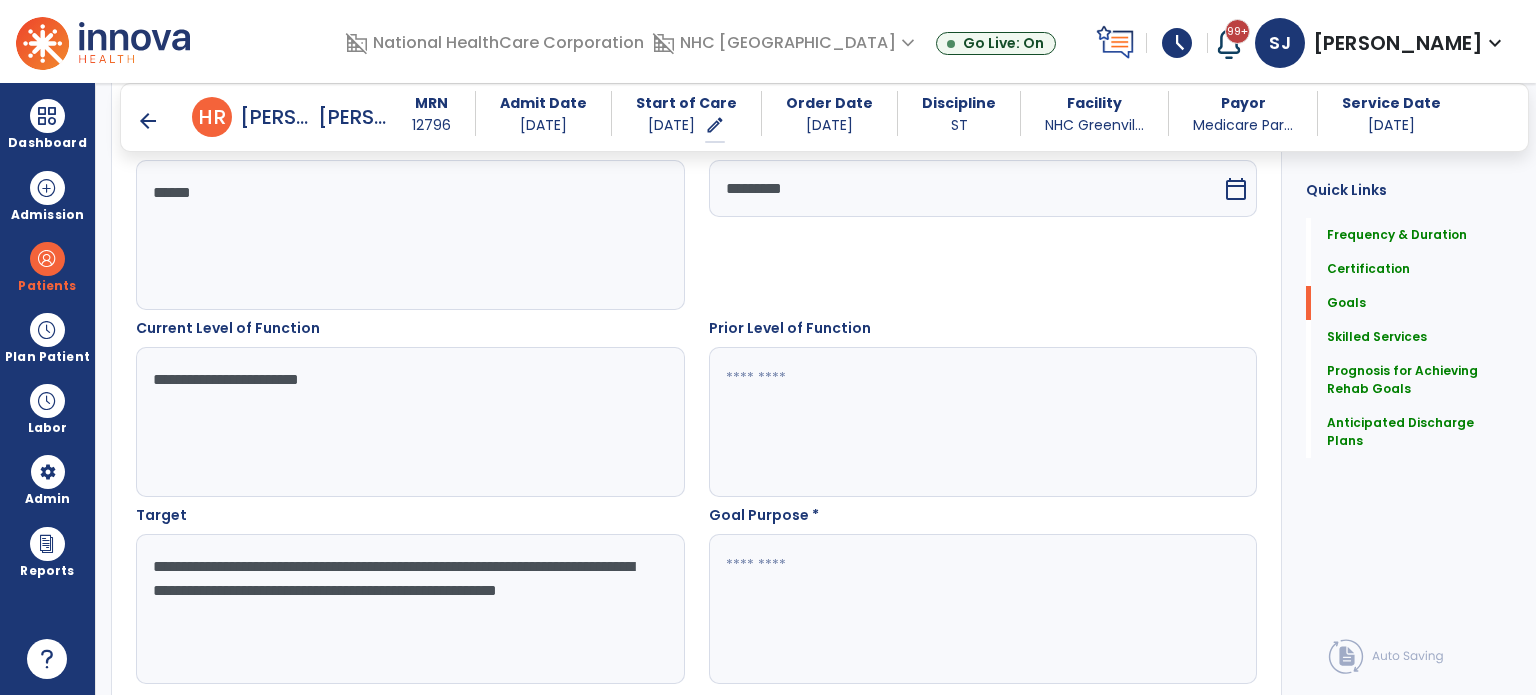 type on "**********" 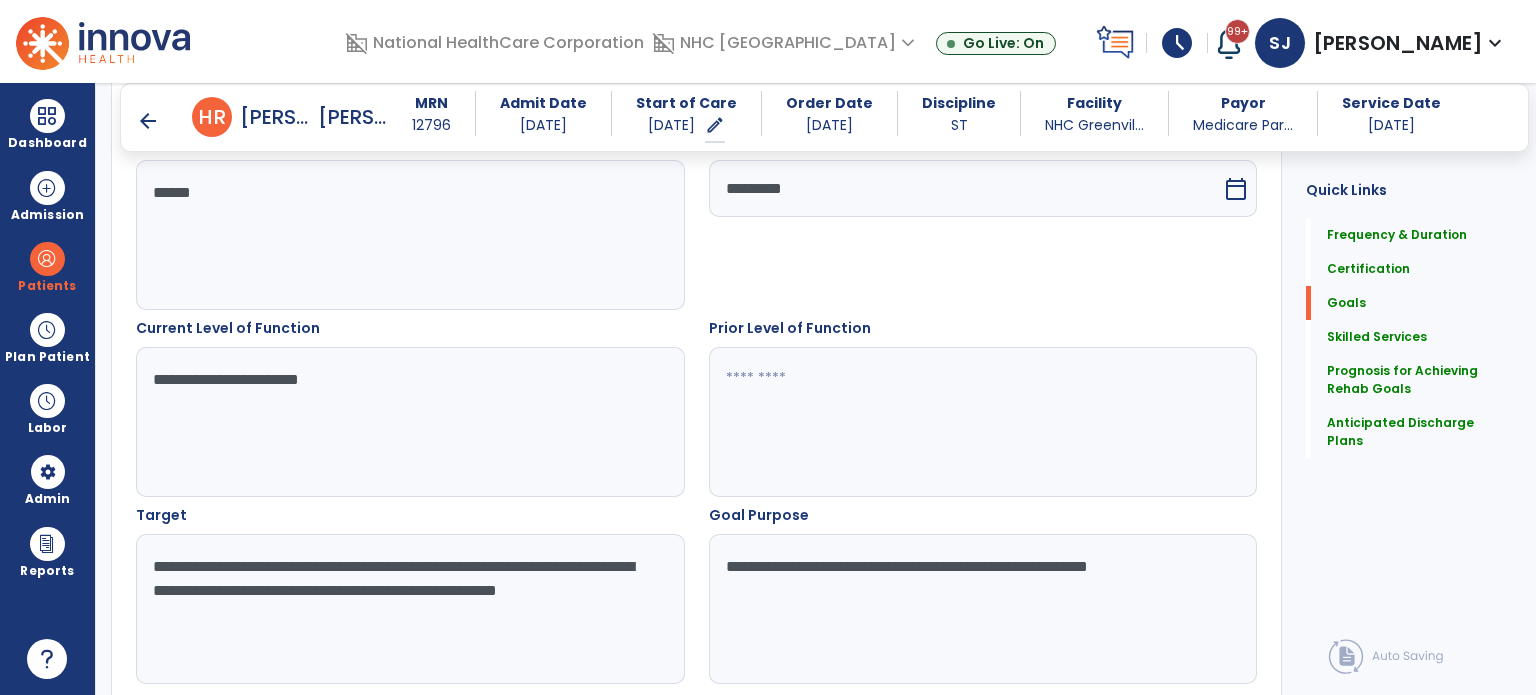 type on "**********" 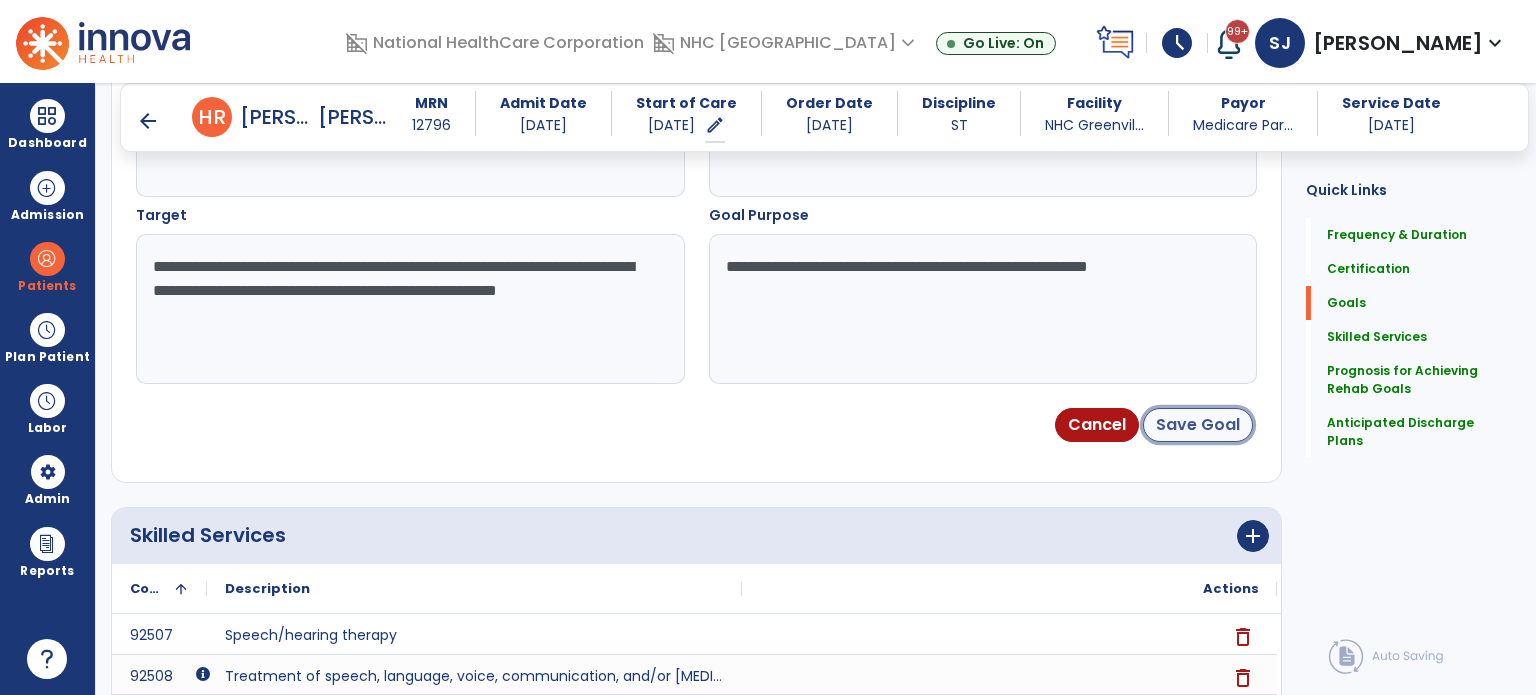 click on "Save Goal" at bounding box center [1198, 425] 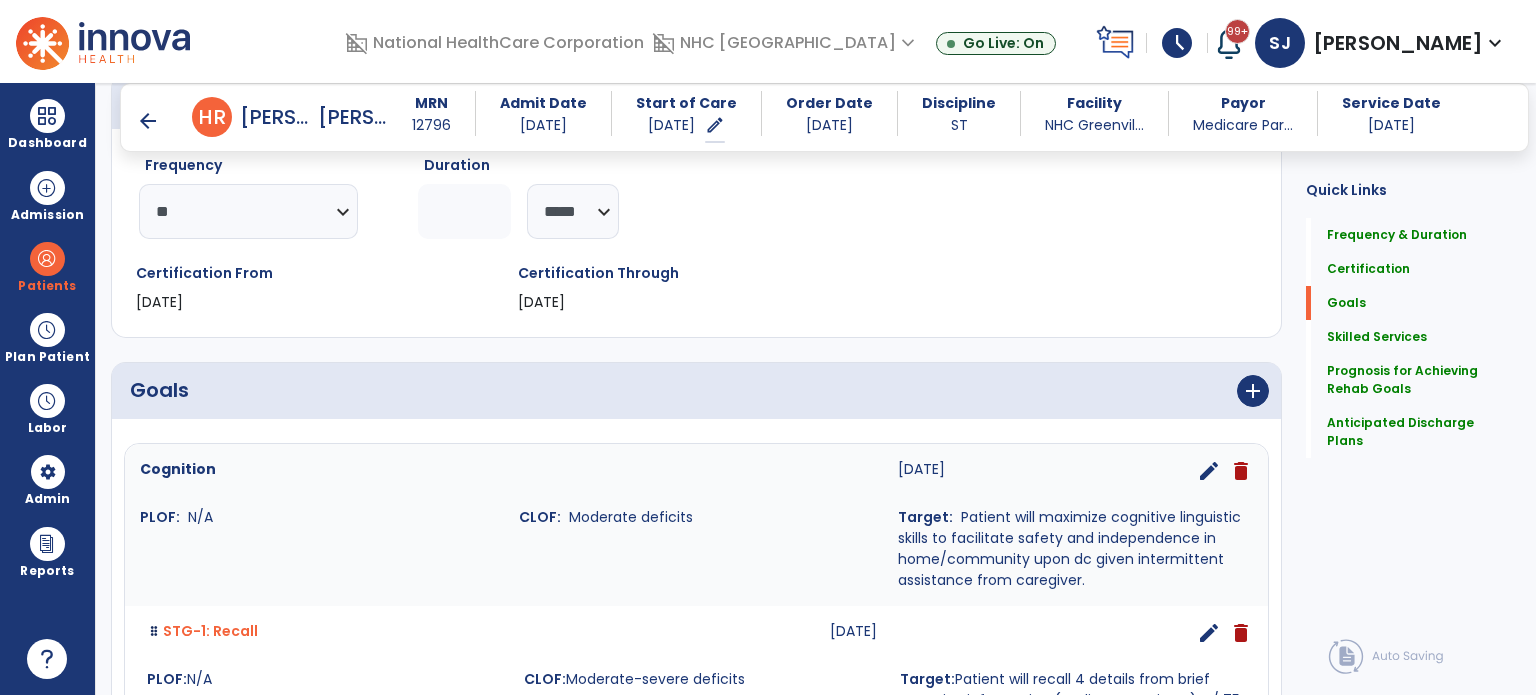 scroll, scrollTop: 500, scrollLeft: 0, axis: vertical 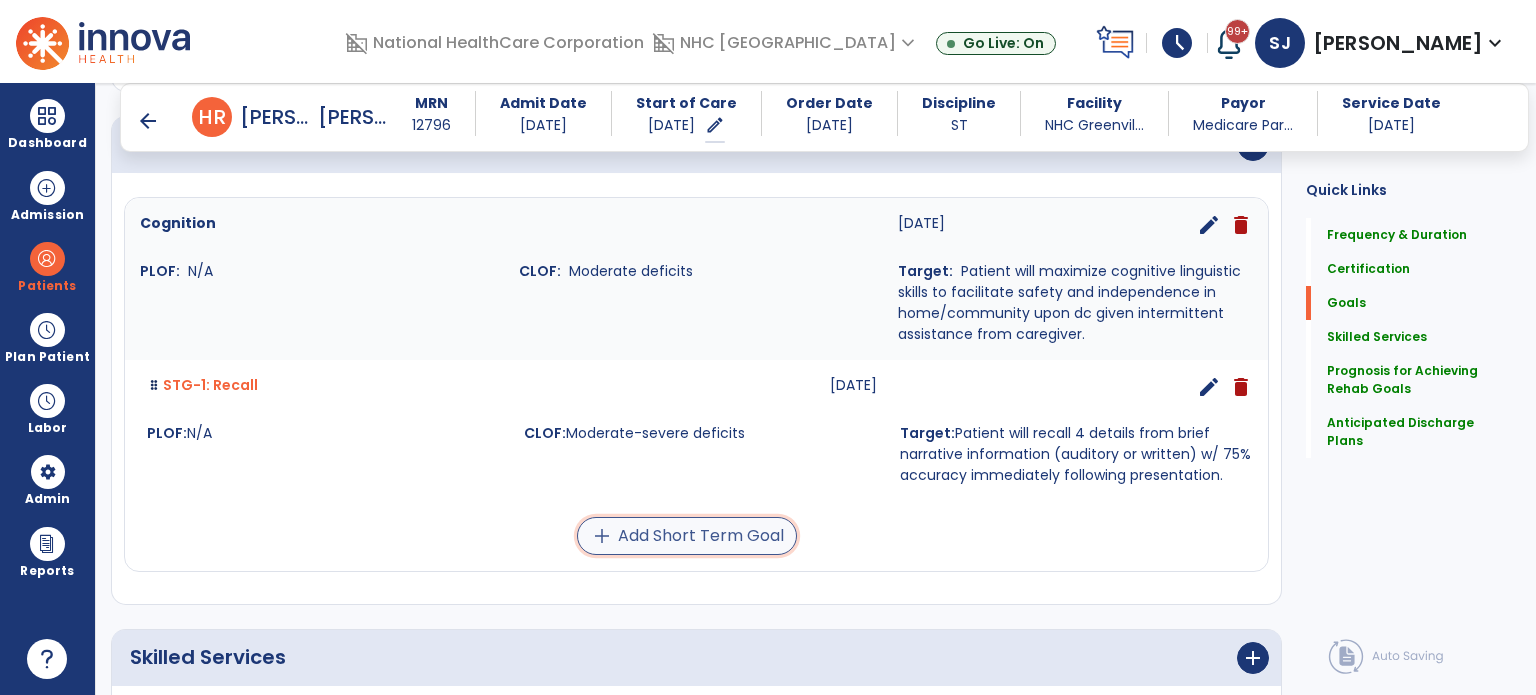 click on "add  Add Short Term Goal" at bounding box center (687, 536) 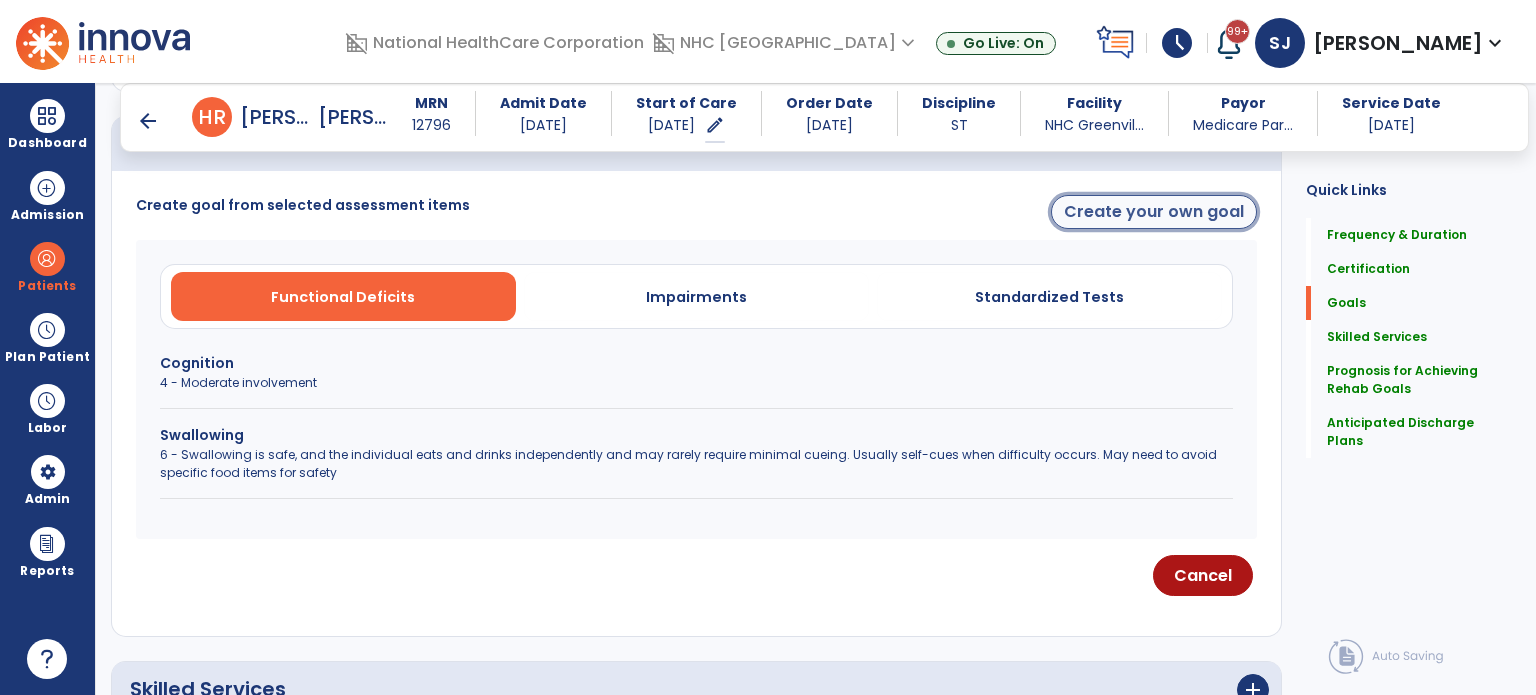 click on "Create your own goal" at bounding box center (1154, 212) 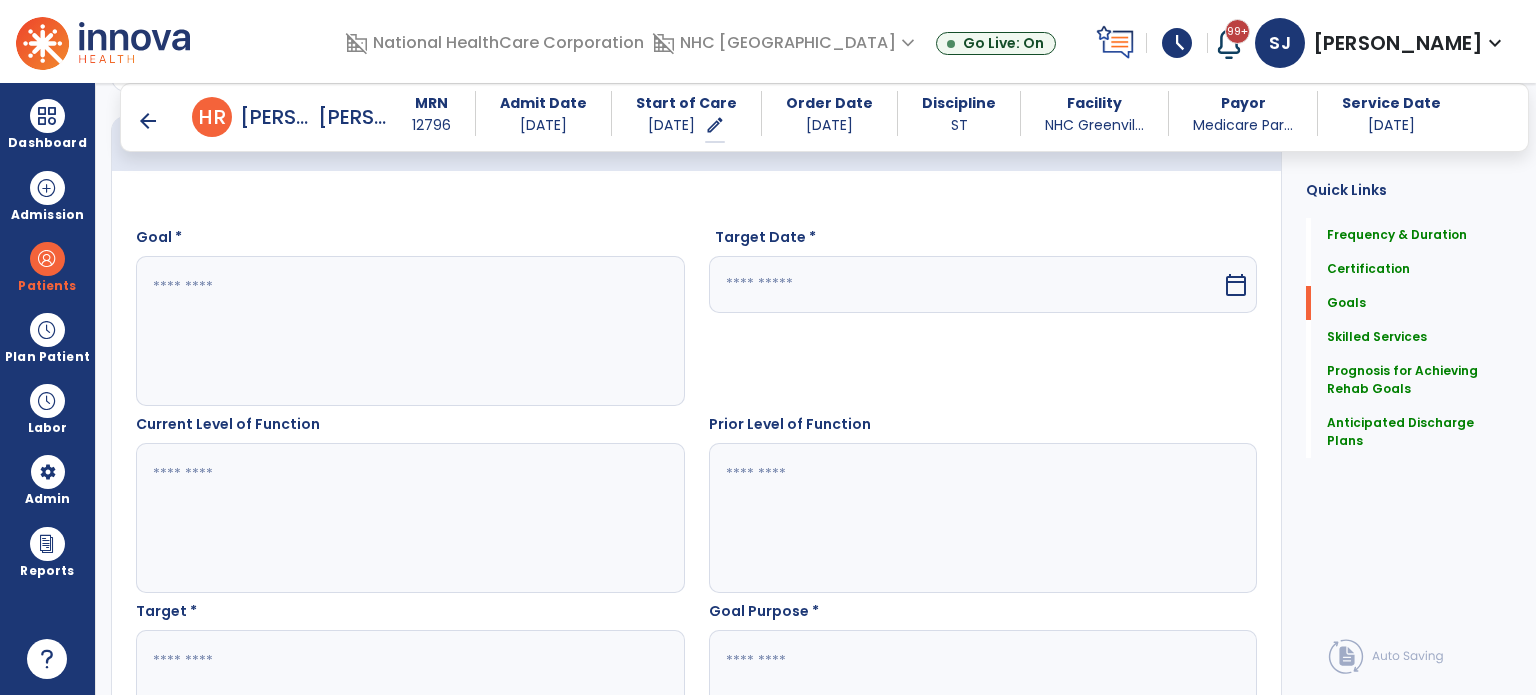 click at bounding box center [966, 284] 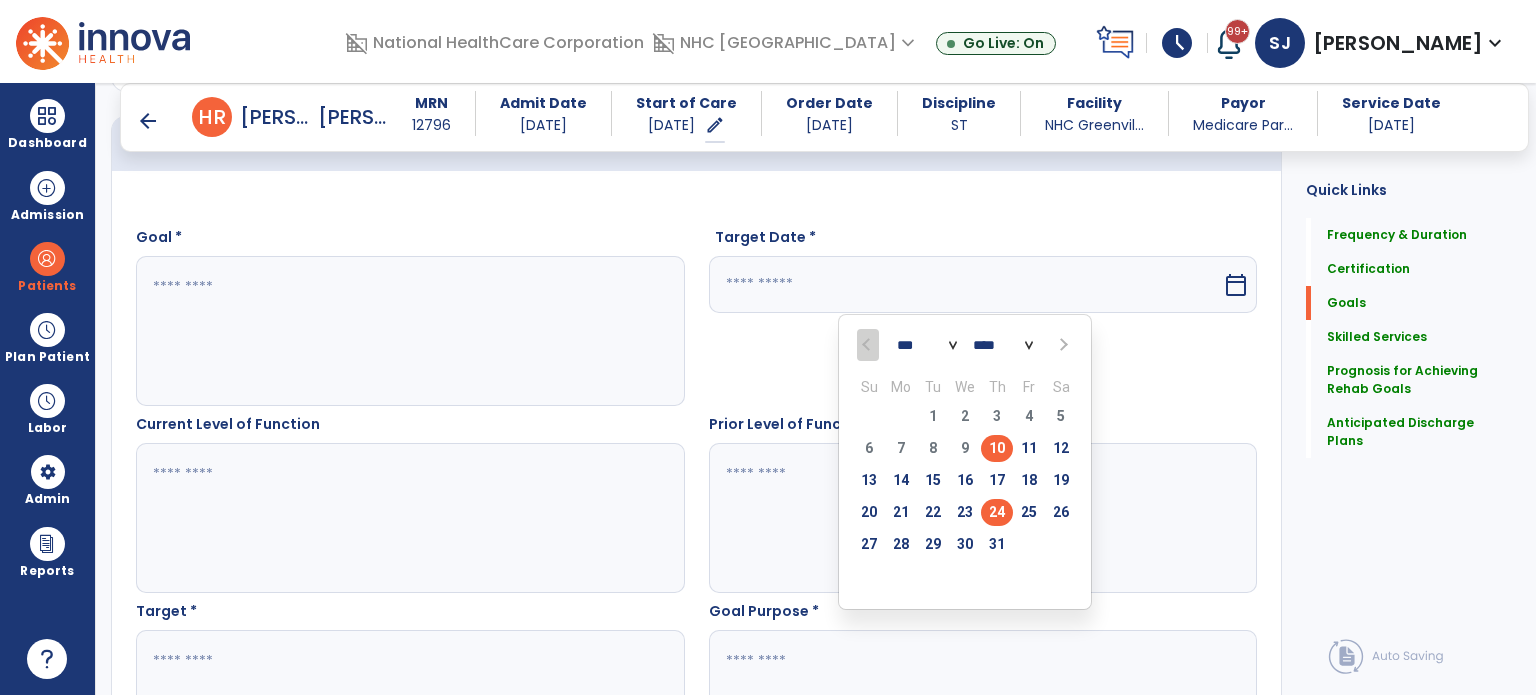 click on "24" at bounding box center (997, 512) 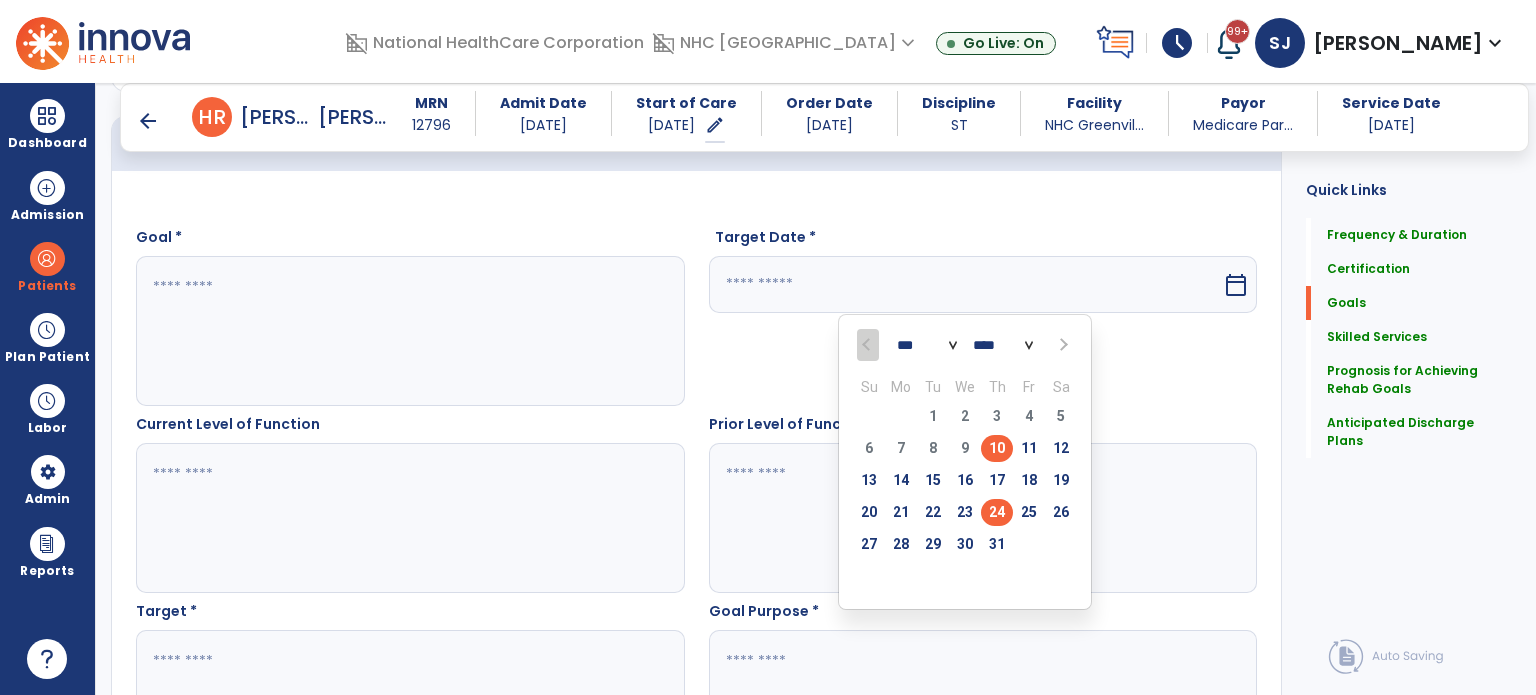 type on "*********" 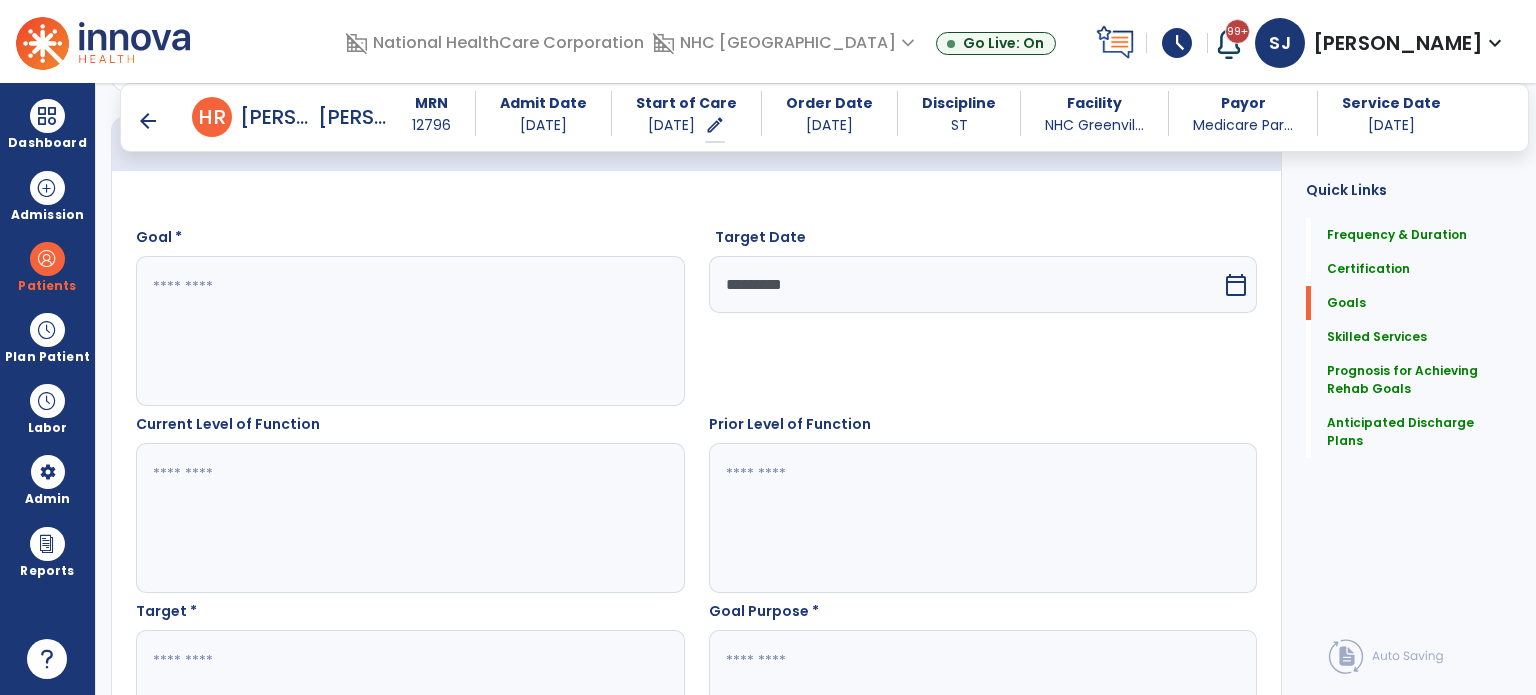 click on "Target Date  *********  calendar_today" at bounding box center (983, 316) 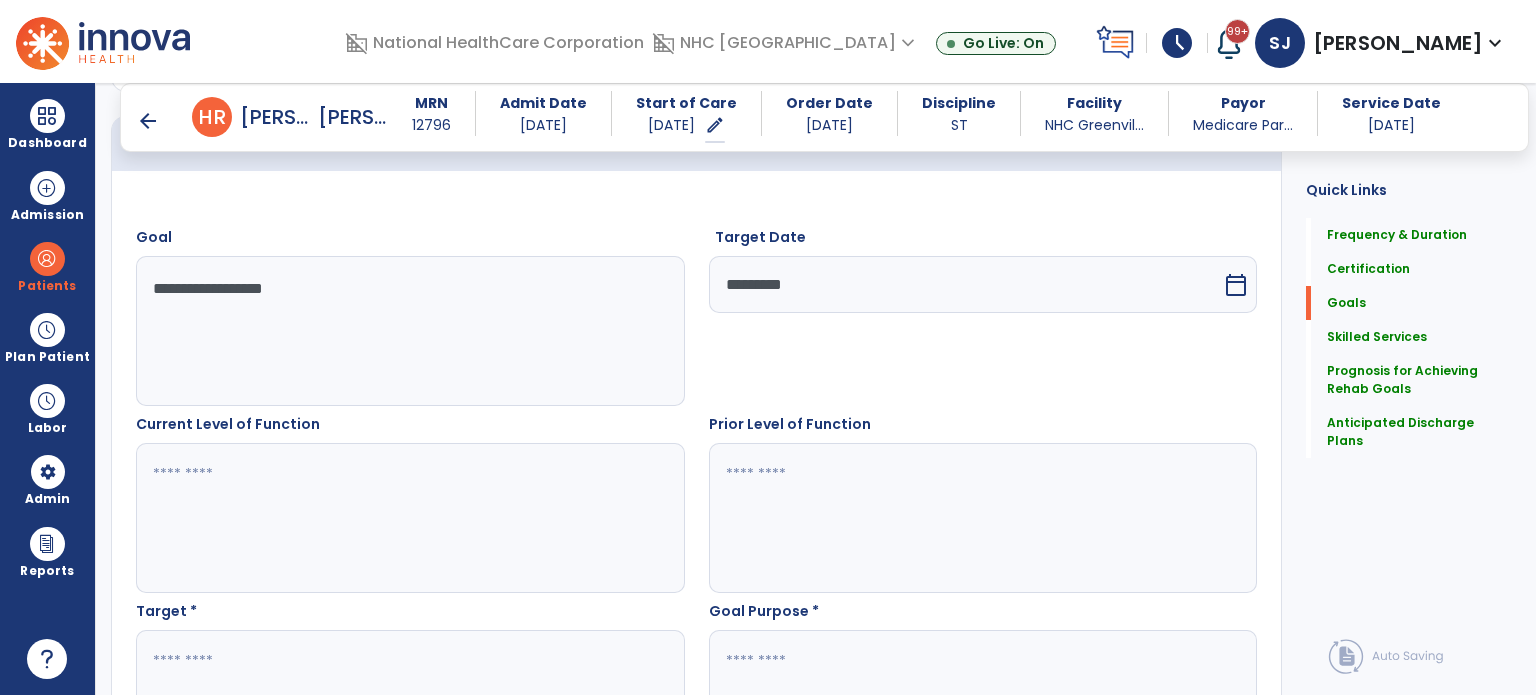 type on "**********" 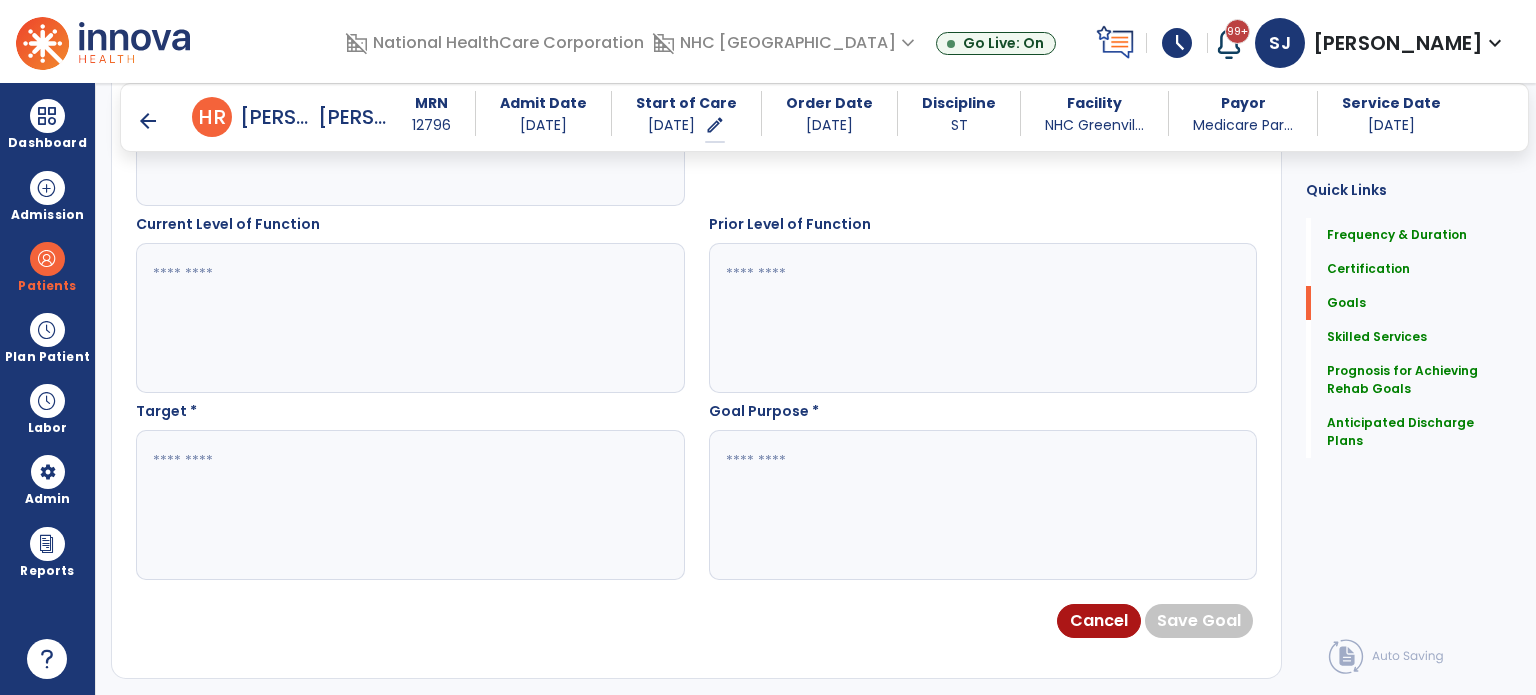 click at bounding box center [409, 505] 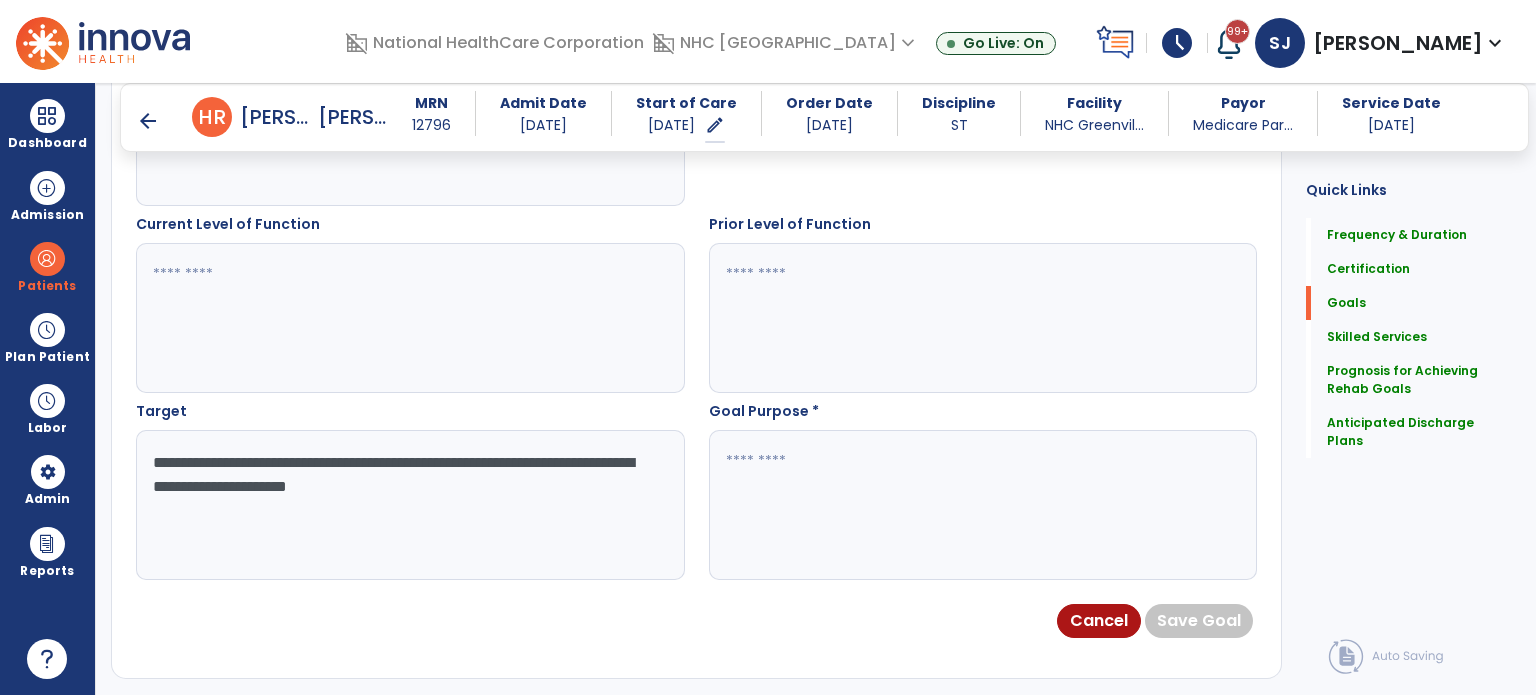 type on "**********" 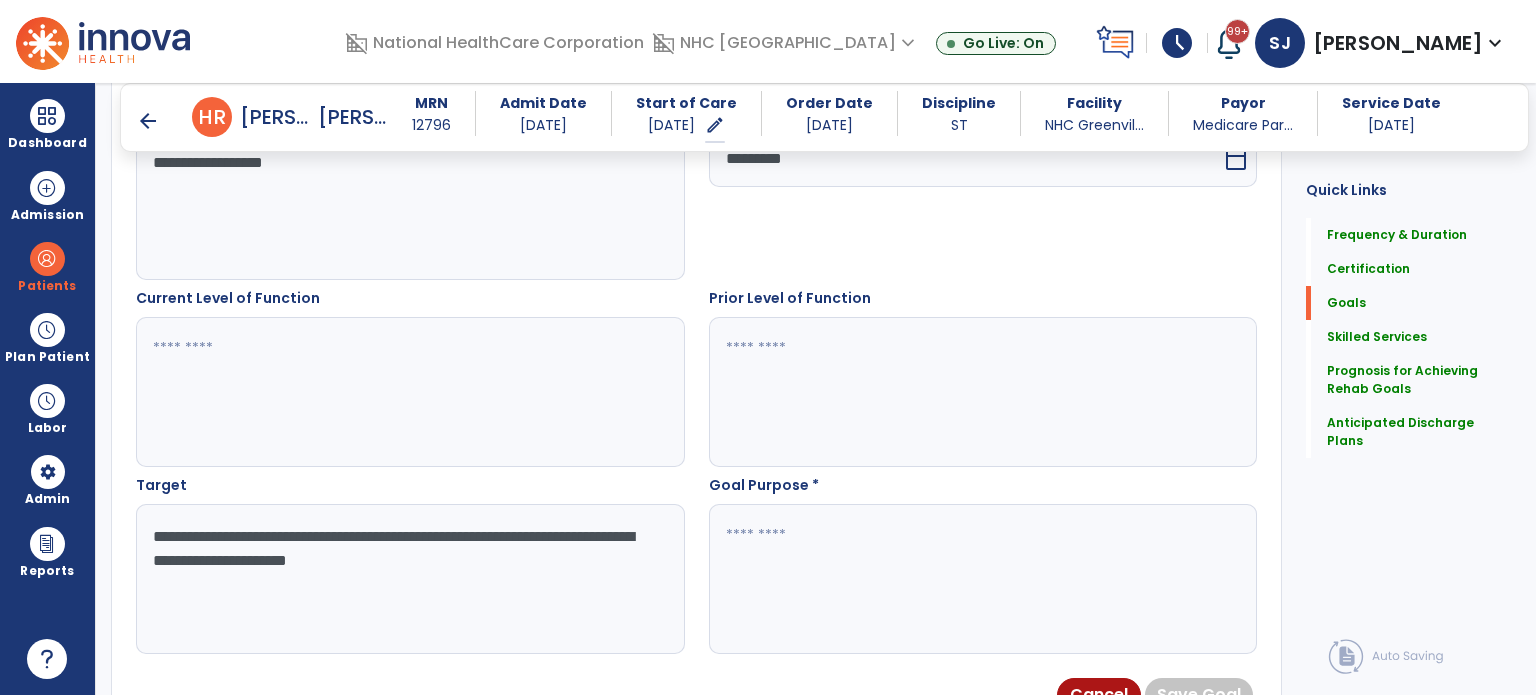 scroll, scrollTop: 600, scrollLeft: 0, axis: vertical 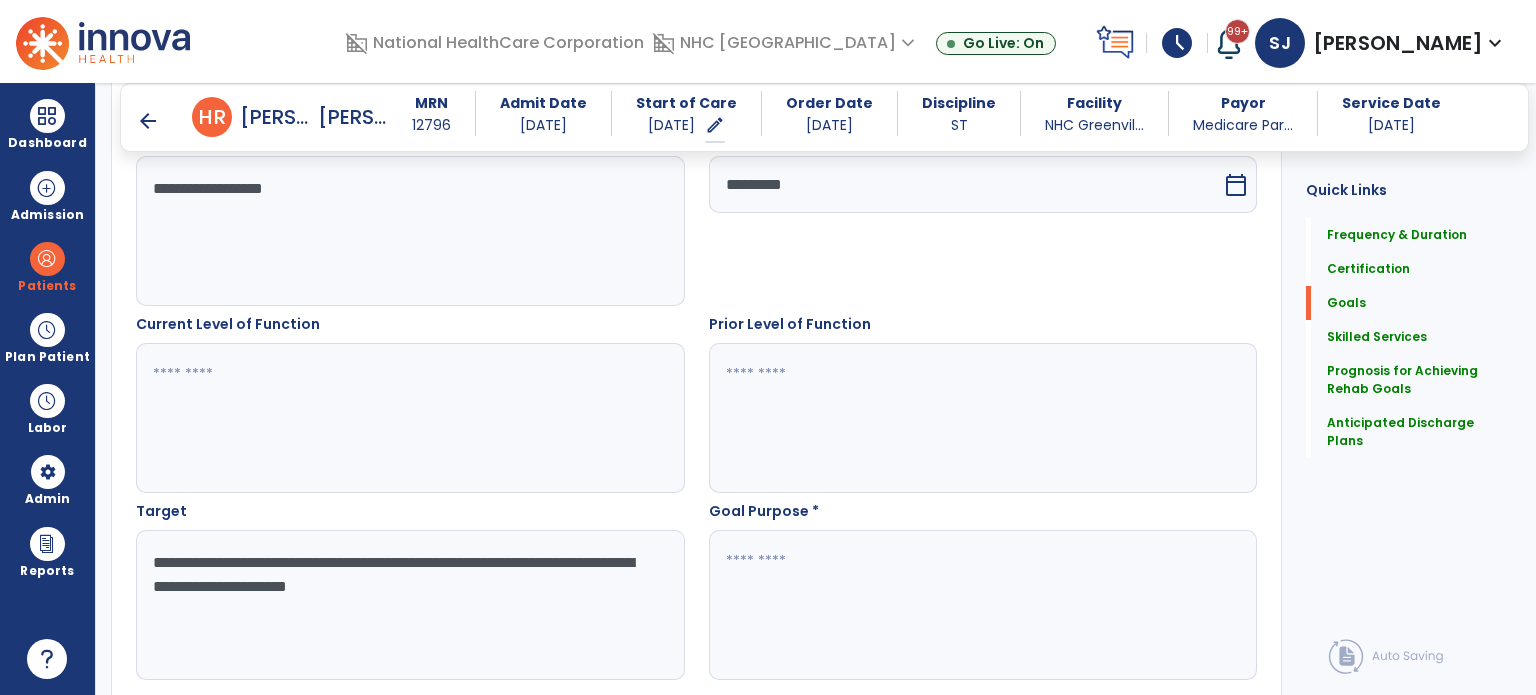 click at bounding box center (982, 605) 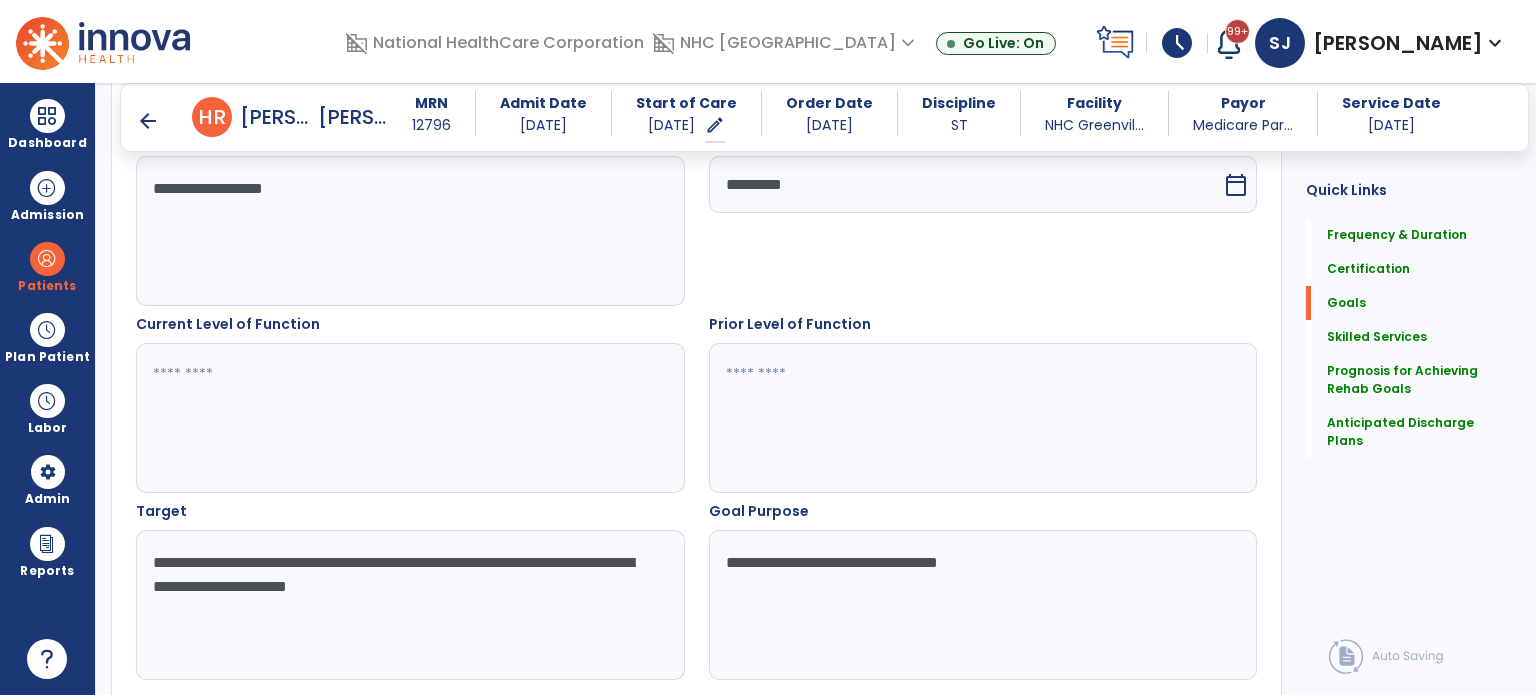 click on "**********" at bounding box center (982, 605) 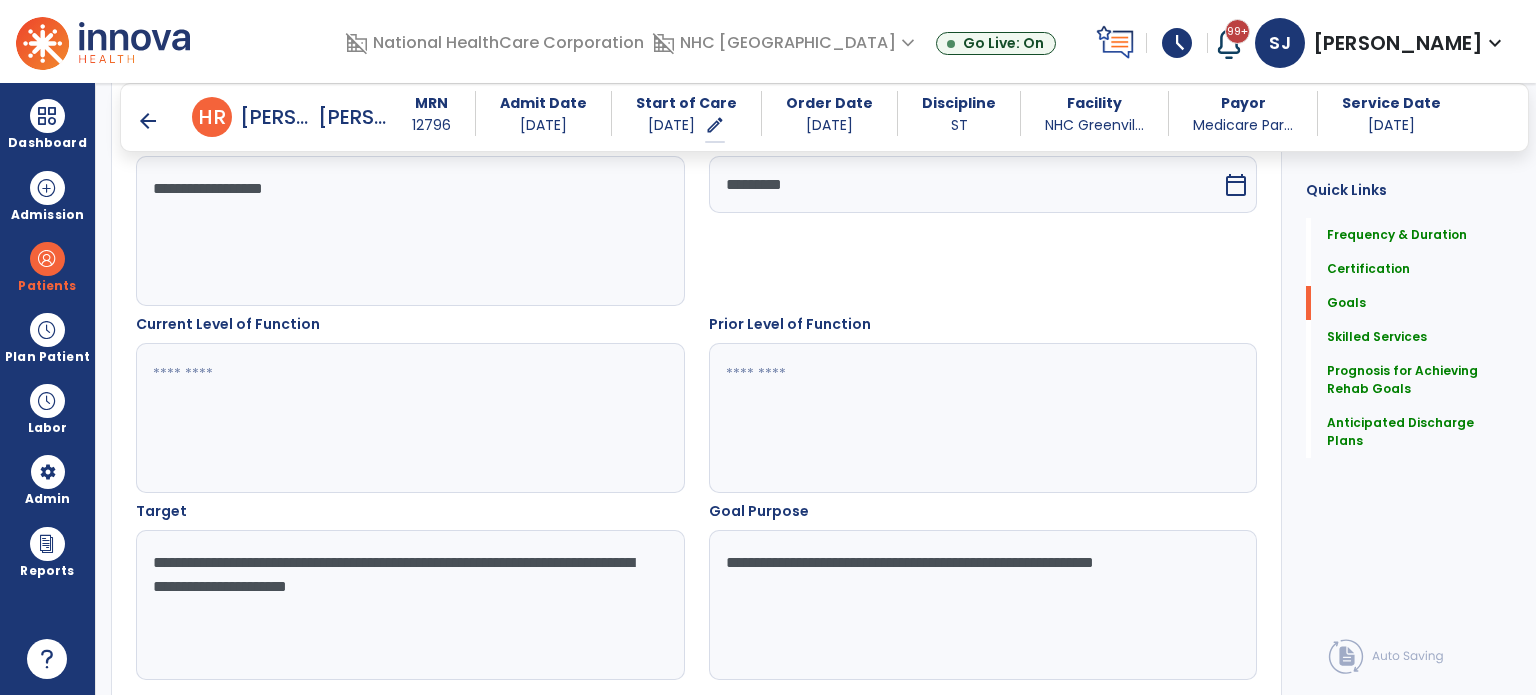 type on "**********" 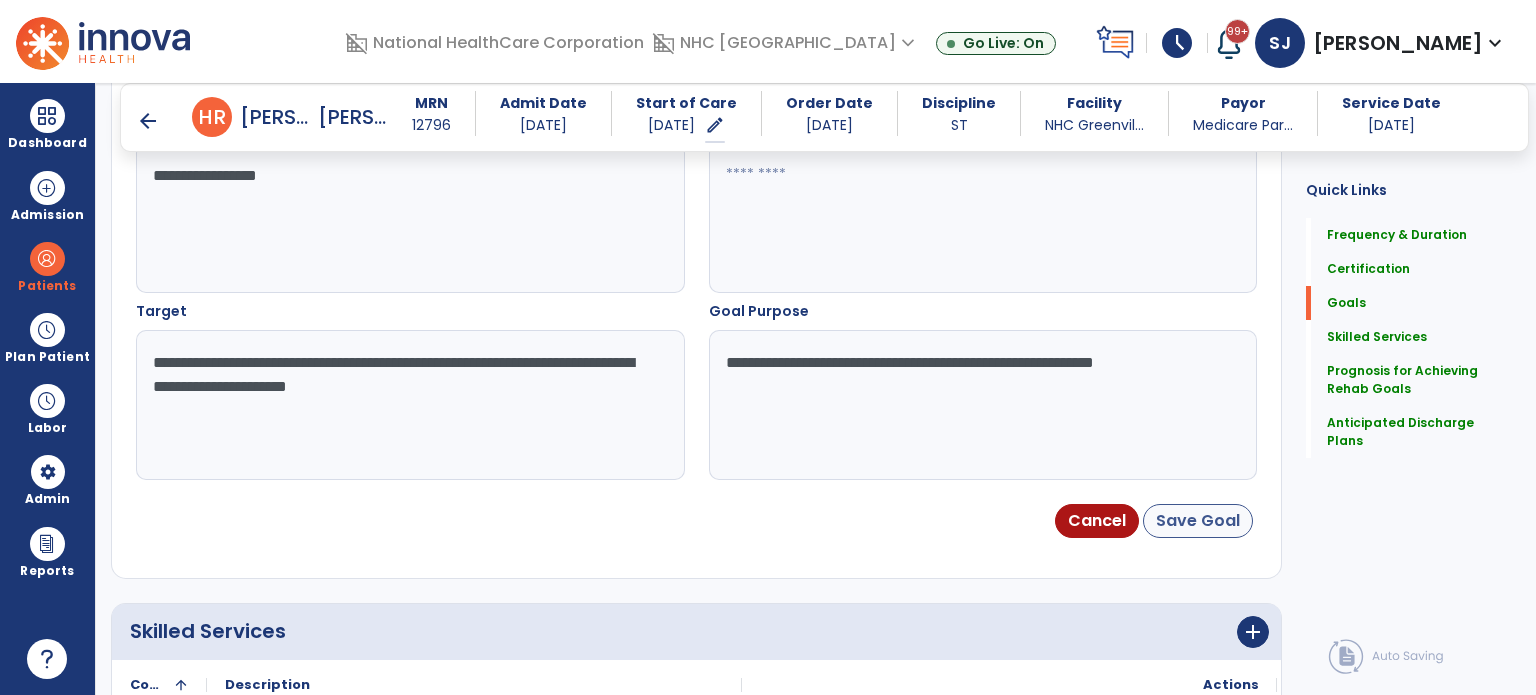 type on "**********" 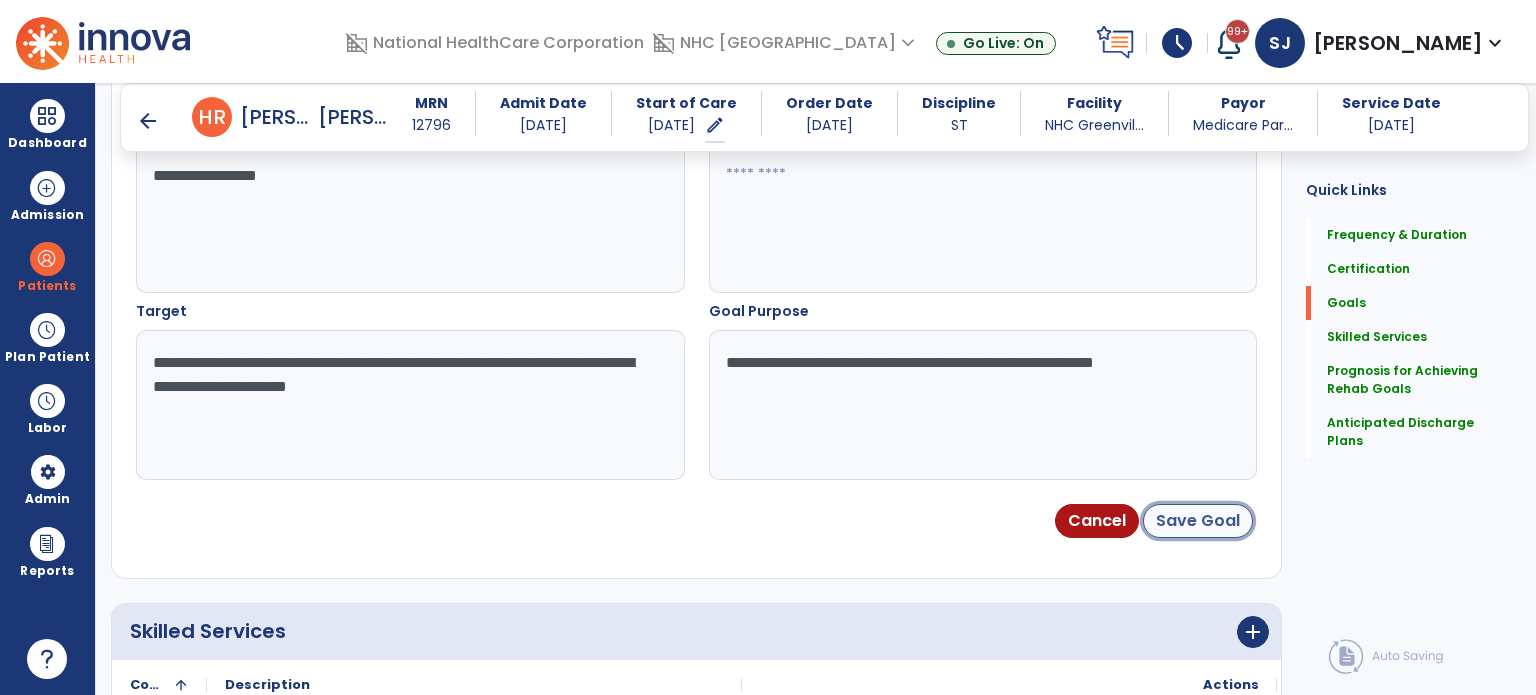 click on "Save Goal" at bounding box center (1198, 521) 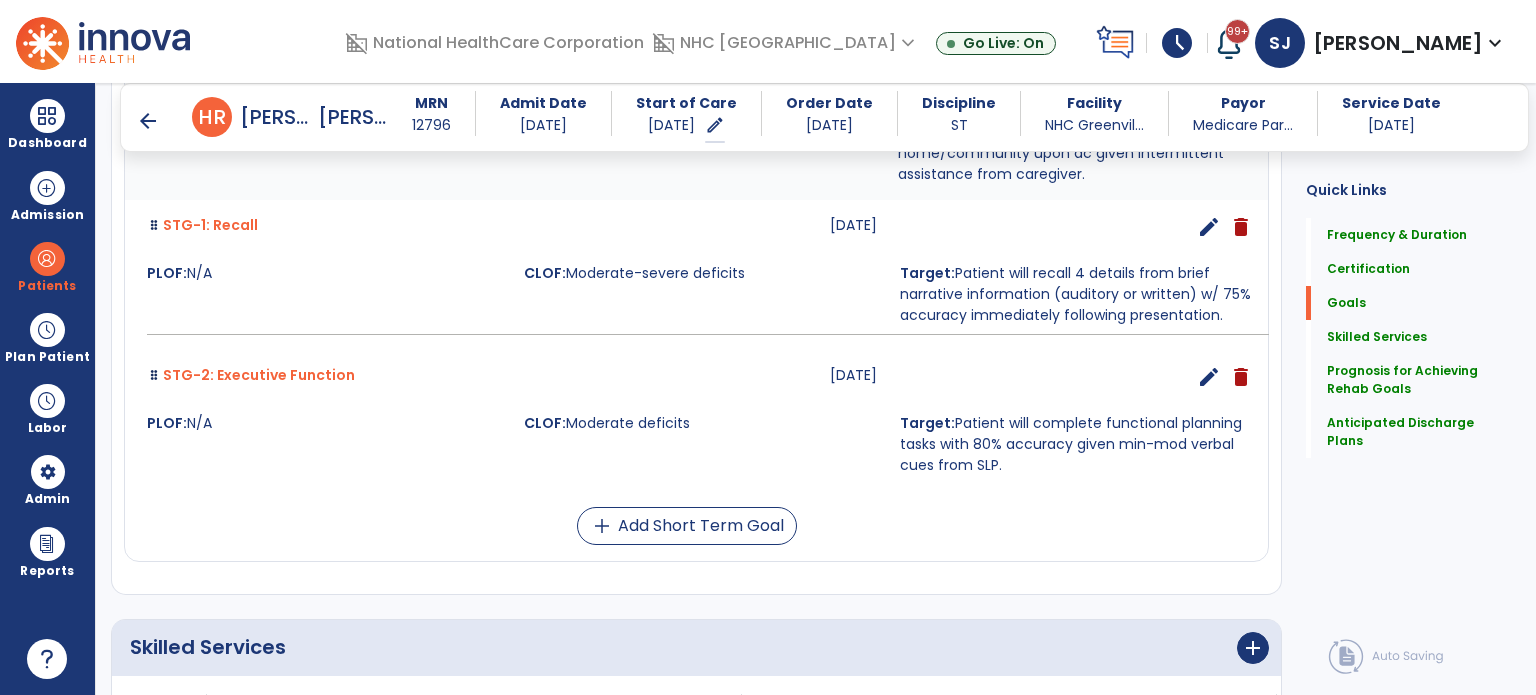 scroll, scrollTop: 696, scrollLeft: 0, axis: vertical 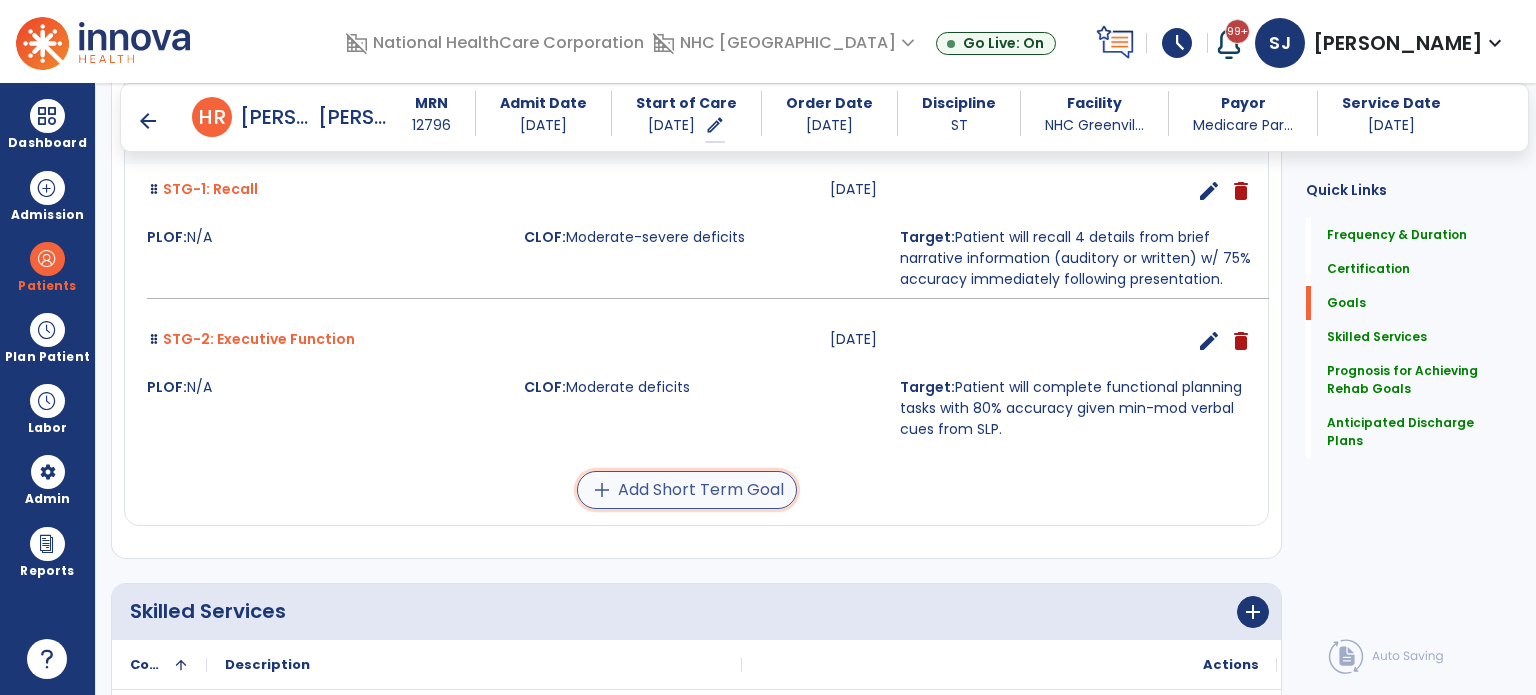 click on "add  Add Short Term Goal" at bounding box center (687, 490) 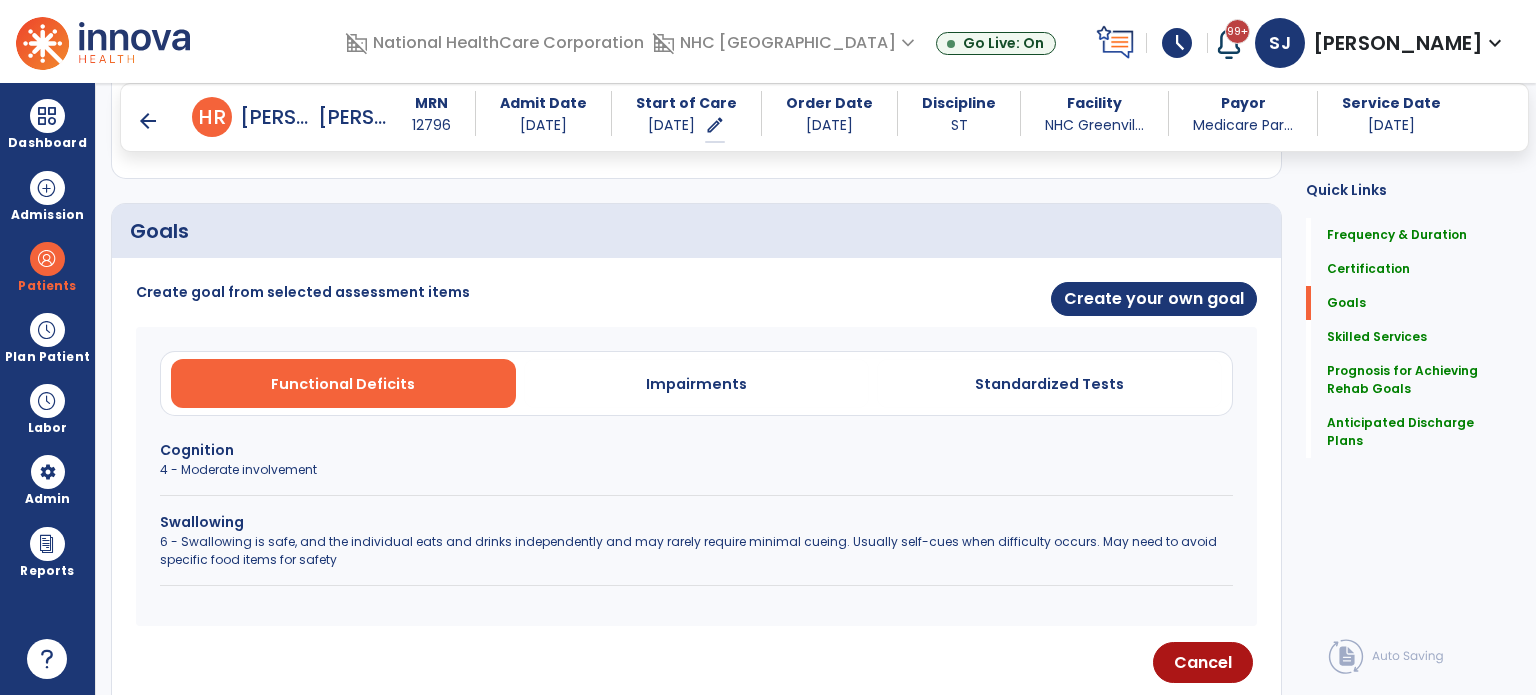scroll, scrollTop: 259, scrollLeft: 0, axis: vertical 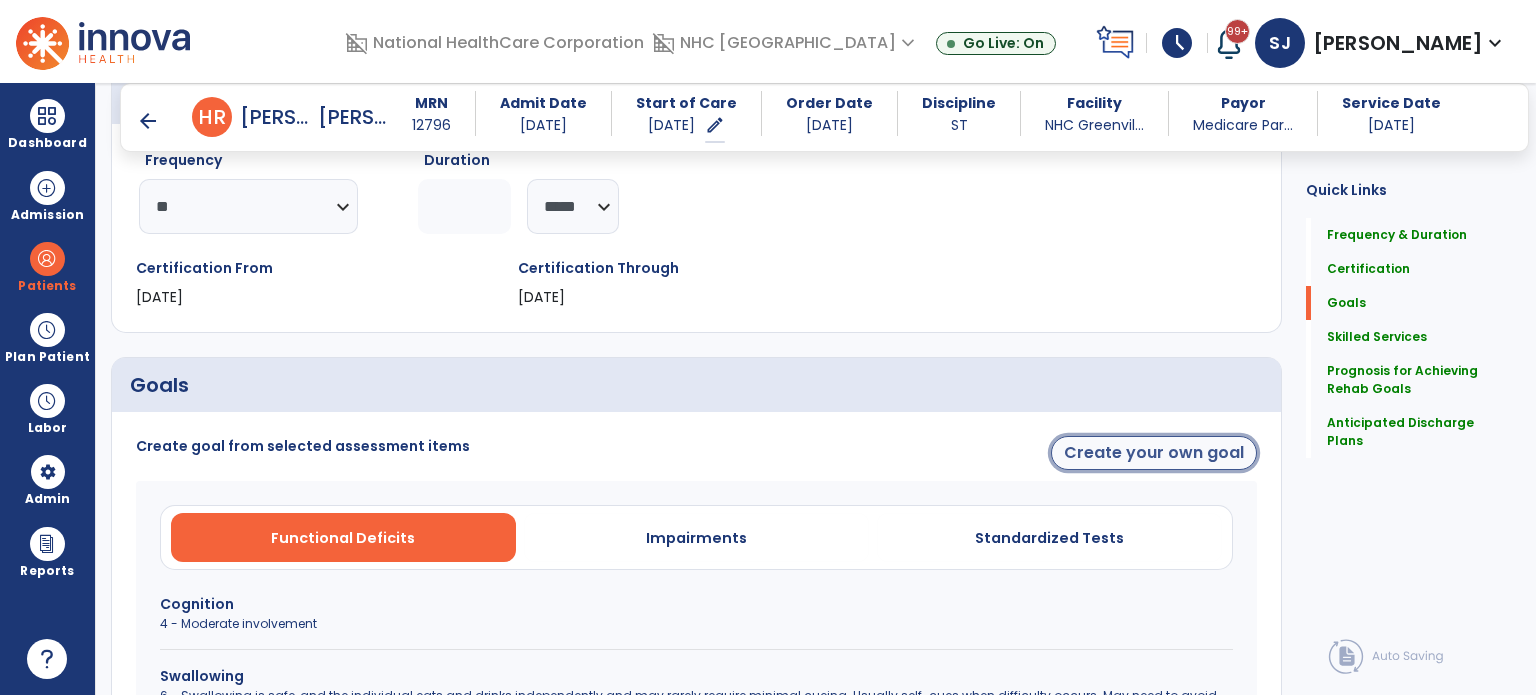 click on "Create your own goal" at bounding box center [1154, 453] 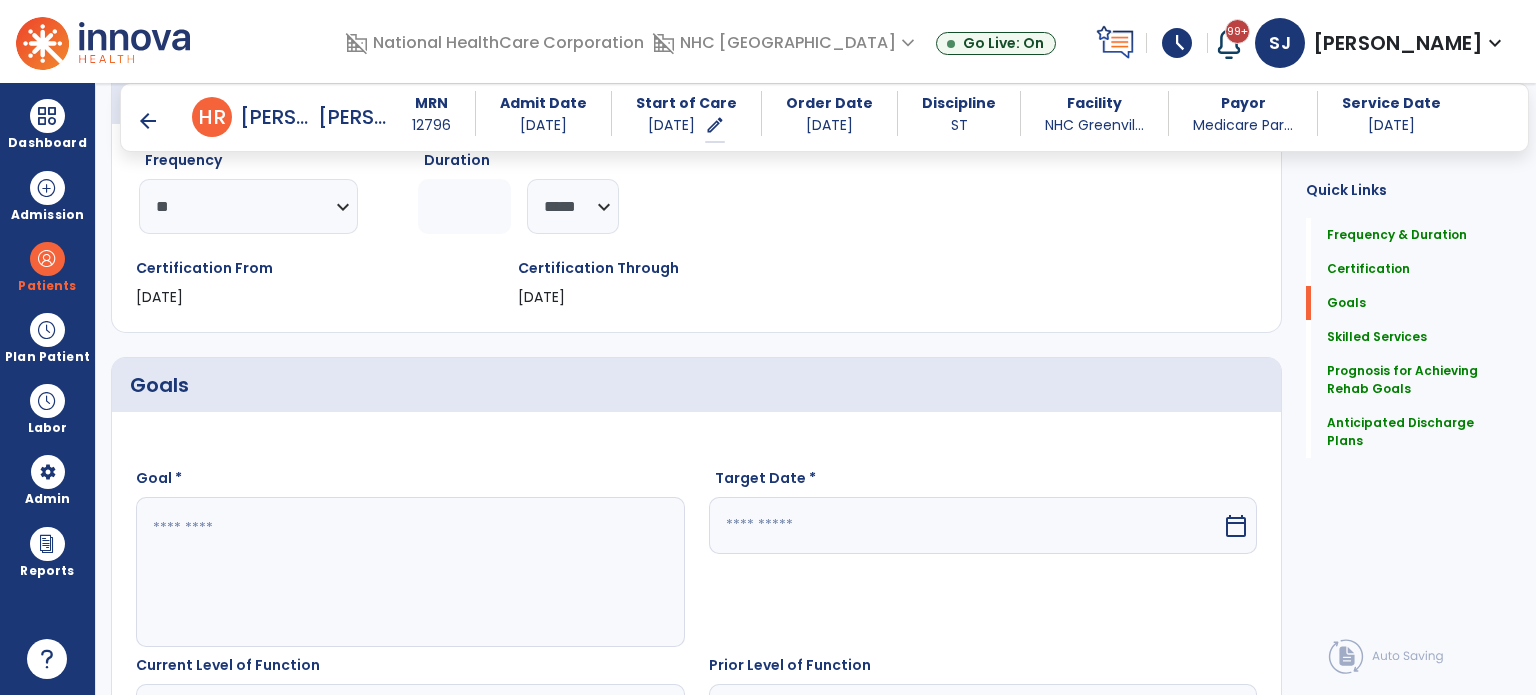 click at bounding box center [991, 385] 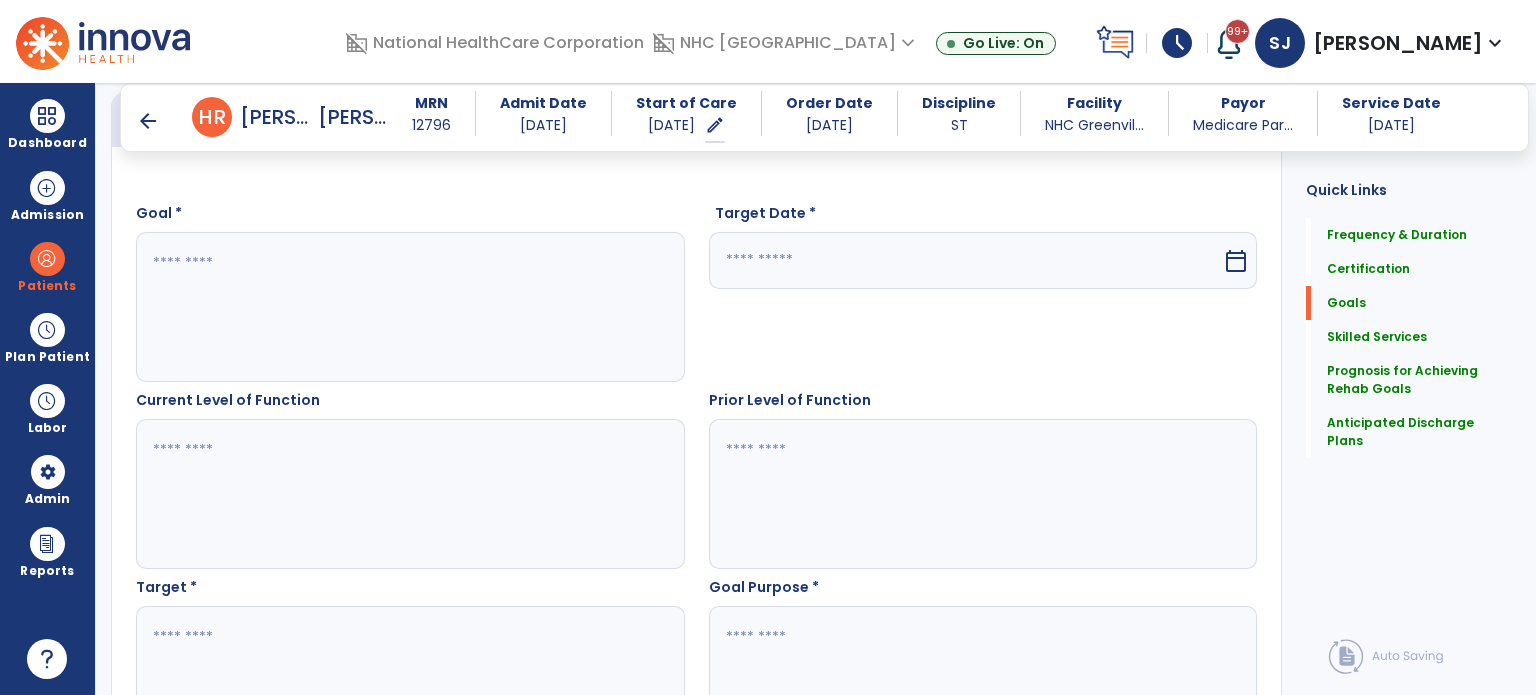 scroll, scrollTop: 559, scrollLeft: 0, axis: vertical 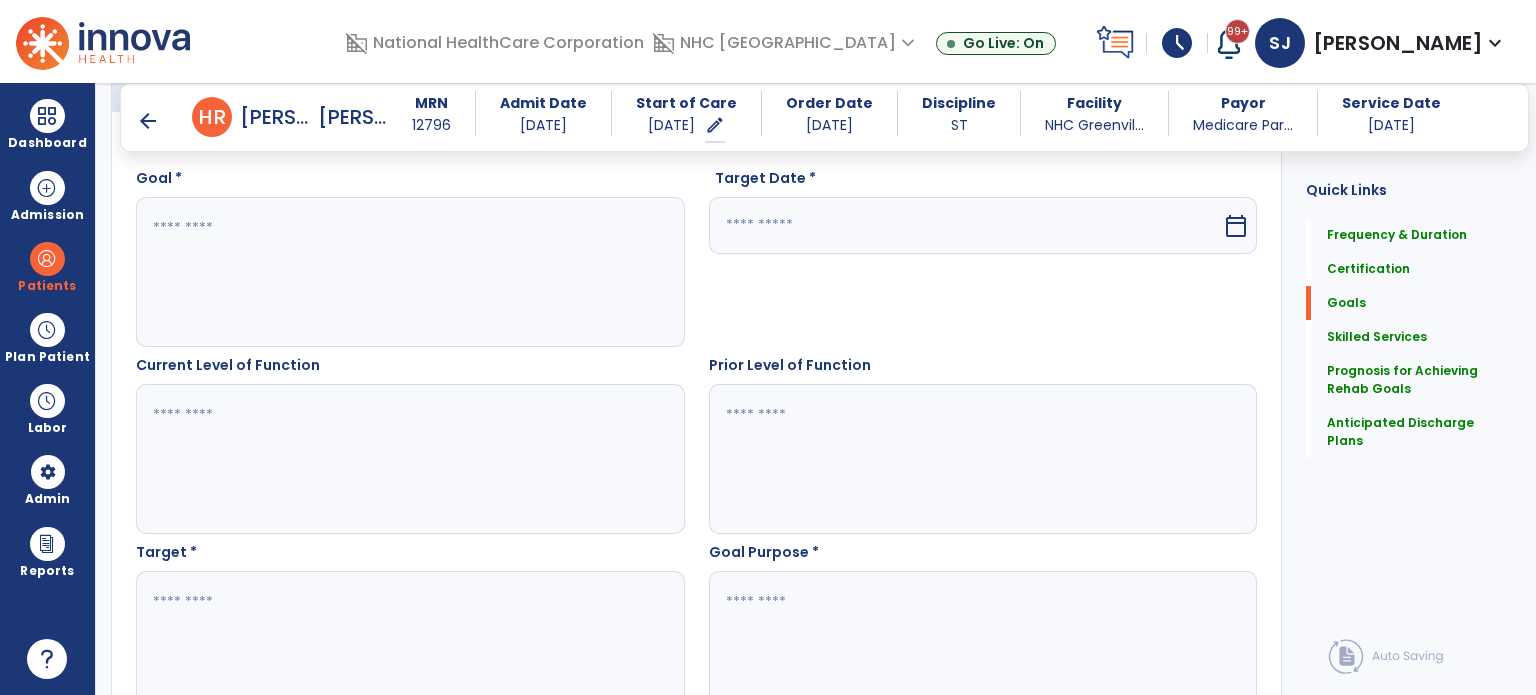 click at bounding box center (966, 225) 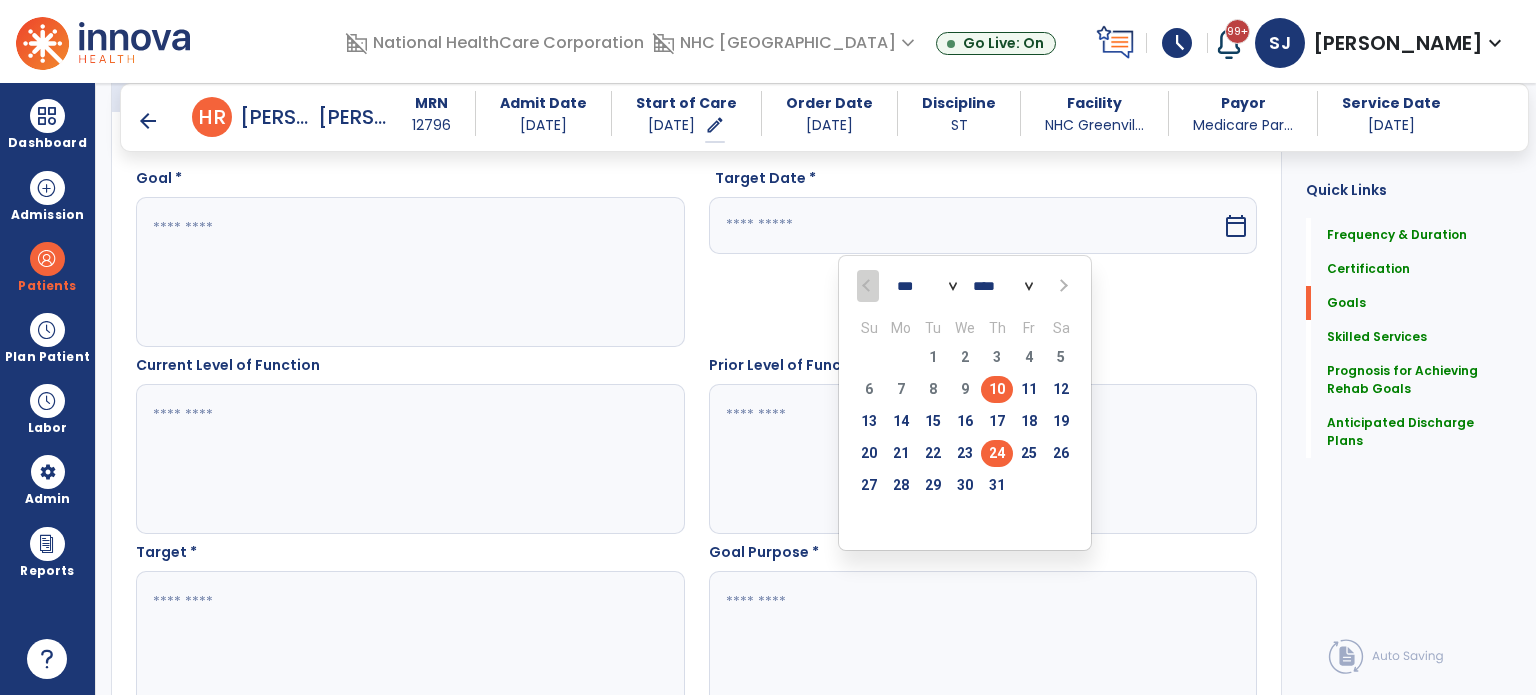 click on "24" at bounding box center [997, 453] 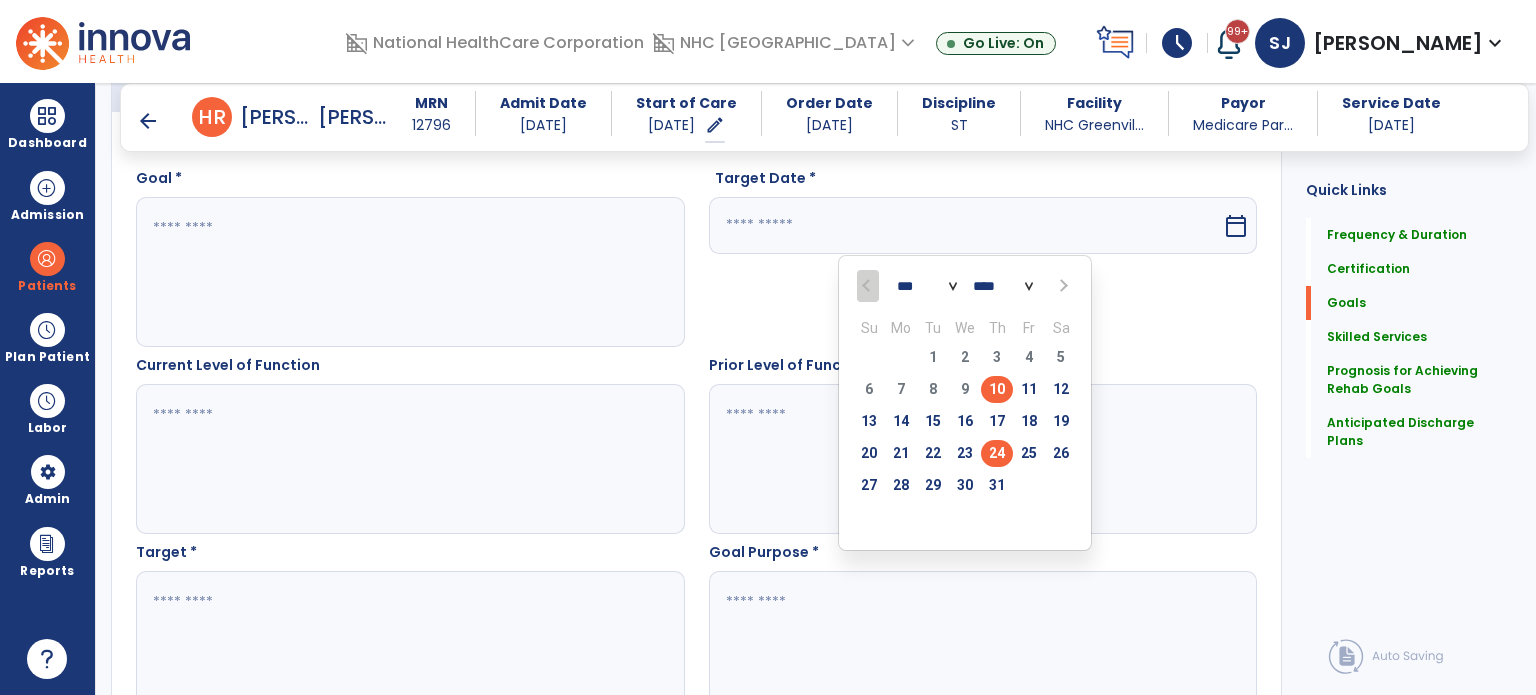 type on "*********" 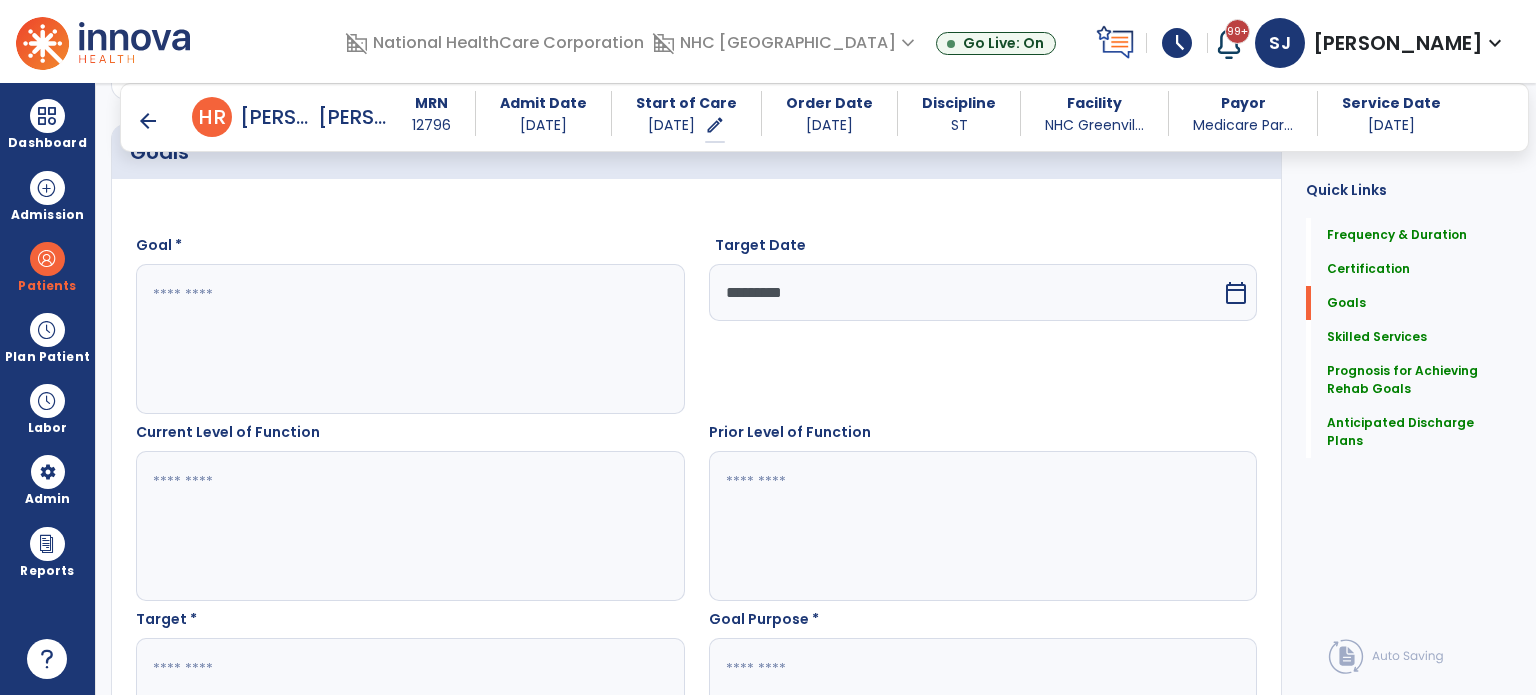 scroll, scrollTop: 459, scrollLeft: 0, axis: vertical 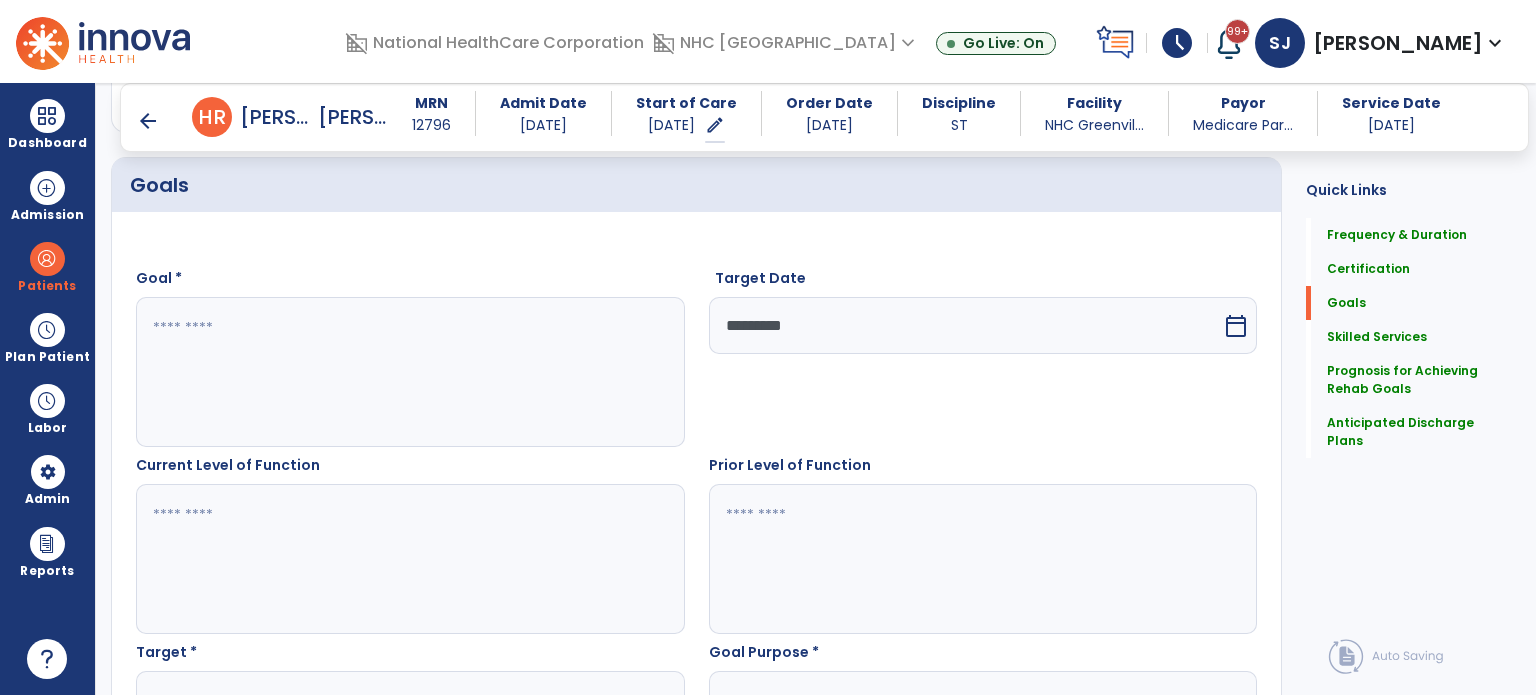 click at bounding box center [409, 372] 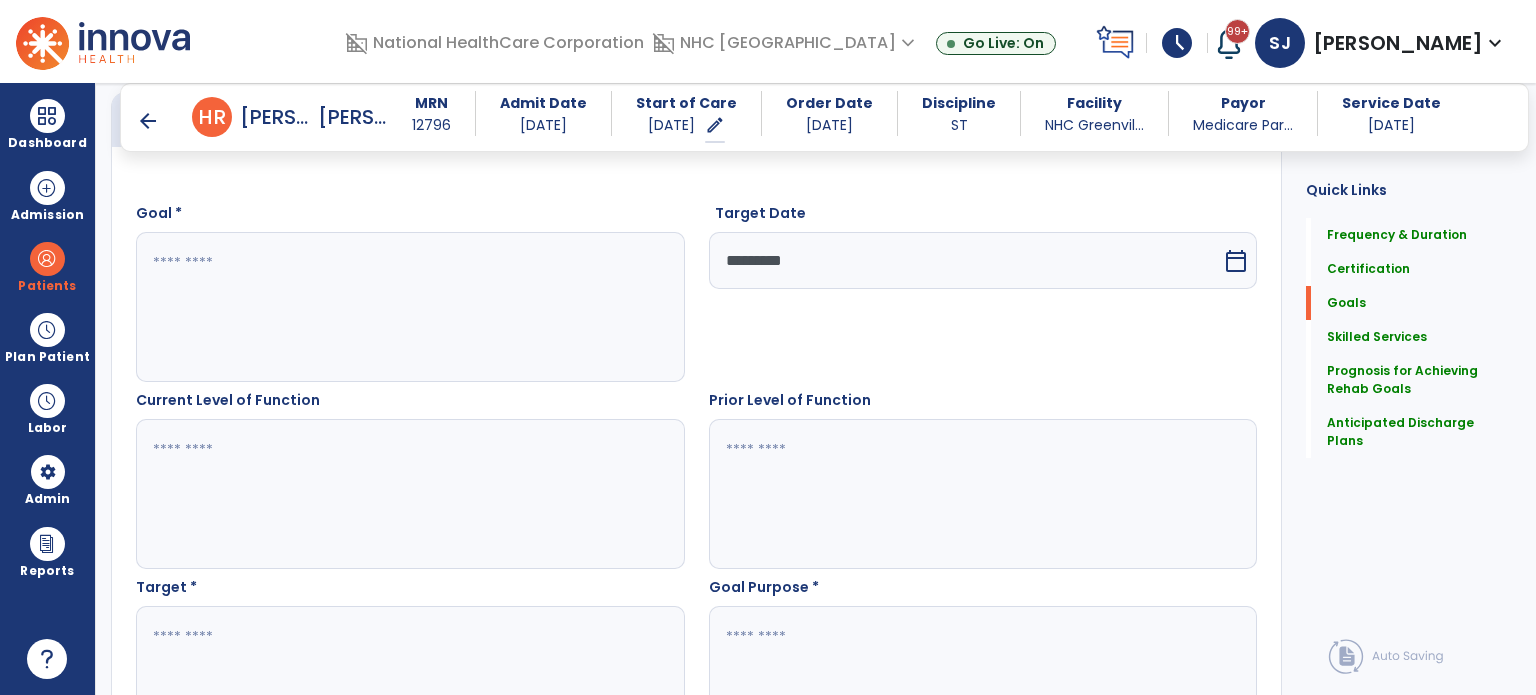 scroll, scrollTop: 559, scrollLeft: 0, axis: vertical 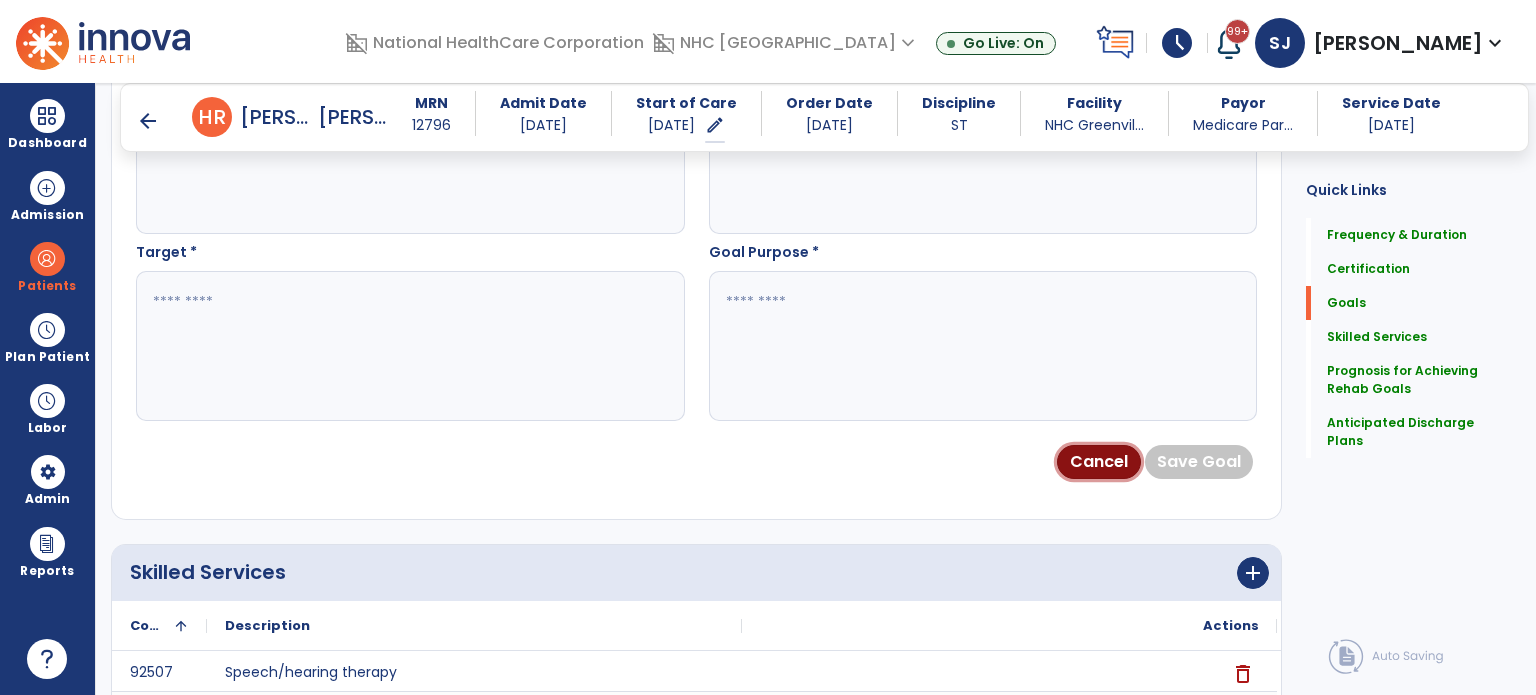click on "Cancel" at bounding box center [1099, 462] 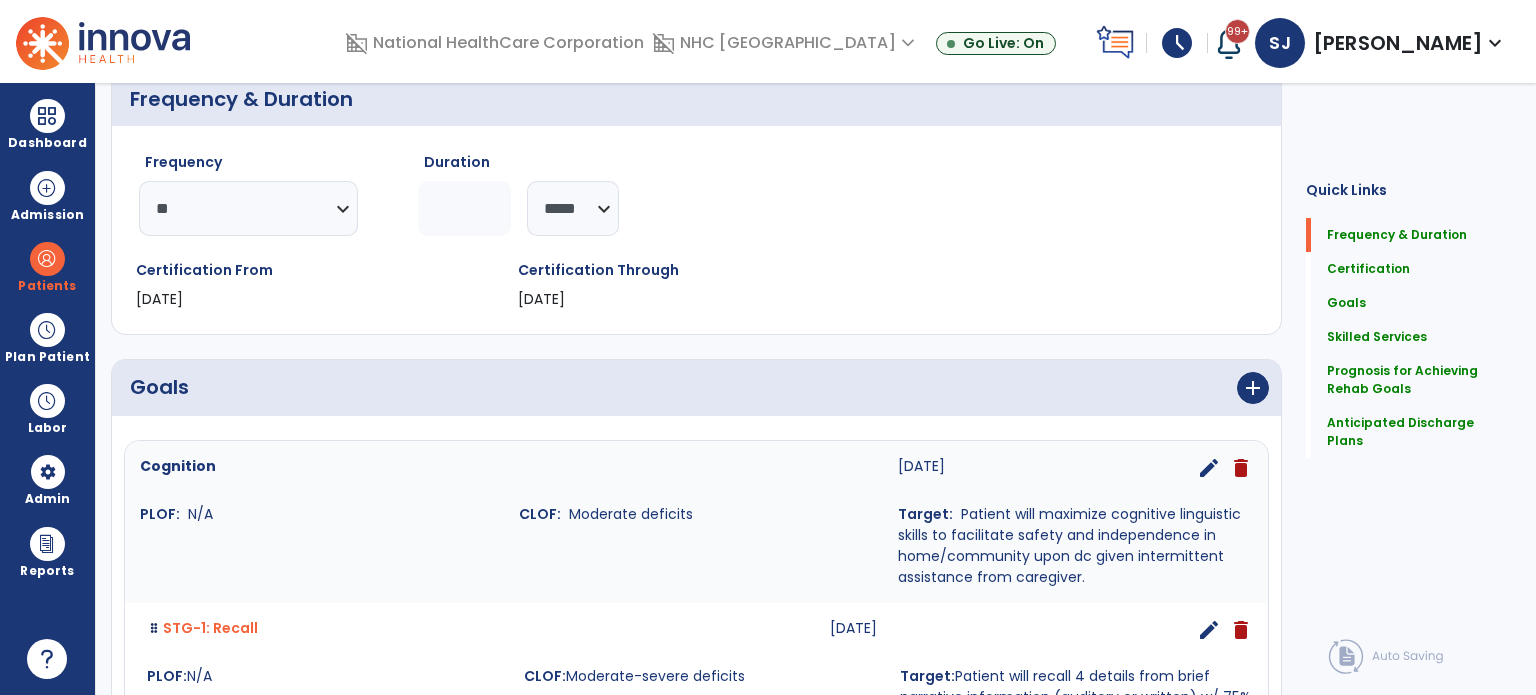 scroll, scrollTop: 0, scrollLeft: 0, axis: both 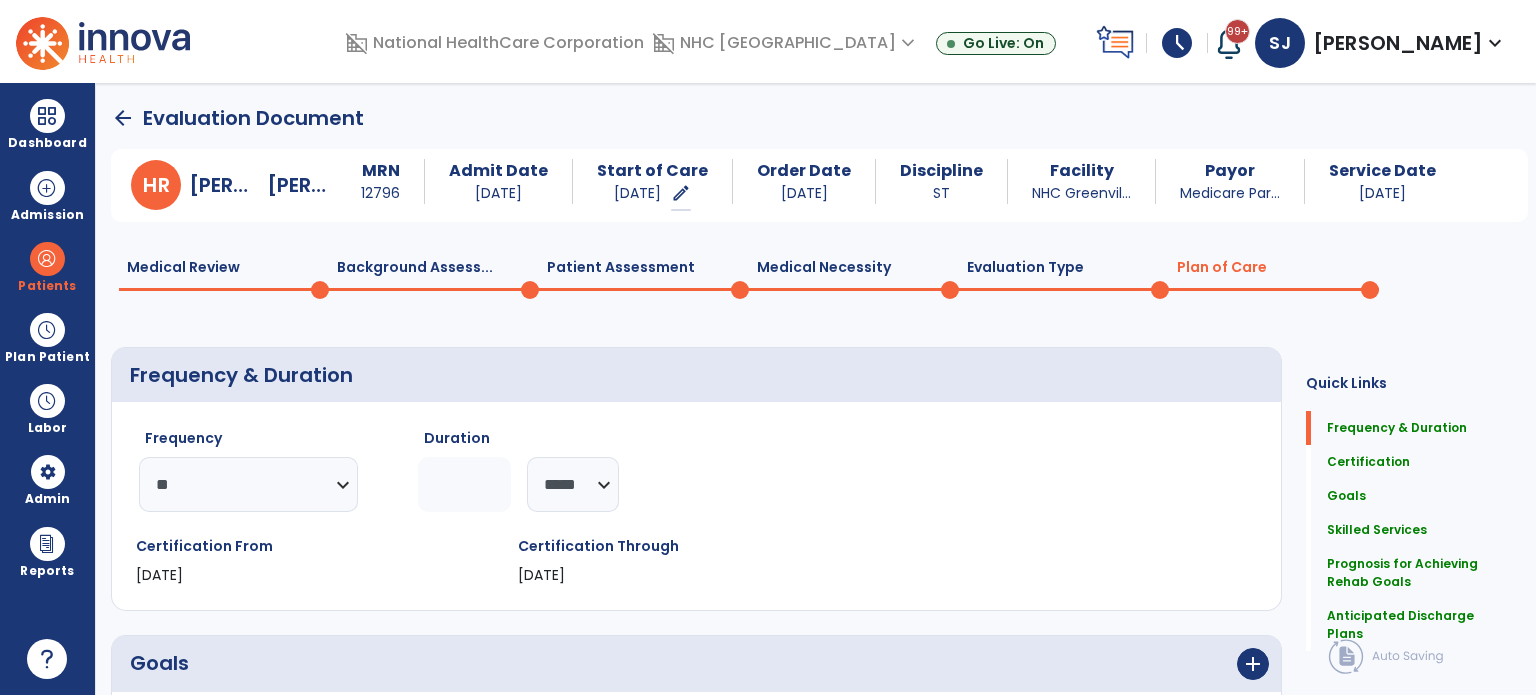 click on "Medical Review  0" 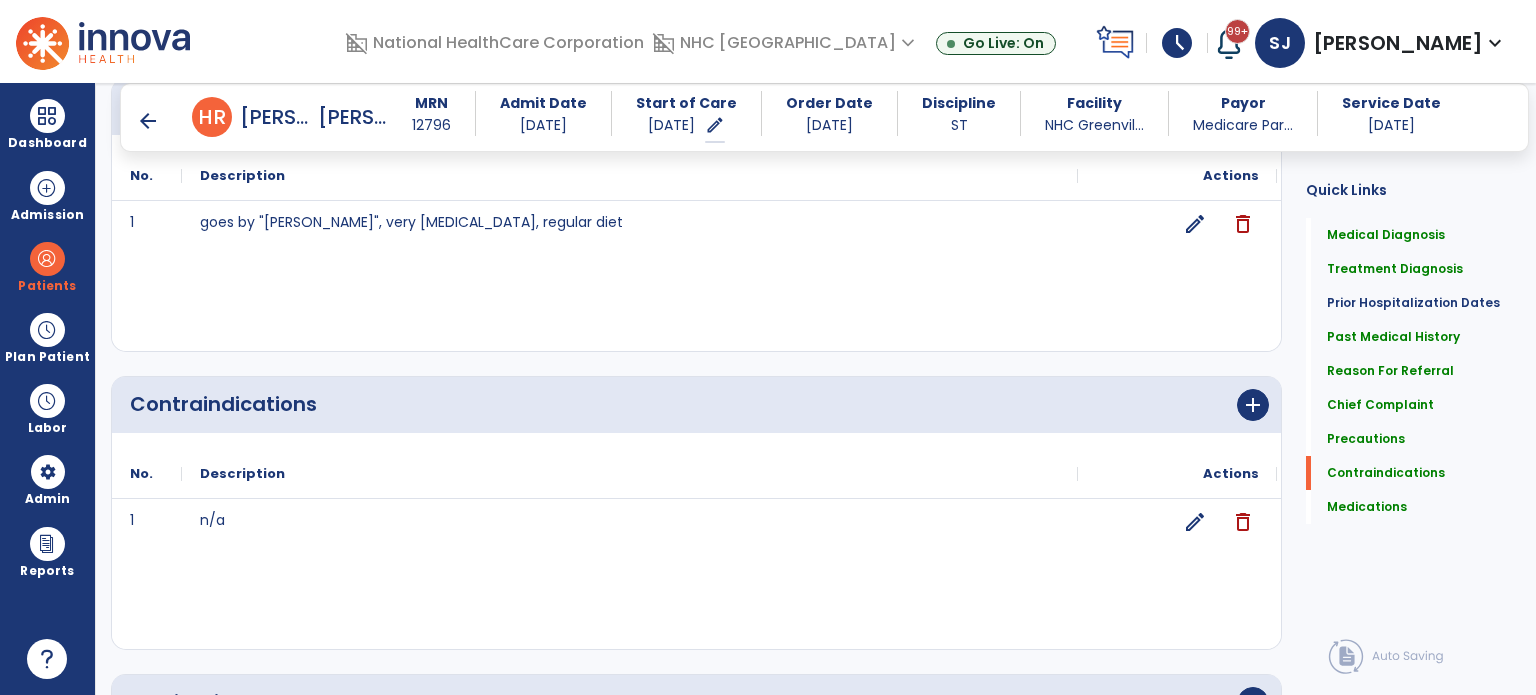 scroll, scrollTop: 2217, scrollLeft: 0, axis: vertical 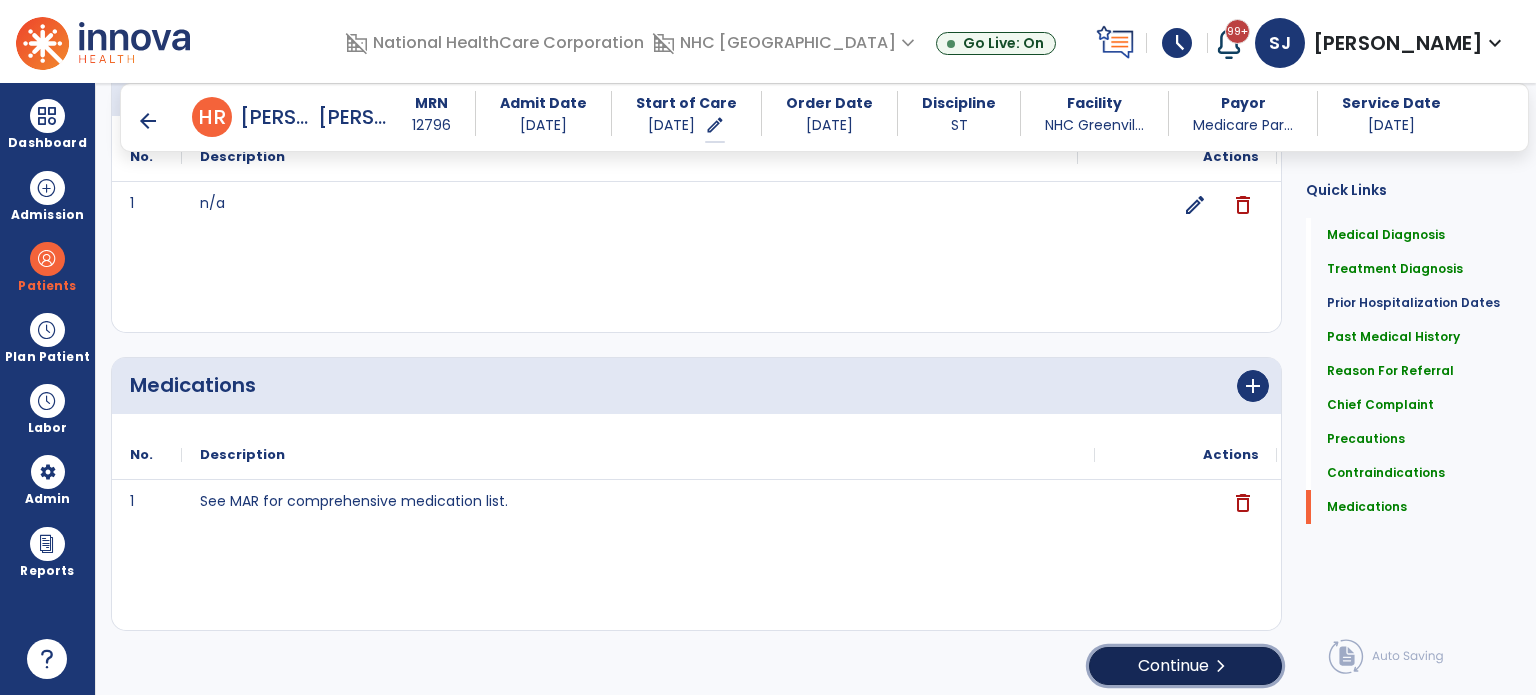 click on "Continue  chevron_right" 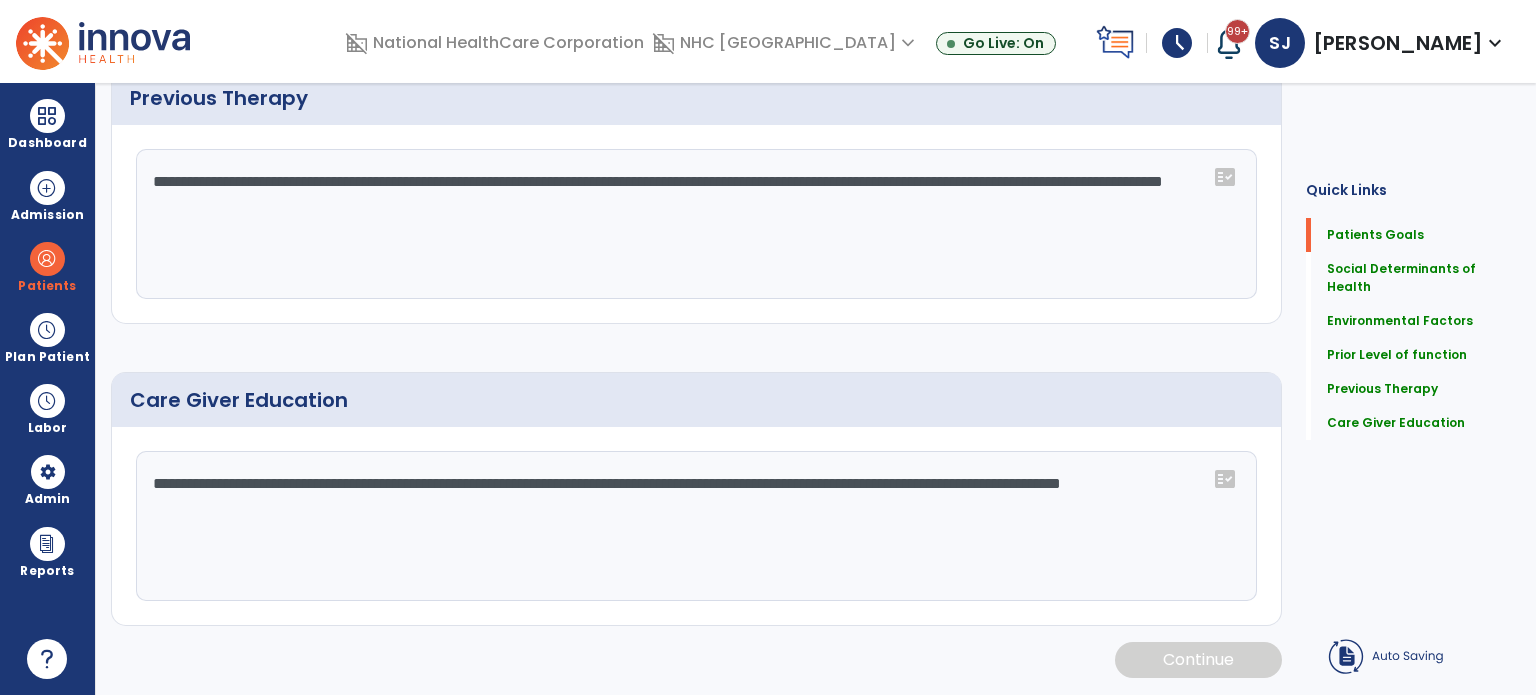 scroll, scrollTop: 8, scrollLeft: 0, axis: vertical 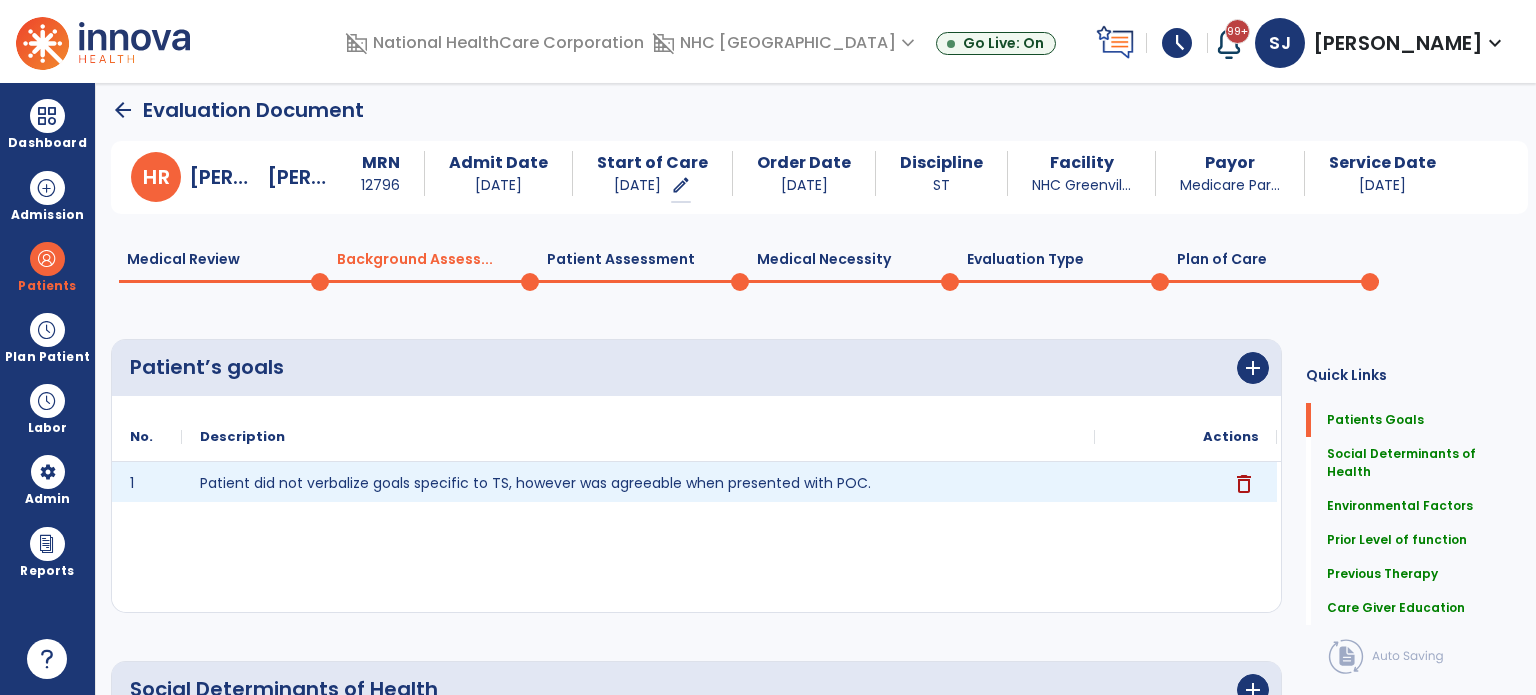 click on "delete" 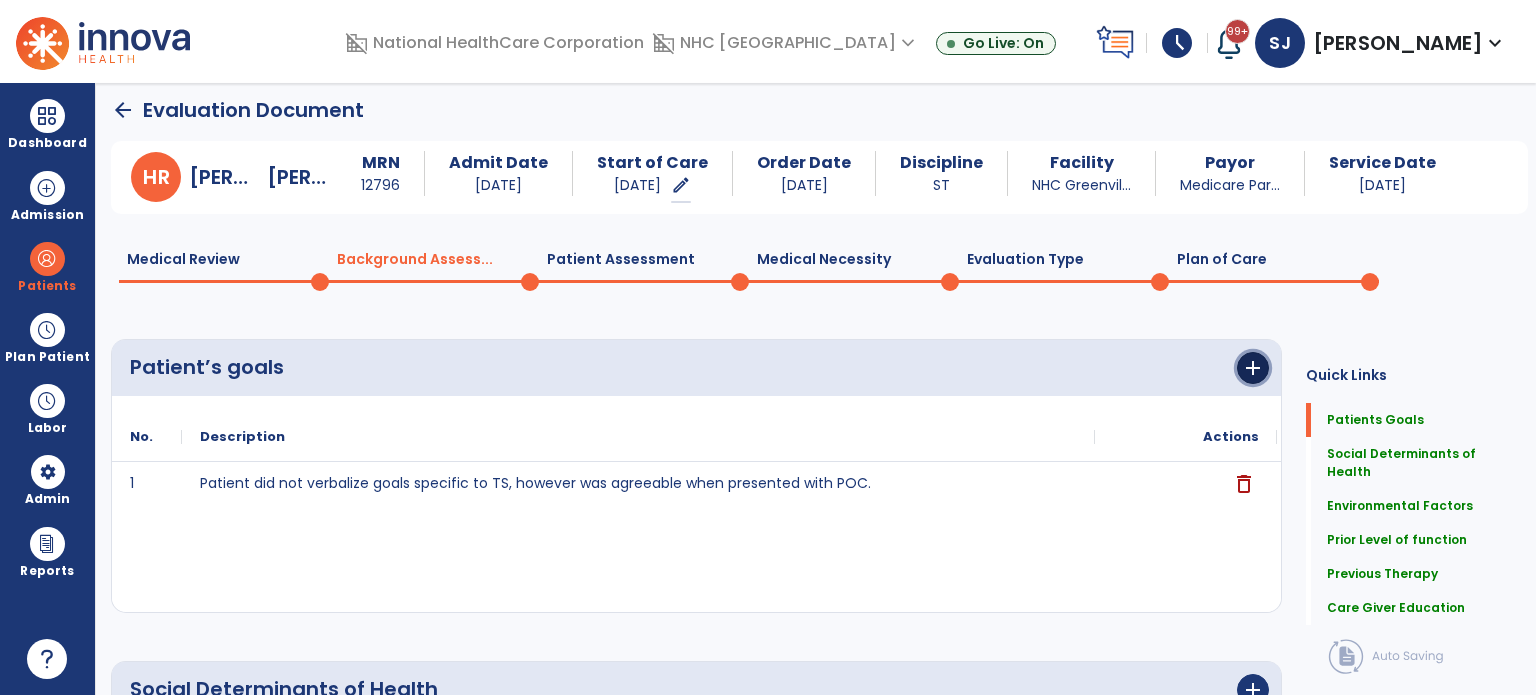 click on "add" 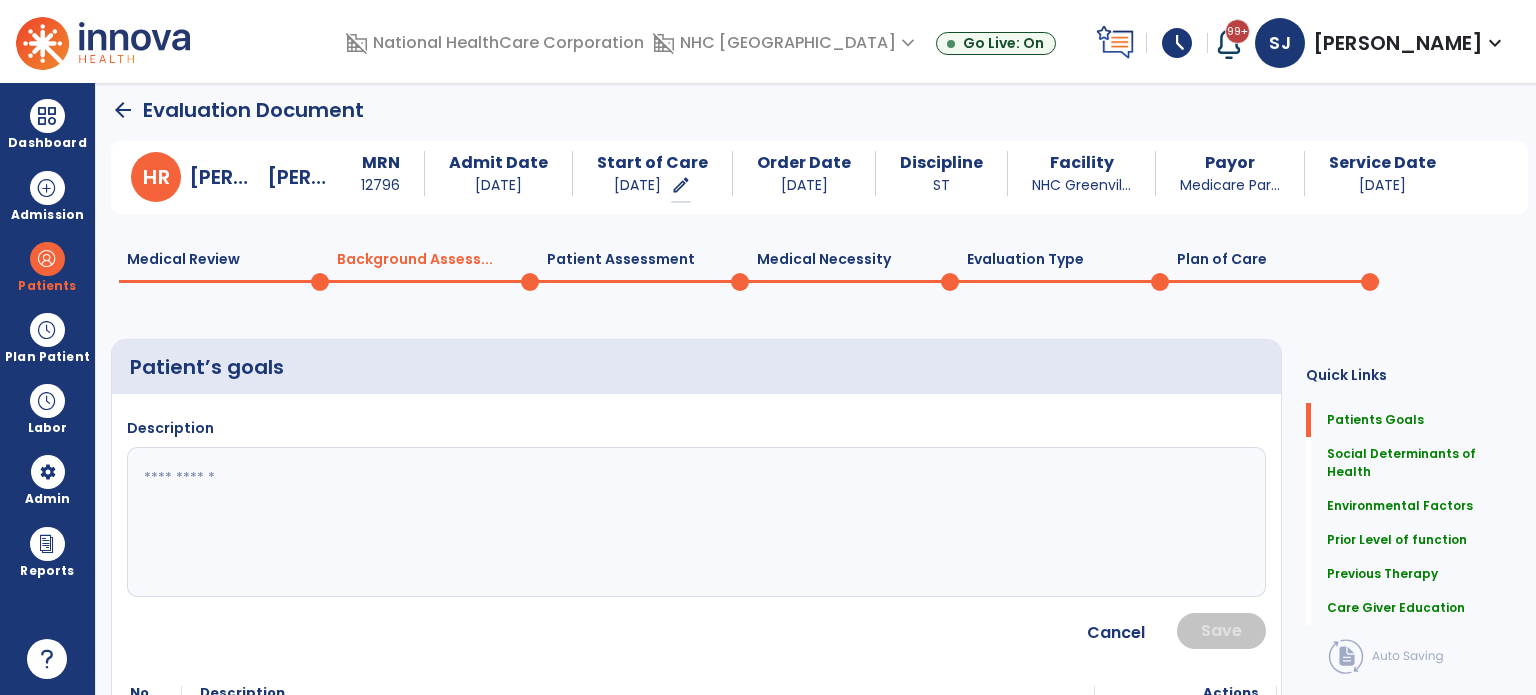 scroll, scrollTop: 208, scrollLeft: 0, axis: vertical 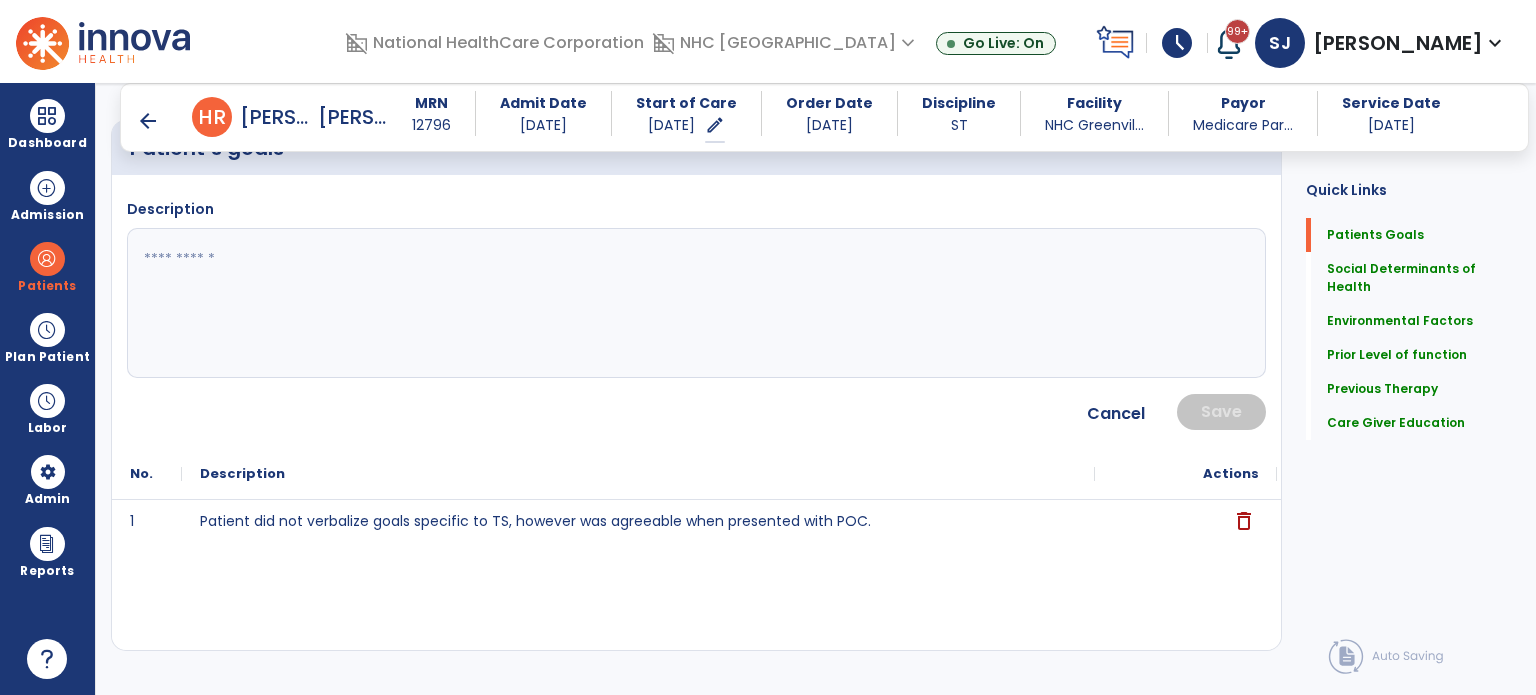 click 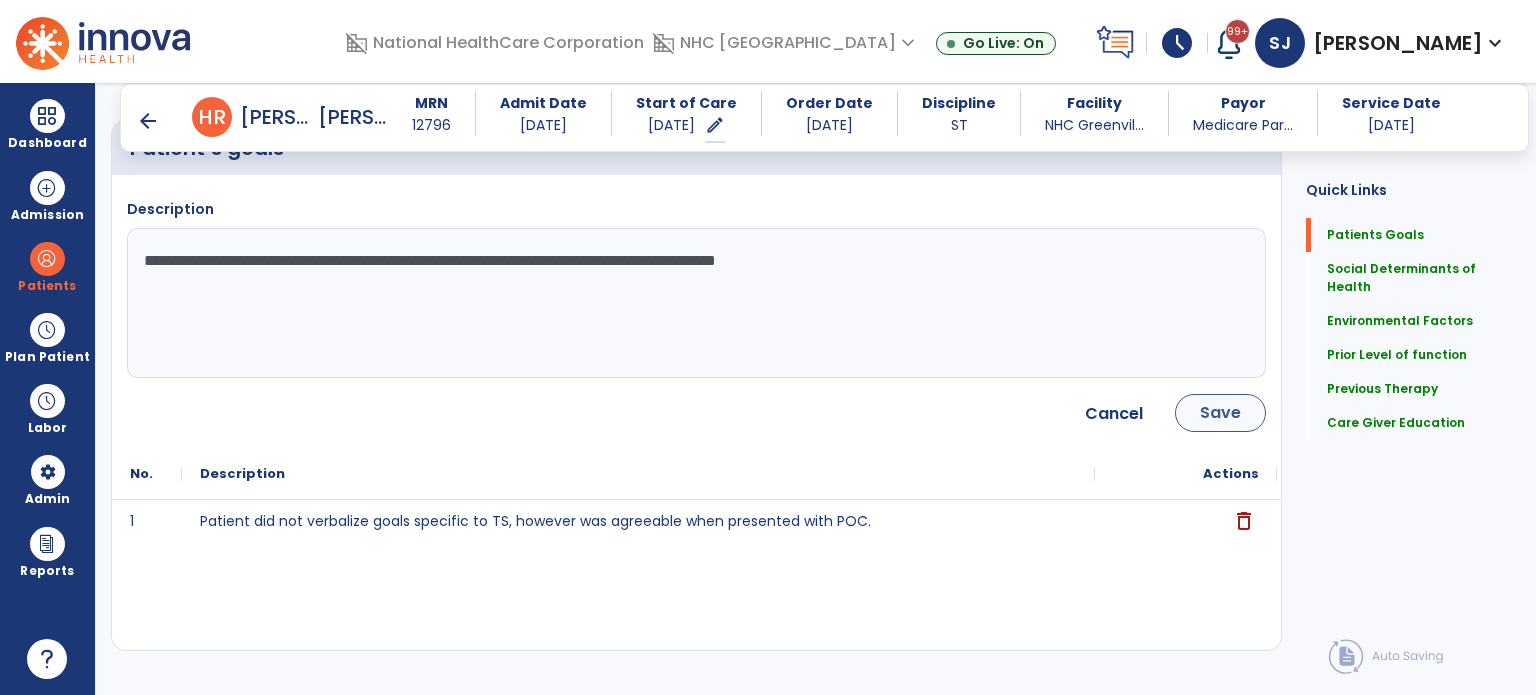 type on "**********" 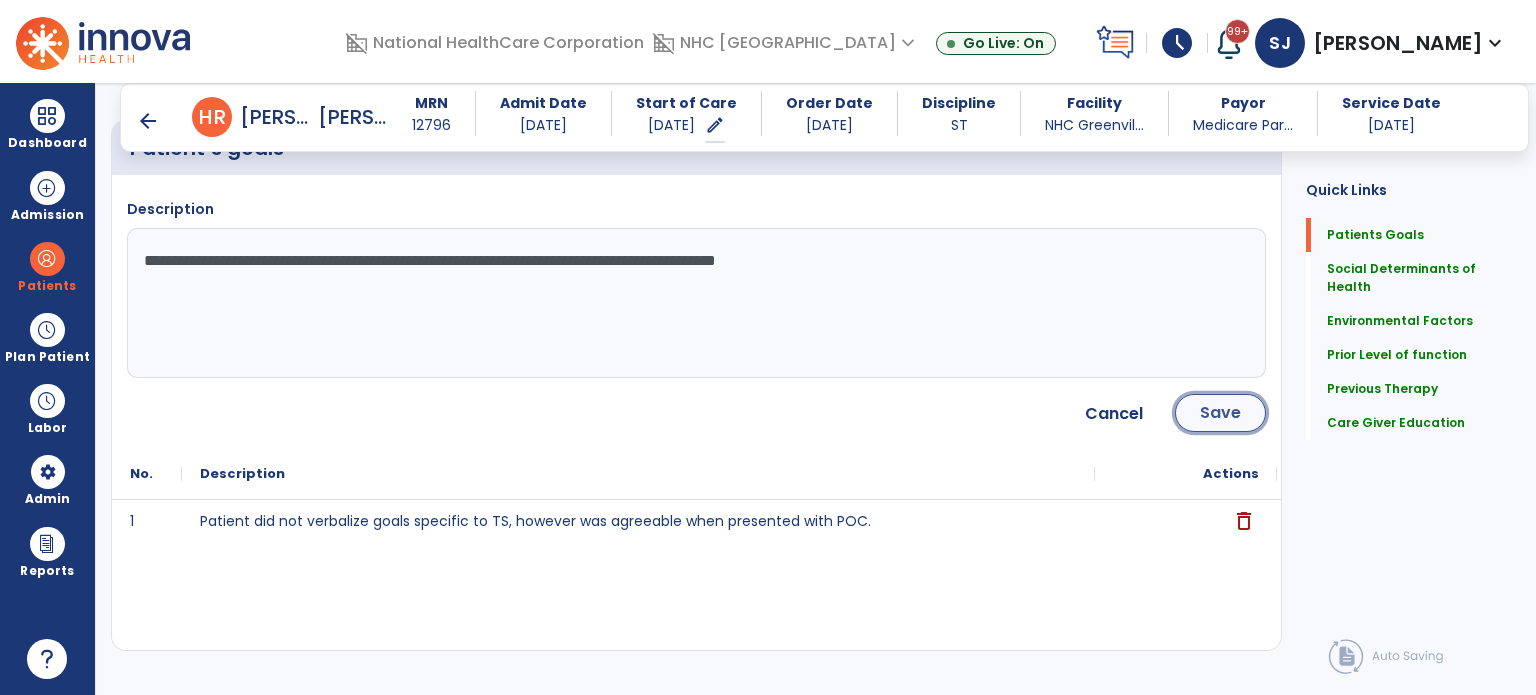 click on "Save" 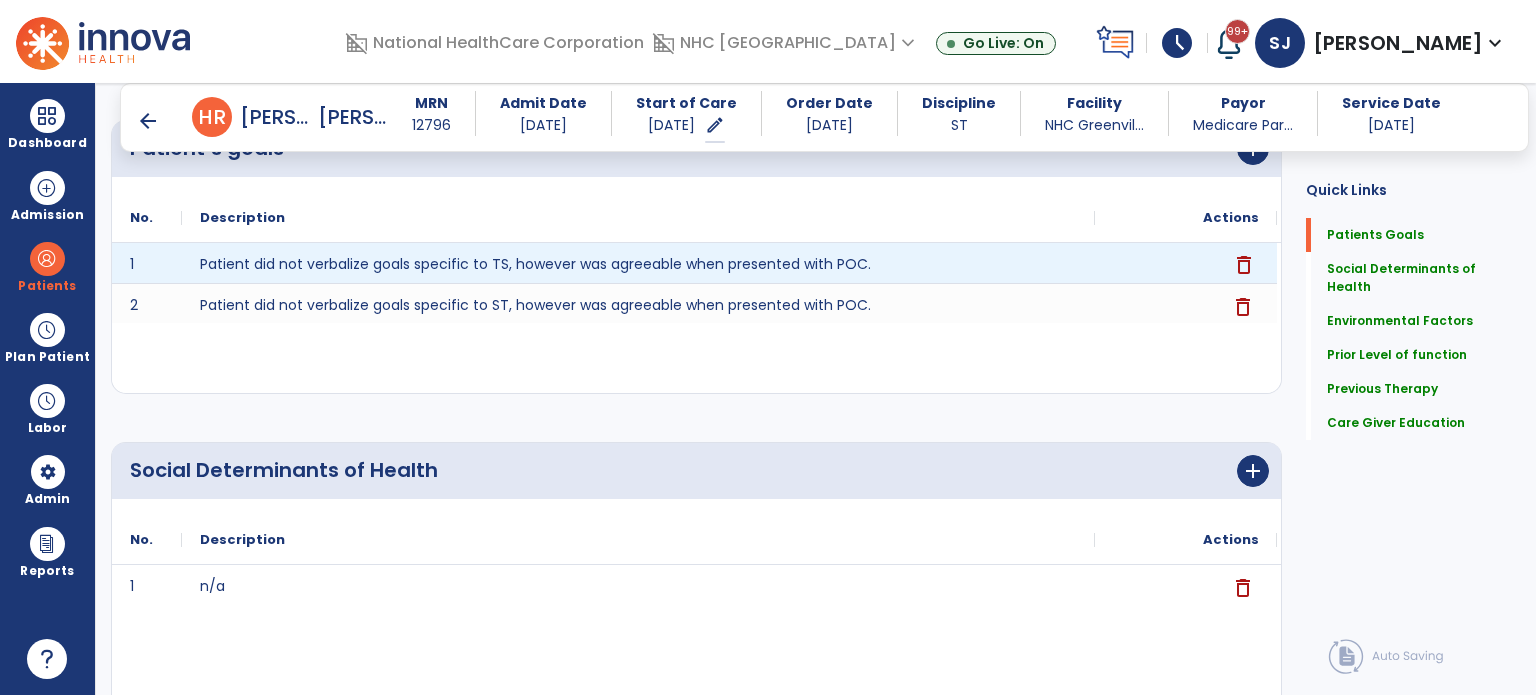 click on "delete" 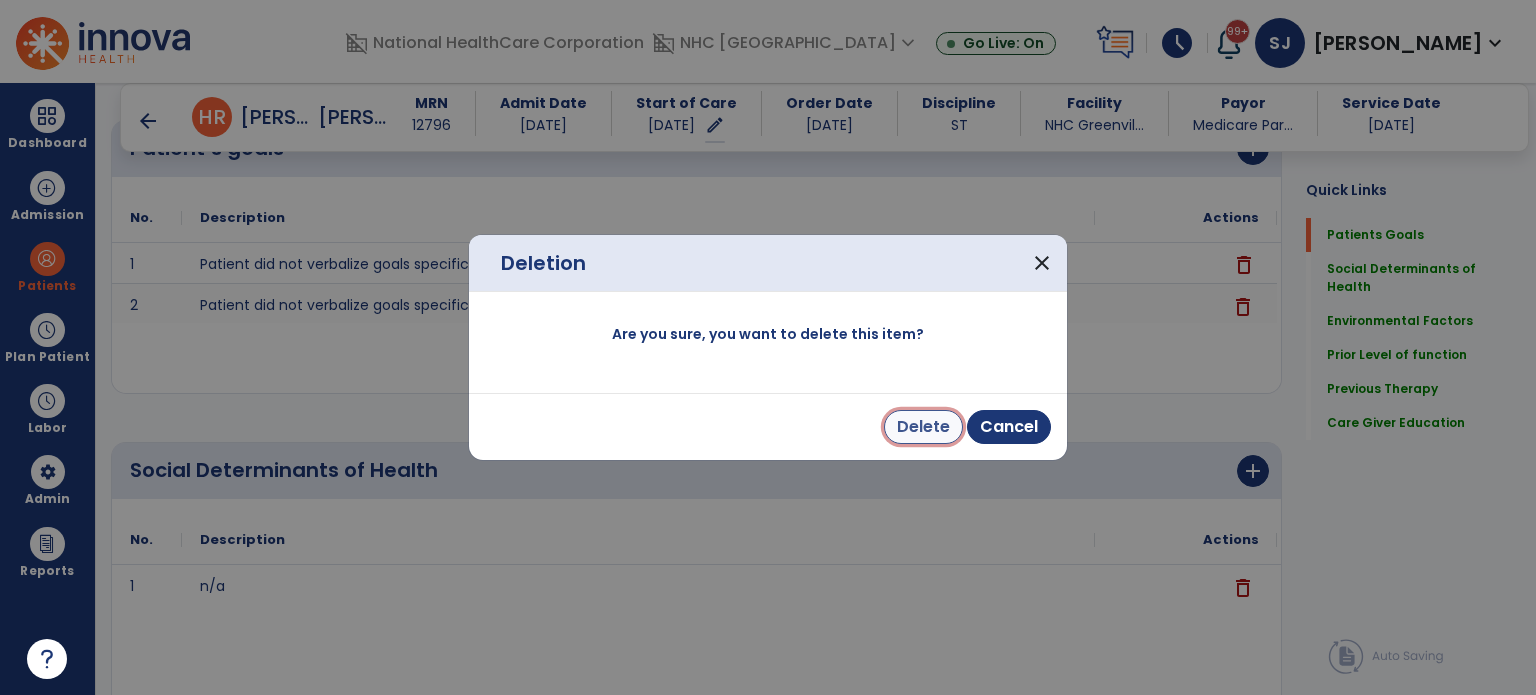 click on "Delete" at bounding box center (923, 427) 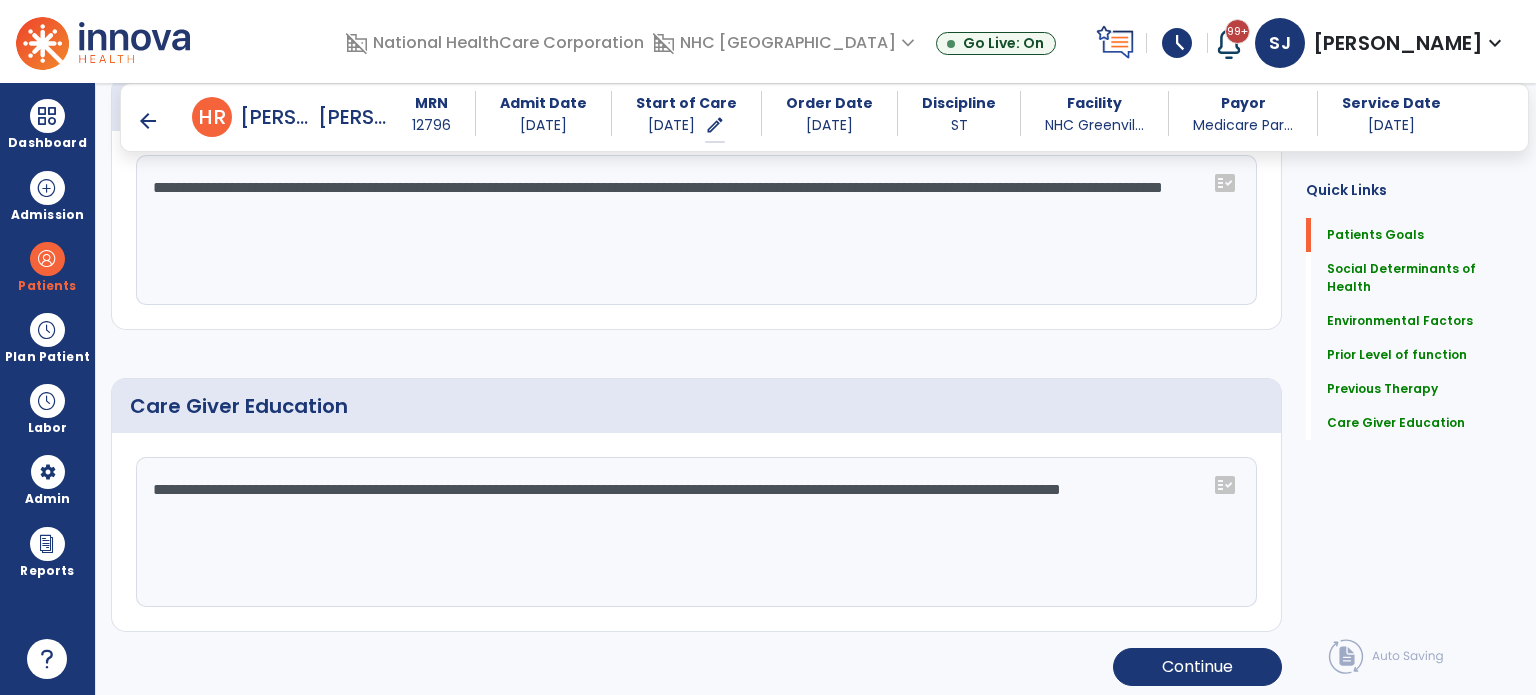 scroll, scrollTop: 1523, scrollLeft: 0, axis: vertical 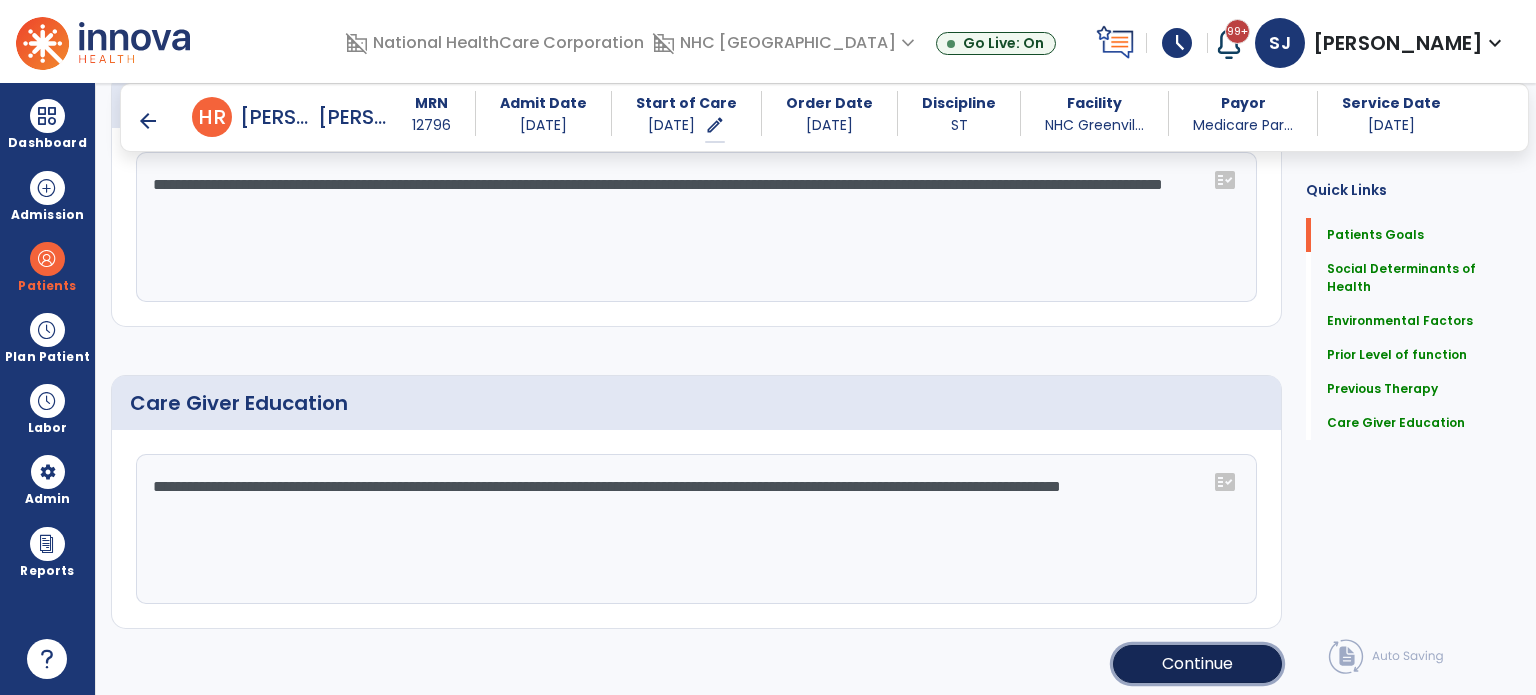 click on "Continue" 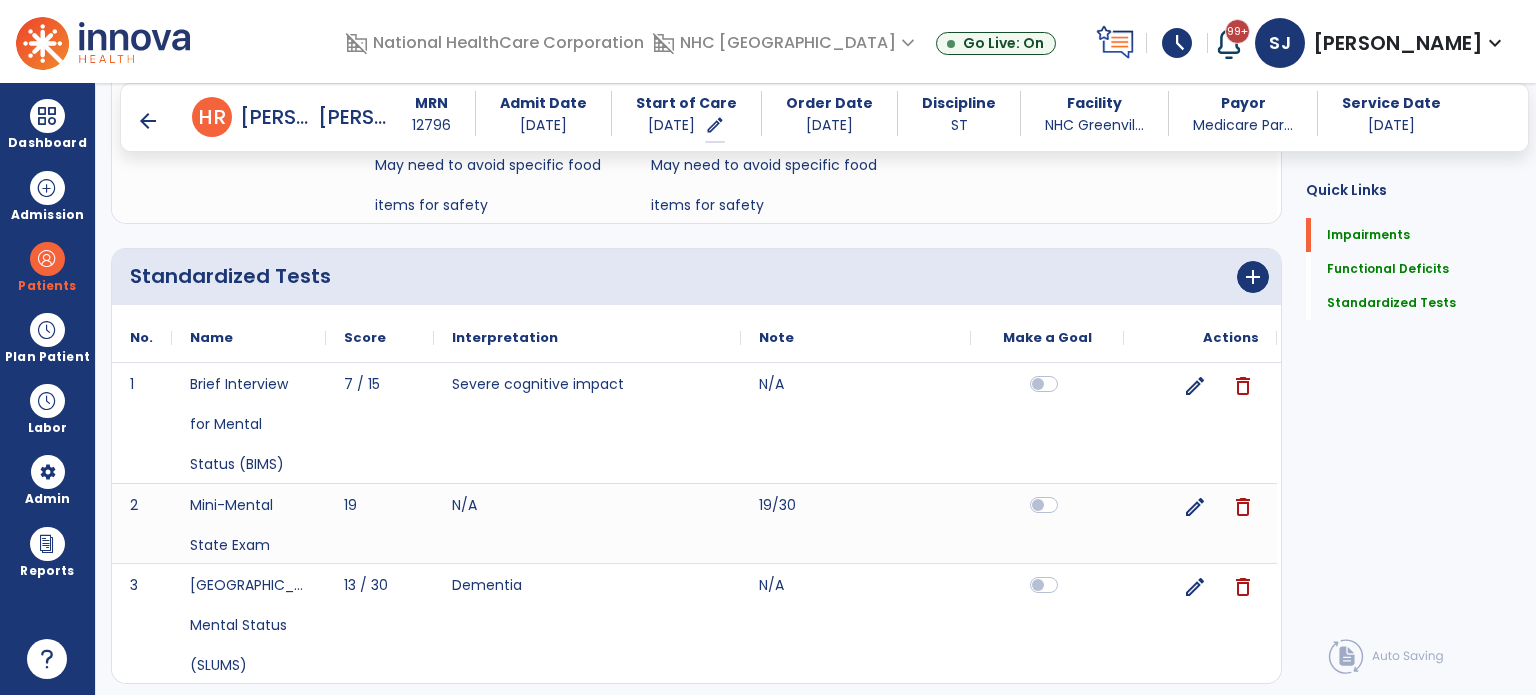 scroll, scrollTop: 1057, scrollLeft: 0, axis: vertical 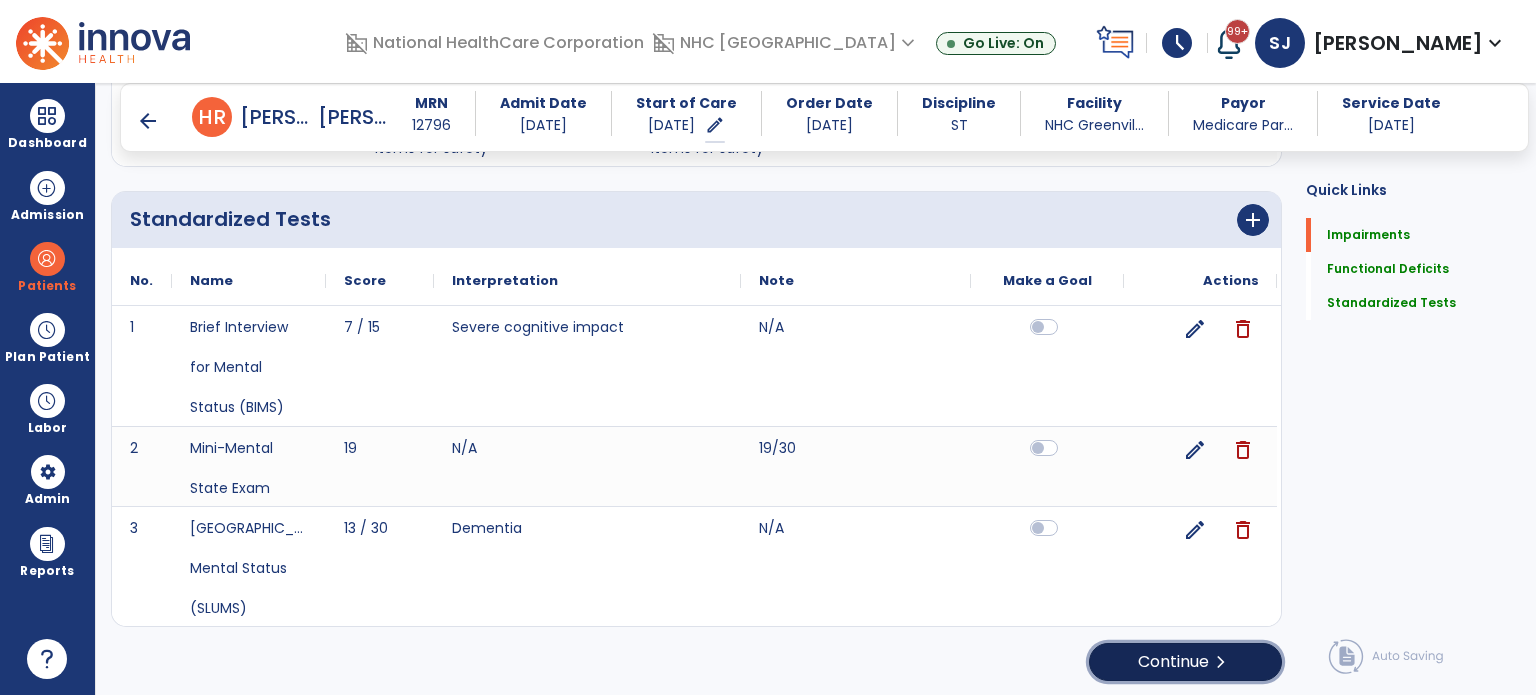 click on "Continue  chevron_right" 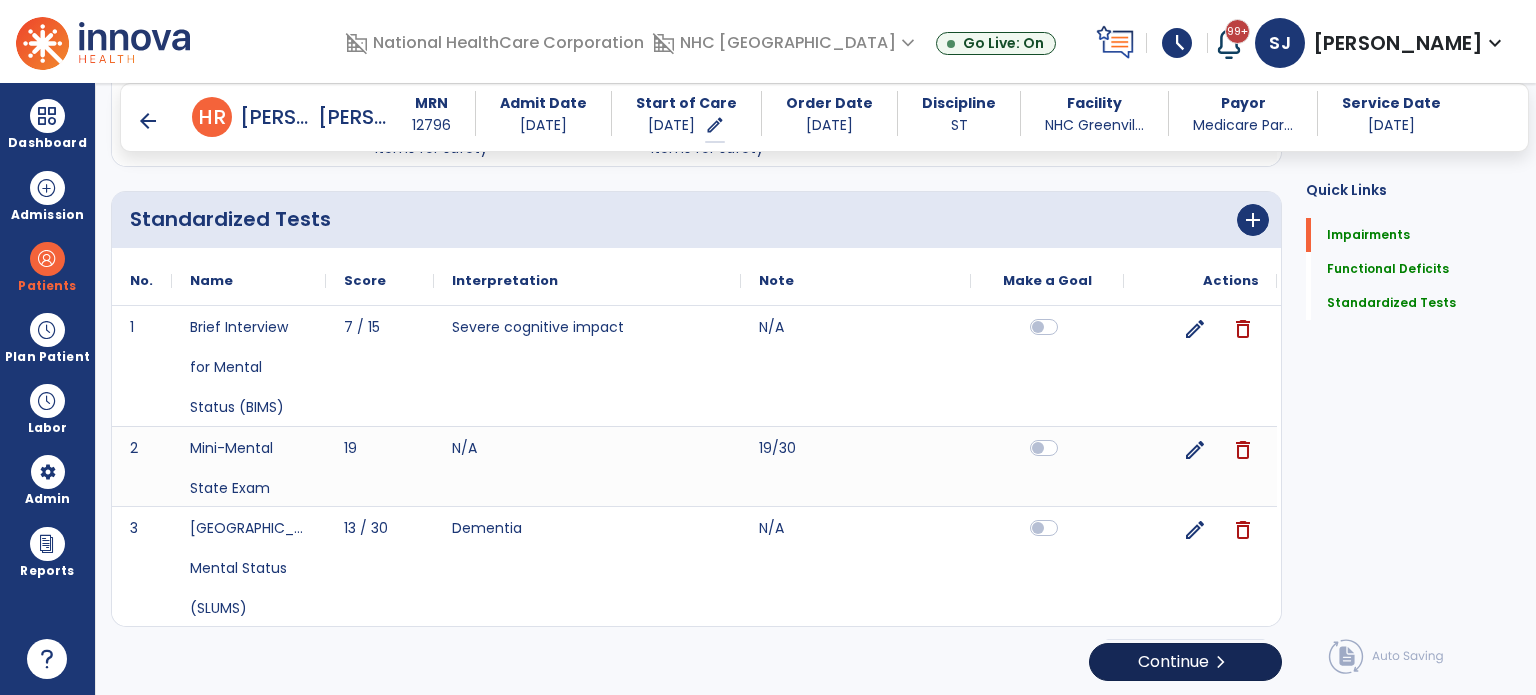 scroll, scrollTop: 0, scrollLeft: 0, axis: both 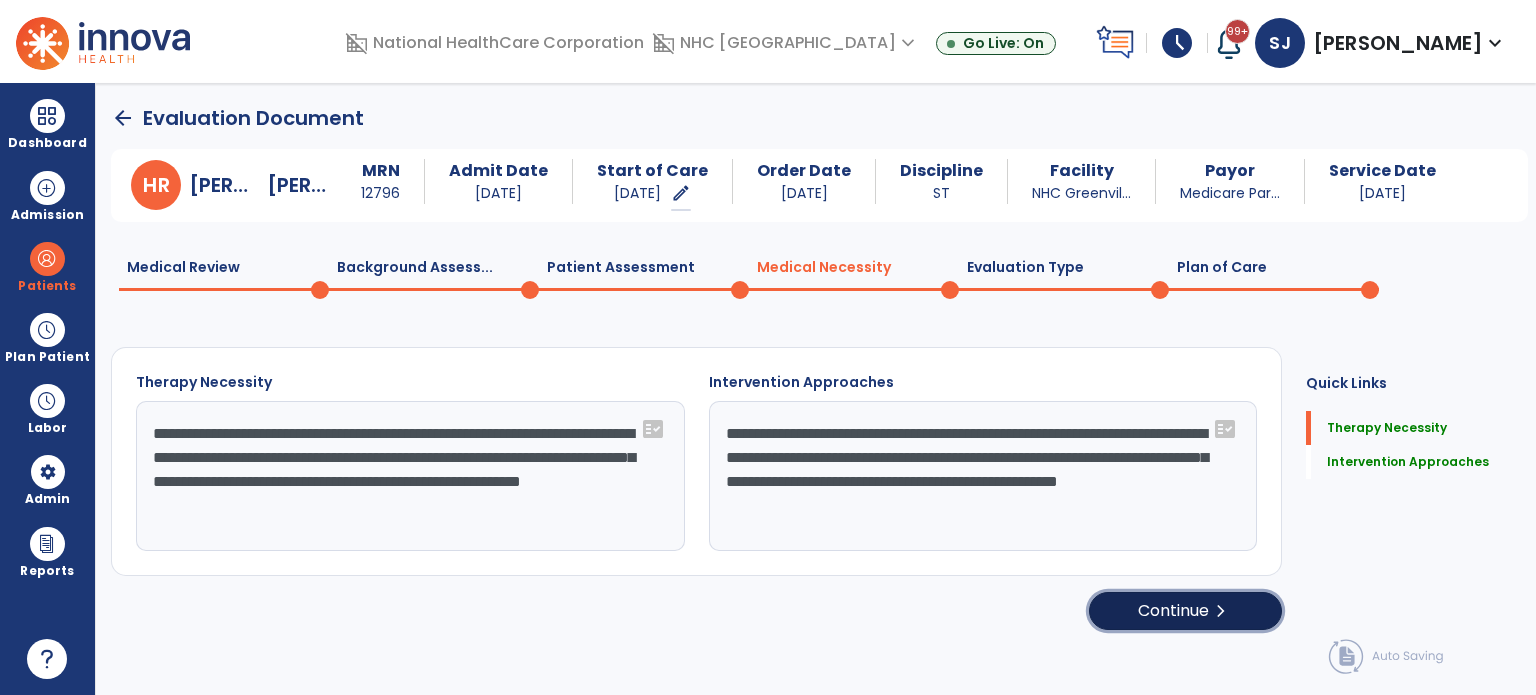 click on "Continue  chevron_right" 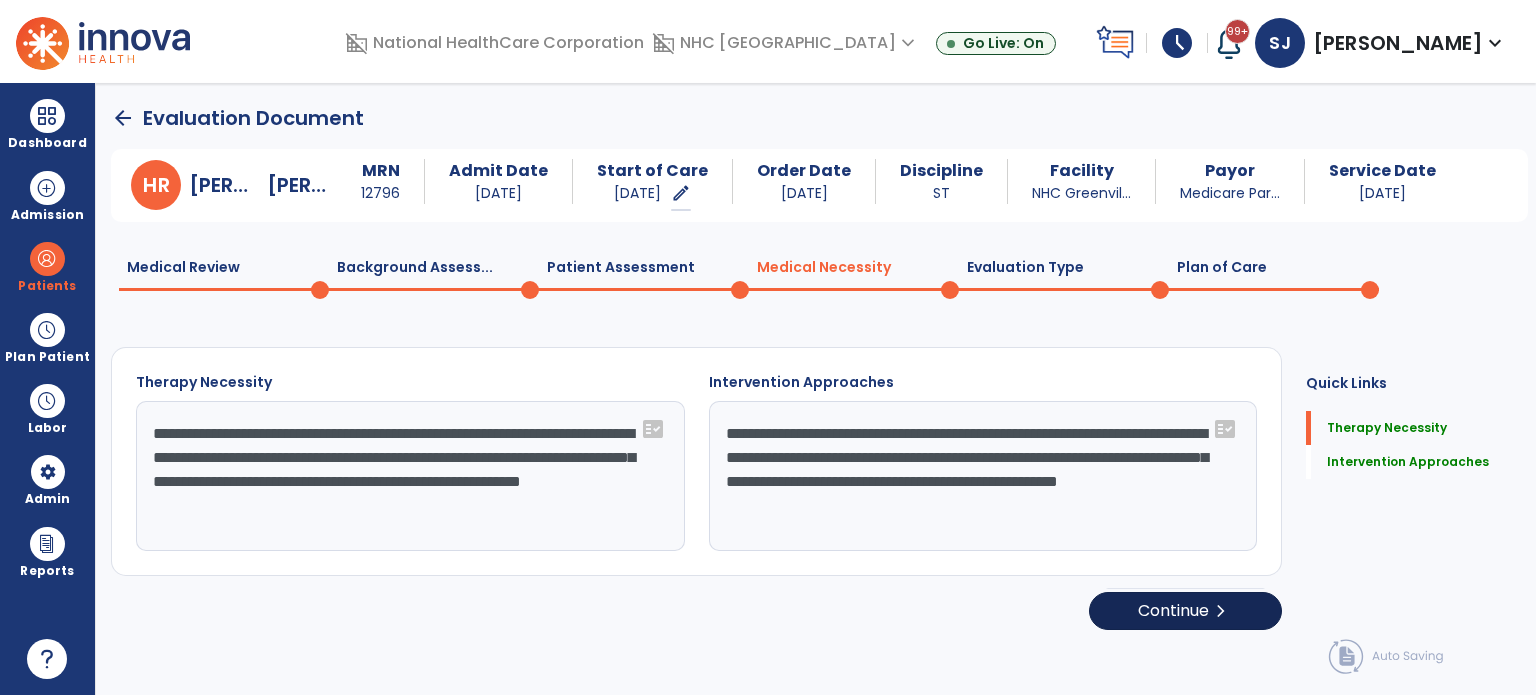 select on "**********" 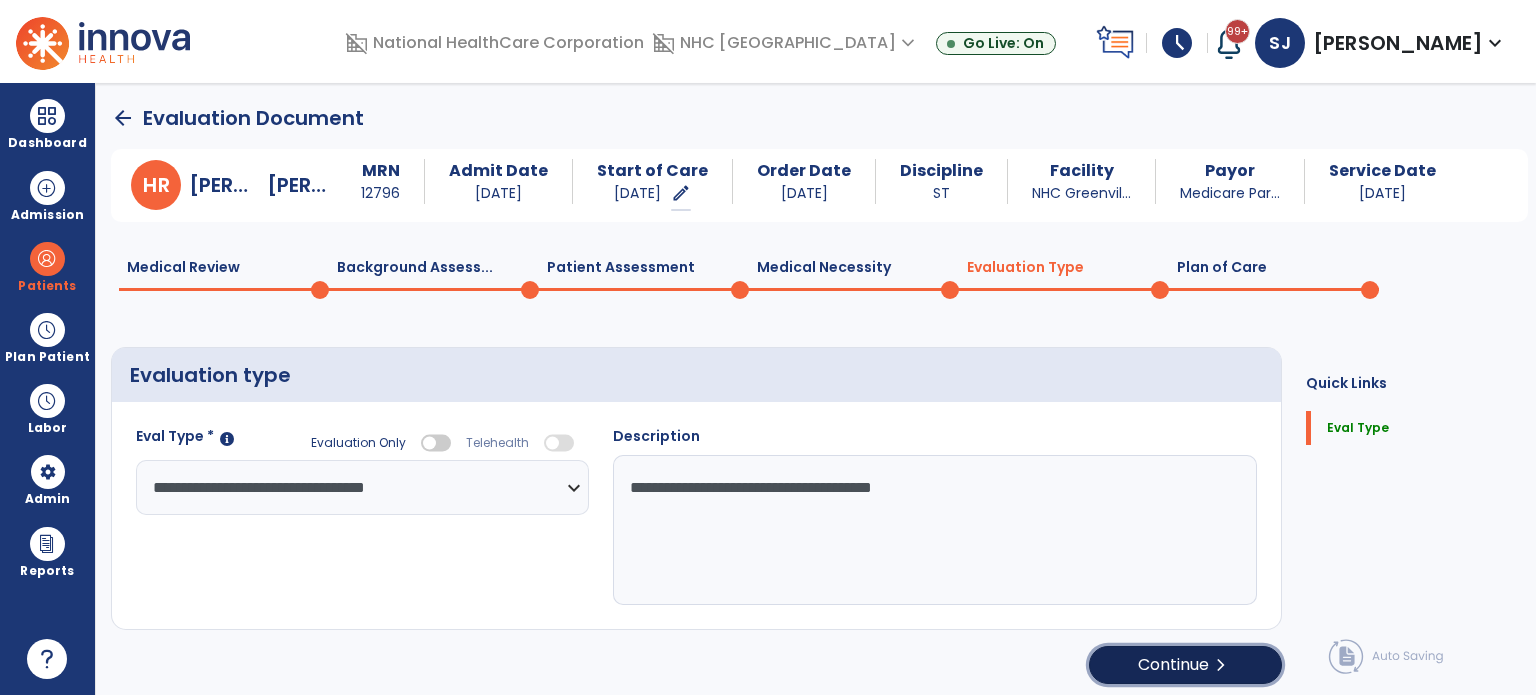 click on "Continue  chevron_right" 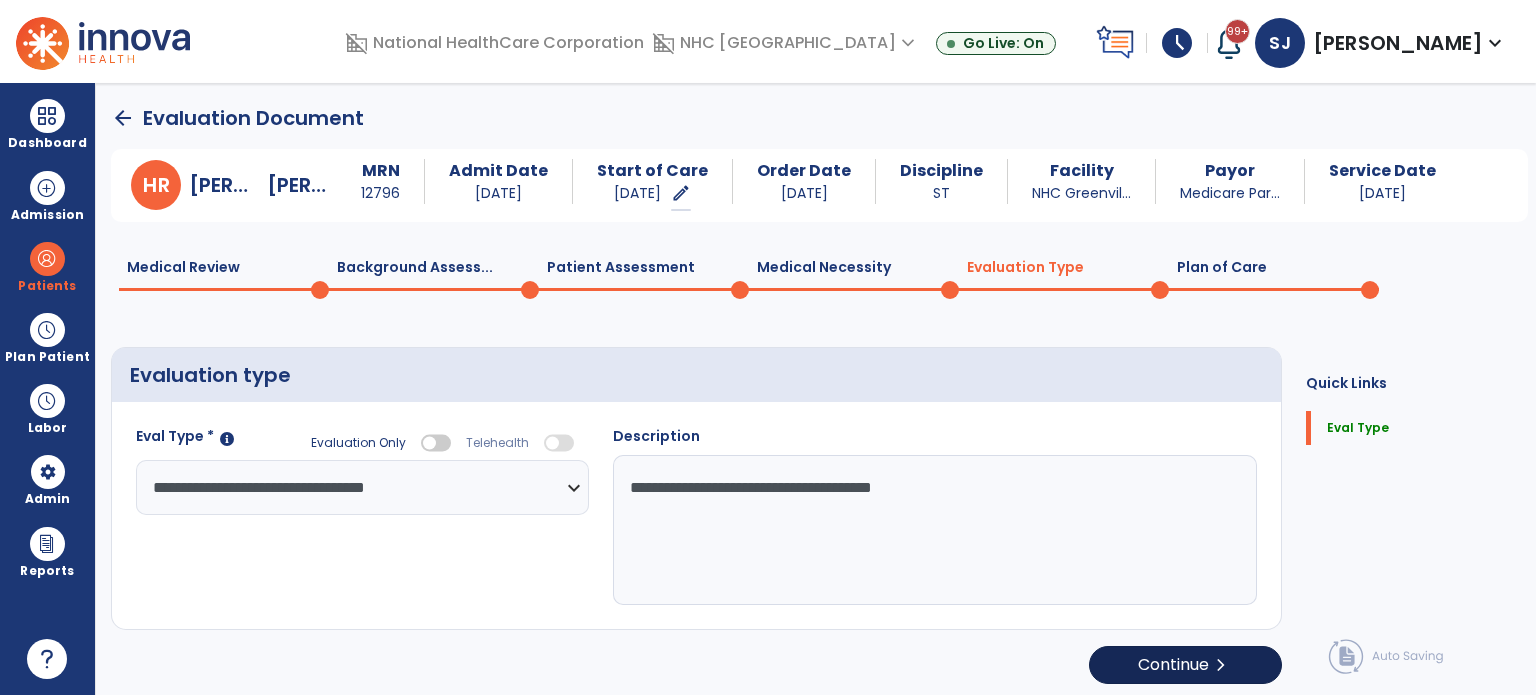 select on "**" 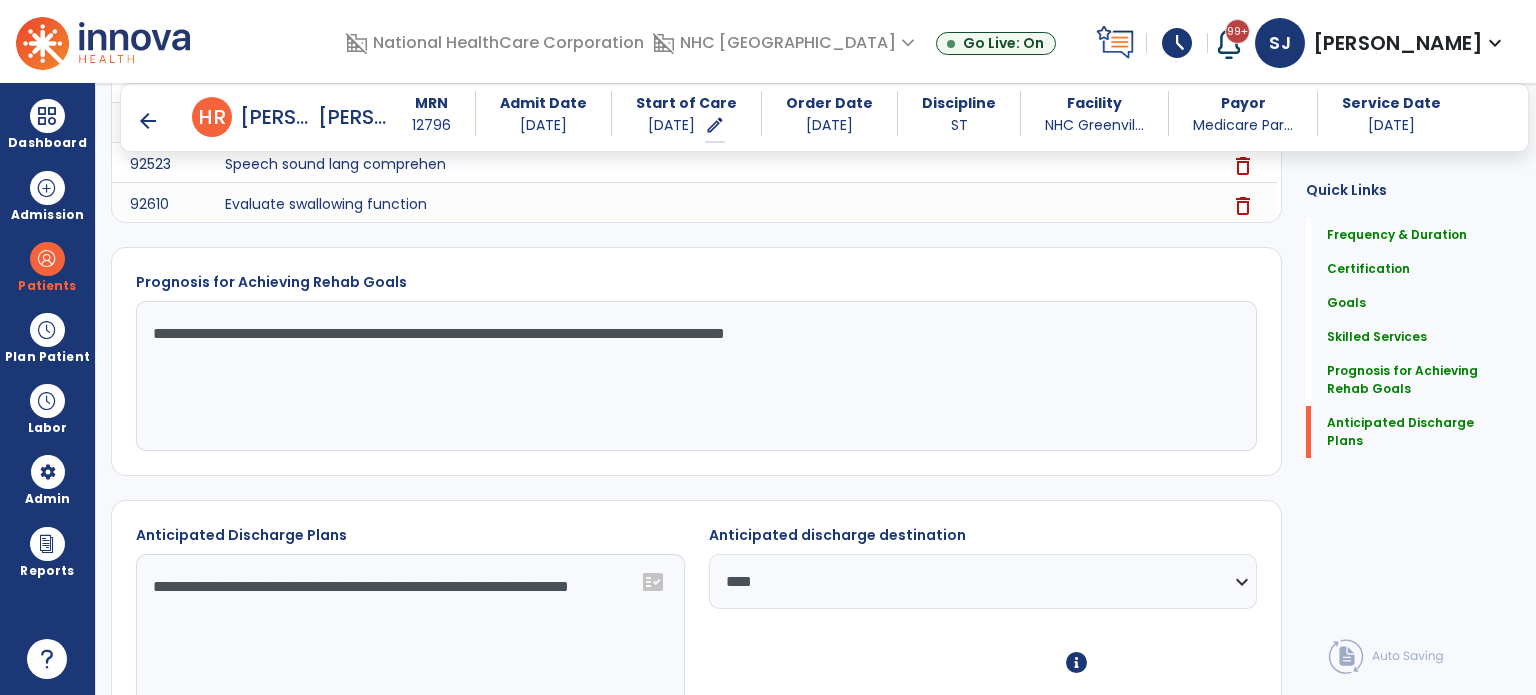 scroll, scrollTop: 1452, scrollLeft: 0, axis: vertical 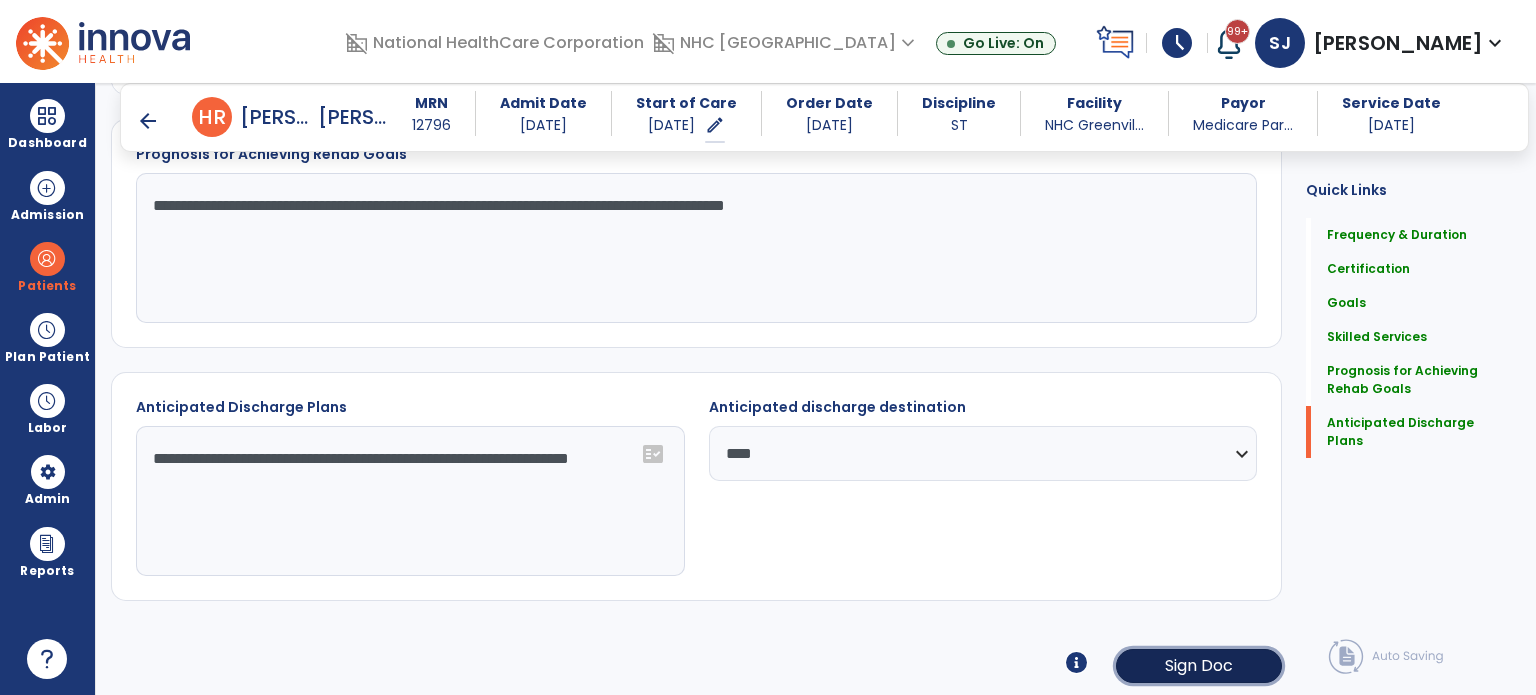 click on "Sign Doc" 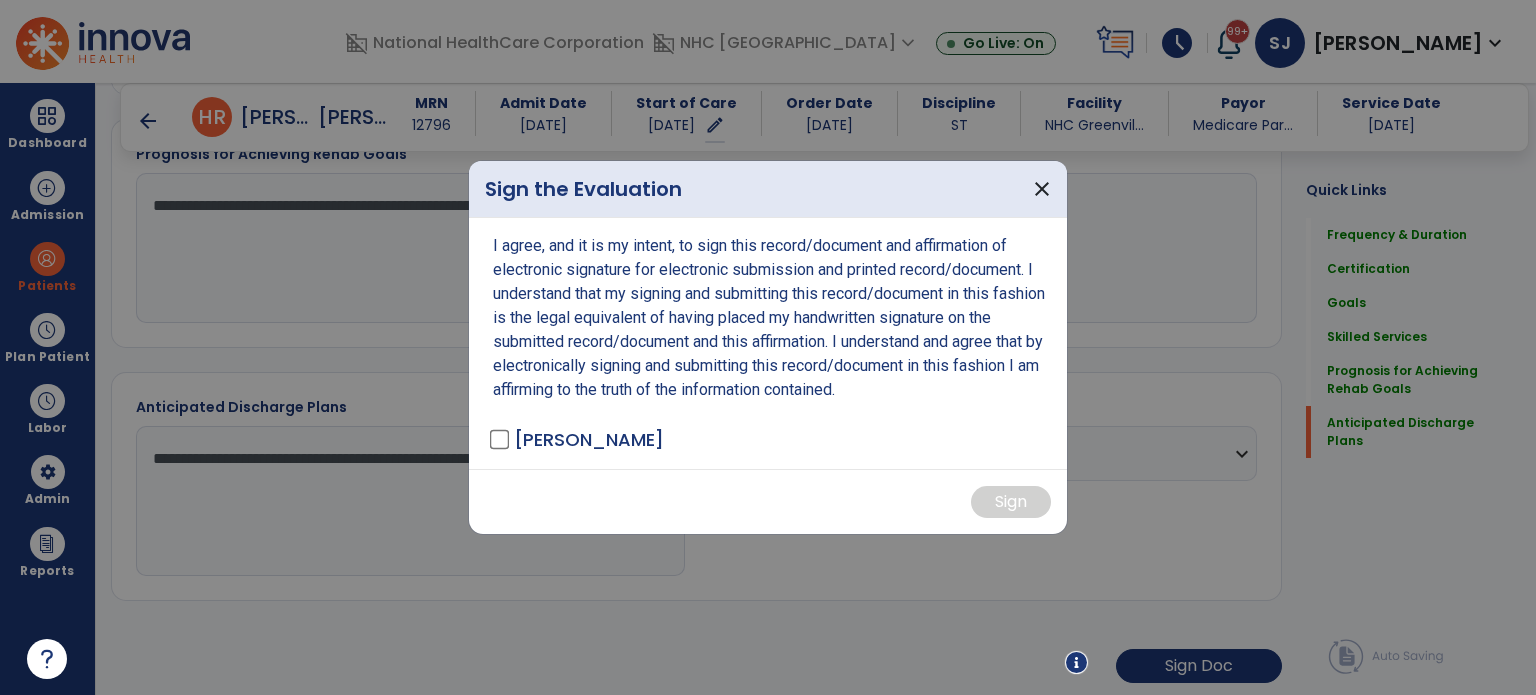 click on "I agree, and it is my intent, to sign this record/document and affirmation of electronic signature for electronic submission and printed record/document. I understand that my signing and submitting this record/document in this fashion is the legal equivalent of having placed my handwritten signature on the submitted record/document and this affirmation. I understand and agree that by electronically signing and submitting this record/document in this fashion I am affirming to the truth of the information contained.  Joyce, Sarah  - ST" at bounding box center (768, 343) 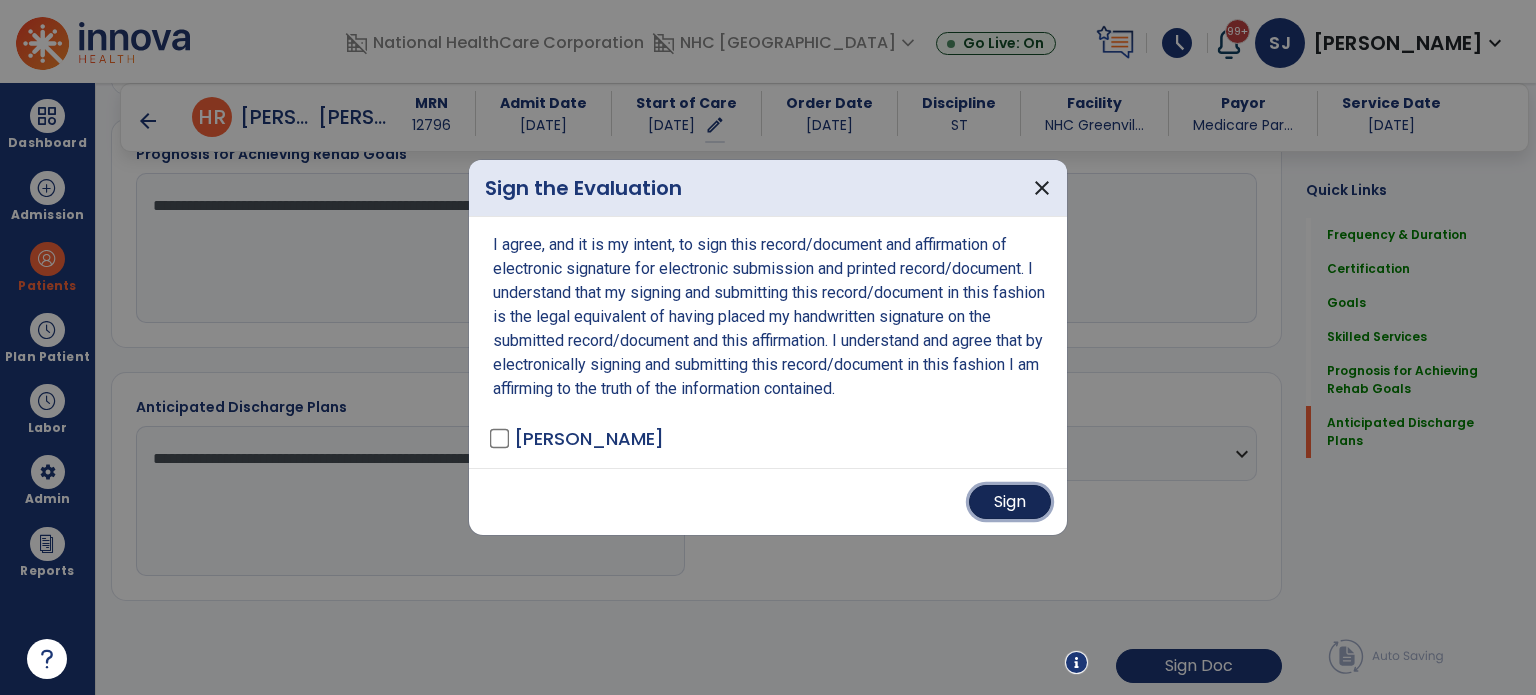 click on "Sign" at bounding box center [1010, 502] 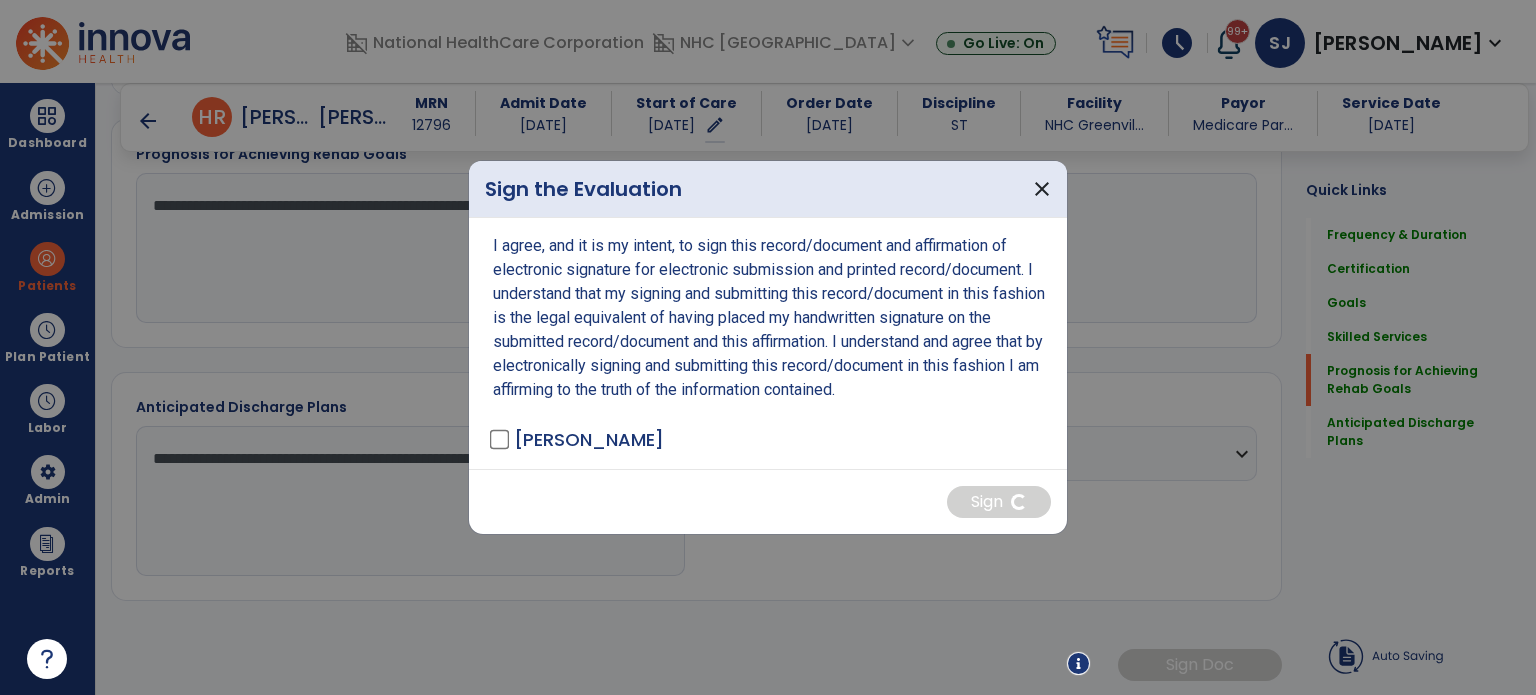 scroll, scrollTop: 1451, scrollLeft: 0, axis: vertical 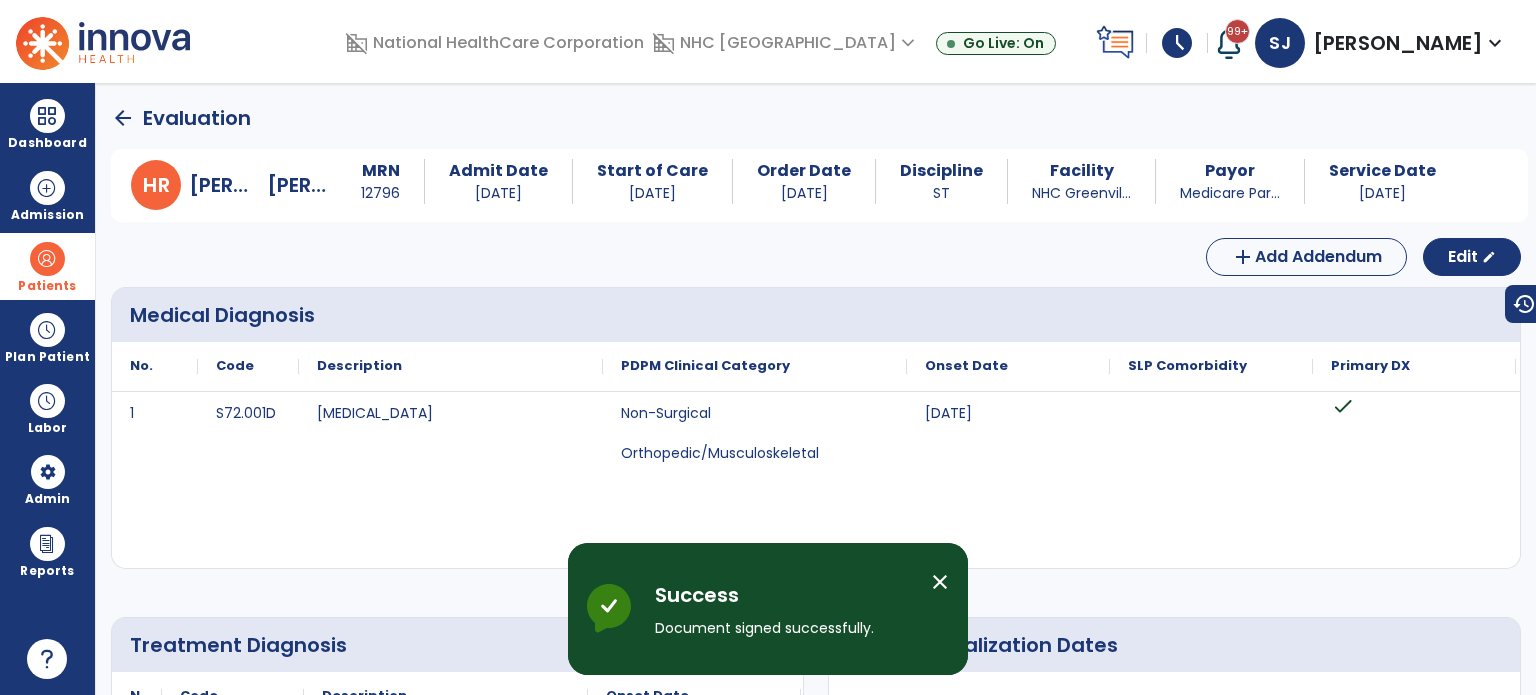 click on "Patients" at bounding box center (47, 286) 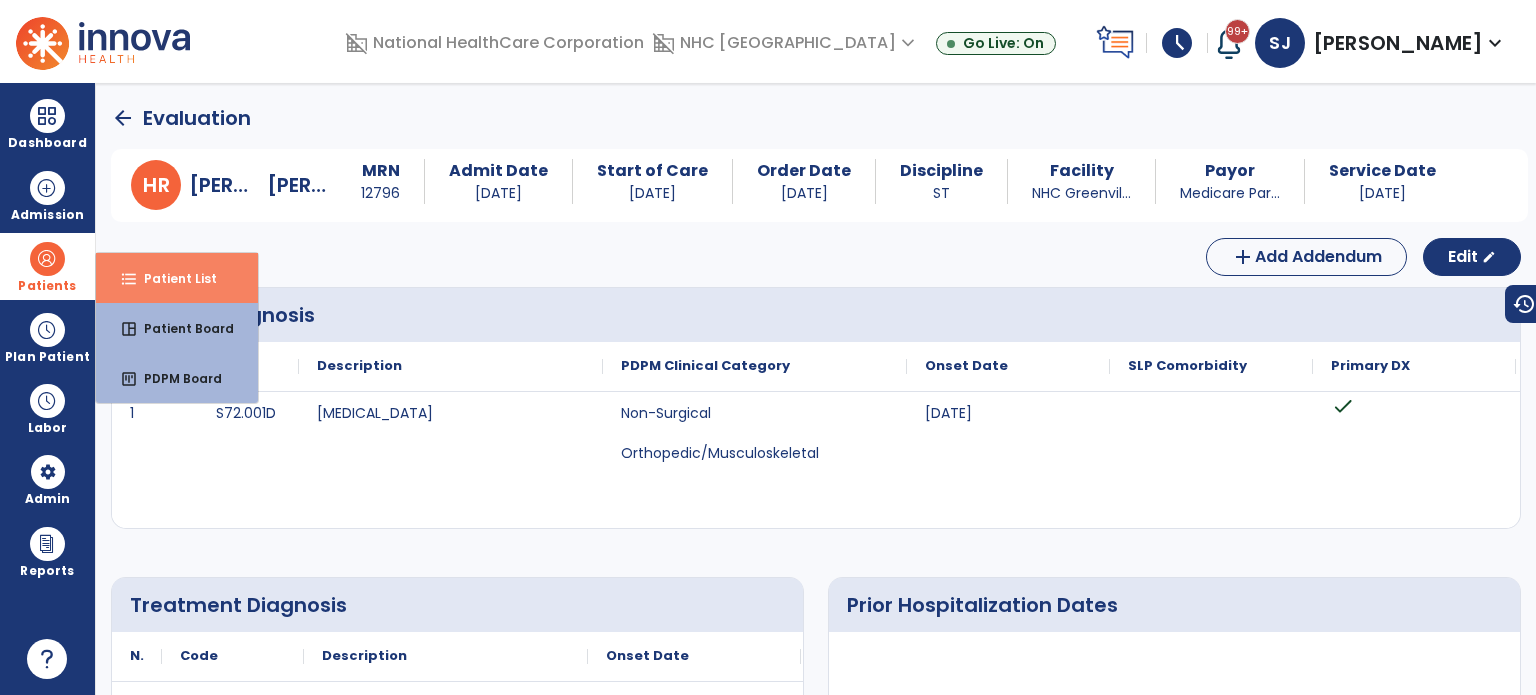 click on "Patient List" at bounding box center [172, 278] 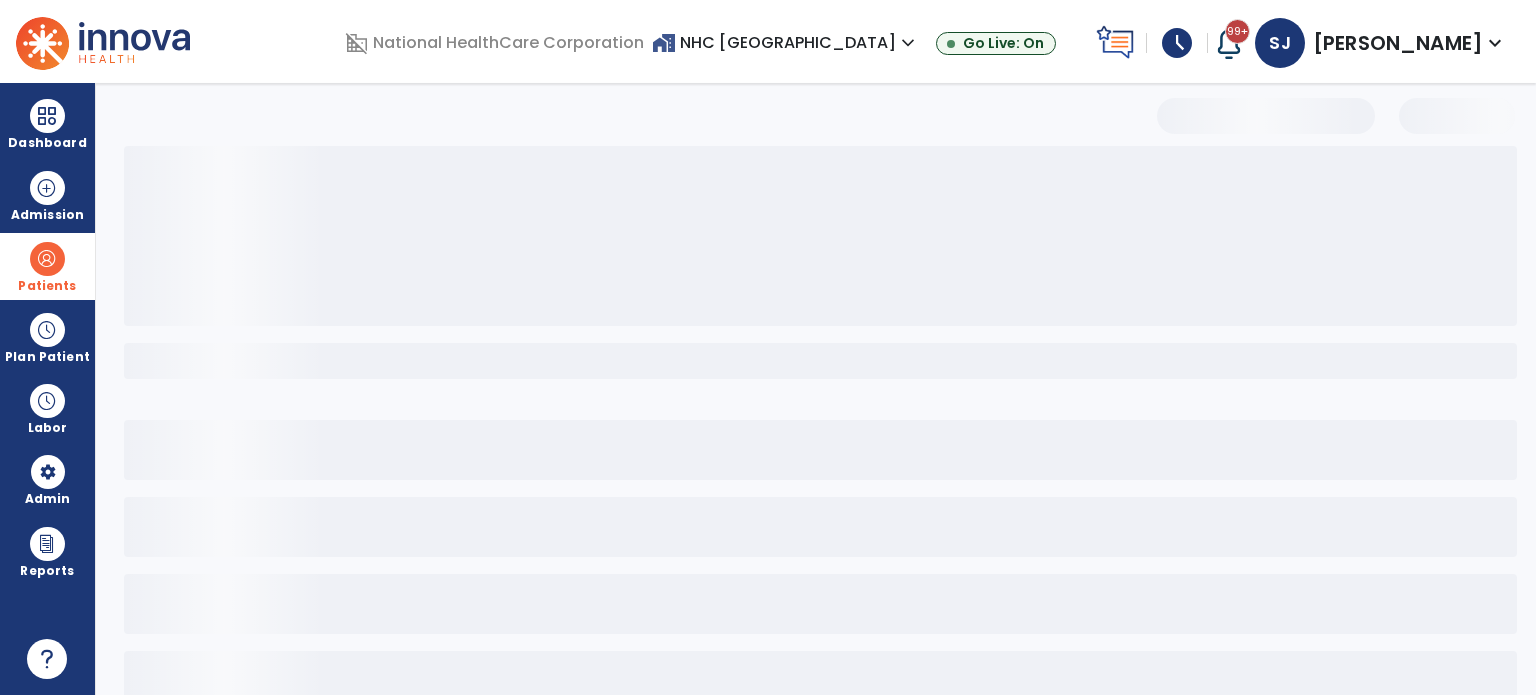 select on "***" 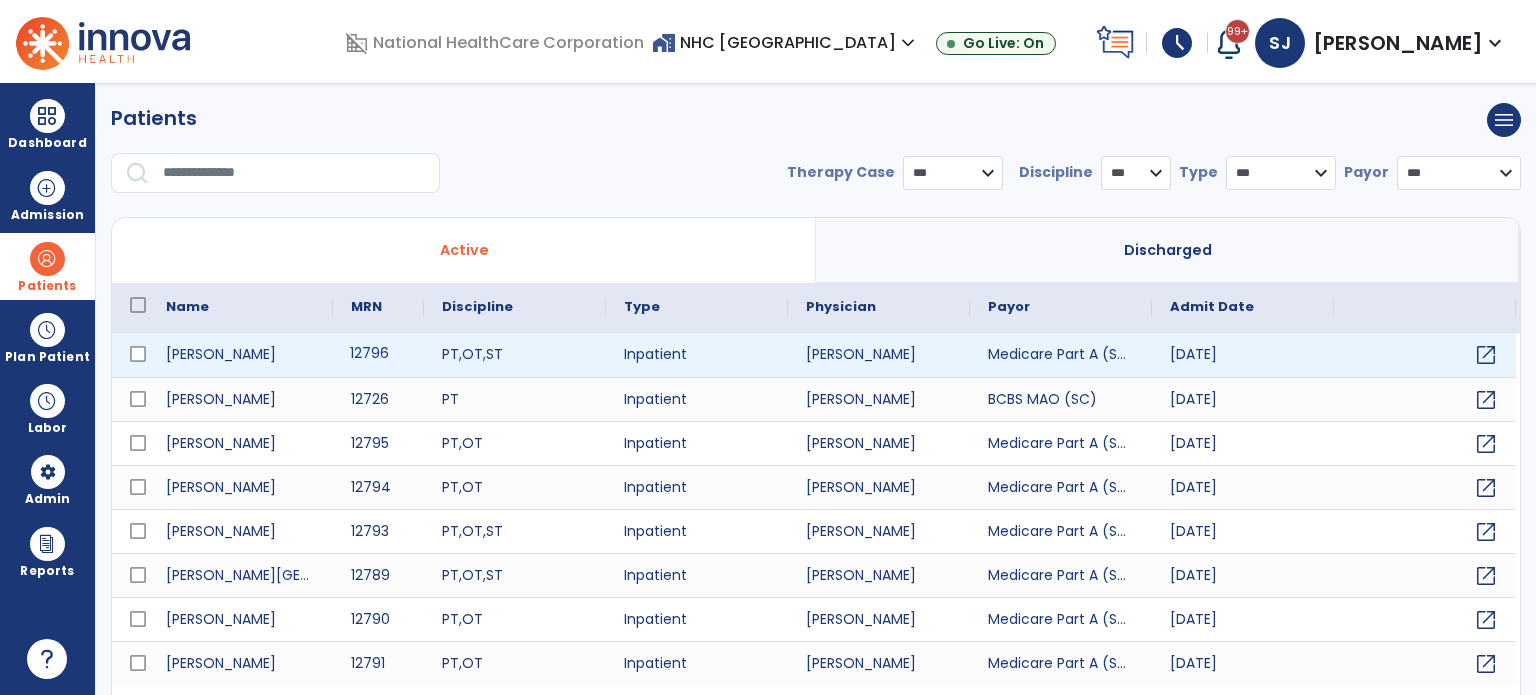 click on "12796" at bounding box center (378, 355) 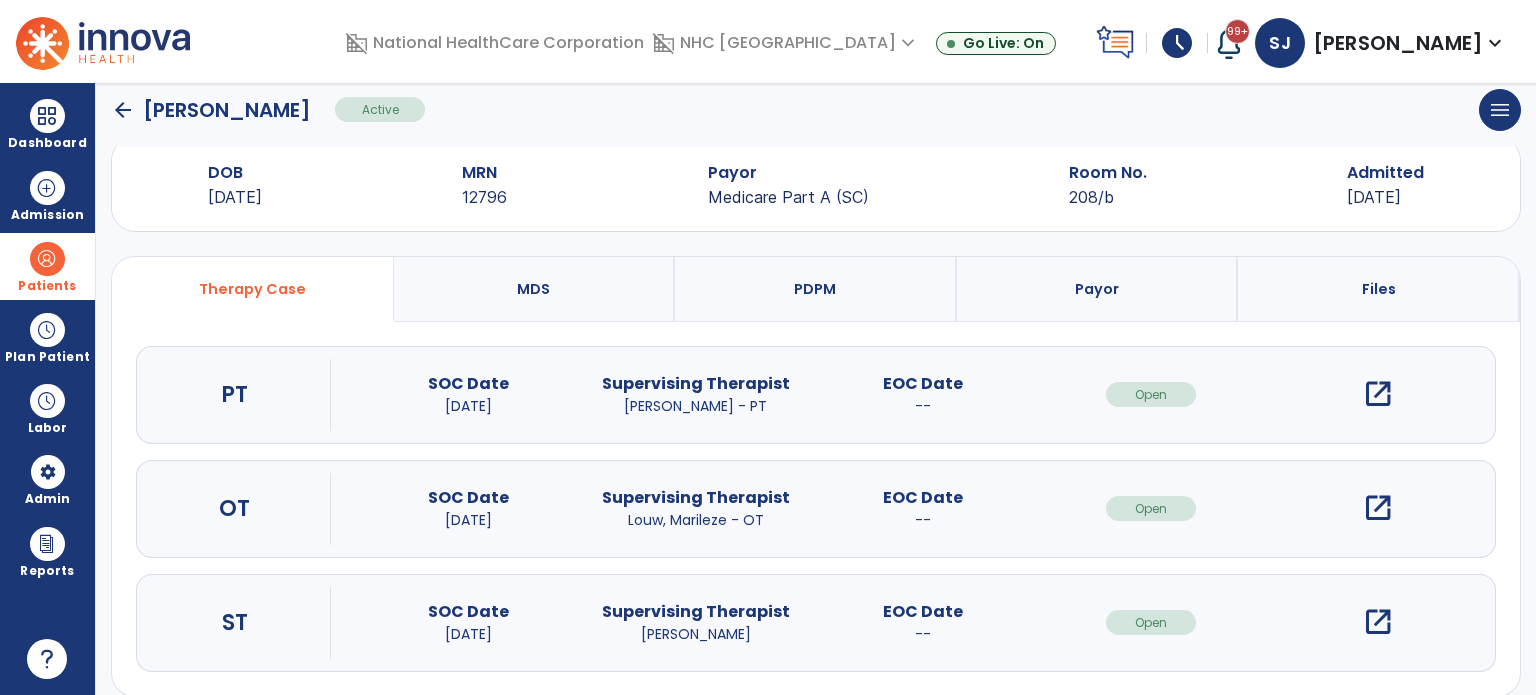 scroll, scrollTop: 62, scrollLeft: 0, axis: vertical 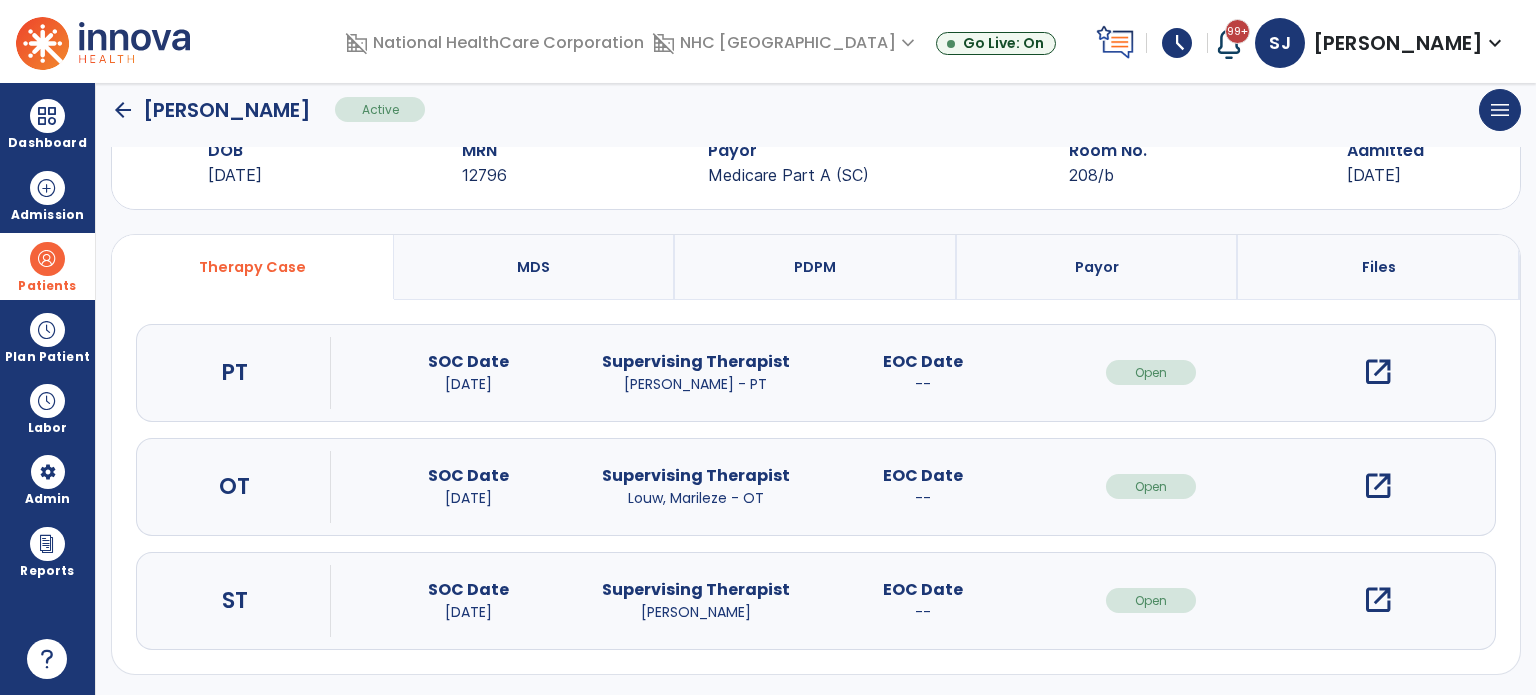 click on "open_in_new" at bounding box center (1378, 600) 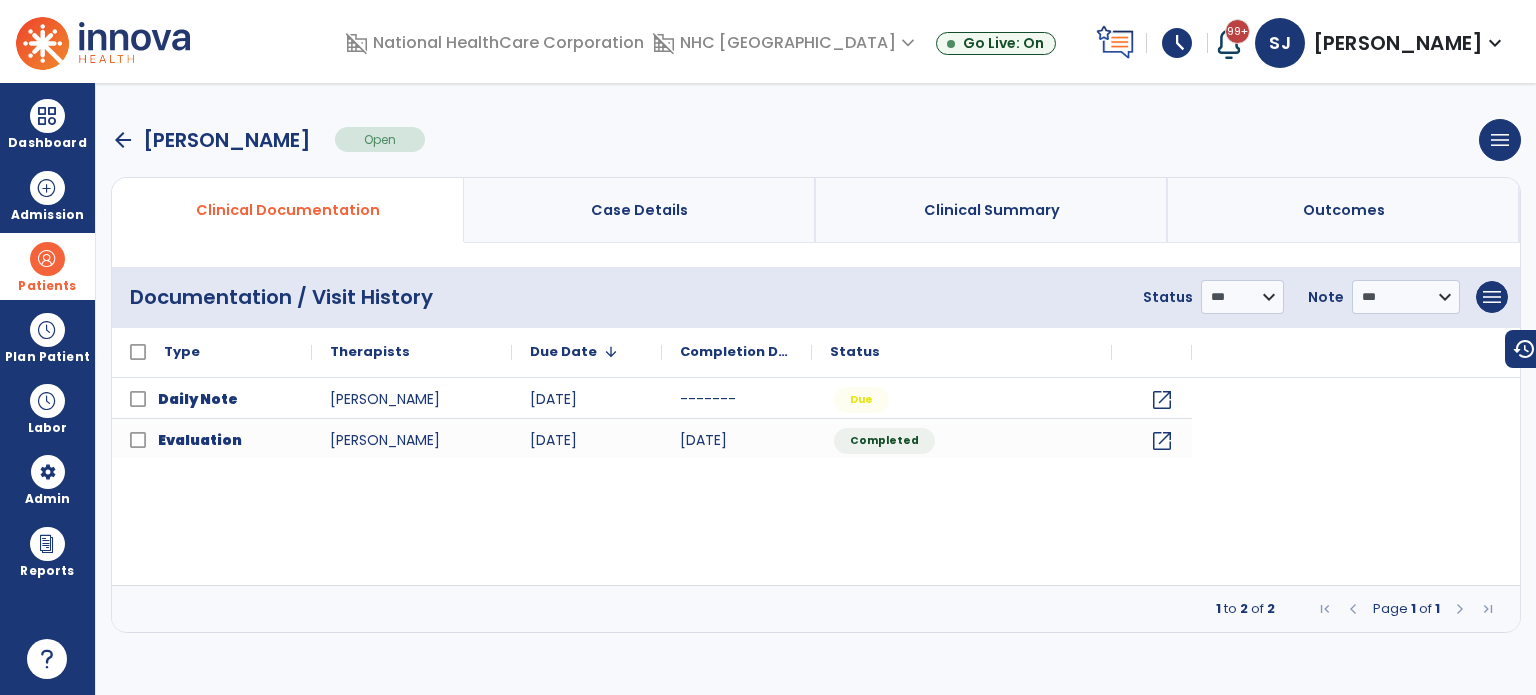 scroll, scrollTop: 0, scrollLeft: 0, axis: both 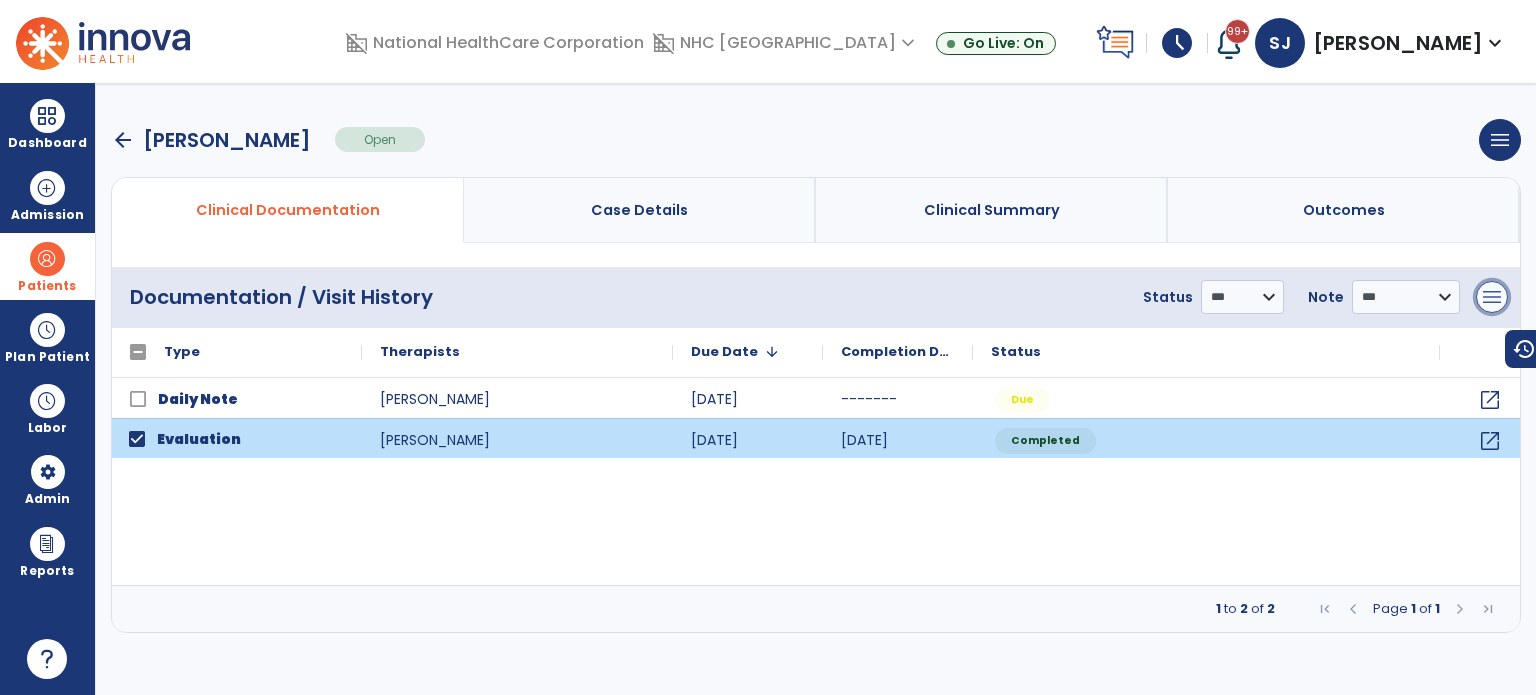 click on "menu" at bounding box center (1492, 297) 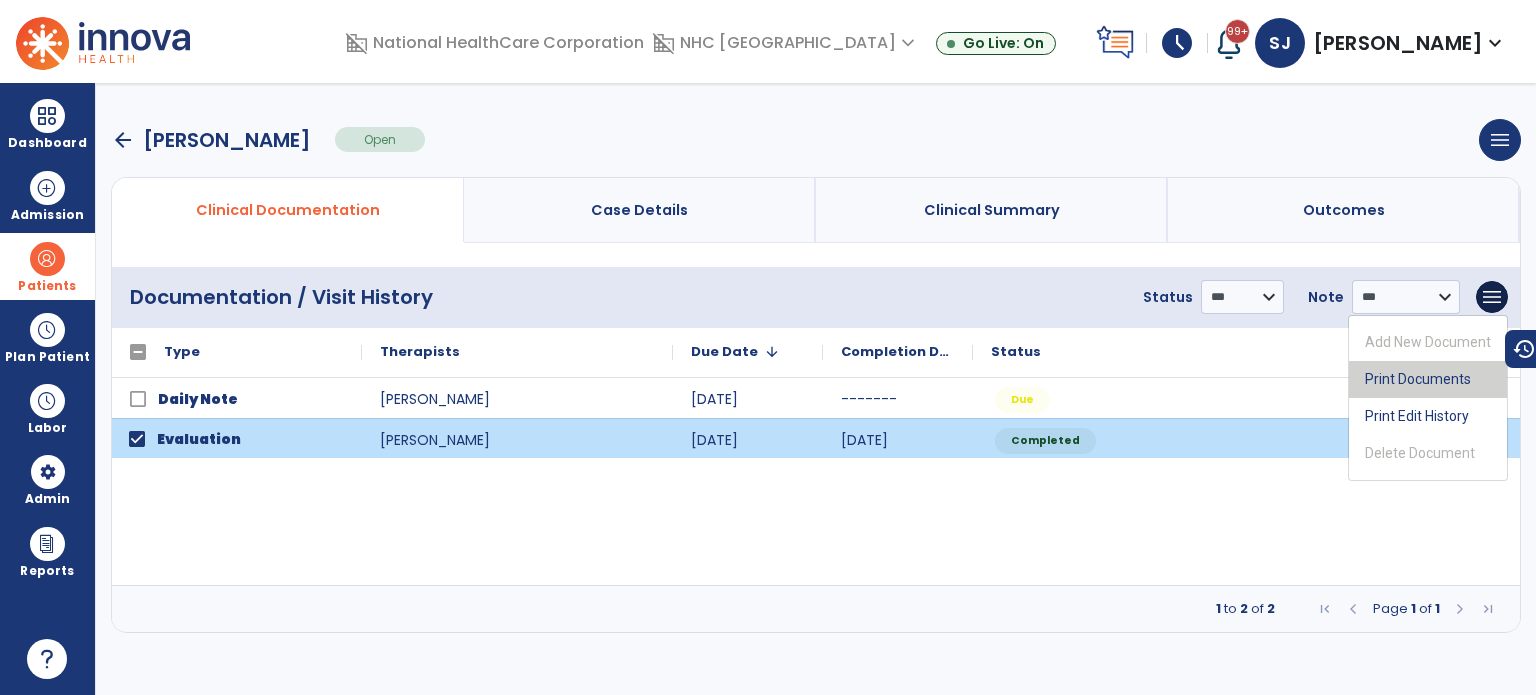click on "Print Documents" at bounding box center [1428, 379] 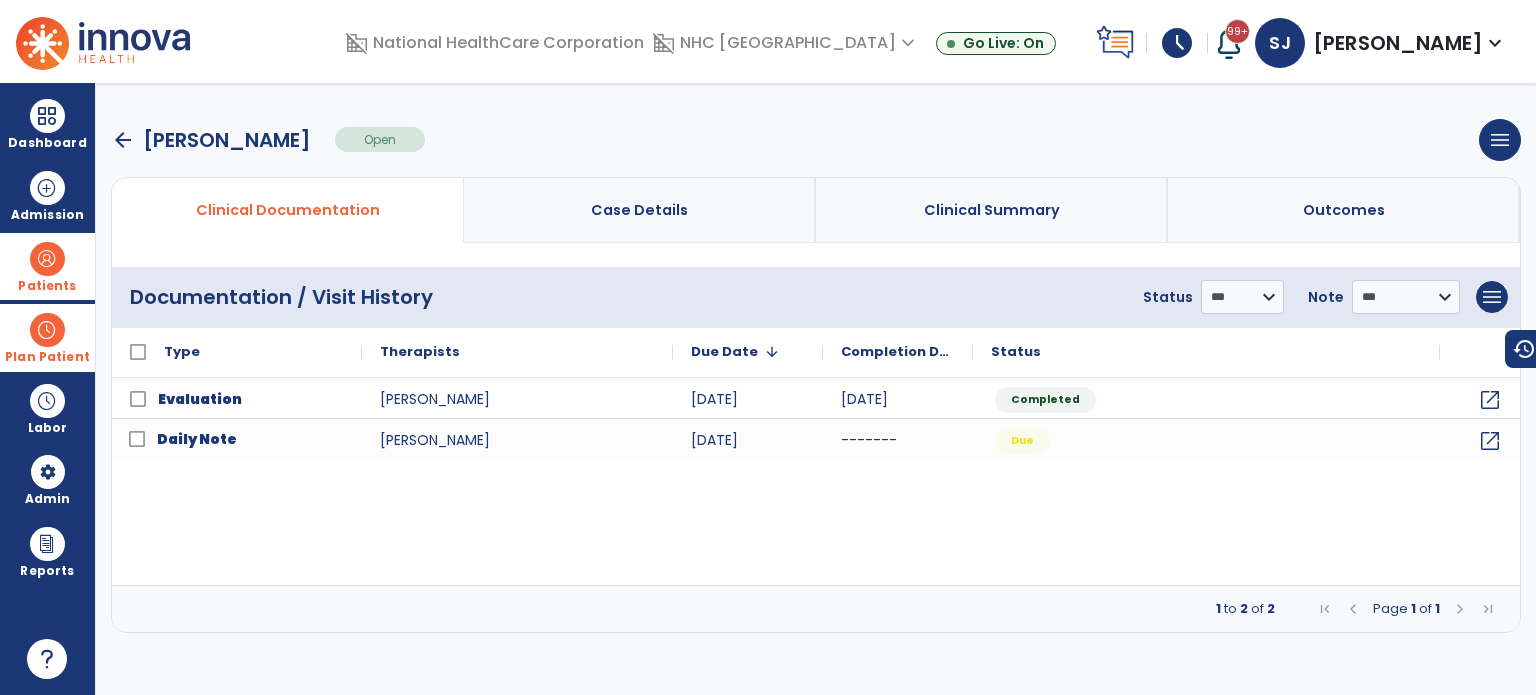 click at bounding box center (47, 330) 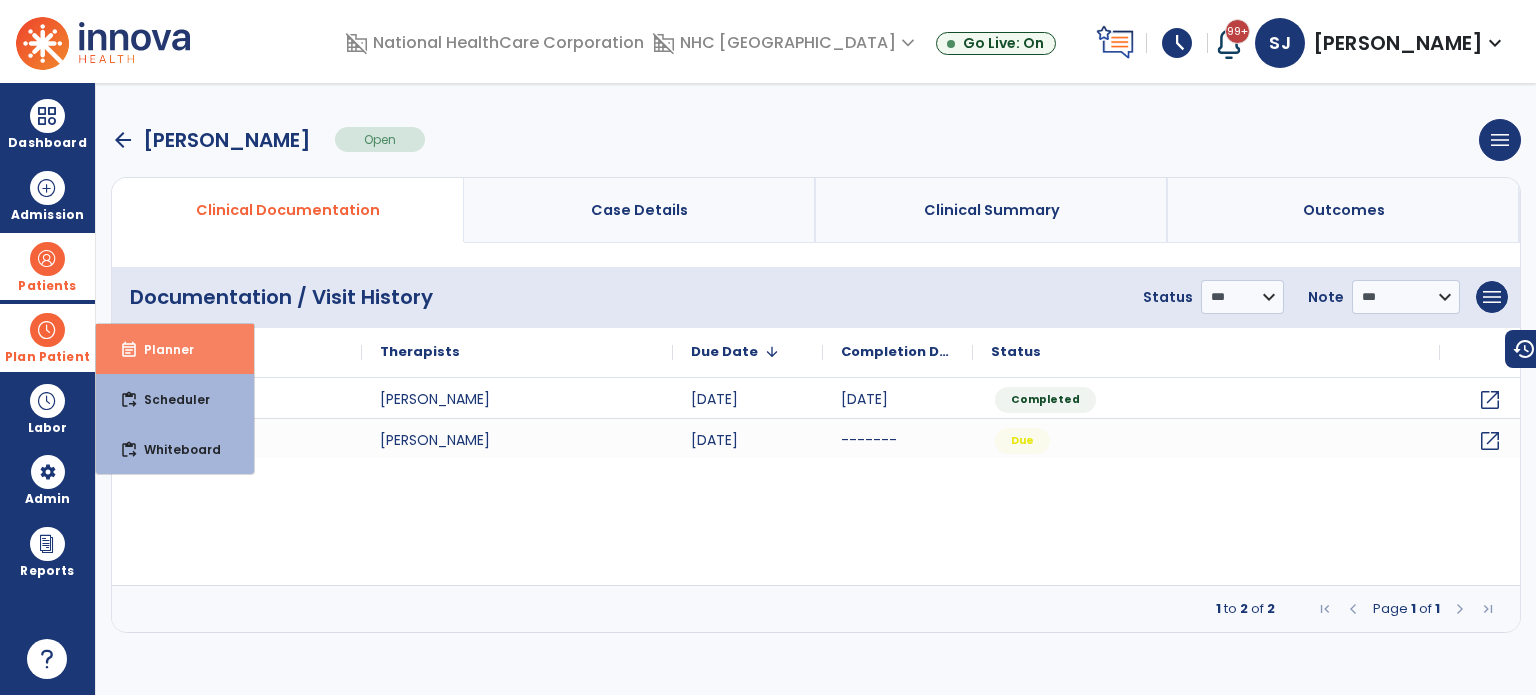 click on "Planner" at bounding box center [161, 349] 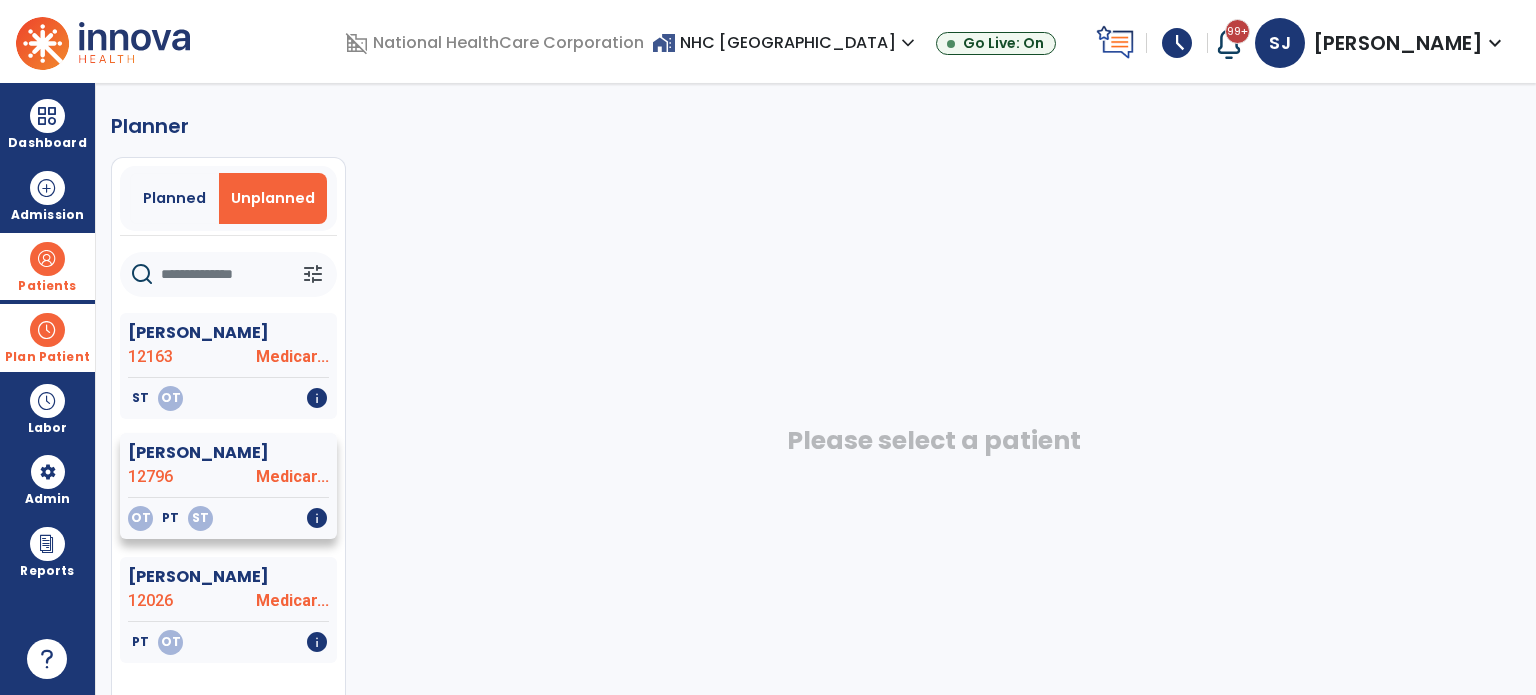 click on "OT   PT   ST   info" 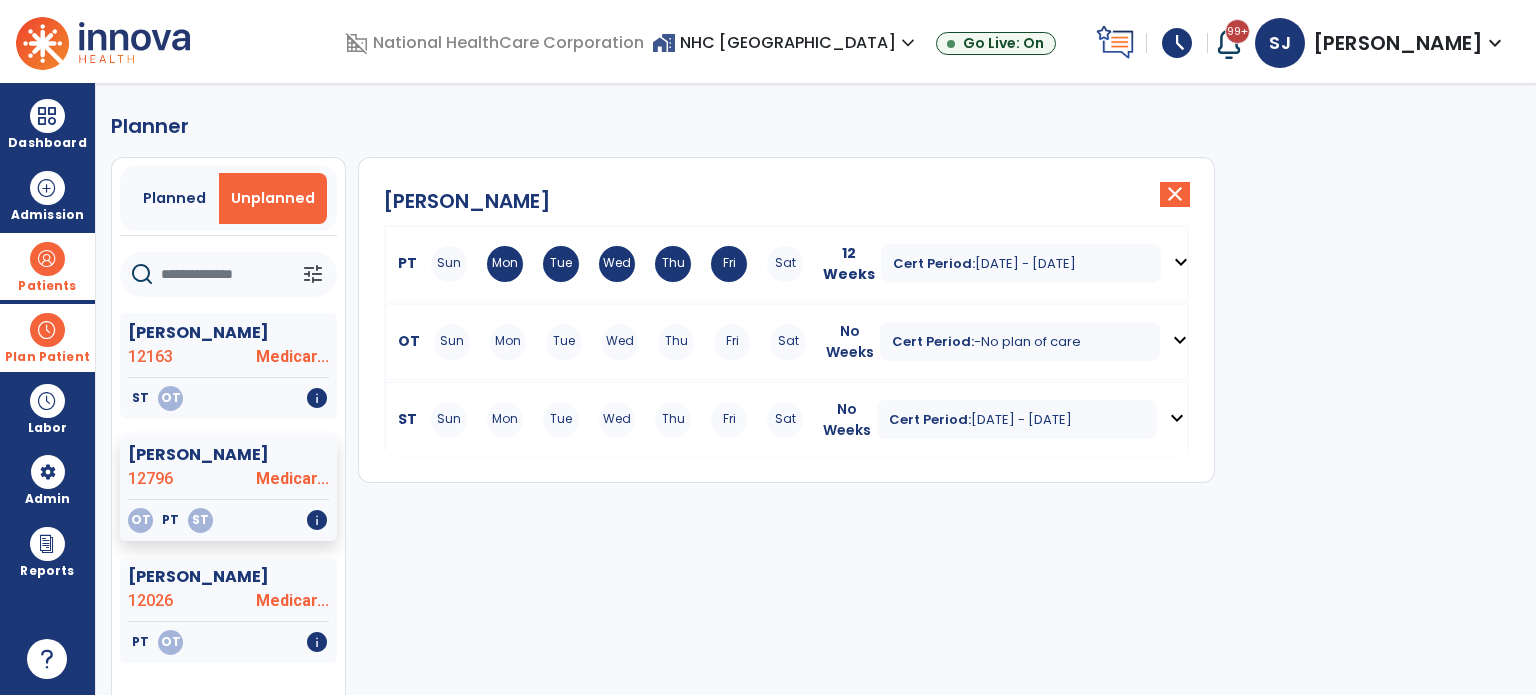 click on "Mon" at bounding box center (505, 420) 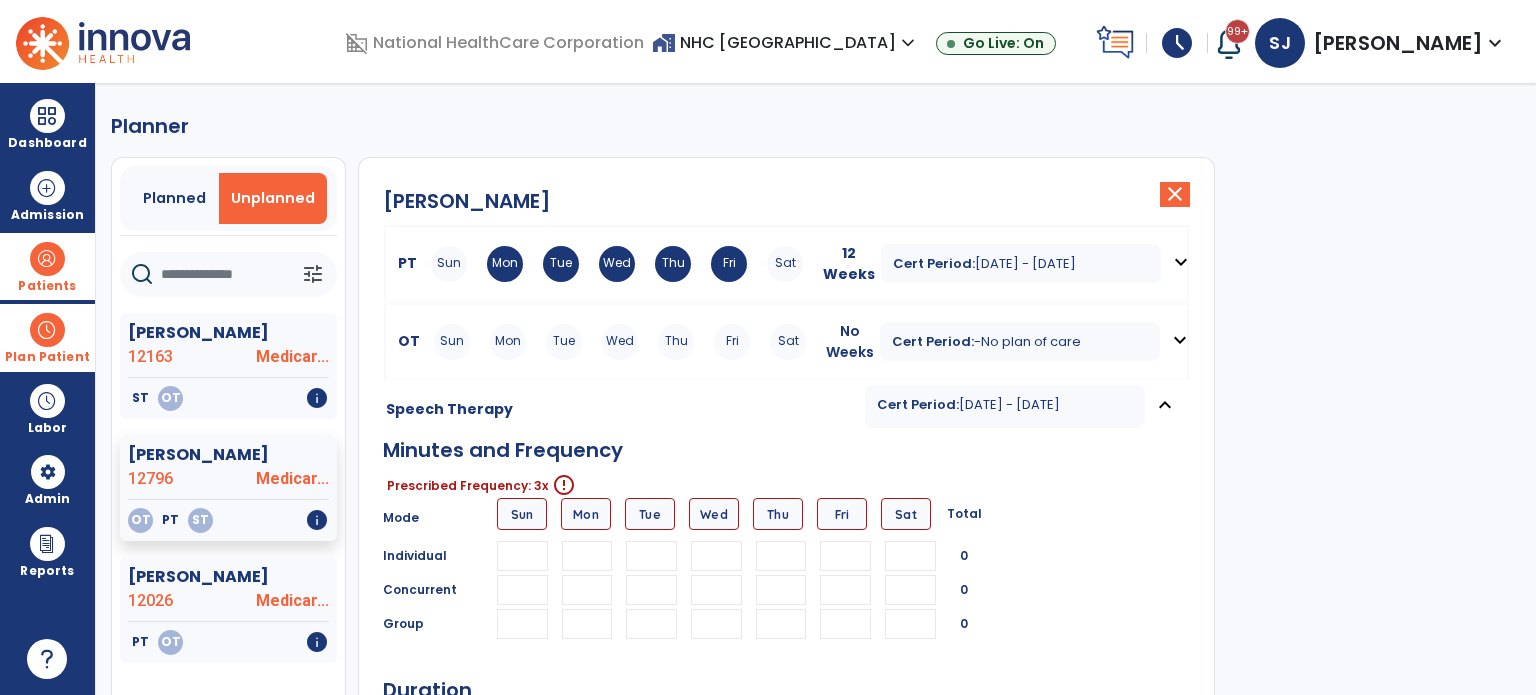 click at bounding box center (587, 556) 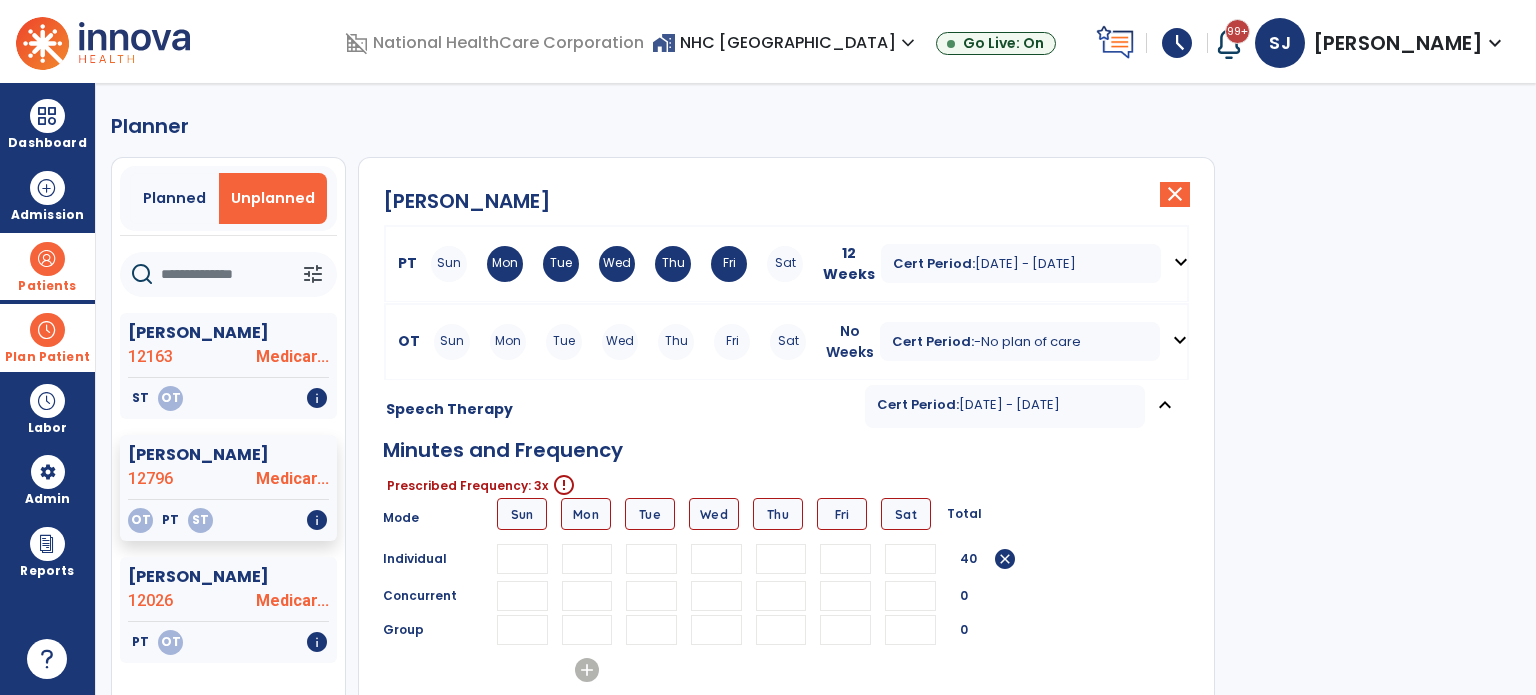 type on "**" 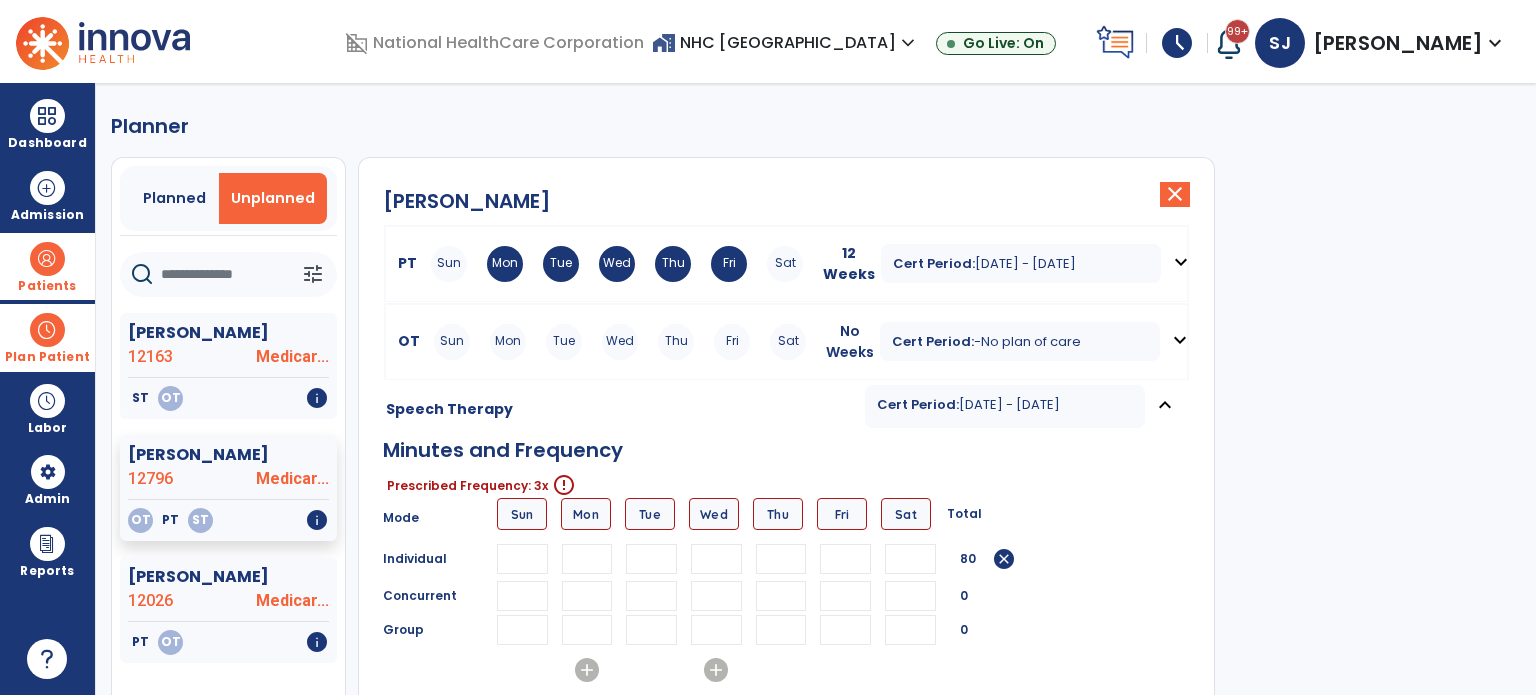 type on "**" 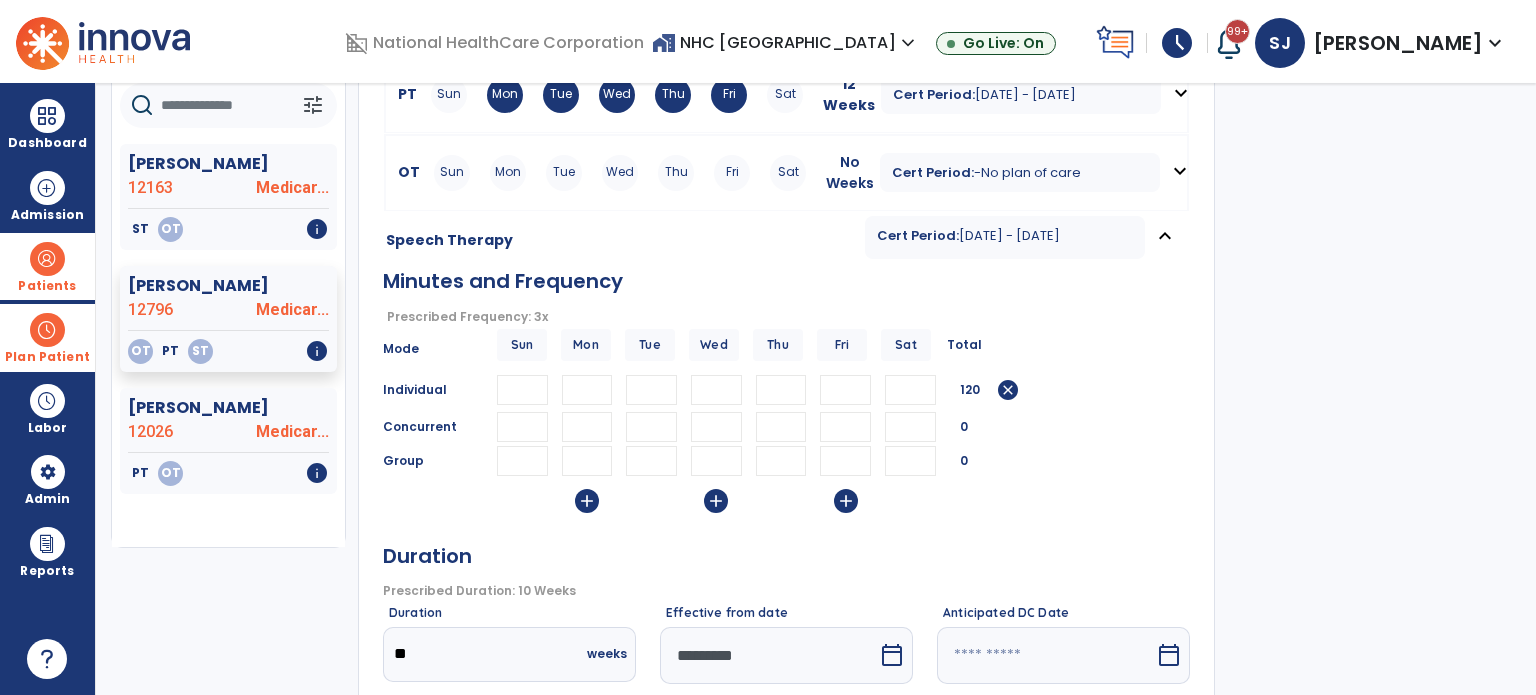 scroll, scrollTop: 453, scrollLeft: 0, axis: vertical 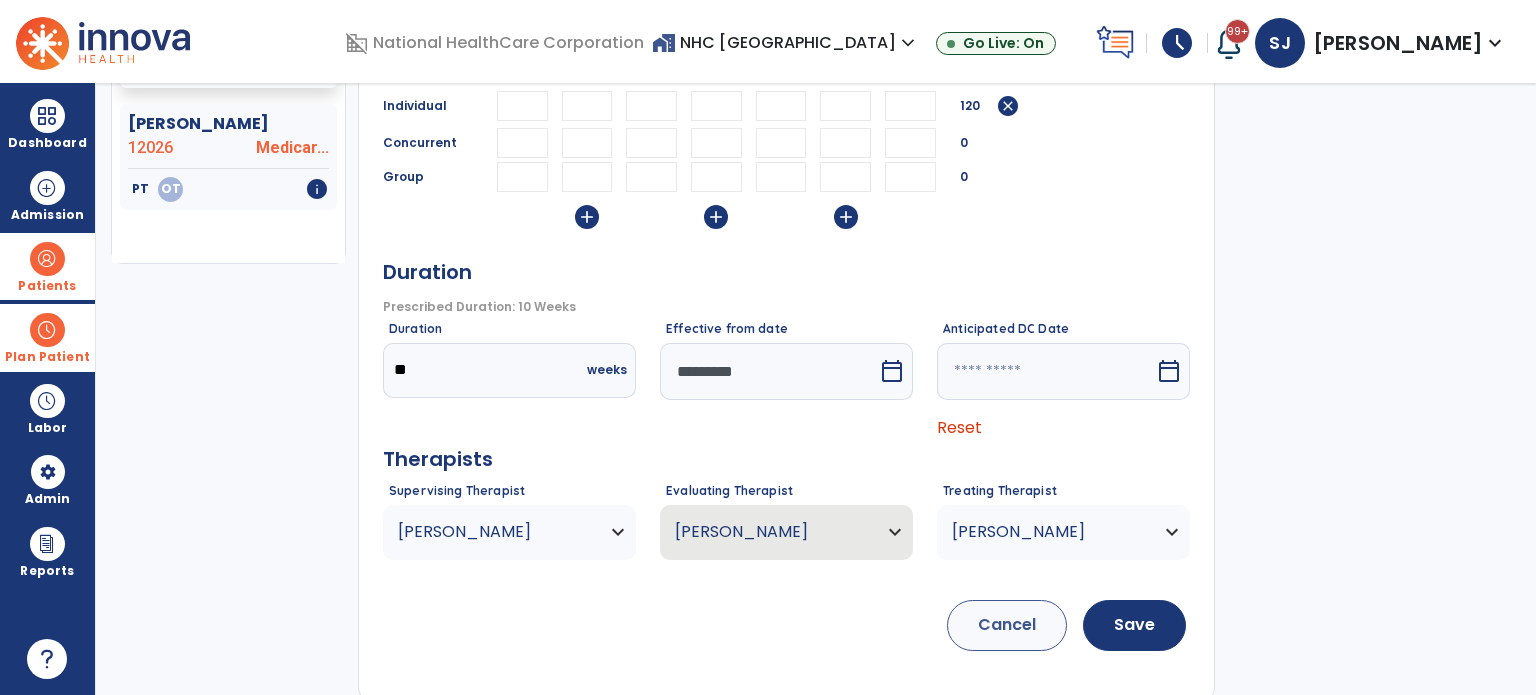 type on "**" 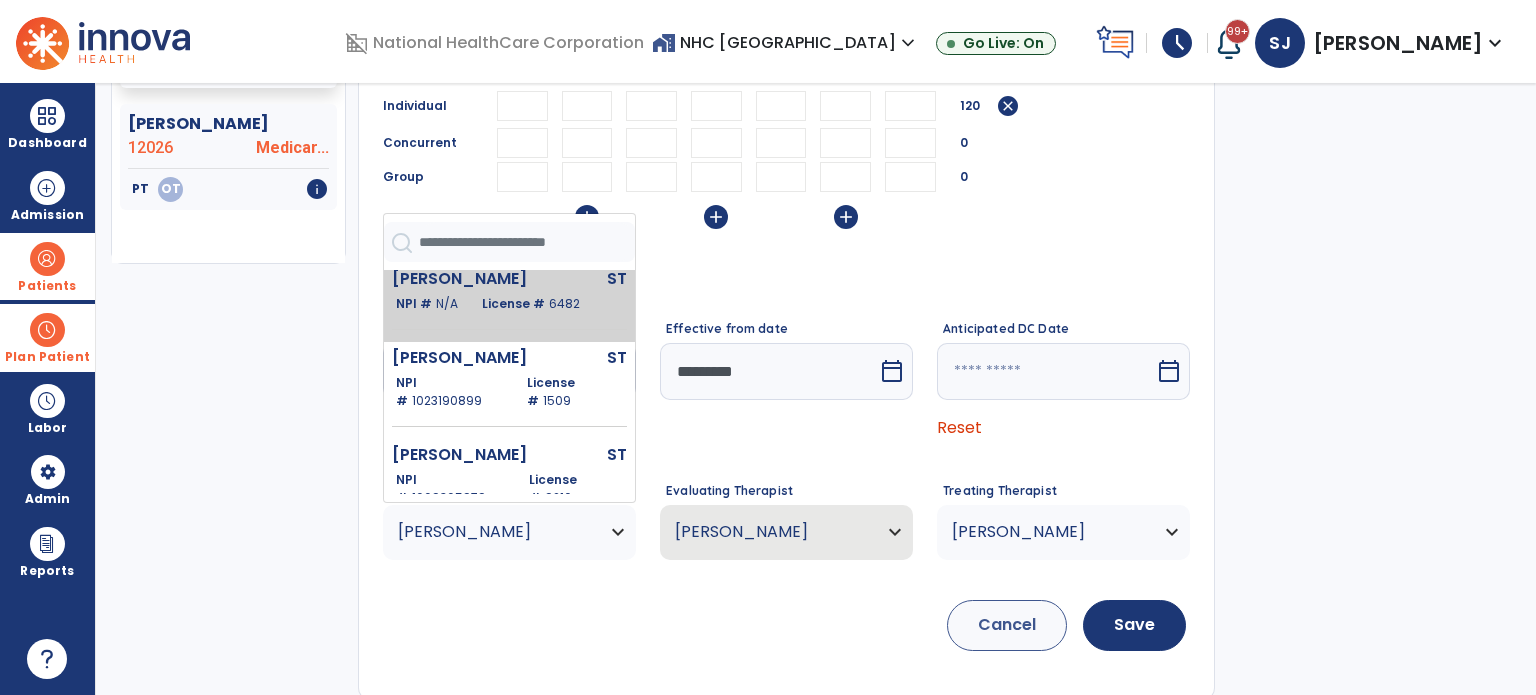 scroll, scrollTop: 200, scrollLeft: 0, axis: vertical 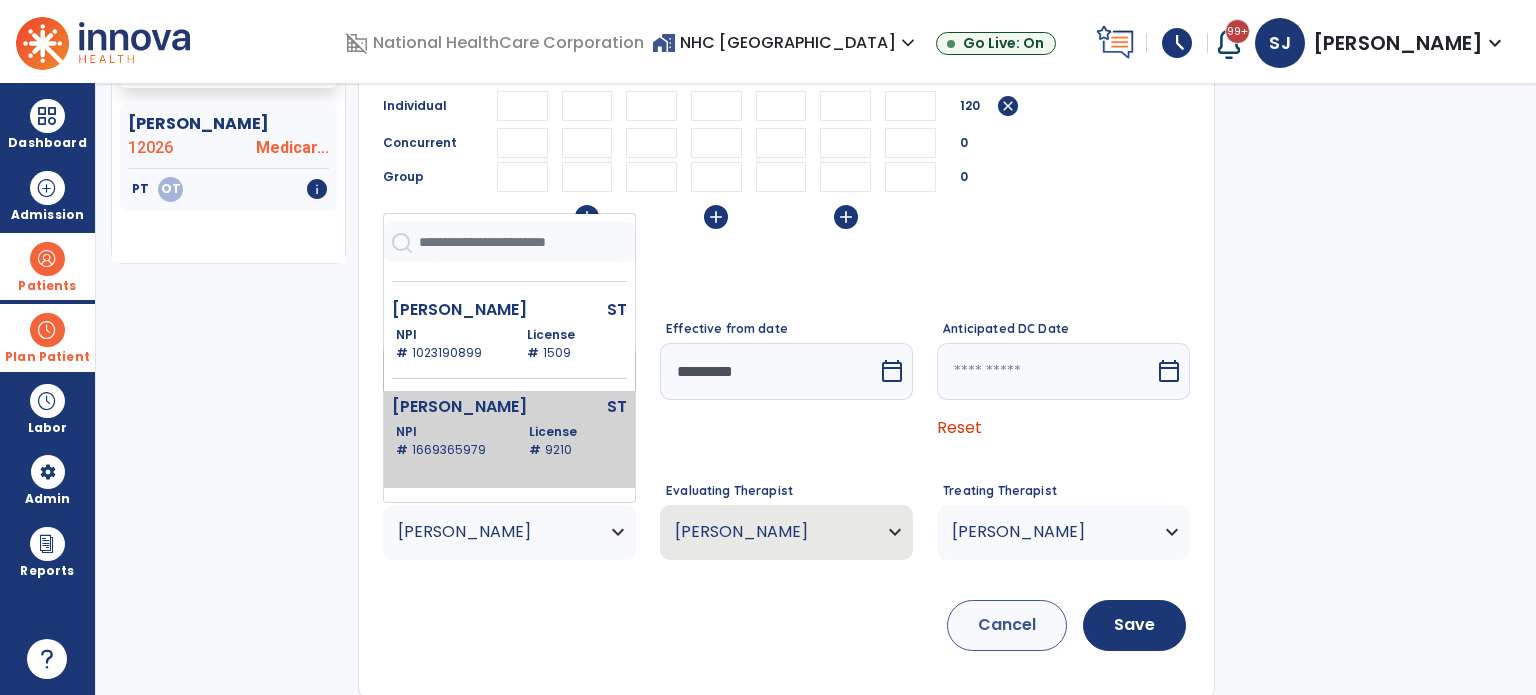 click on "License #  9210" at bounding box center (574, 441) 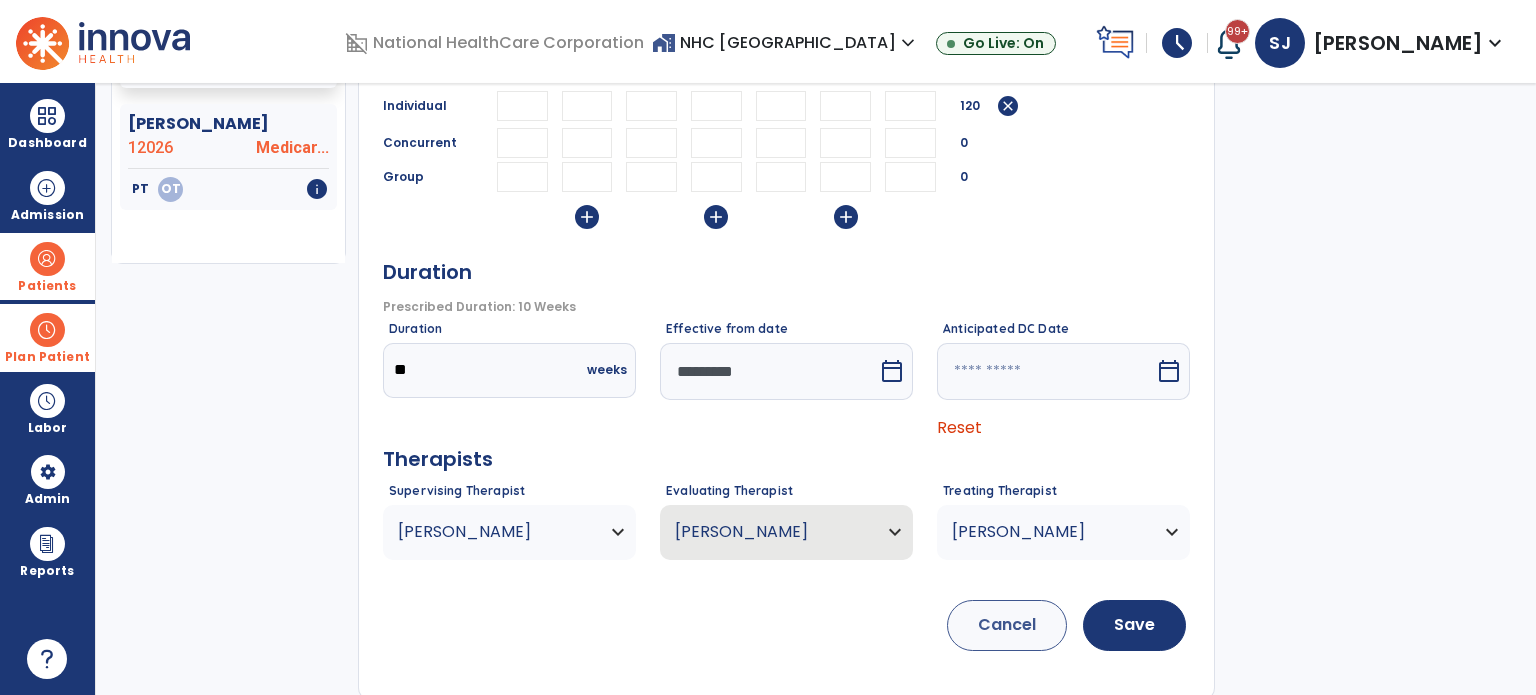 click on "[PERSON_NAME]" at bounding box center (1051, 532) 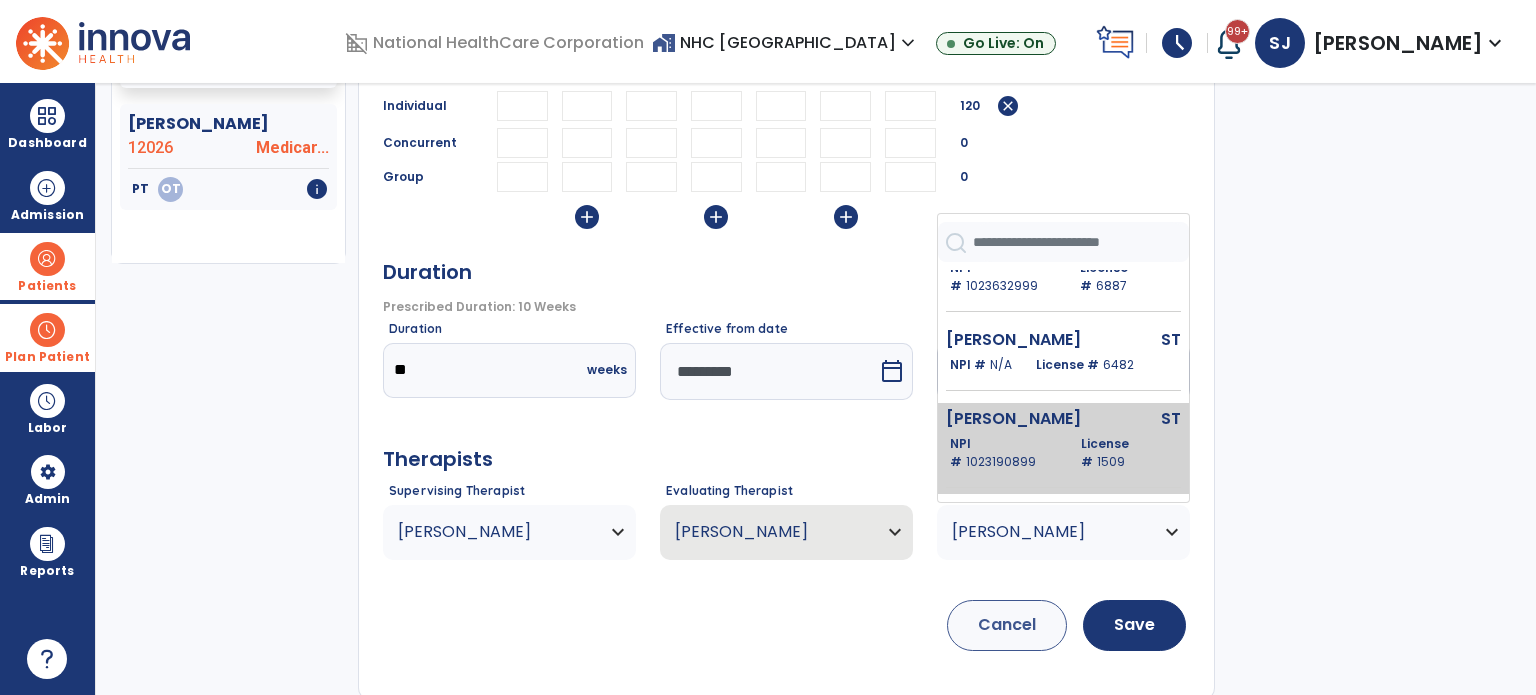 scroll, scrollTop: 200, scrollLeft: 0, axis: vertical 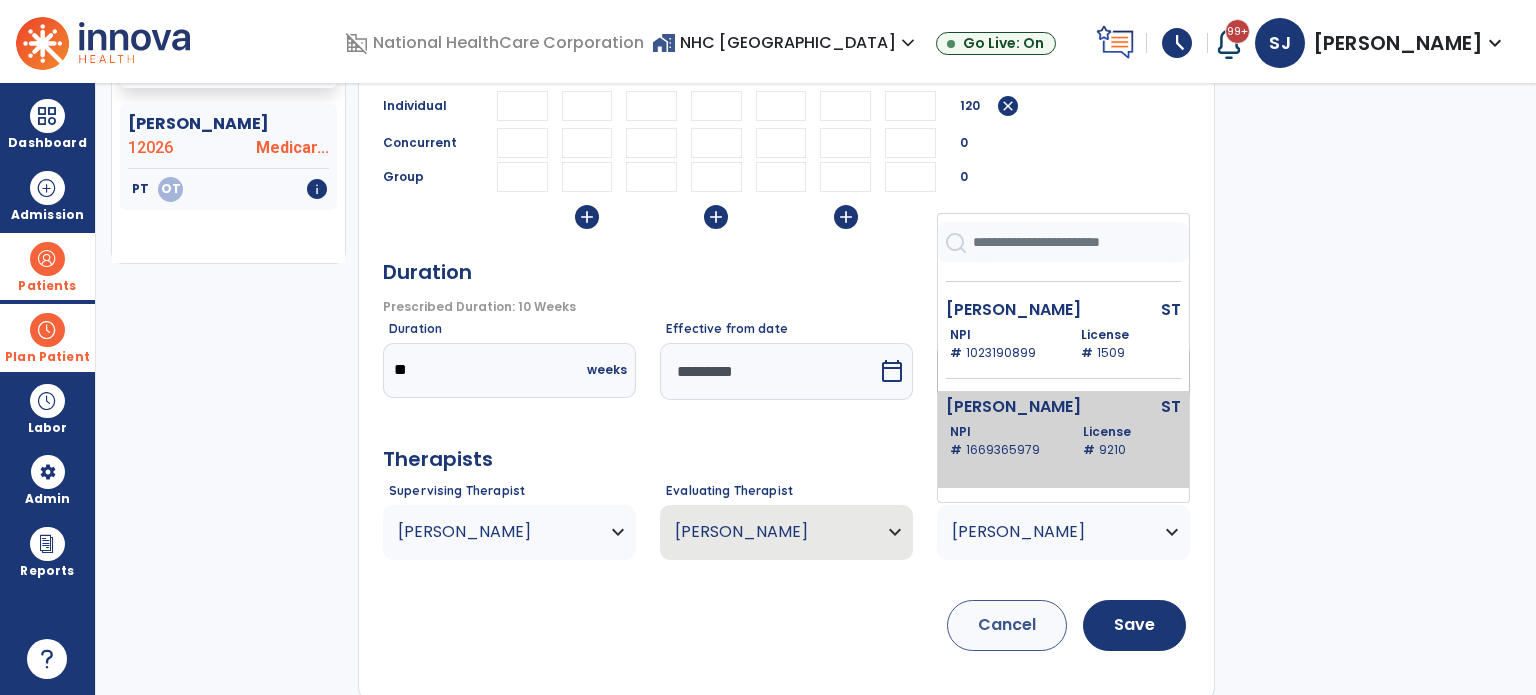 click on "NPI #  1669365979  License #  9210" at bounding box center [1065, 441] 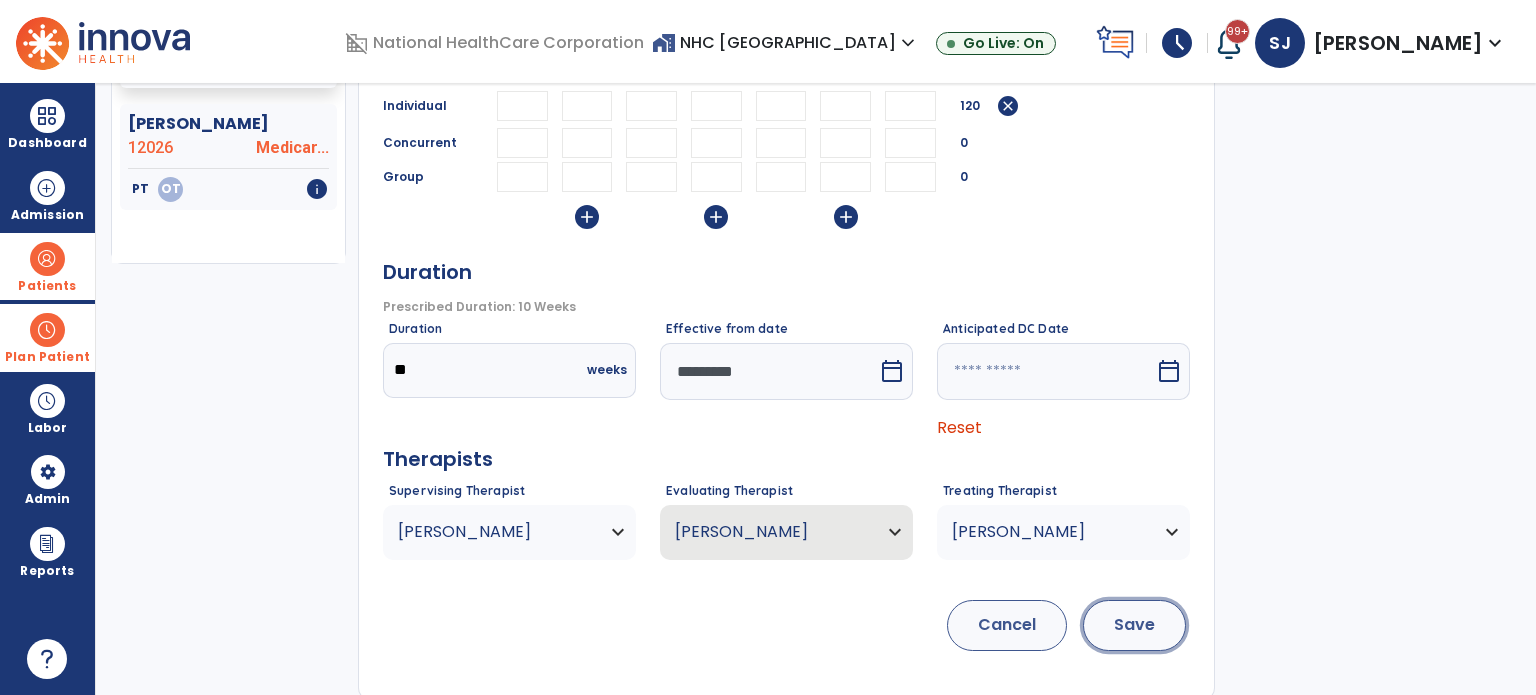 click on "Save" at bounding box center (1134, 625) 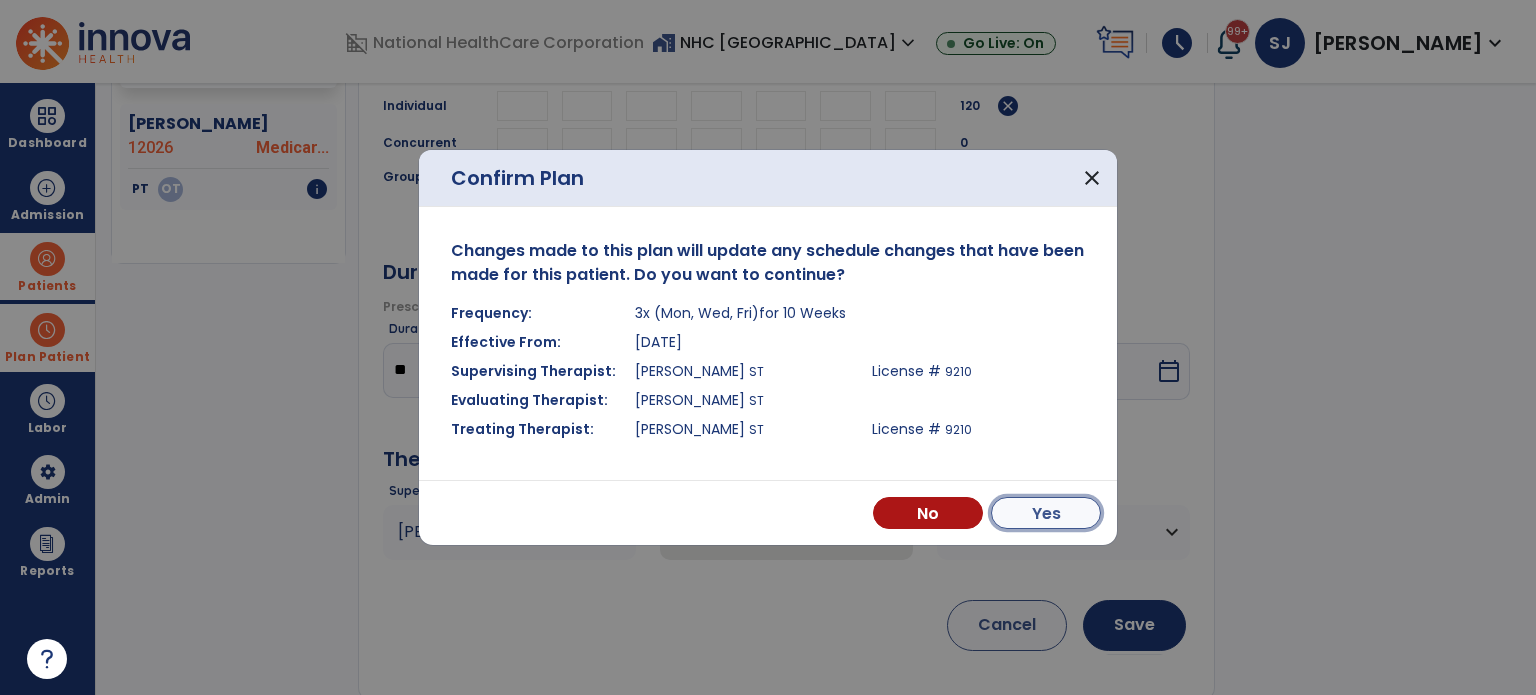 click on "Yes" at bounding box center (1046, 513) 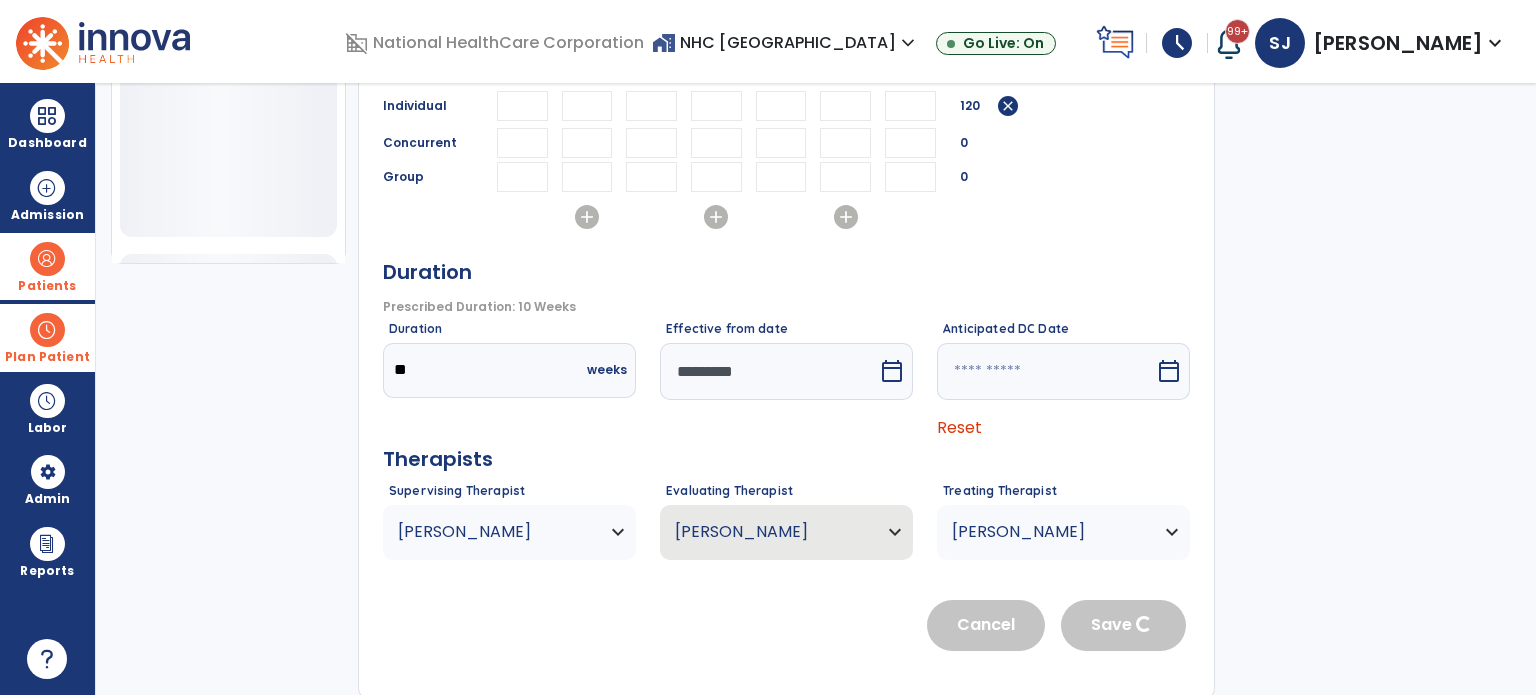 type 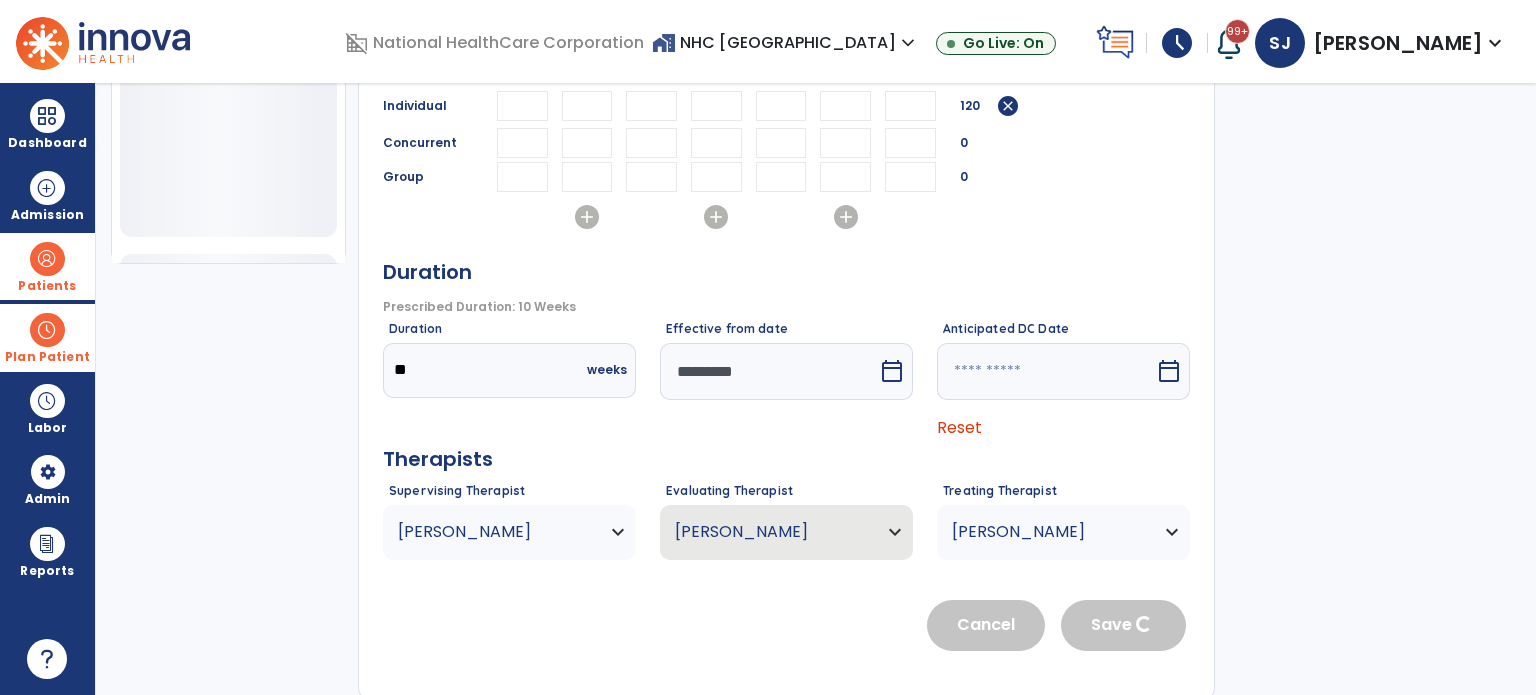 type 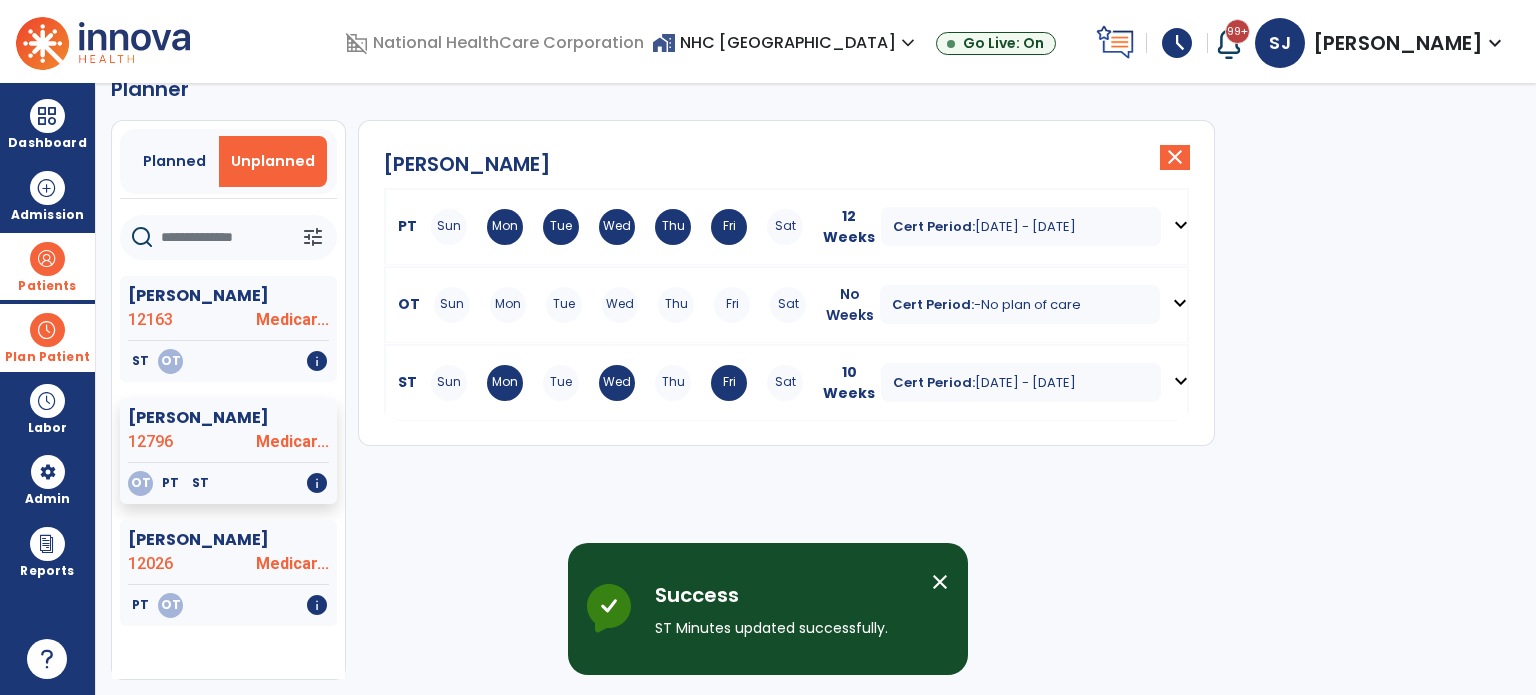scroll, scrollTop: 36, scrollLeft: 0, axis: vertical 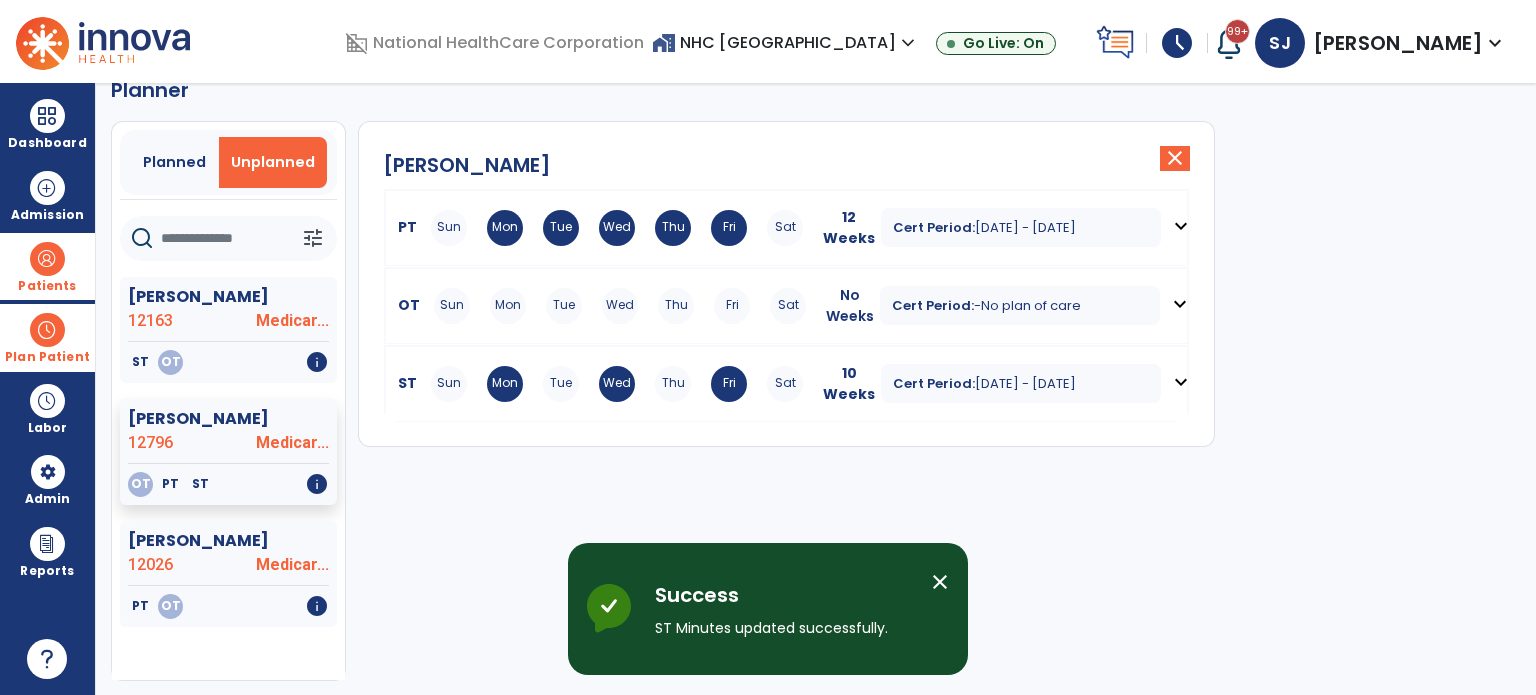 click at bounding box center (103, 41) 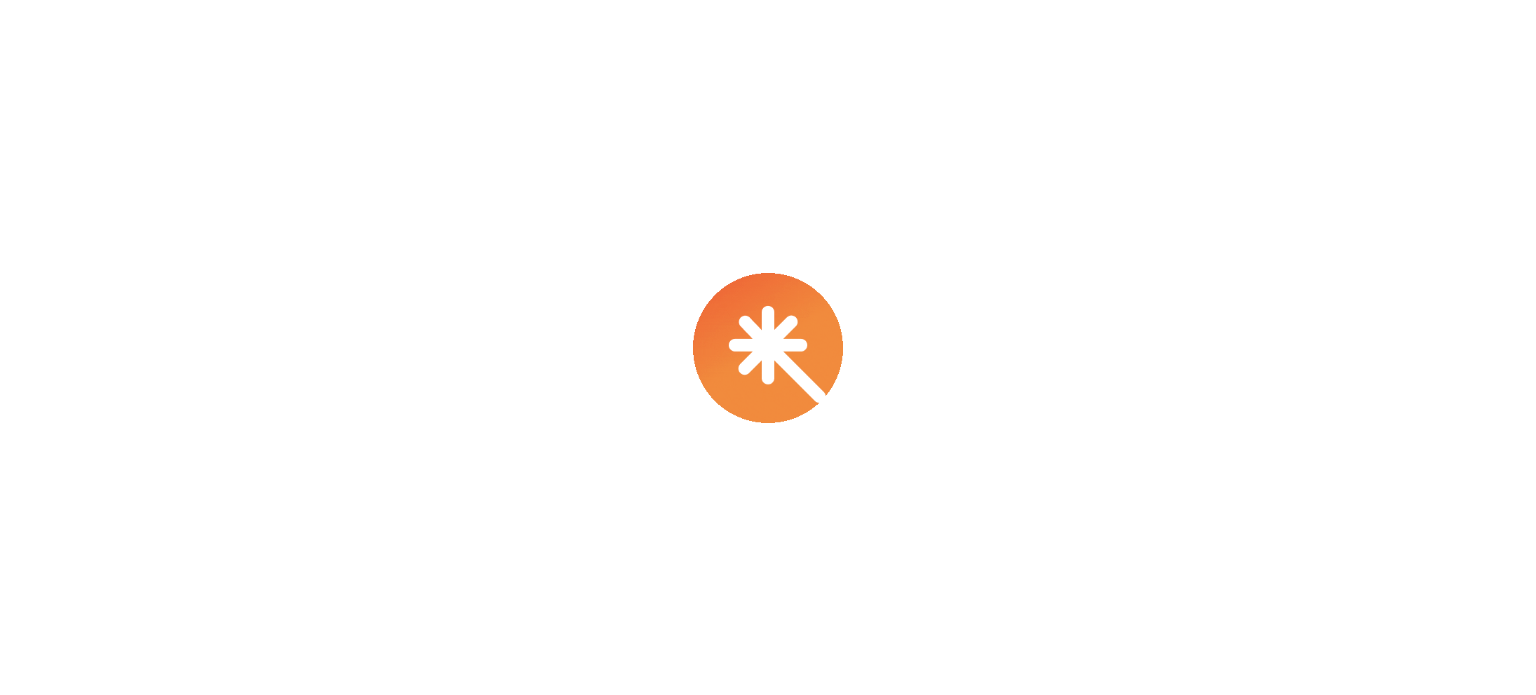 scroll, scrollTop: 0, scrollLeft: 0, axis: both 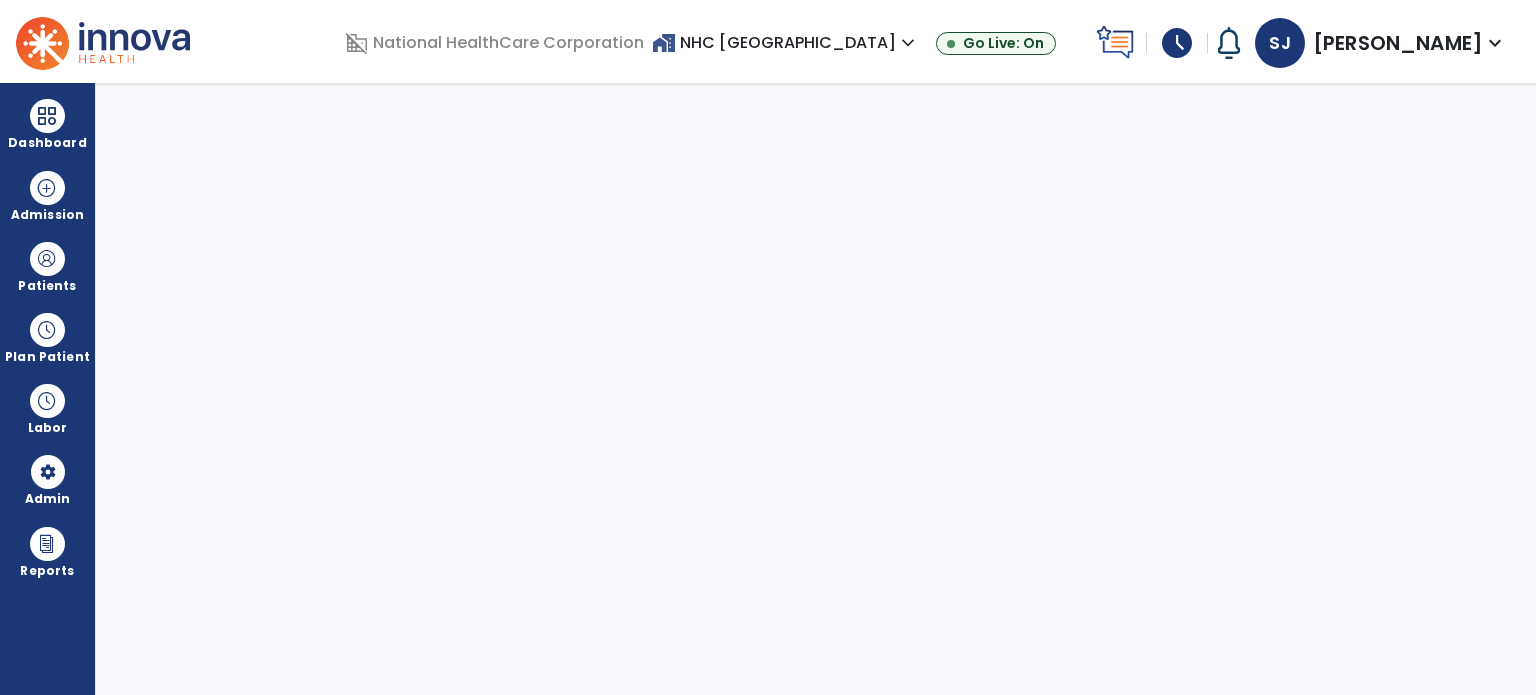 select on "***" 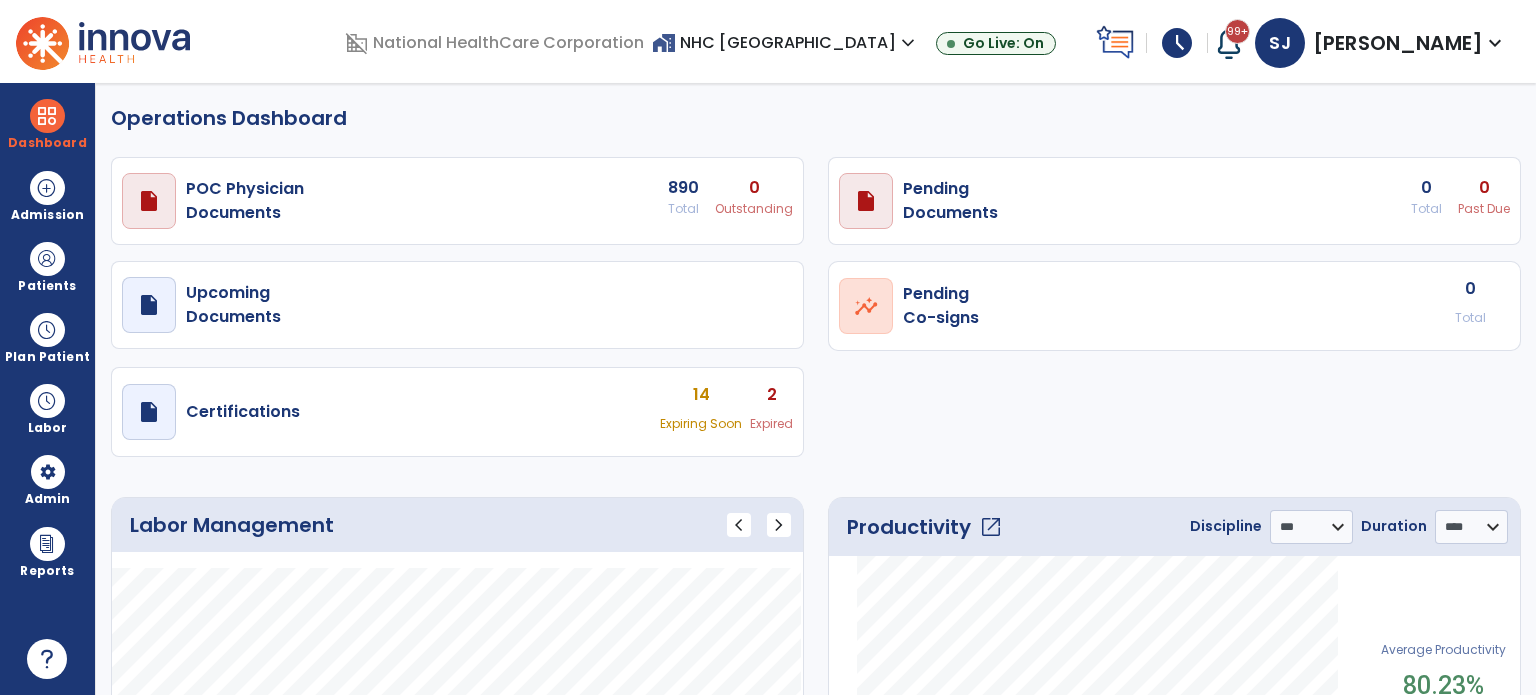 select on "***" 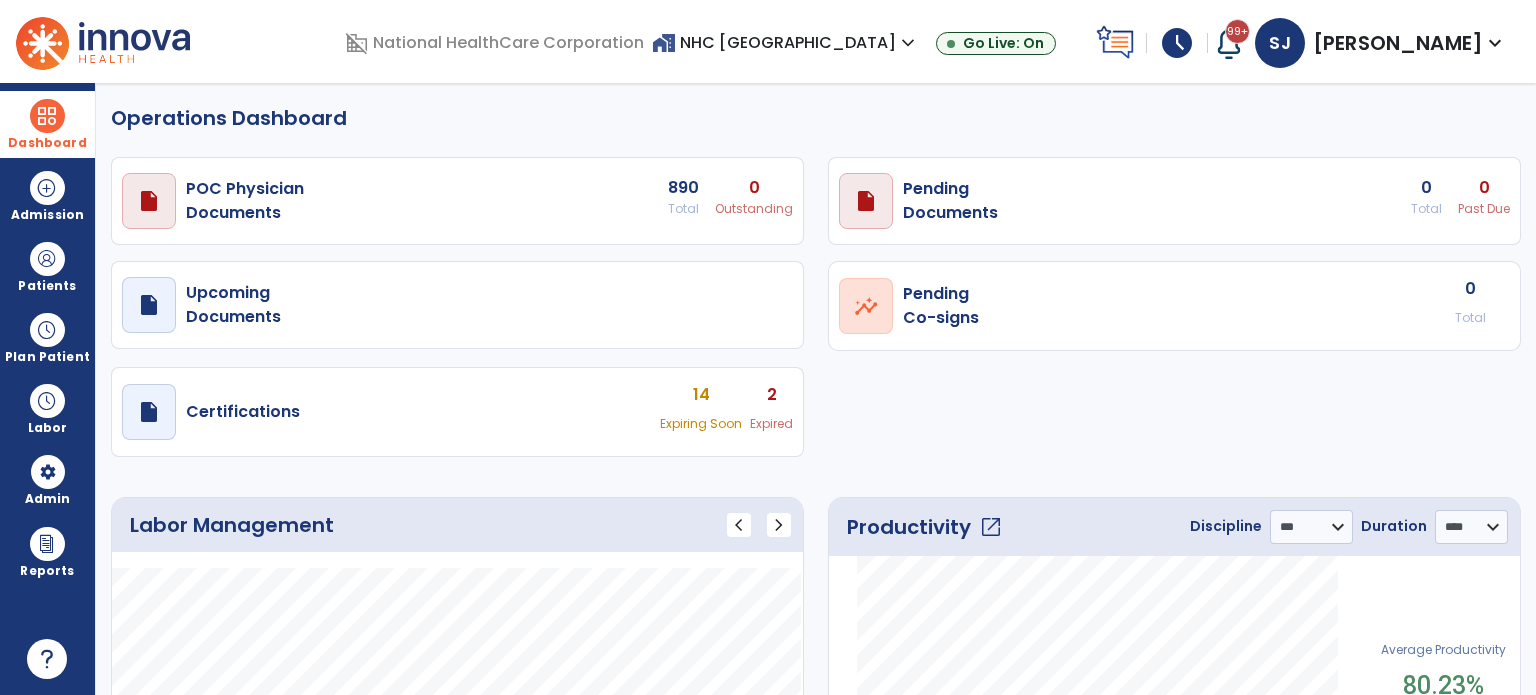 click at bounding box center (47, 116) 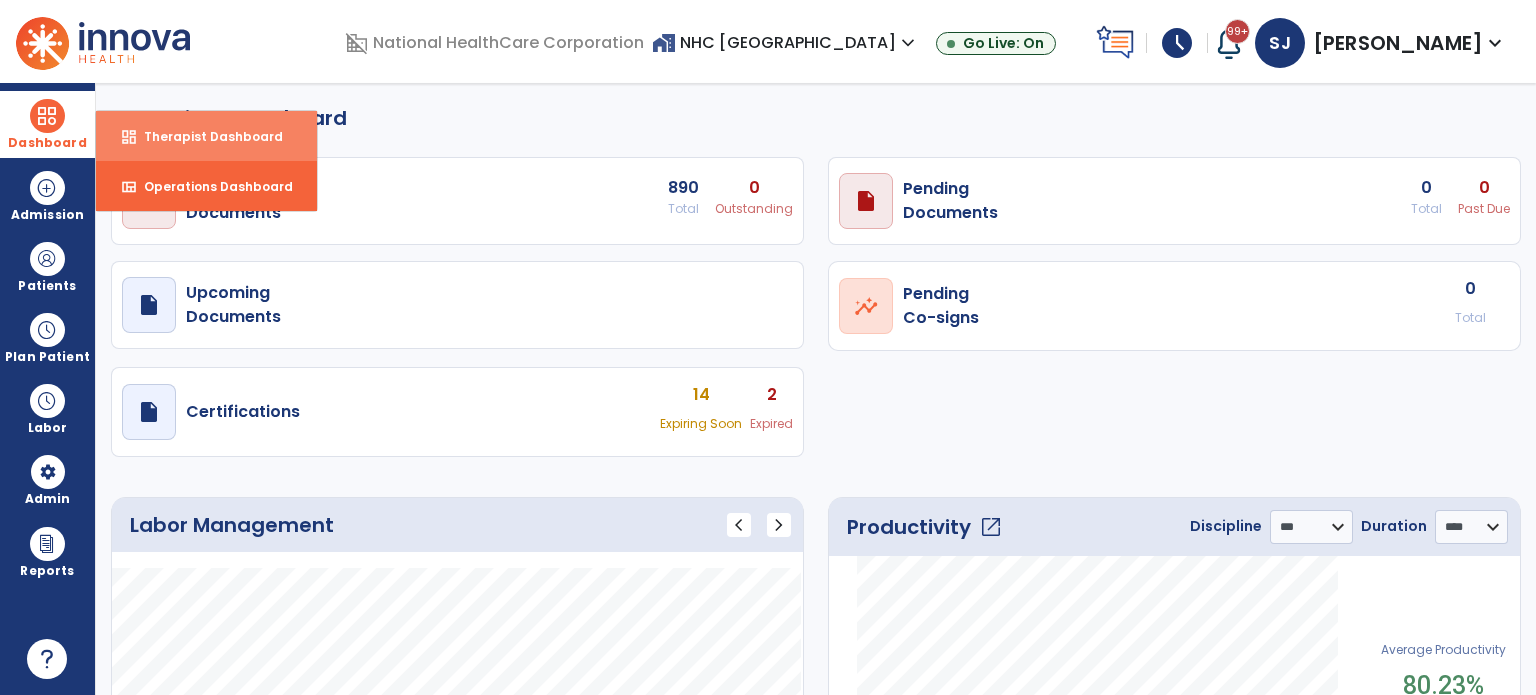 click on "Therapist Dashboard" at bounding box center (205, 136) 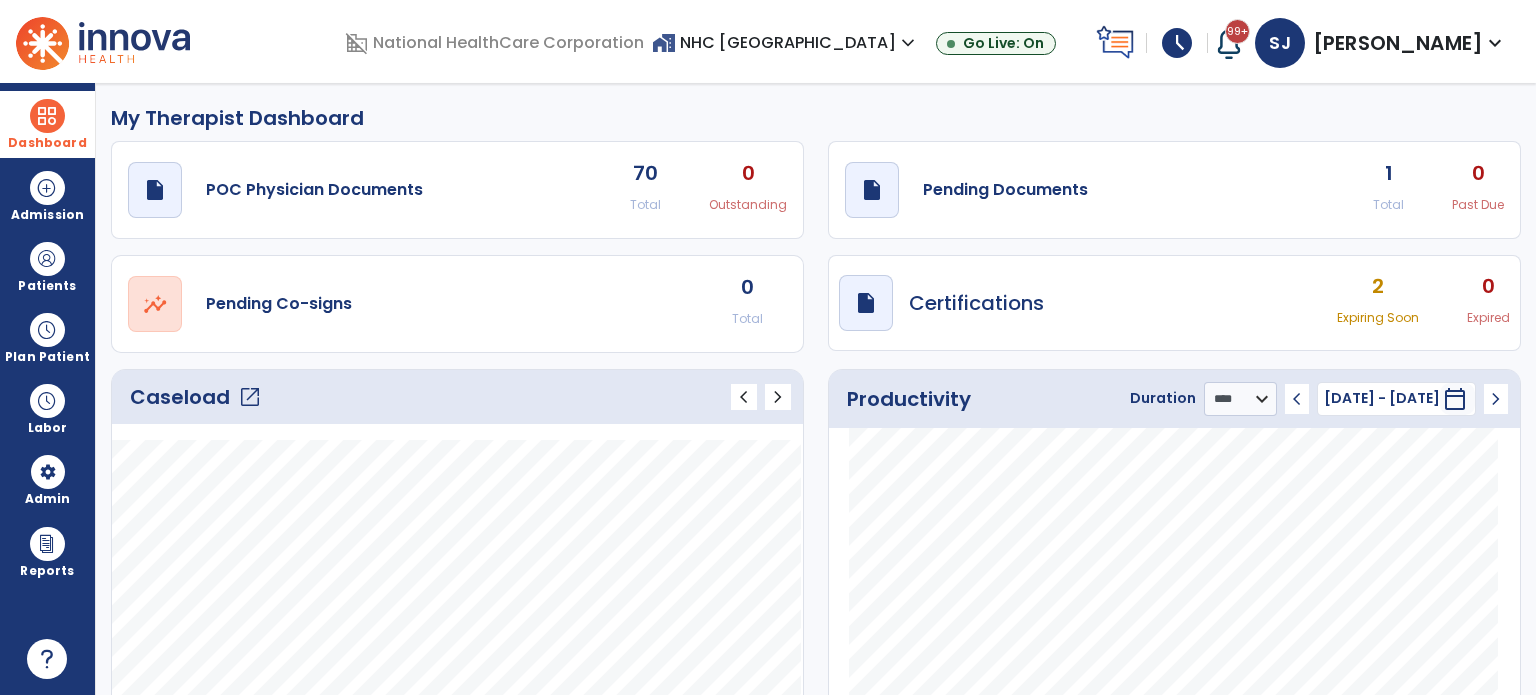 click on "schedule" at bounding box center (1177, 43) 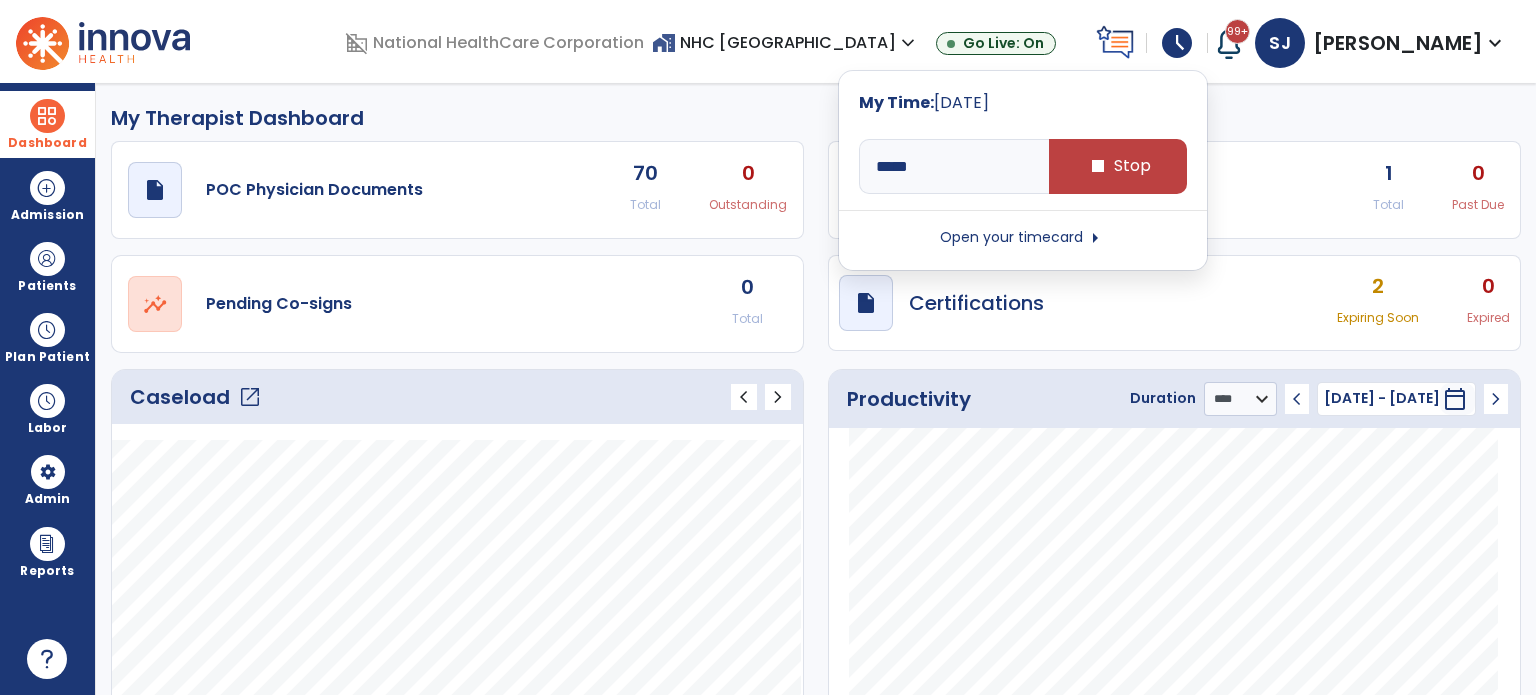 click on "schedule" at bounding box center [1177, 43] 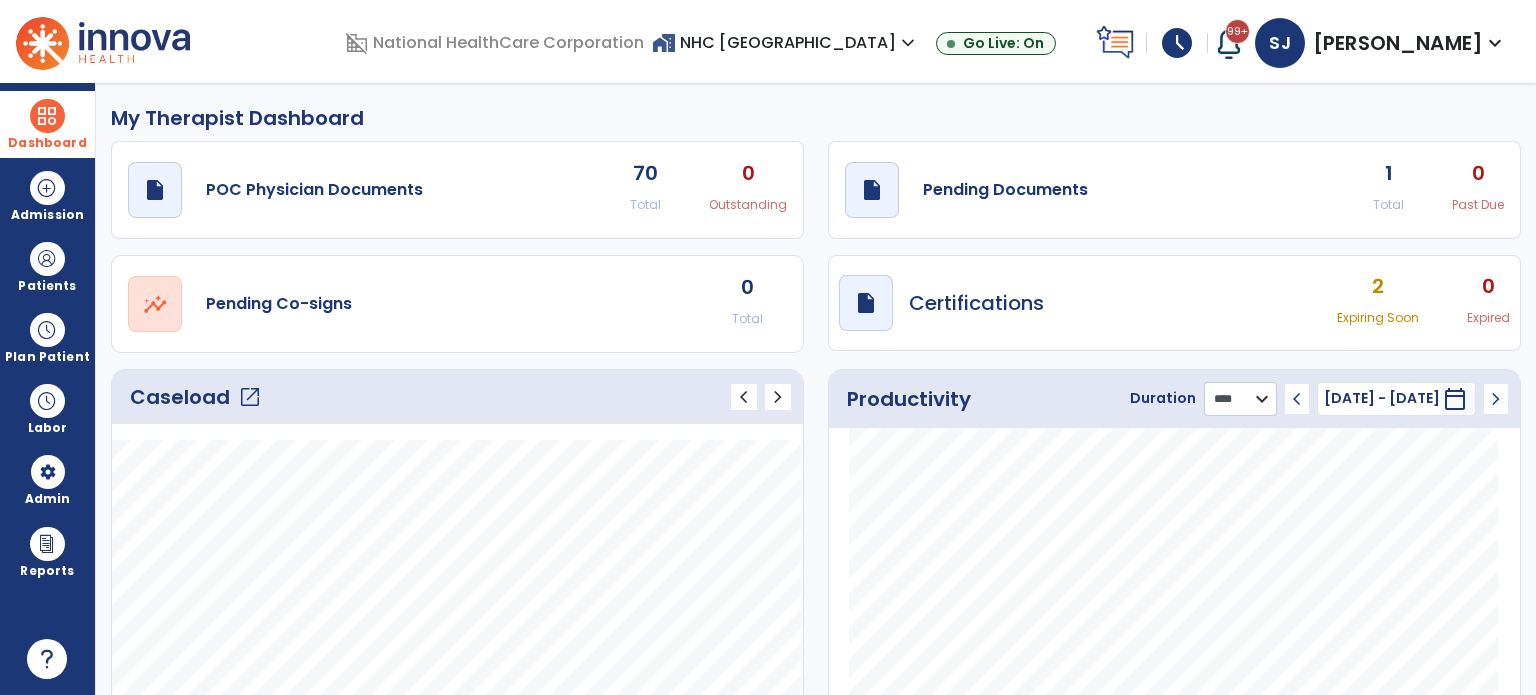 click on "******** **** ***" 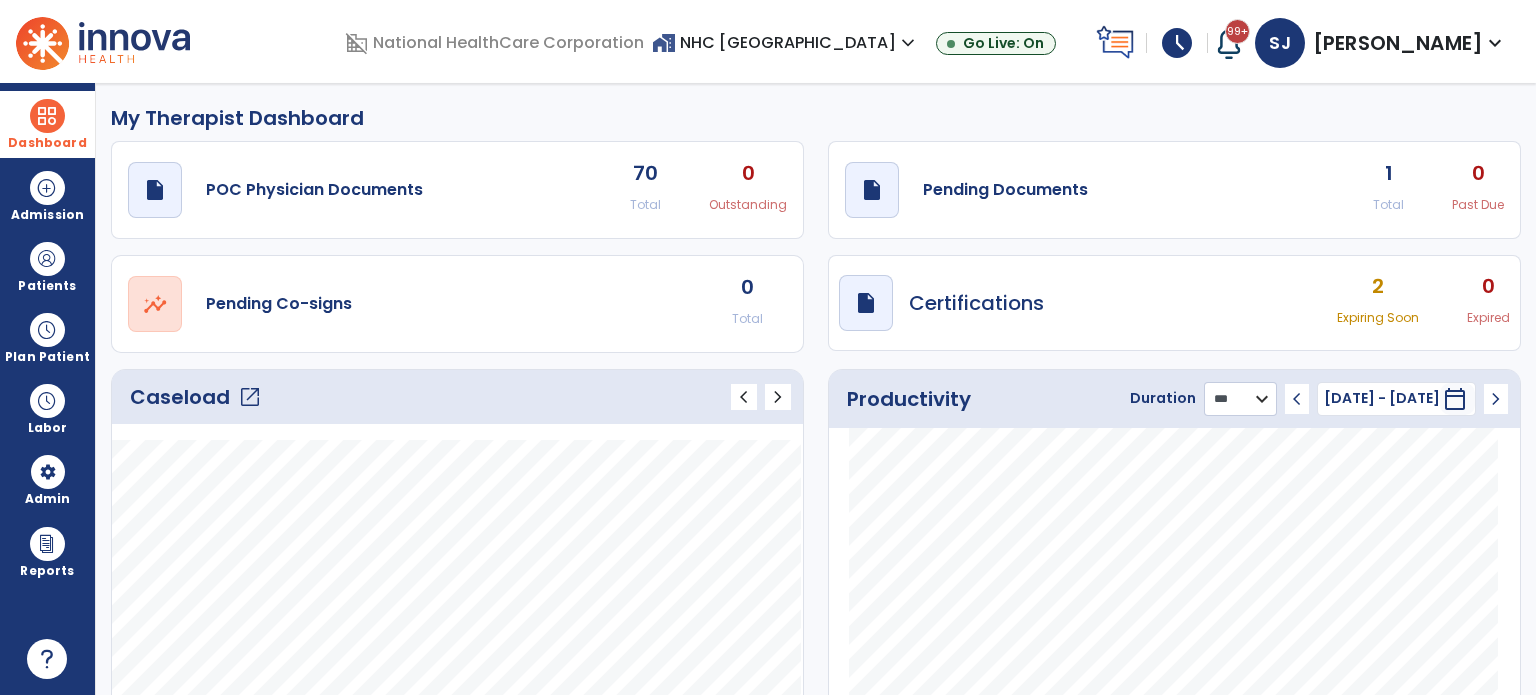 click on "******** **** ***" 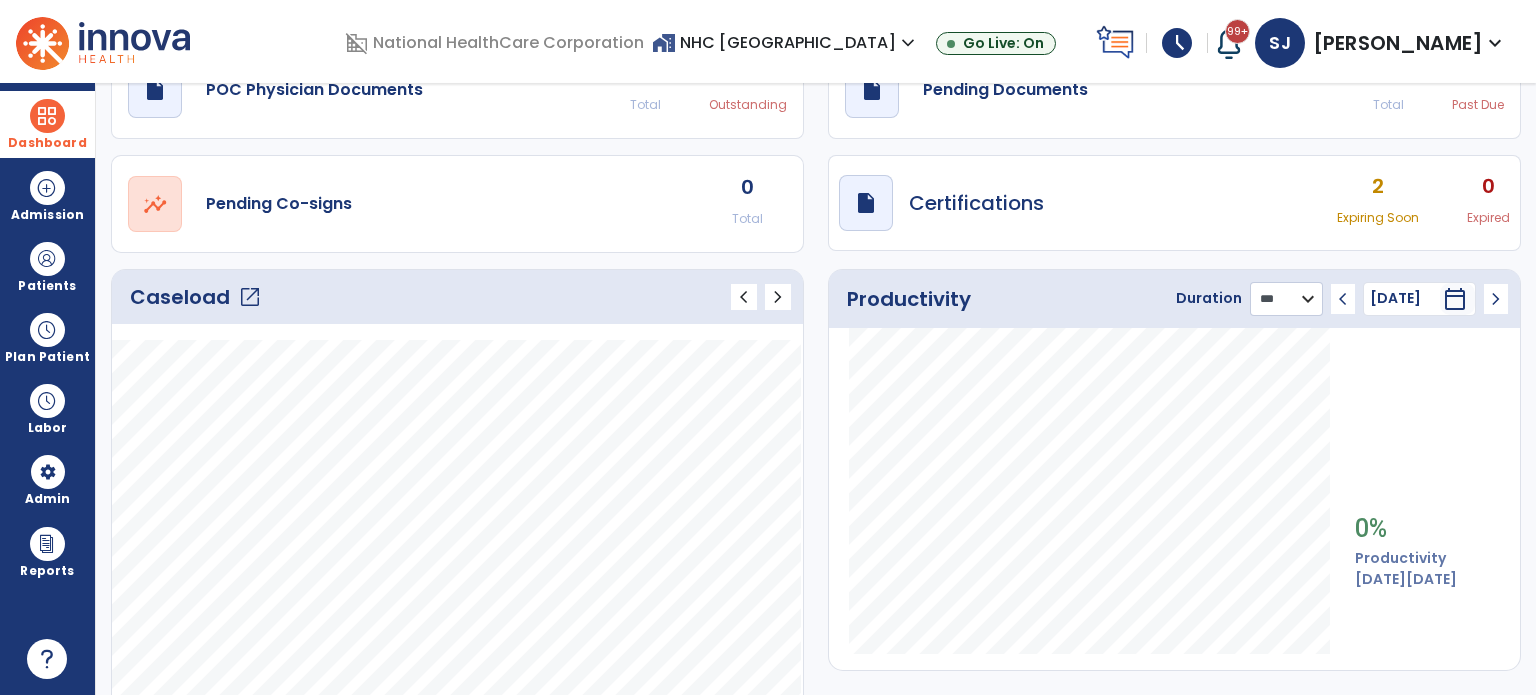 scroll, scrollTop: 0, scrollLeft: 0, axis: both 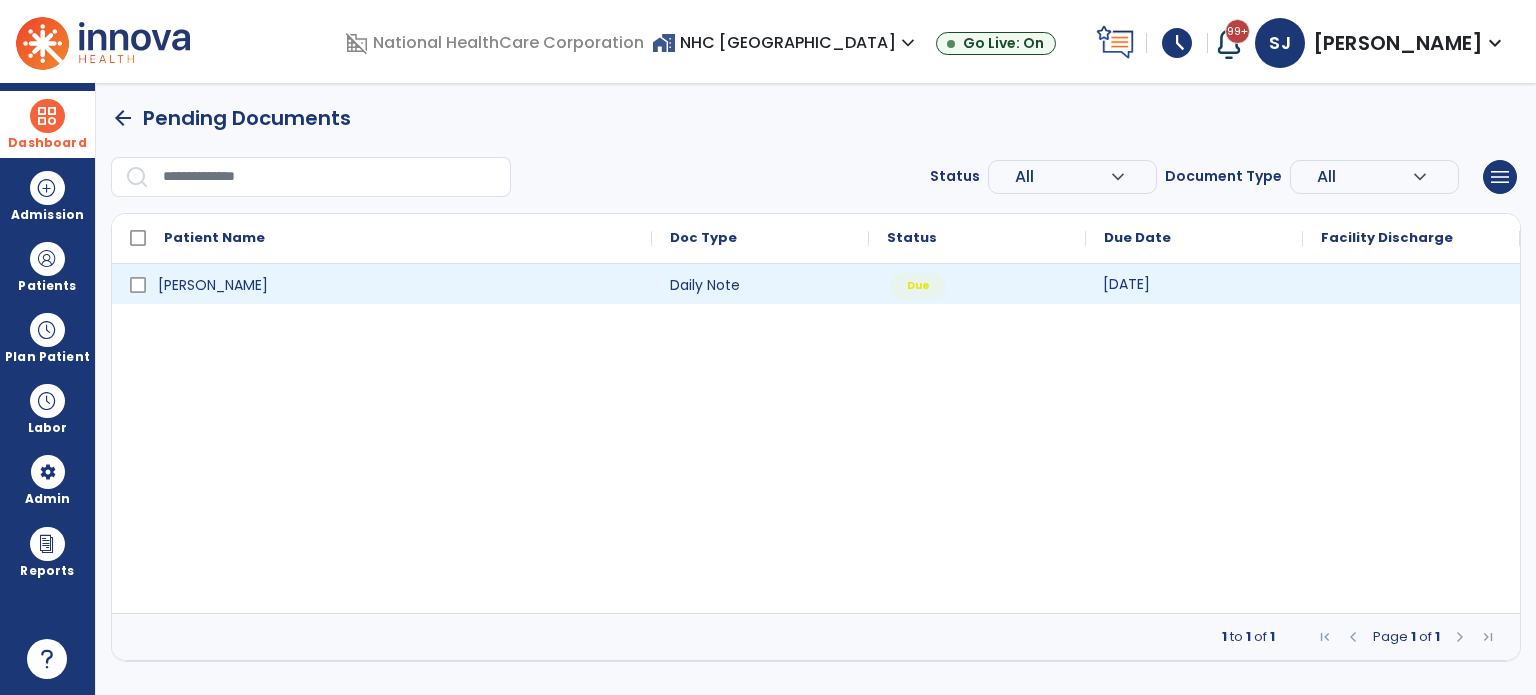 click on "07/10/2025" at bounding box center (1126, 284) 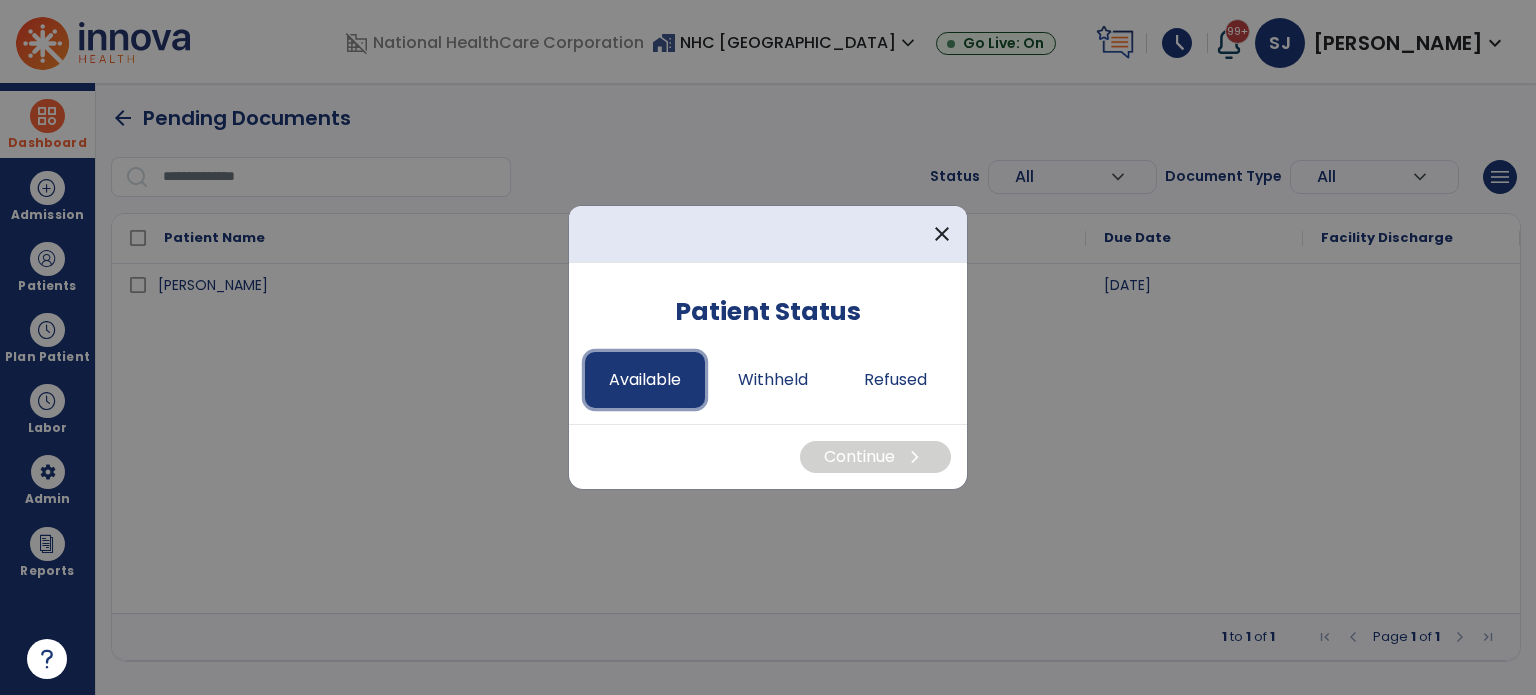 click on "Available" at bounding box center [645, 380] 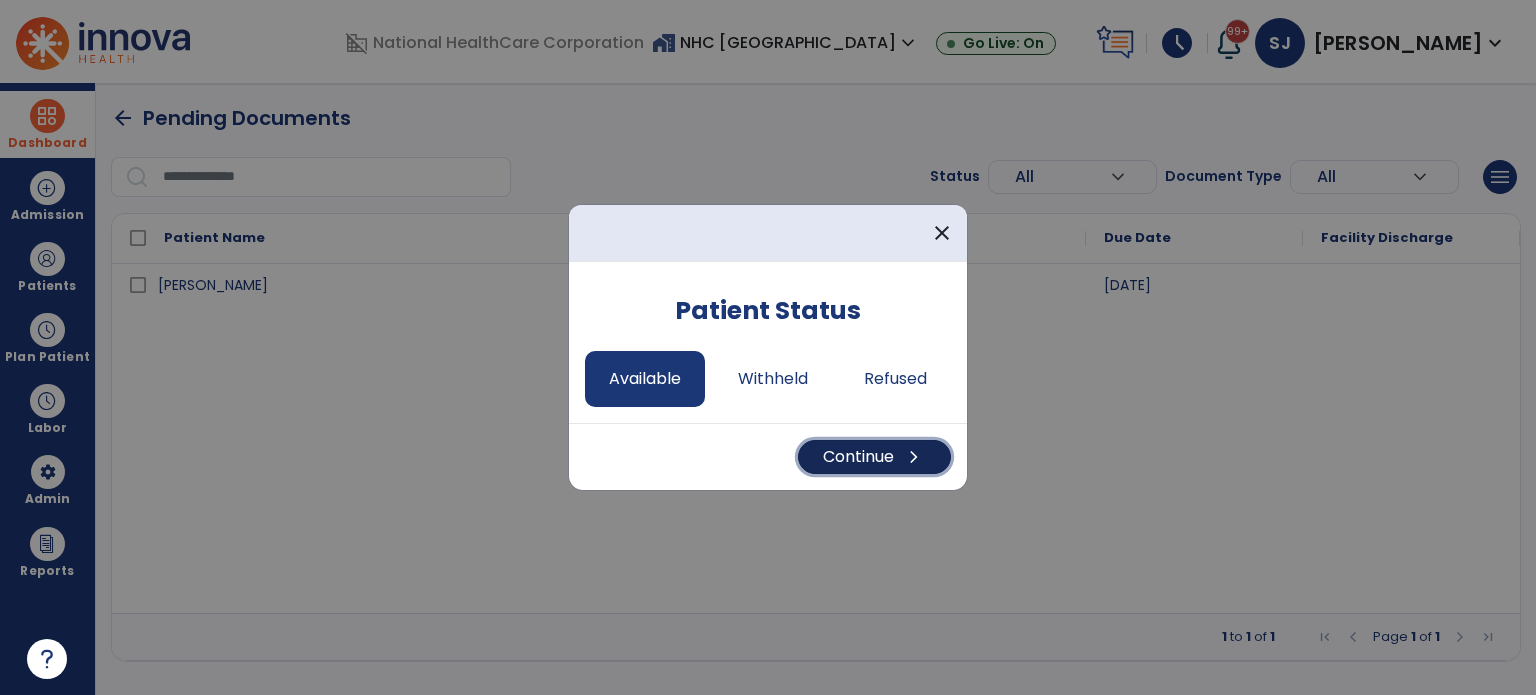 click on "Continue   chevron_right" at bounding box center [874, 457] 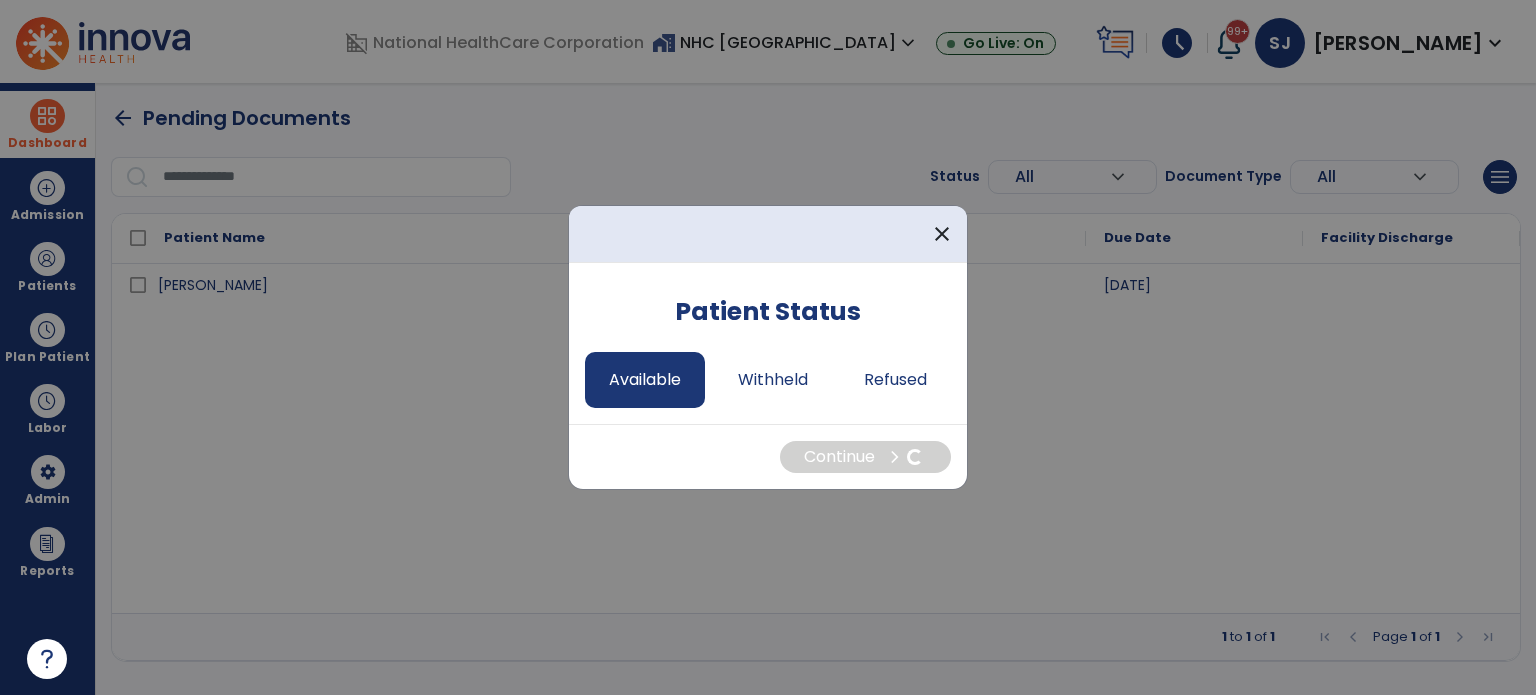 select on "*" 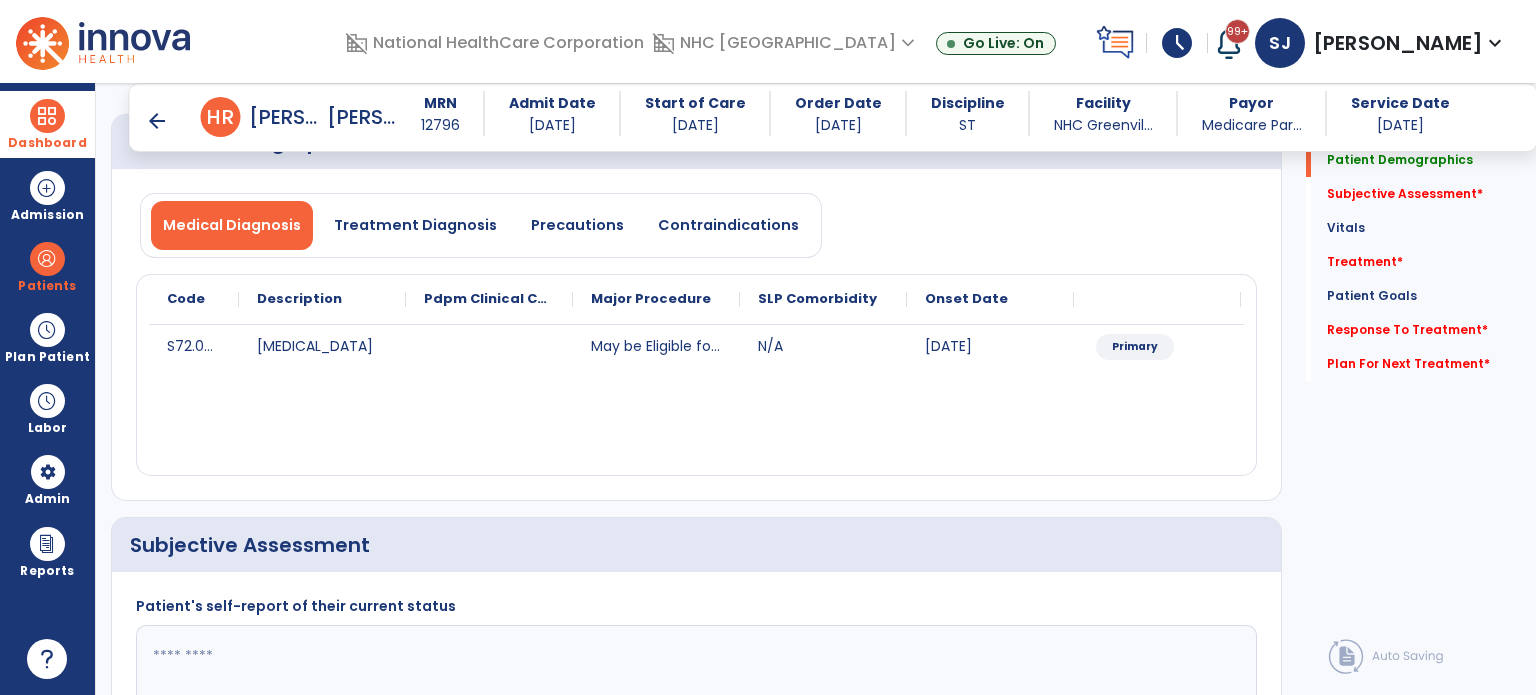 scroll, scrollTop: 300, scrollLeft: 0, axis: vertical 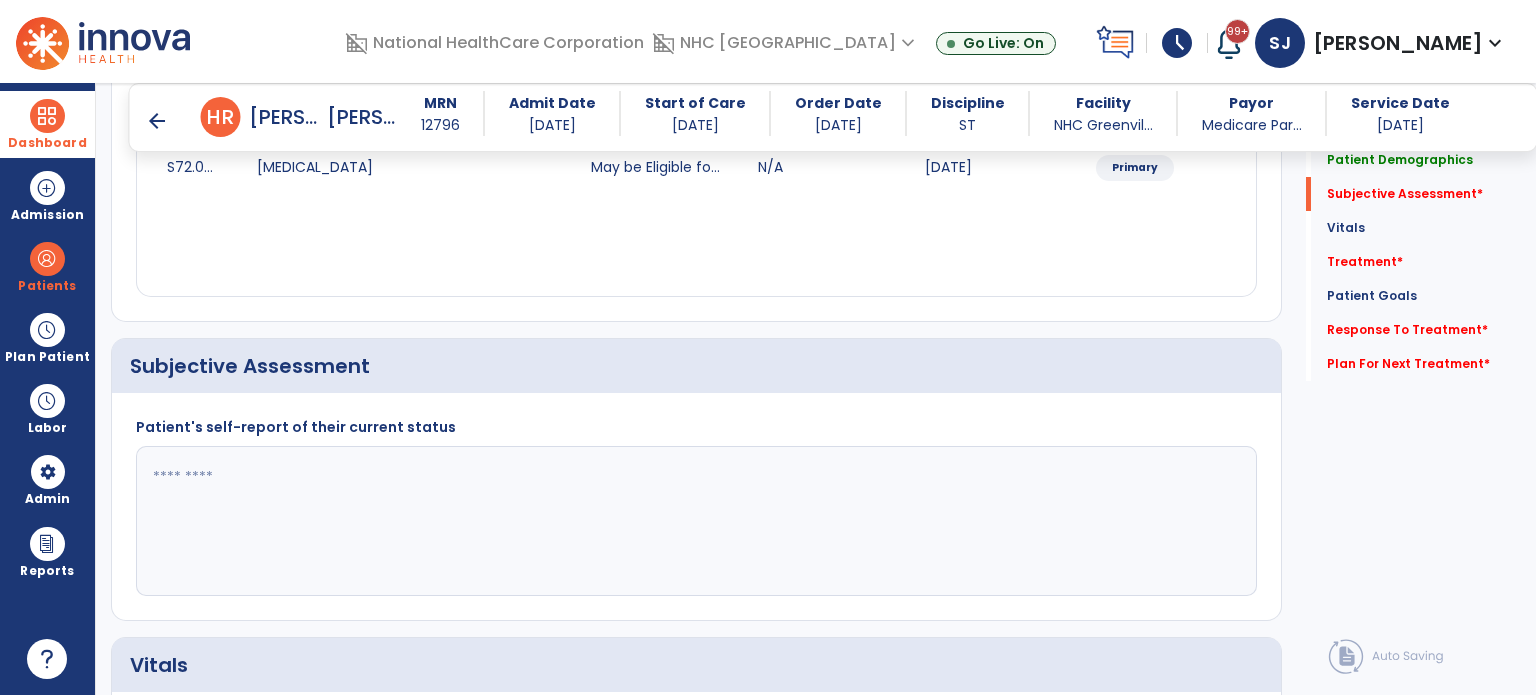 click 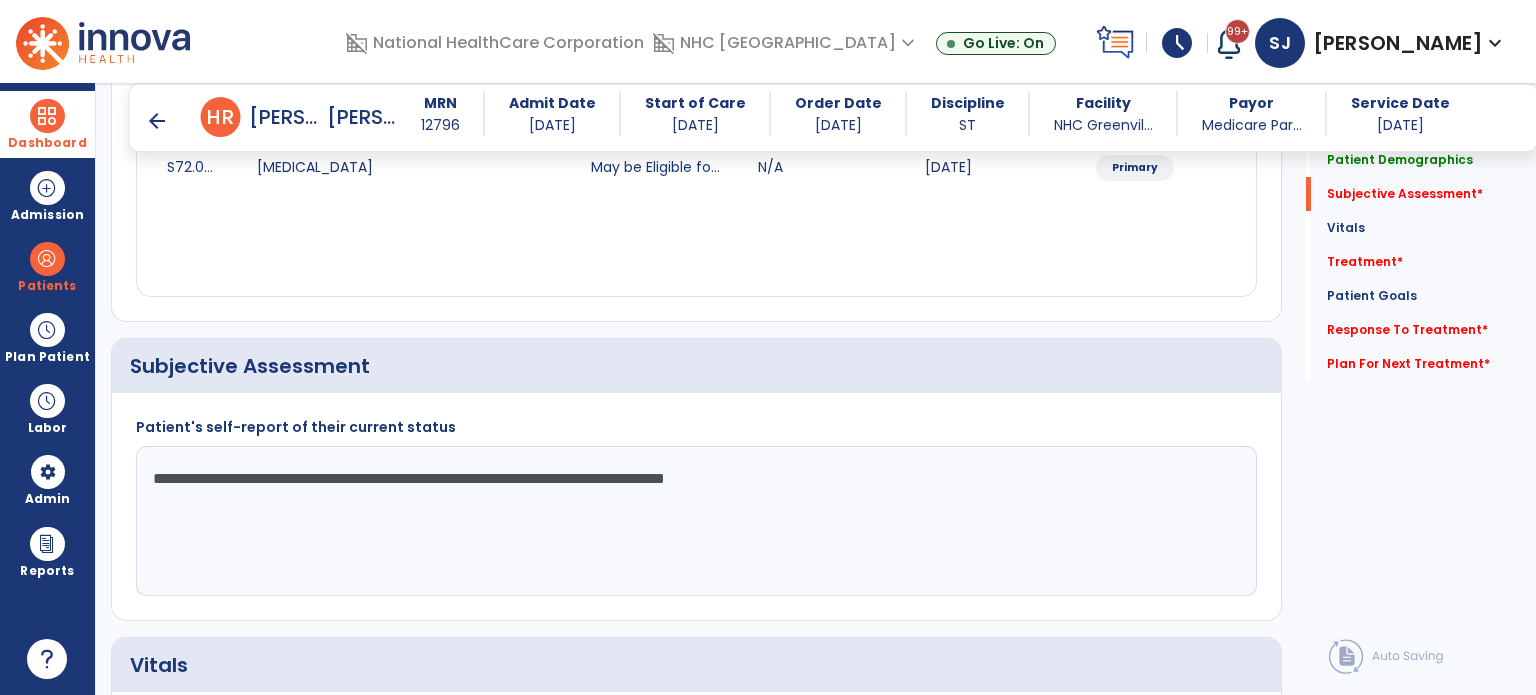 type on "**********" 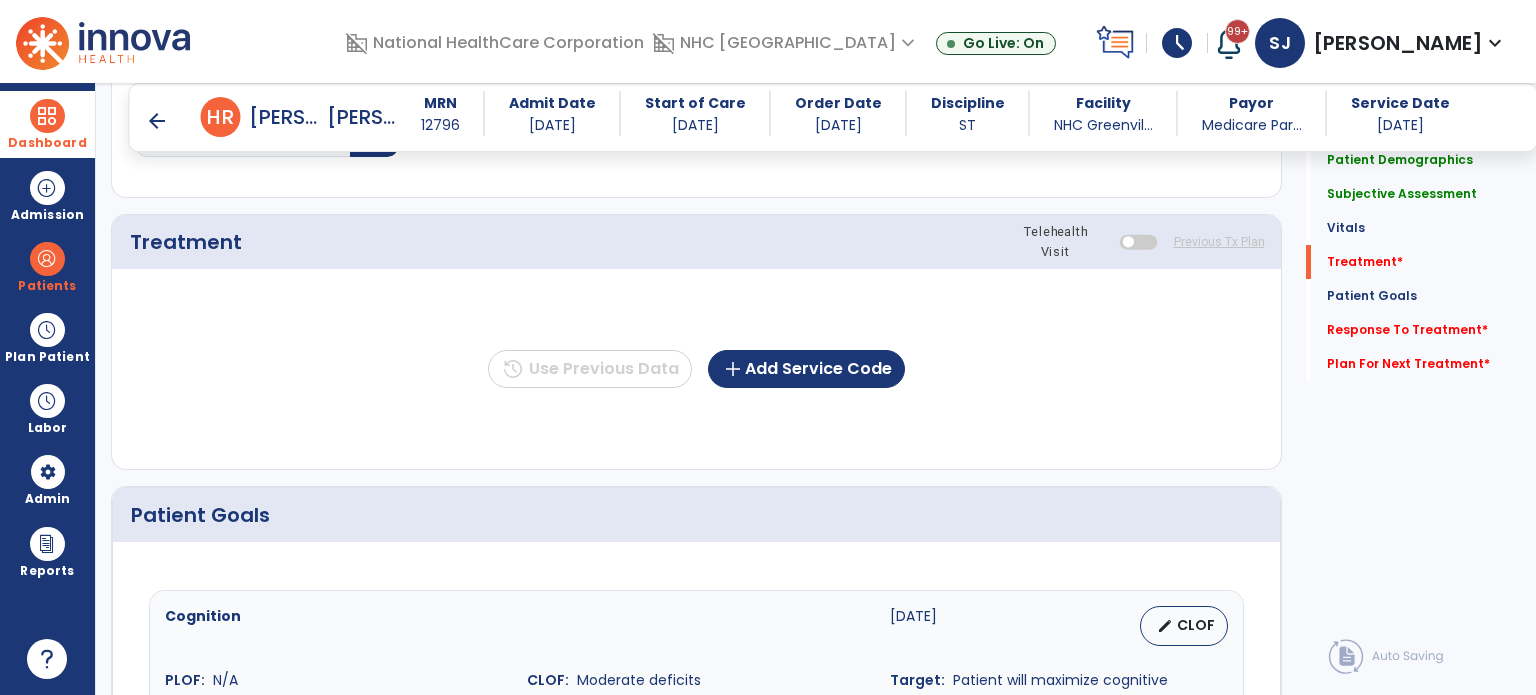 scroll, scrollTop: 1100, scrollLeft: 0, axis: vertical 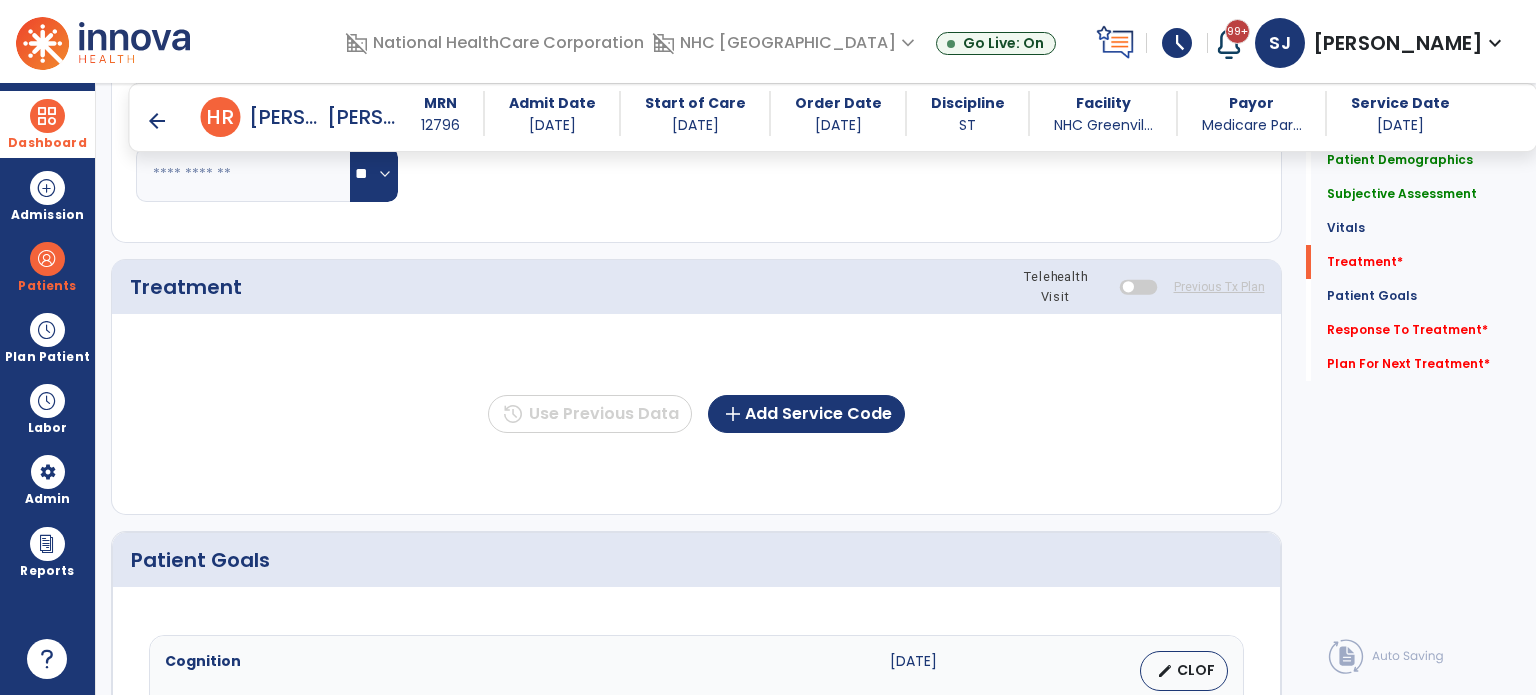 click on "history  Use Previous Data  add  Add Service Code" 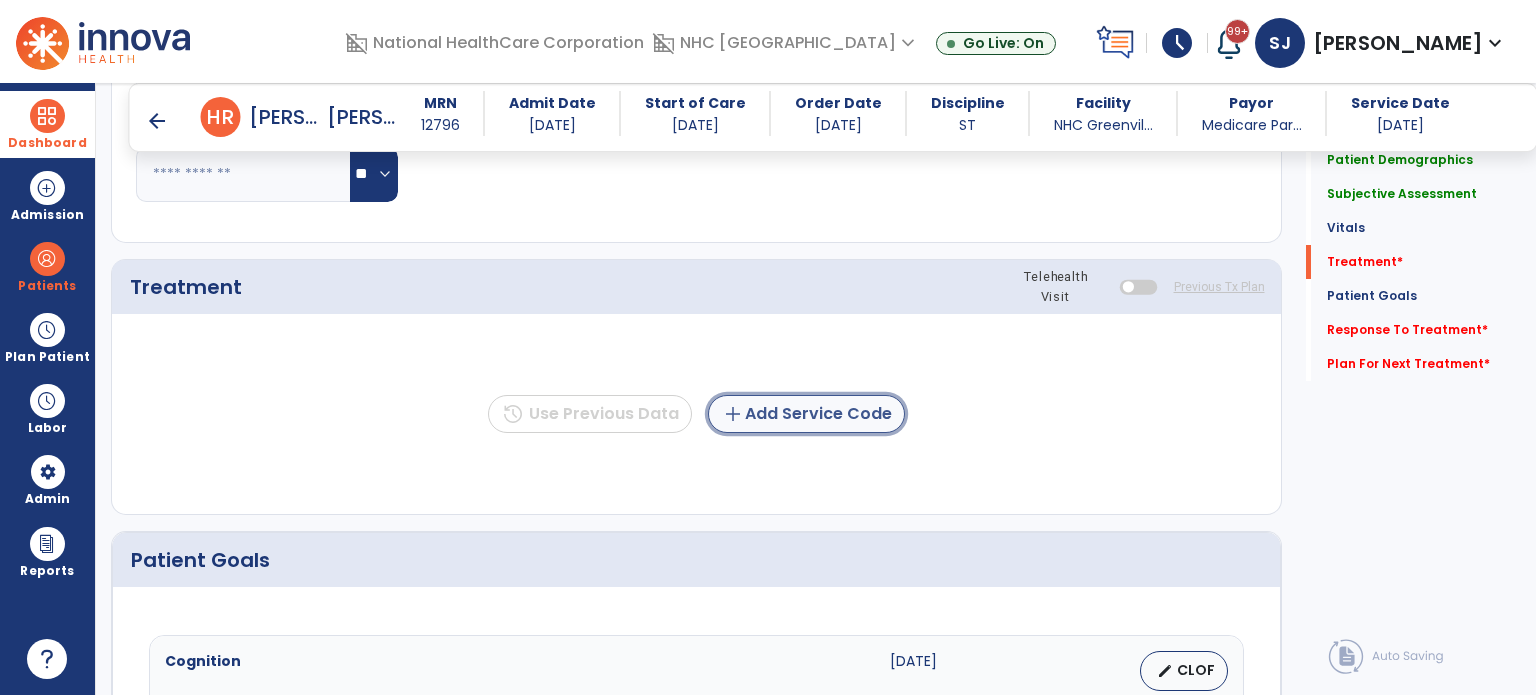 click on "add  Add Service Code" 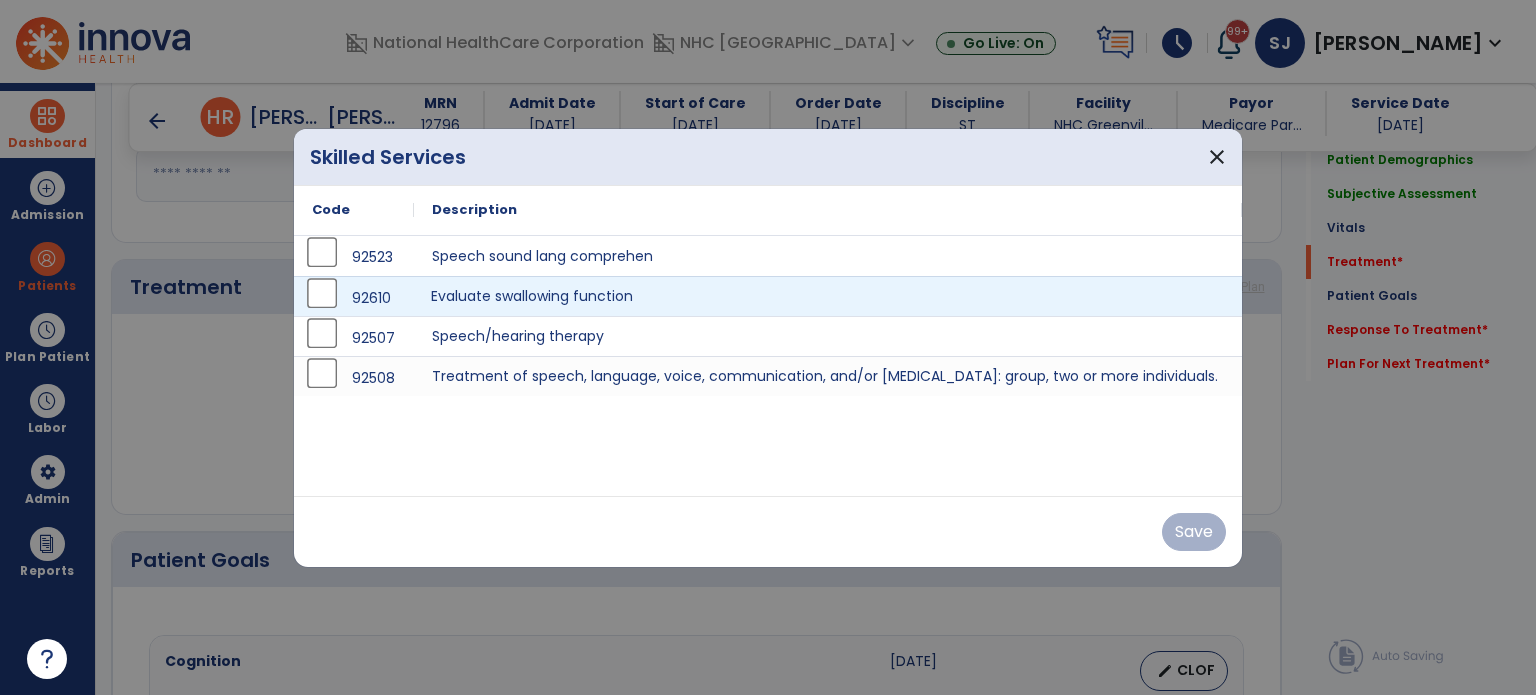 click on "Evaluate swallowing function" at bounding box center (828, 296) 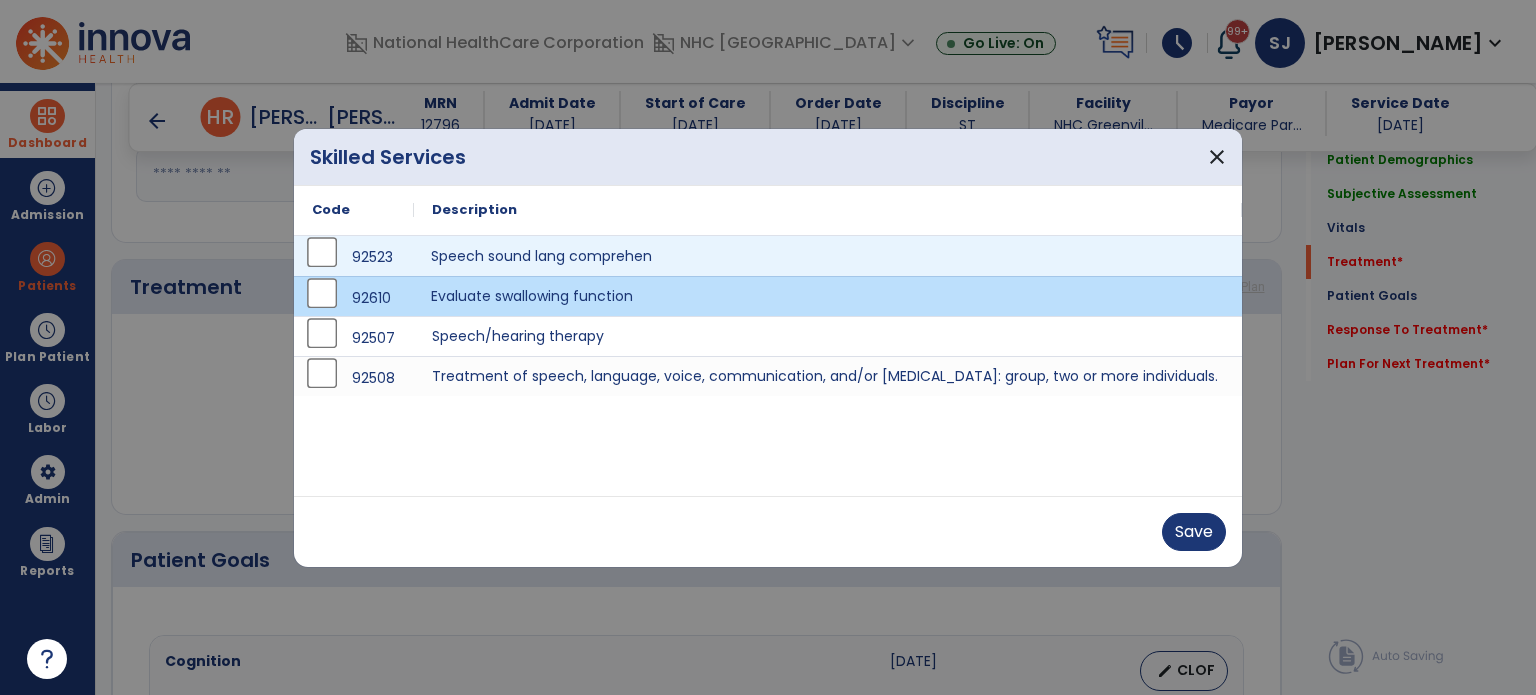 click on "Speech sound lang comprehen" at bounding box center (828, 256) 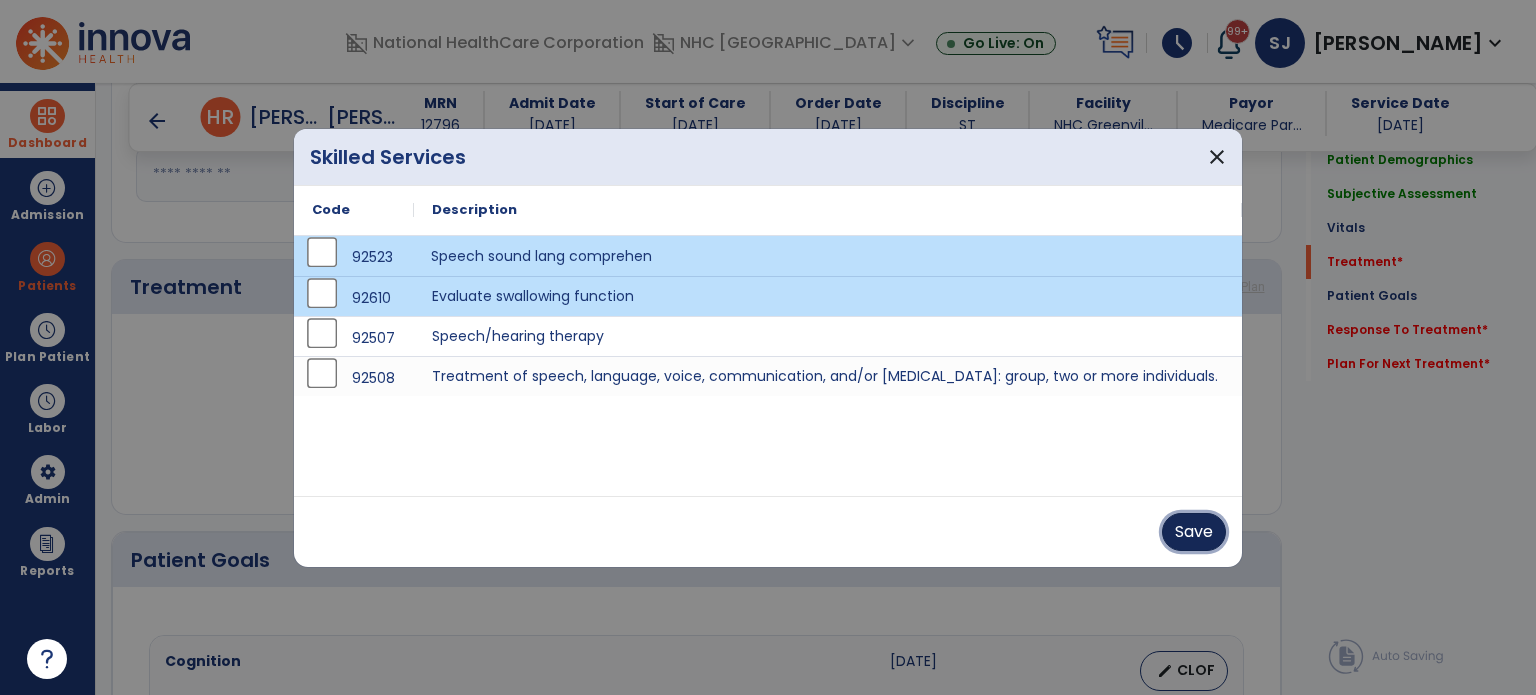 click on "Save" at bounding box center (1194, 532) 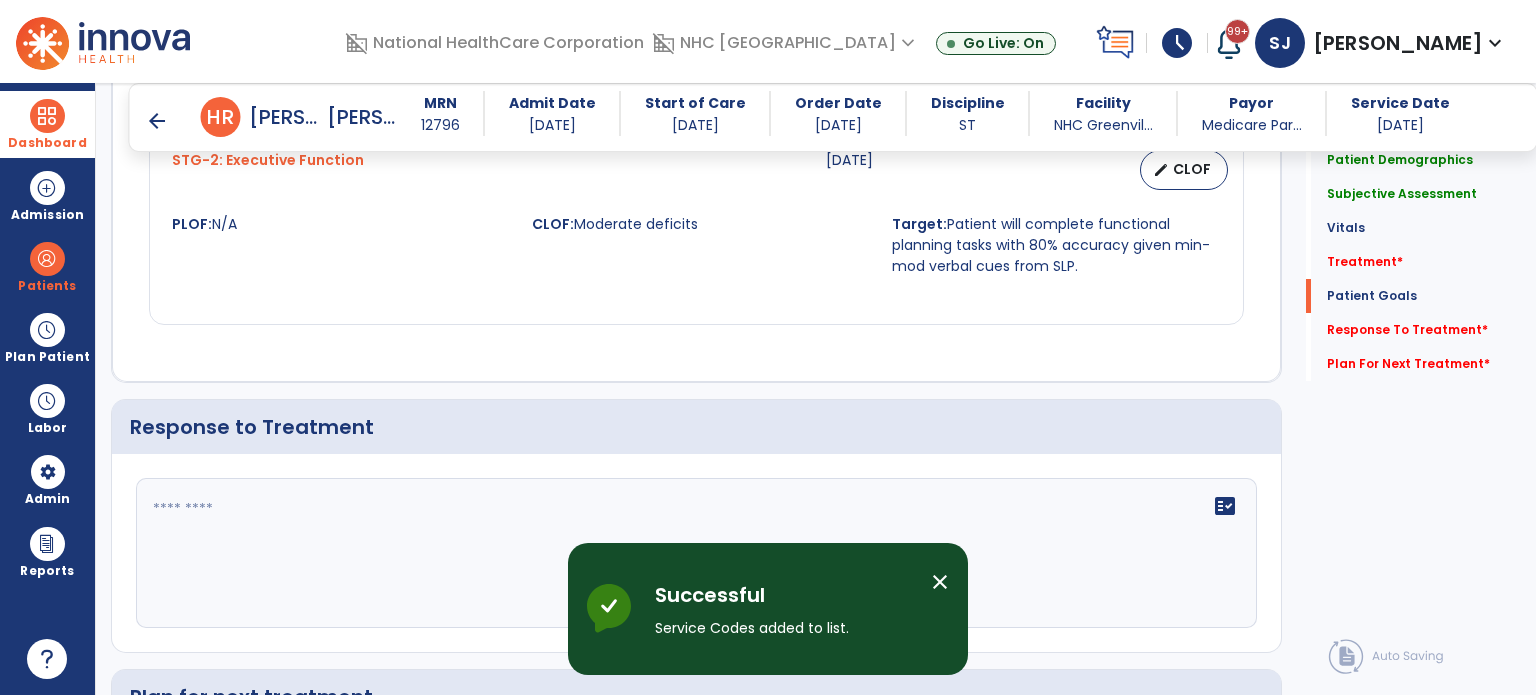 scroll, scrollTop: 2420, scrollLeft: 0, axis: vertical 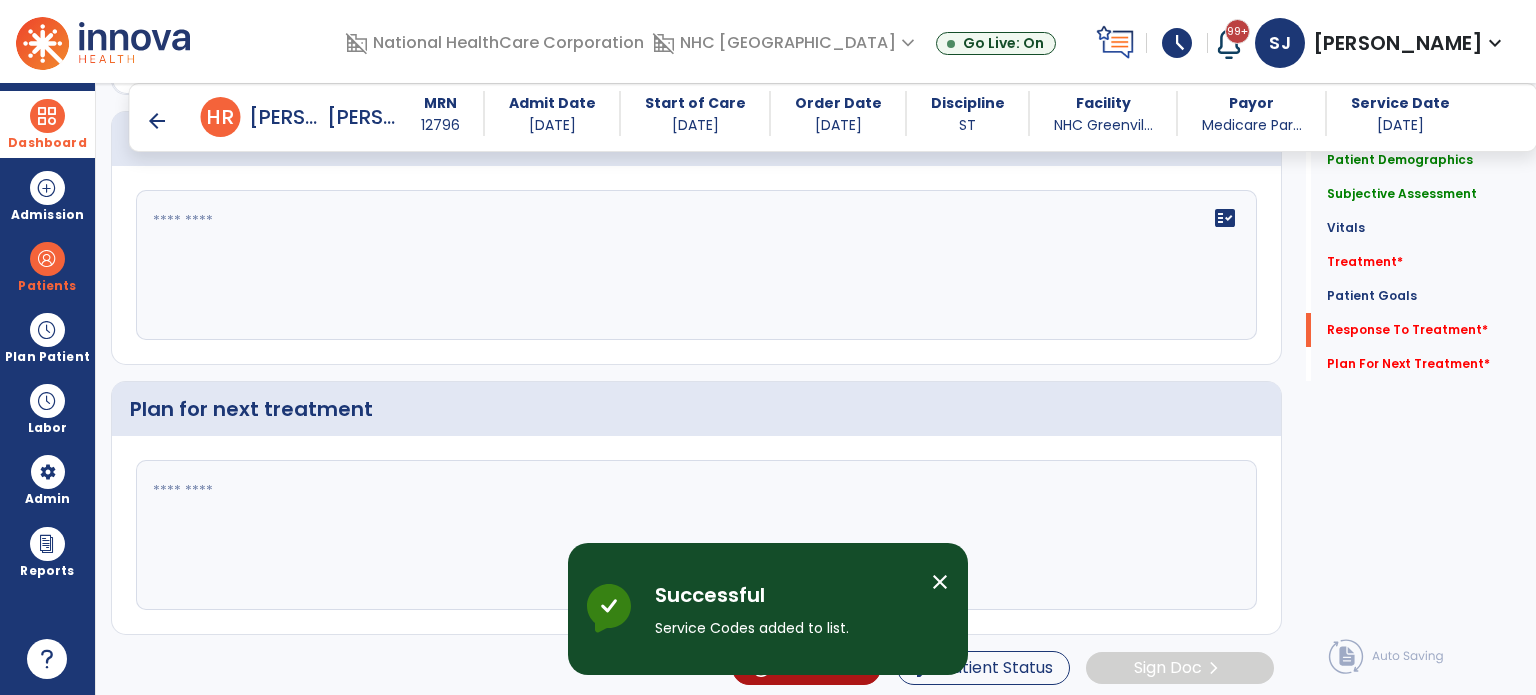 click on "fact_check" 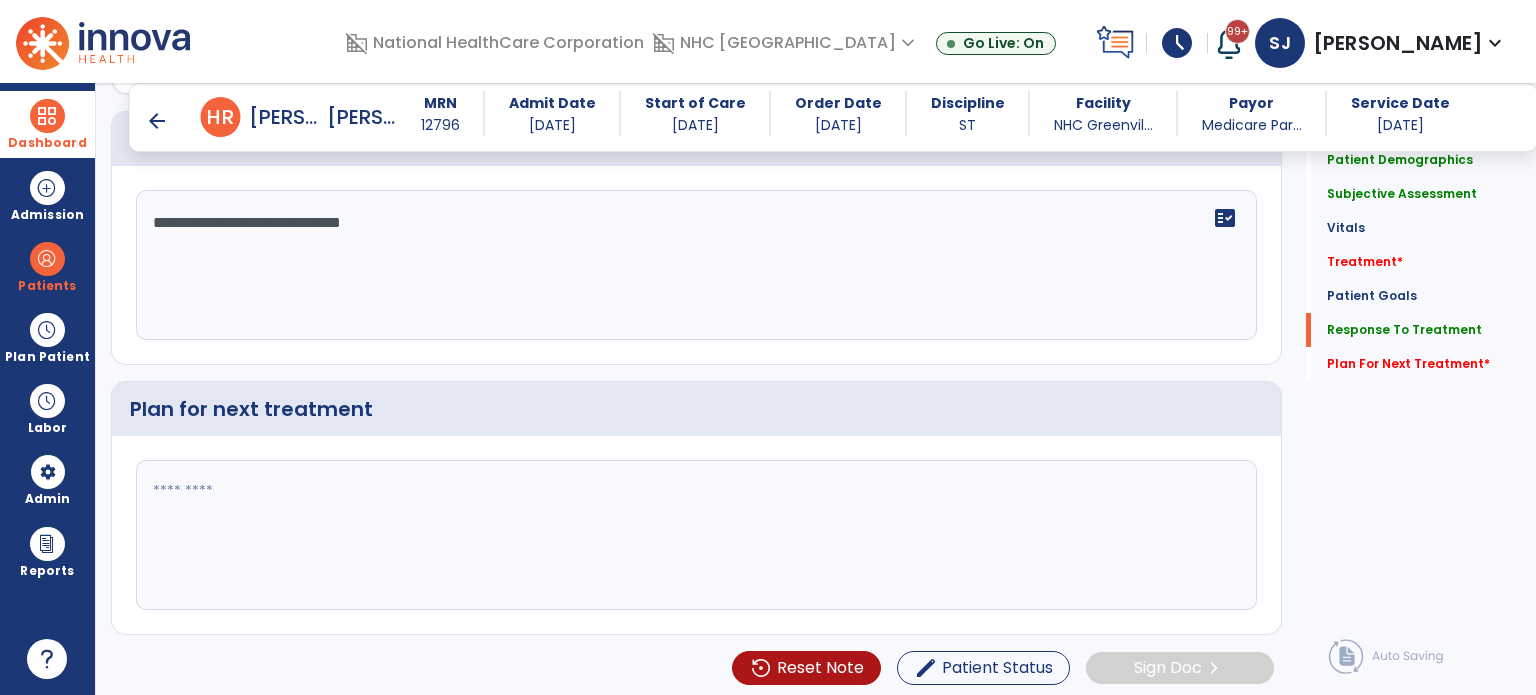 type on "**********" 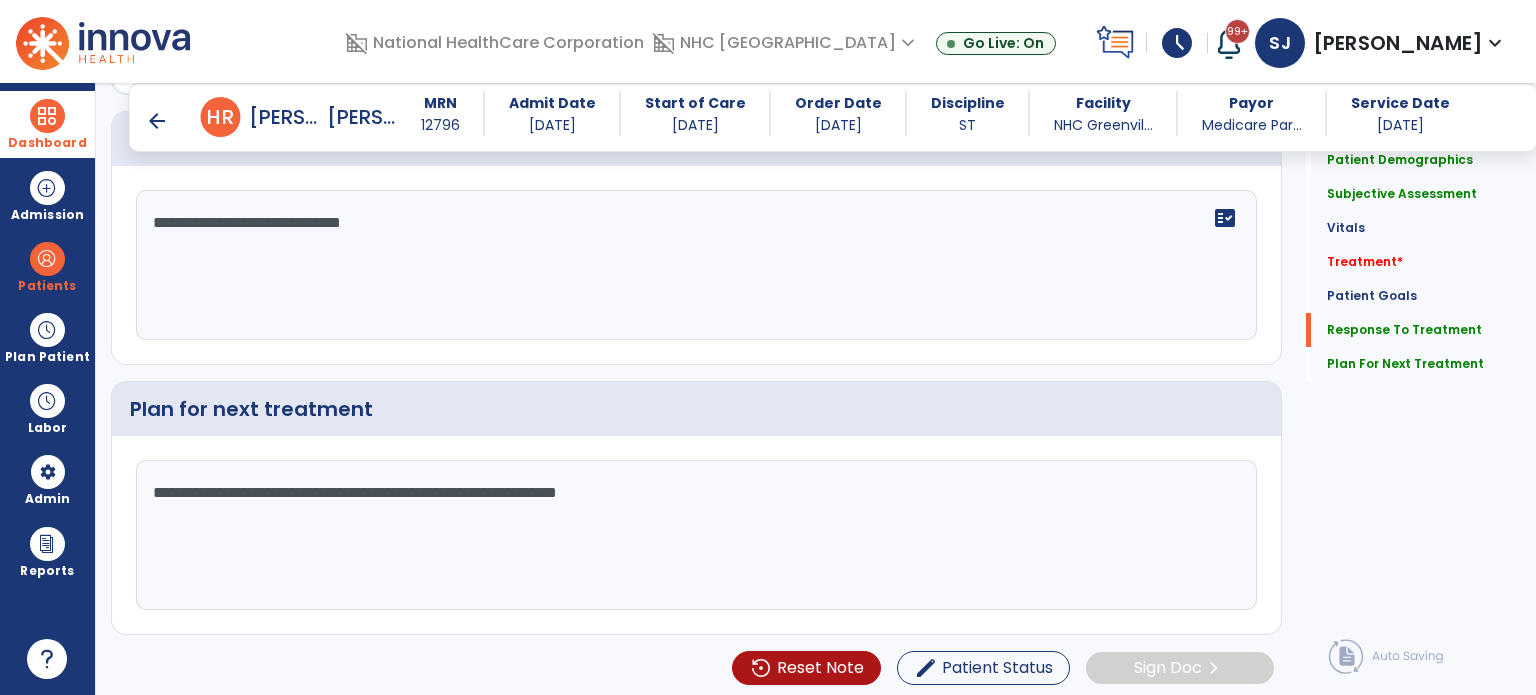 type on "**********" 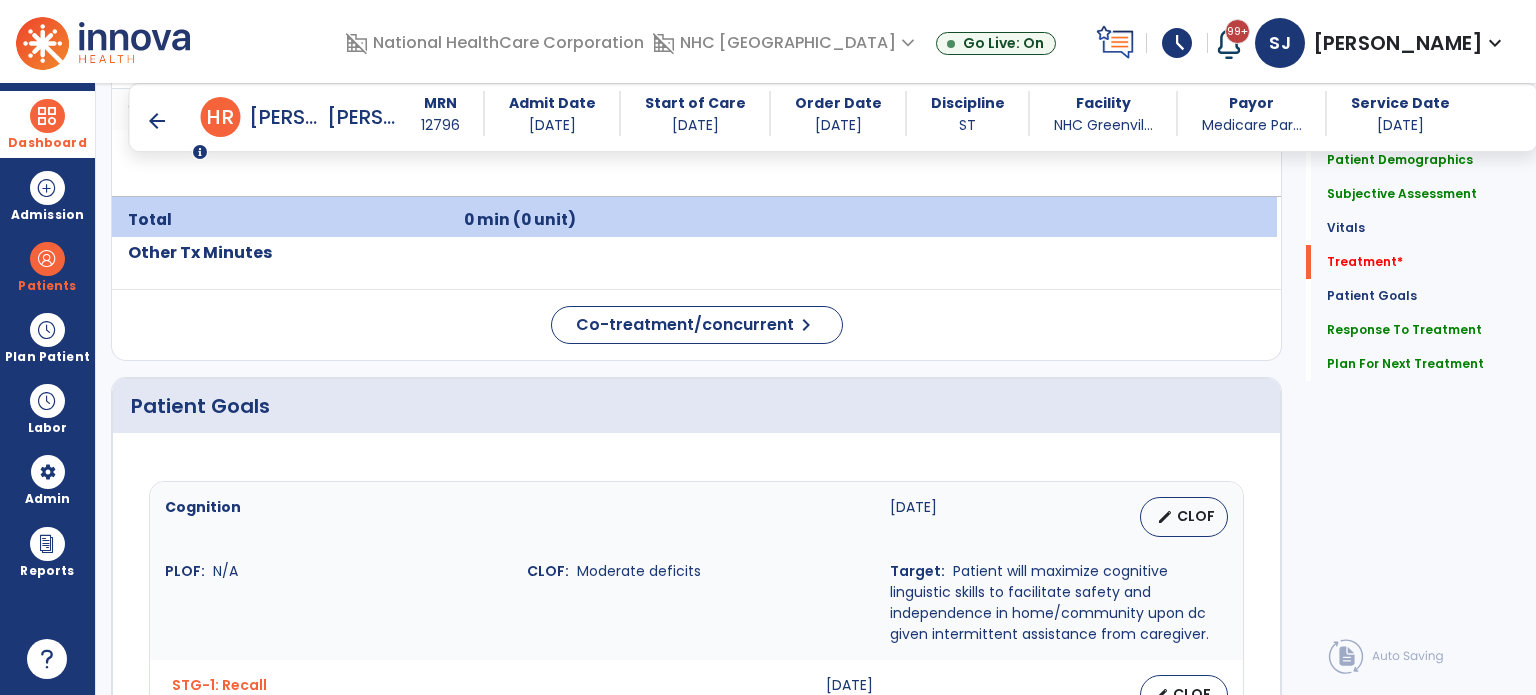 scroll, scrollTop: 1020, scrollLeft: 0, axis: vertical 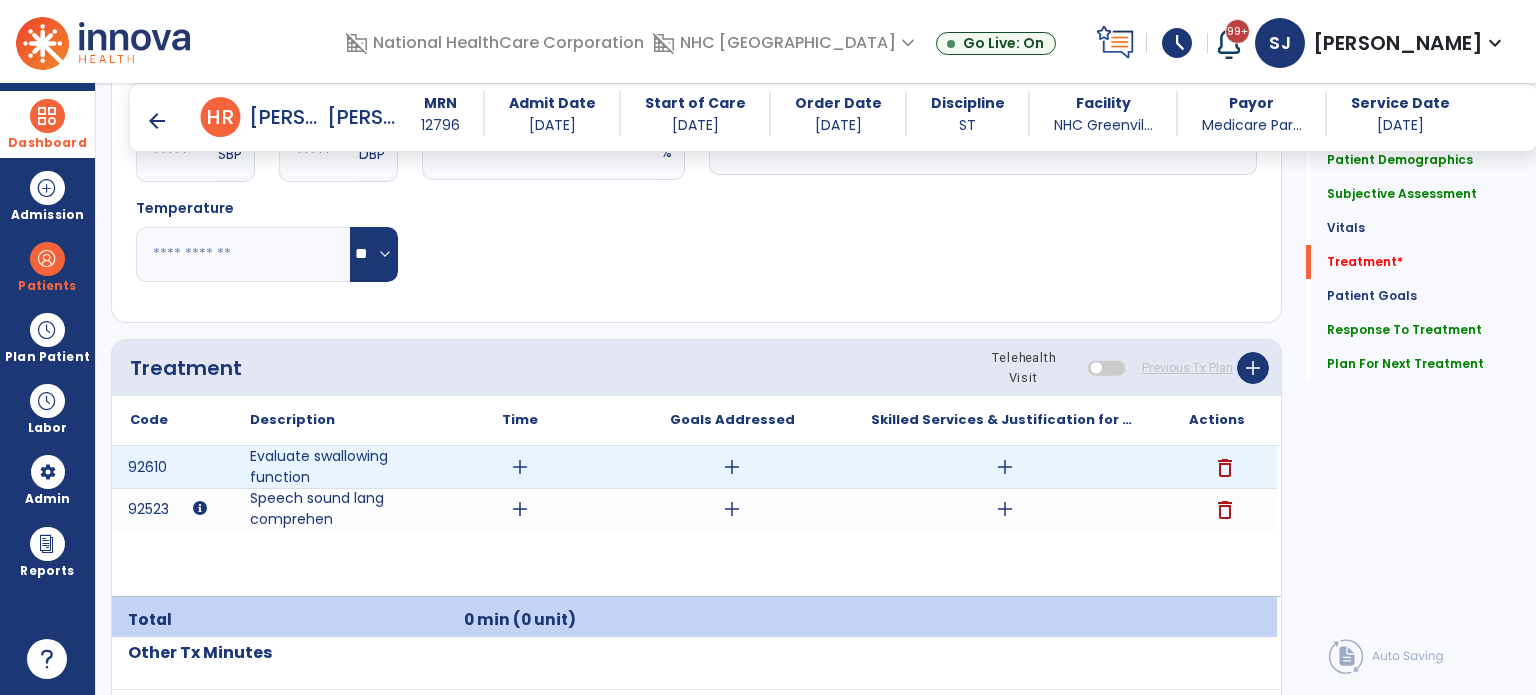 click on "add" at bounding box center (1005, 467) 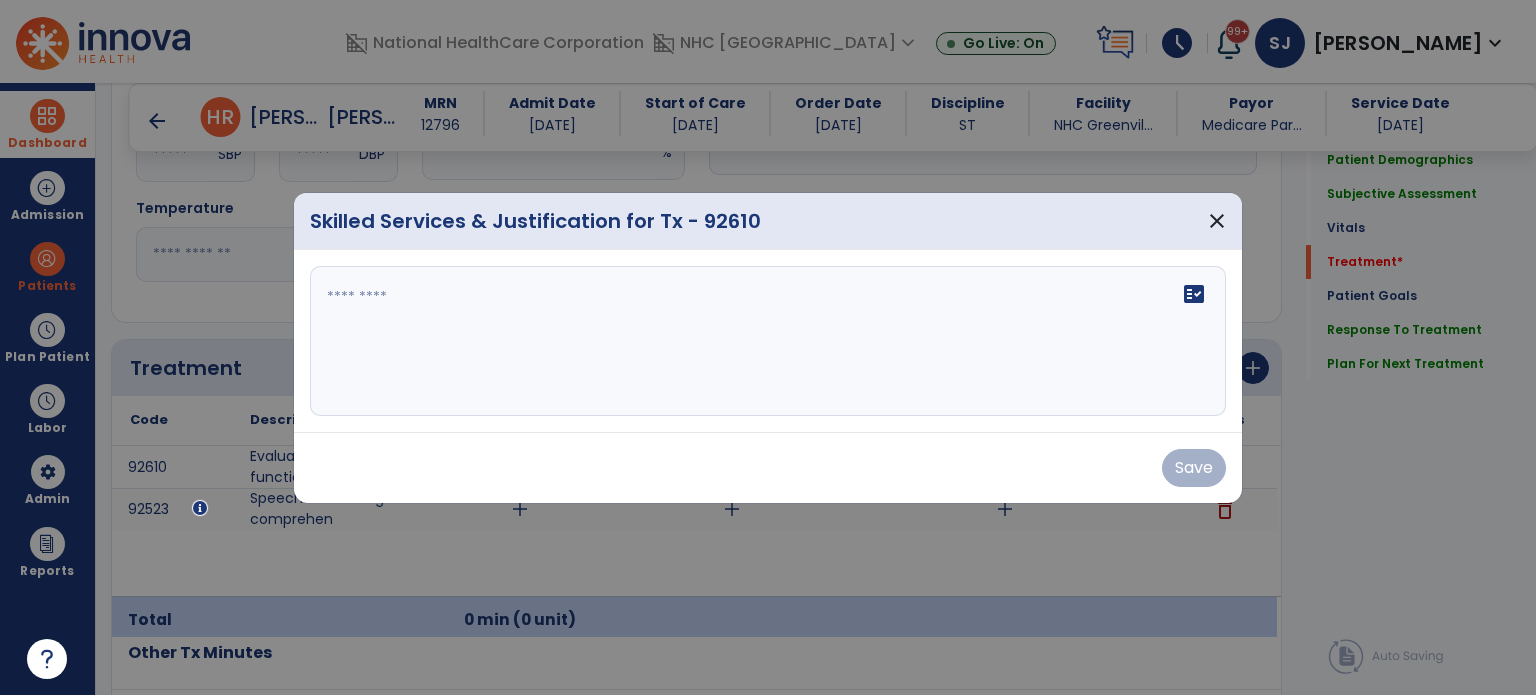 click on "fact_check" at bounding box center (768, 341) 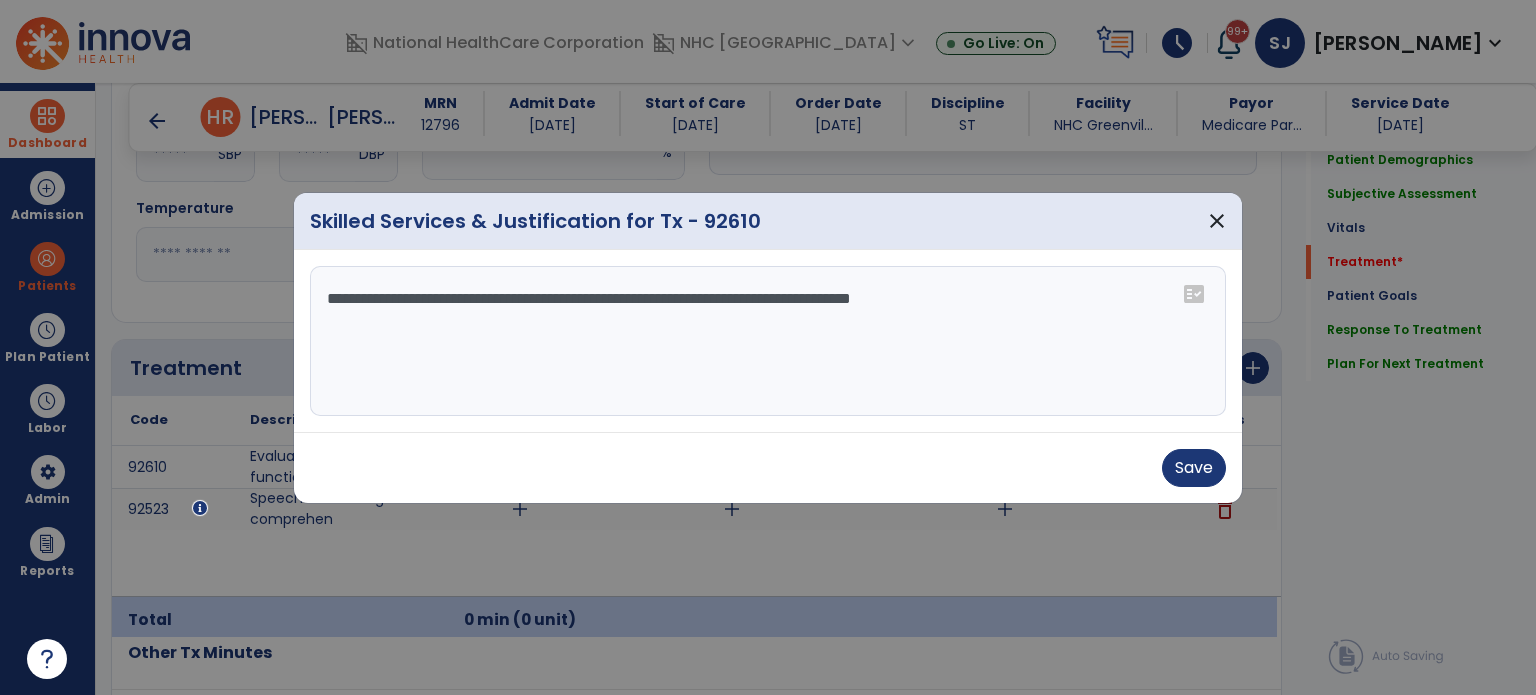 click on "**********" at bounding box center [768, 341] 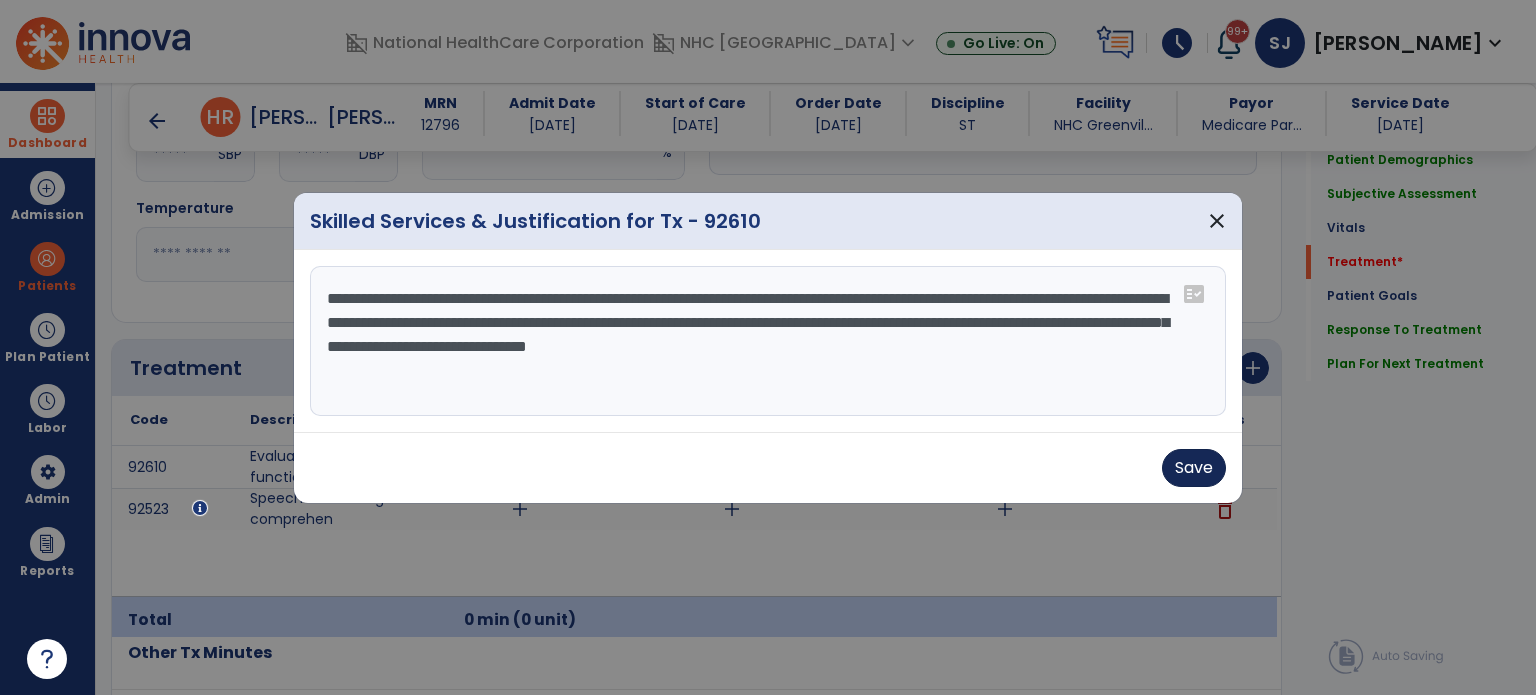 type on "**********" 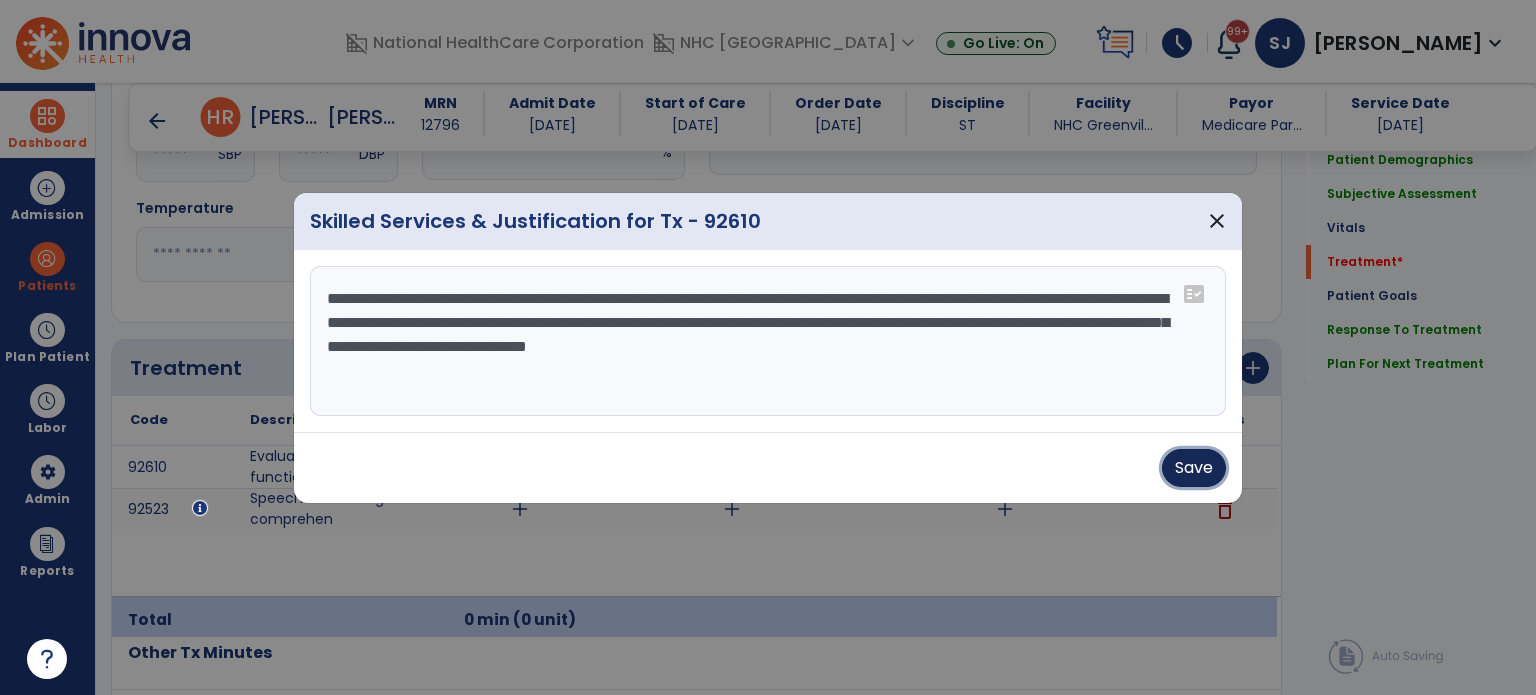 click on "Save" at bounding box center (1194, 468) 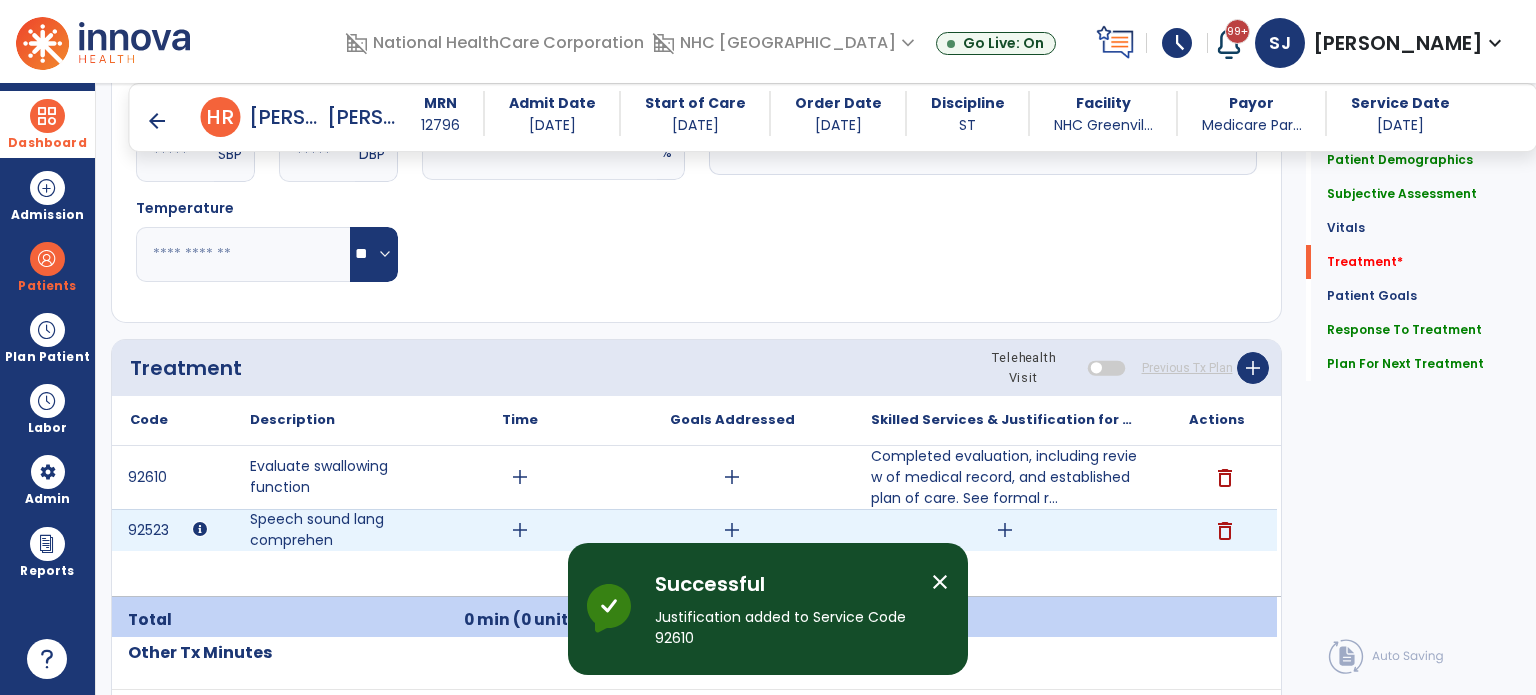 click on "add" at bounding box center [1005, 530] 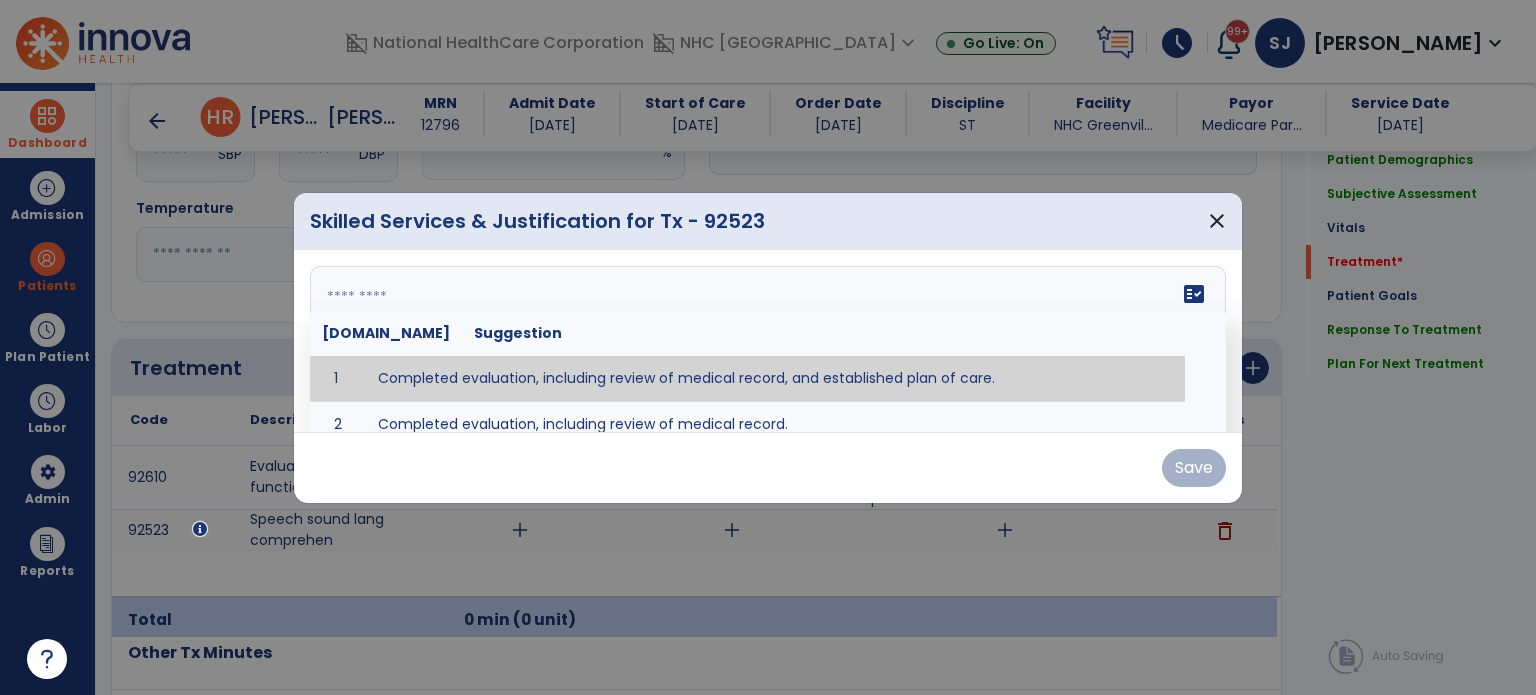click on "fact_check  Sr.No Suggestion 1 Completed evaluation, including review of medical record, and established plan of care. 2 Completed evaluation, including review of medical record." at bounding box center (768, 341) 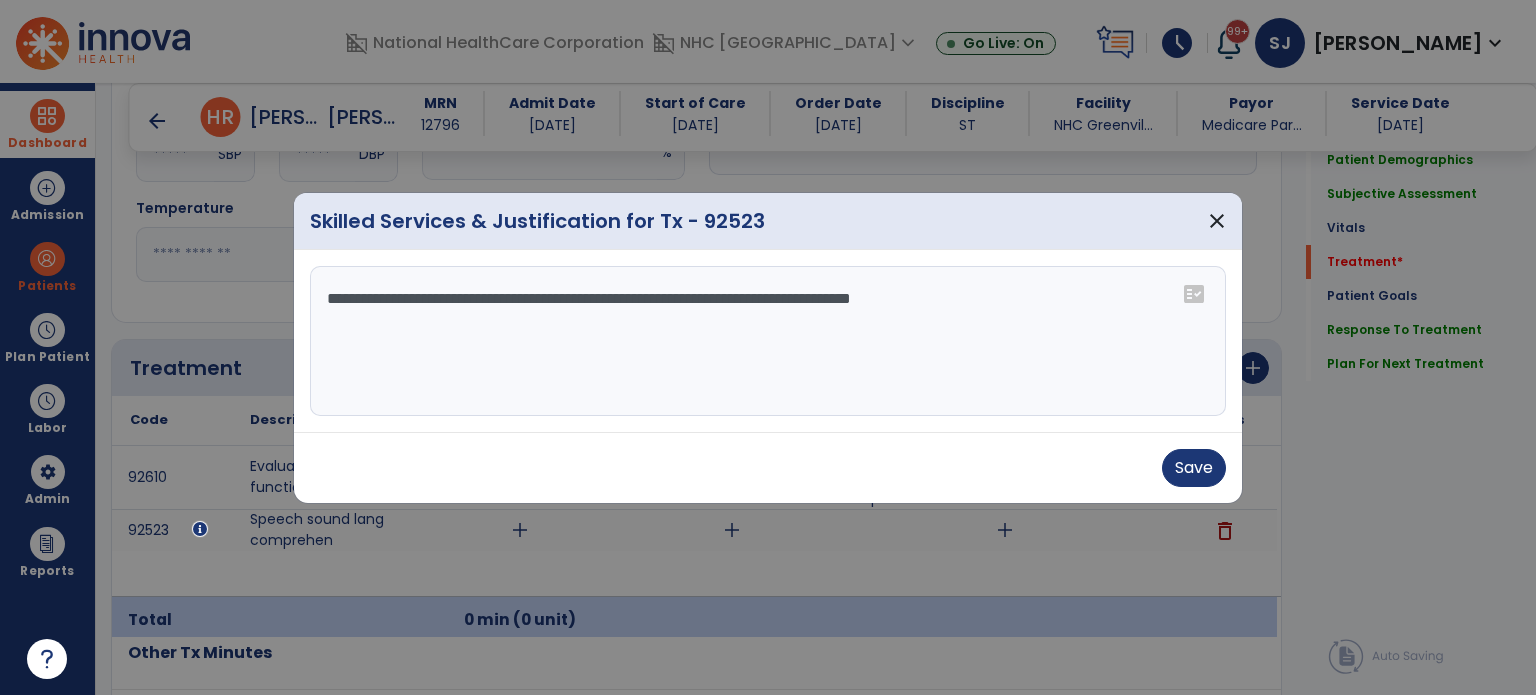 click on "**********" at bounding box center [768, 341] 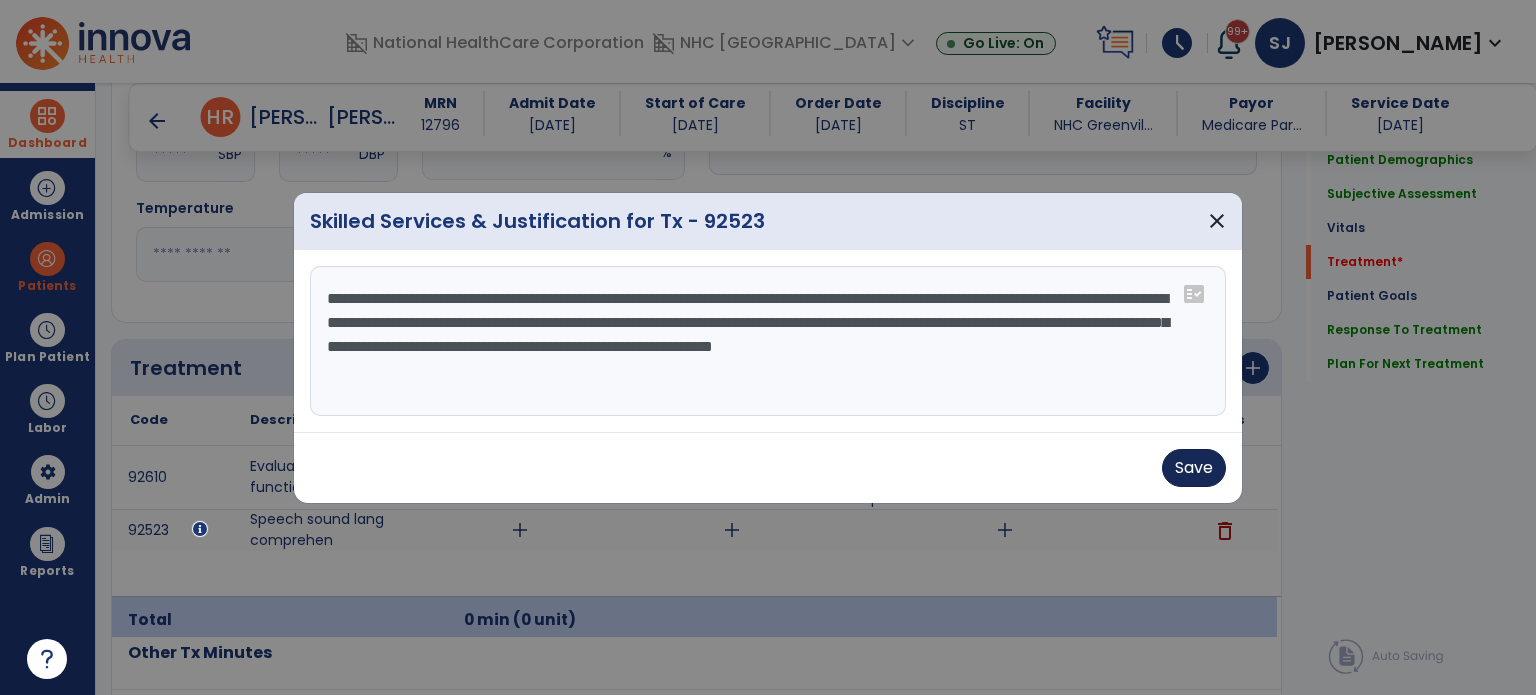 type on "**********" 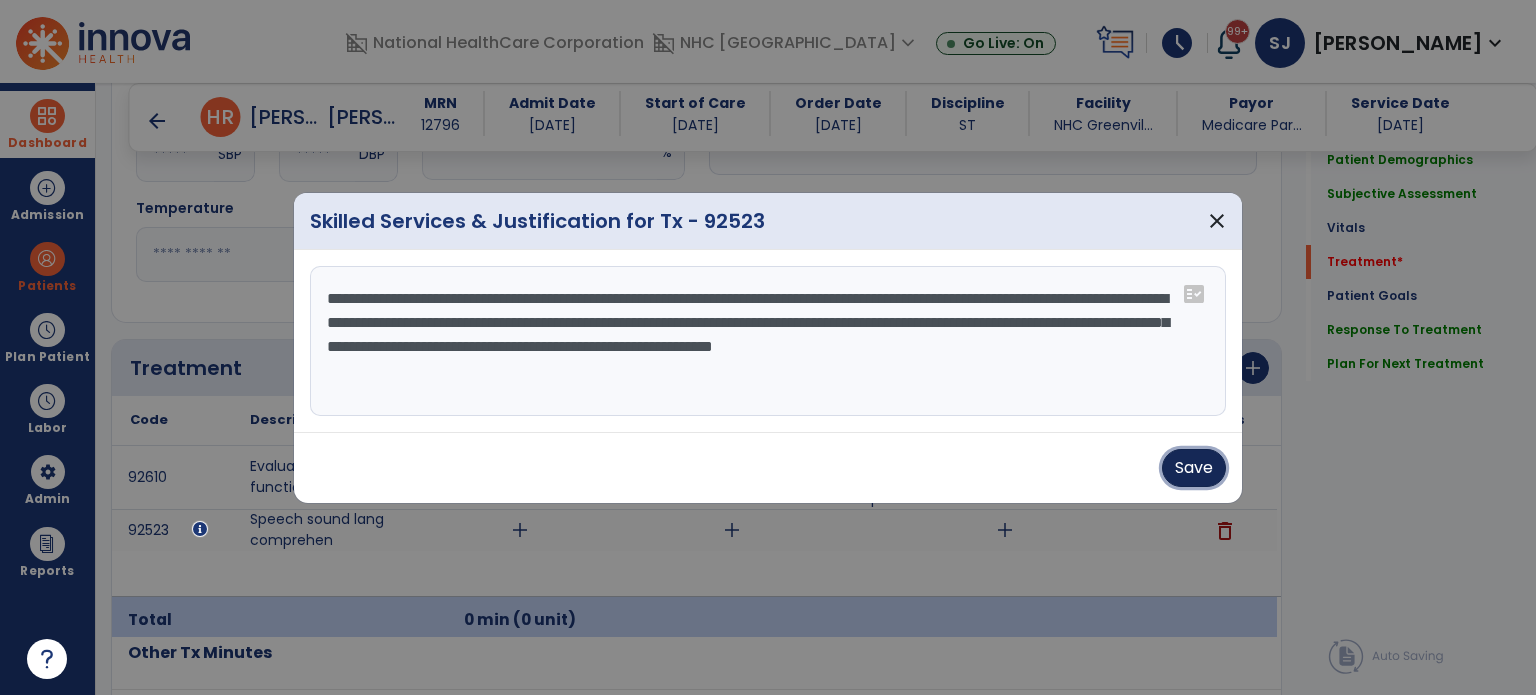 click on "Save" at bounding box center [1194, 468] 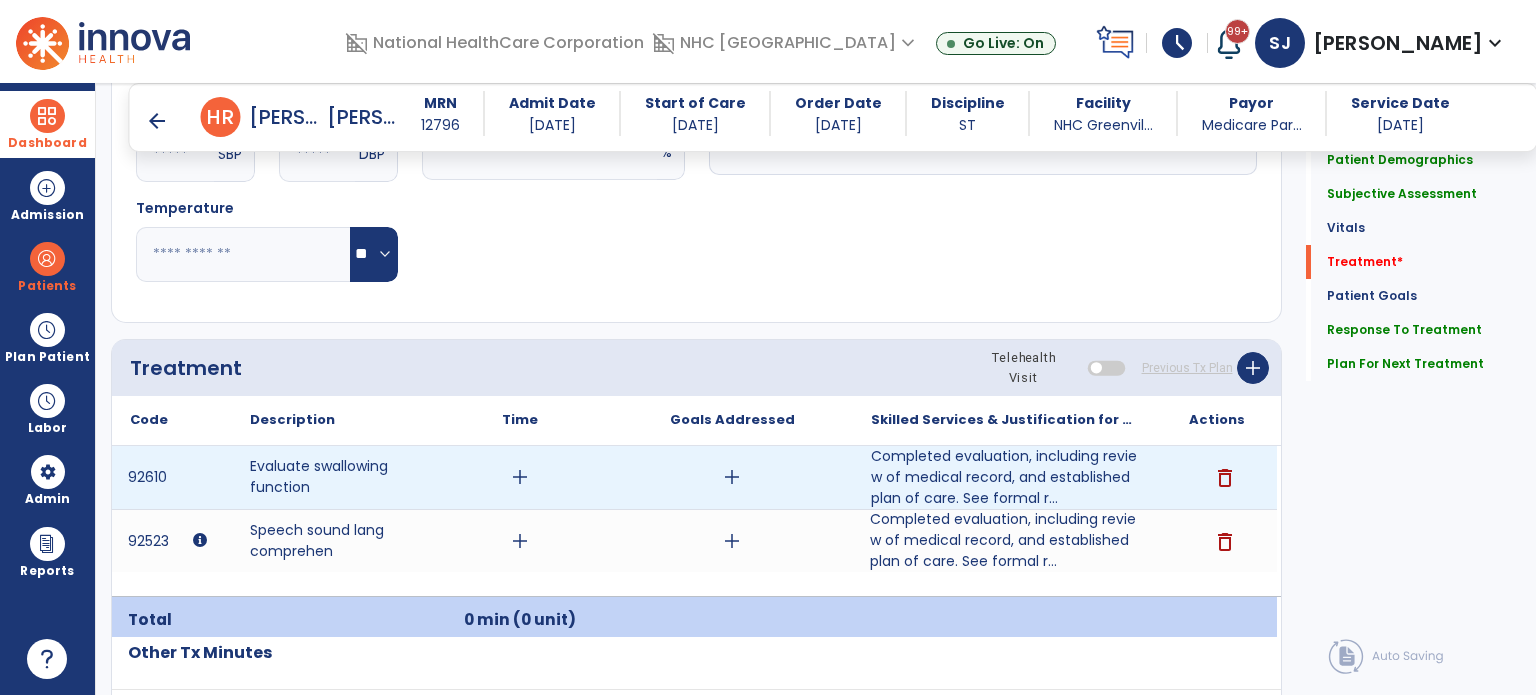 click on "add" at bounding box center [520, 477] 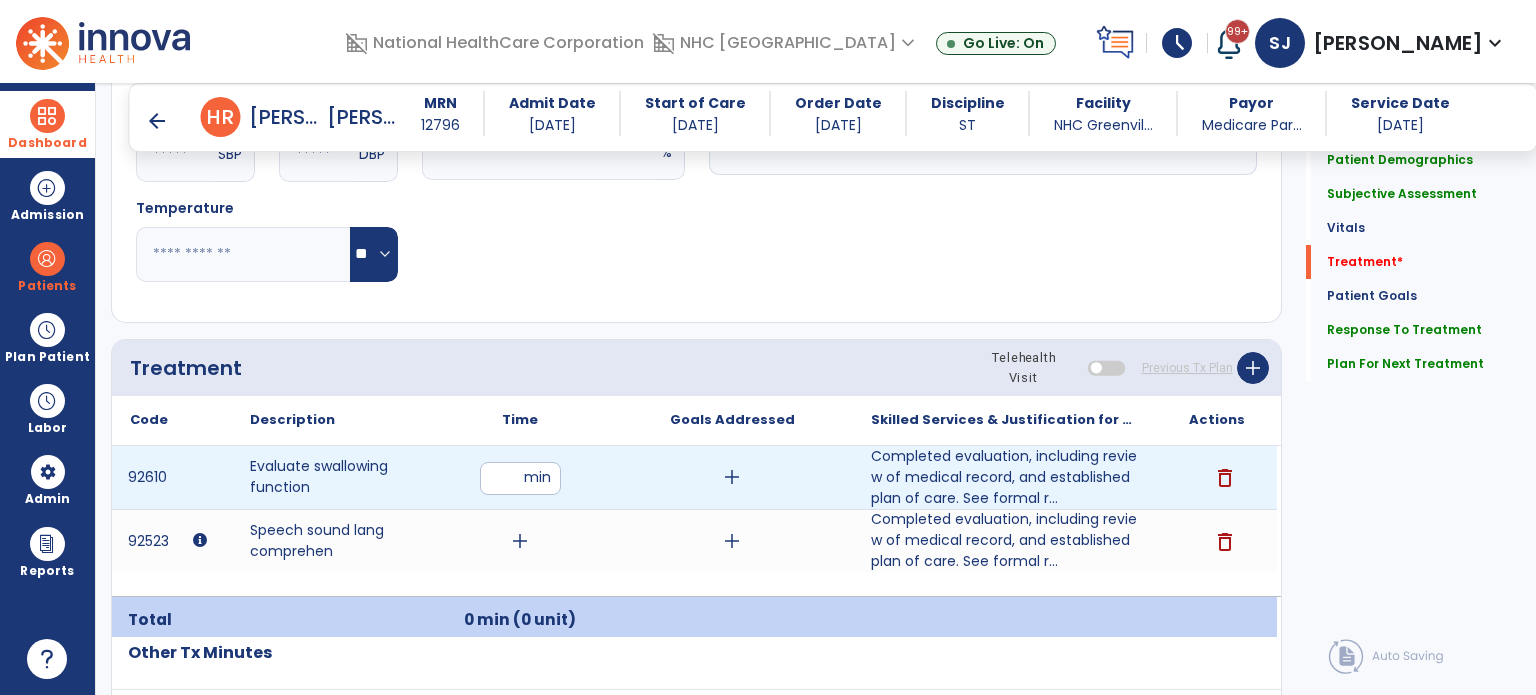 type on "**" 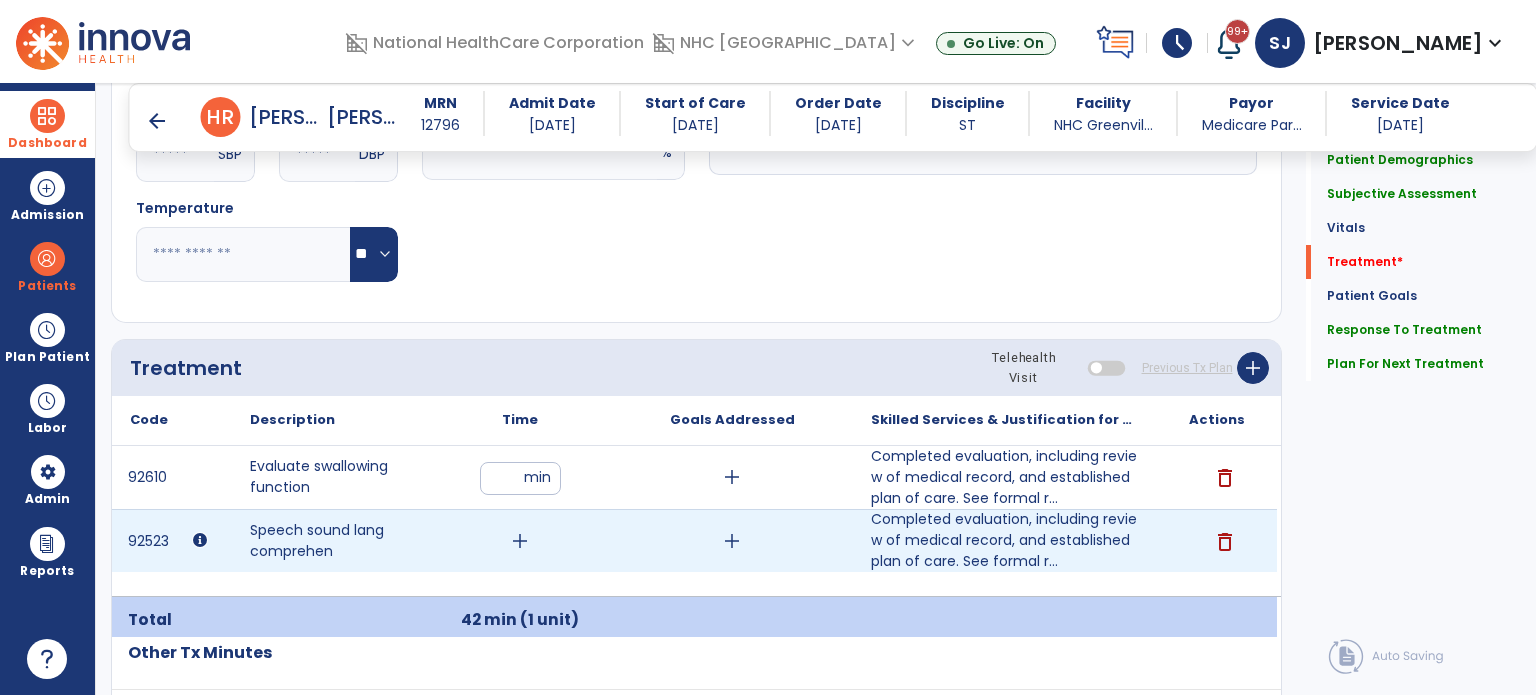 click on "add" at bounding box center [520, 541] 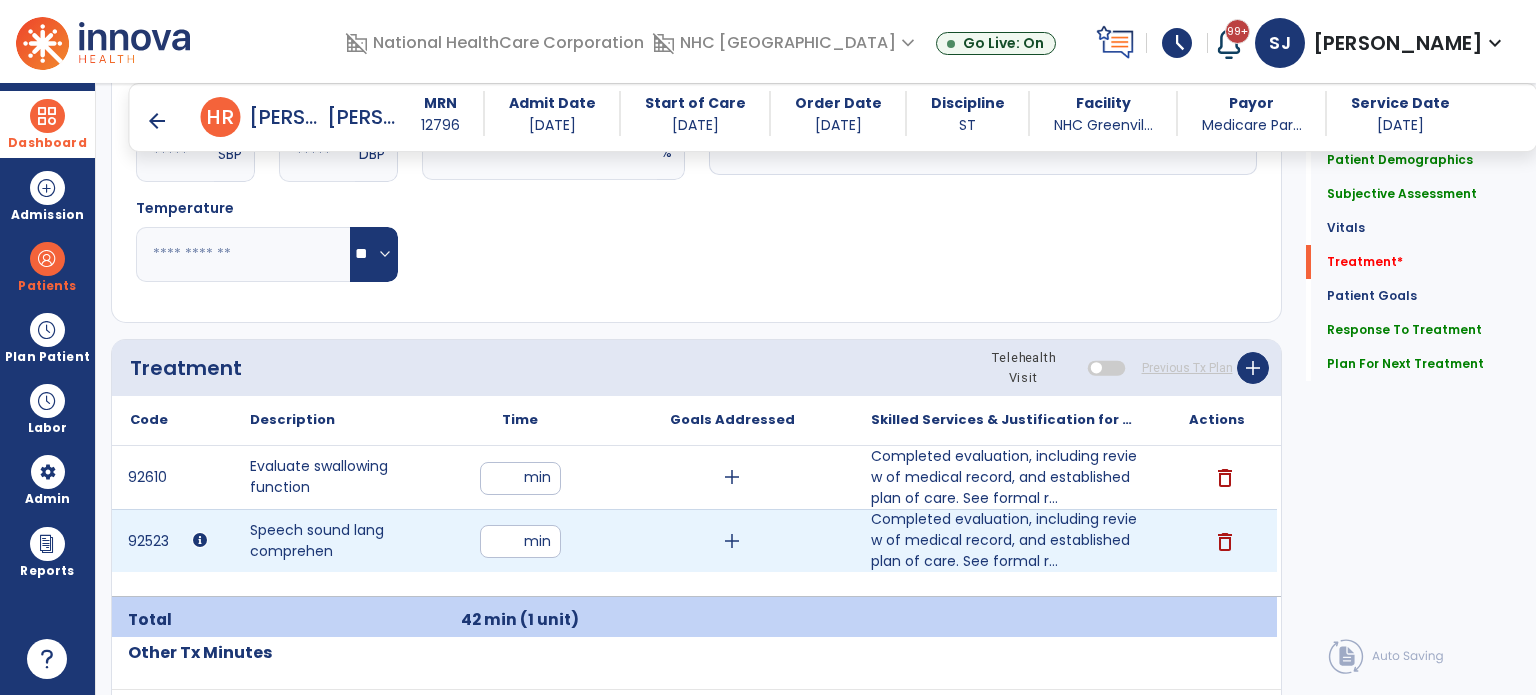type on "**" 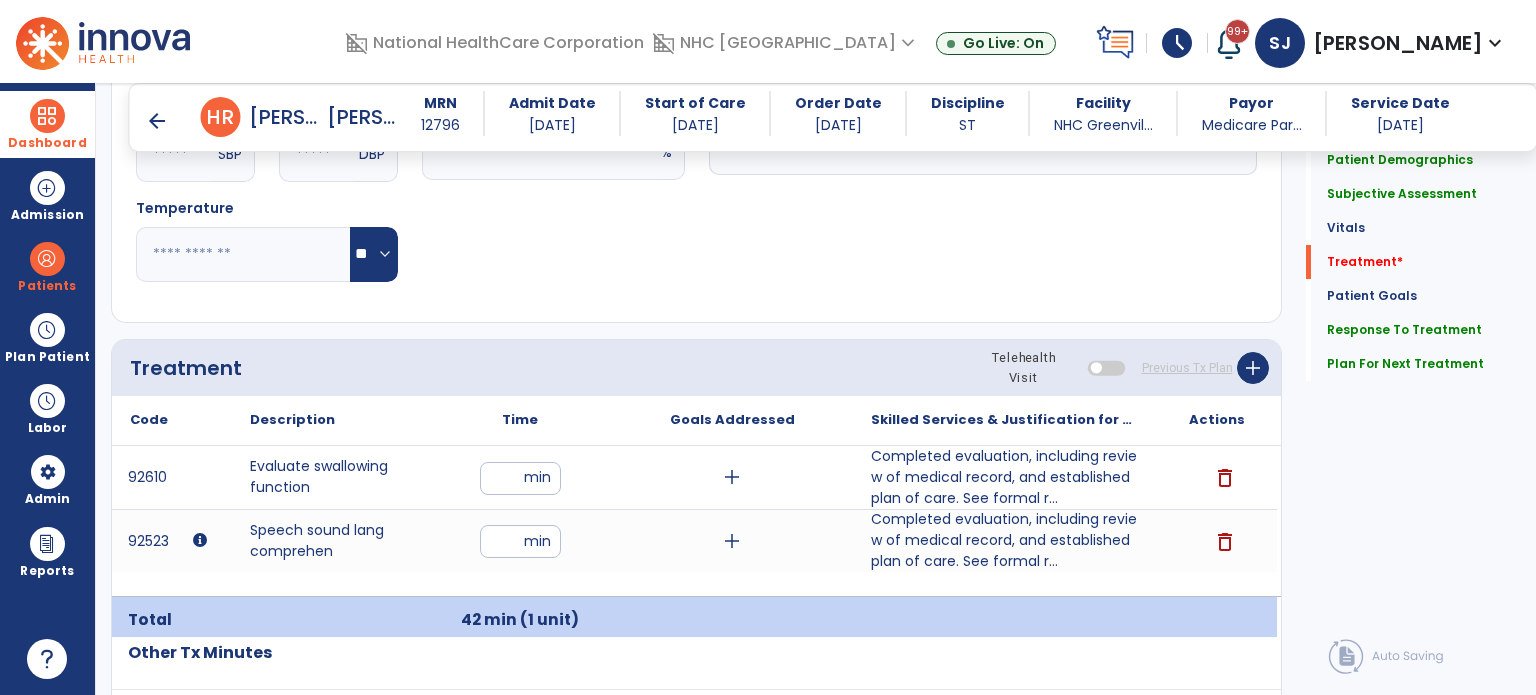 click on "Treatment Telehealth Visit  Previous Tx Plan   add" 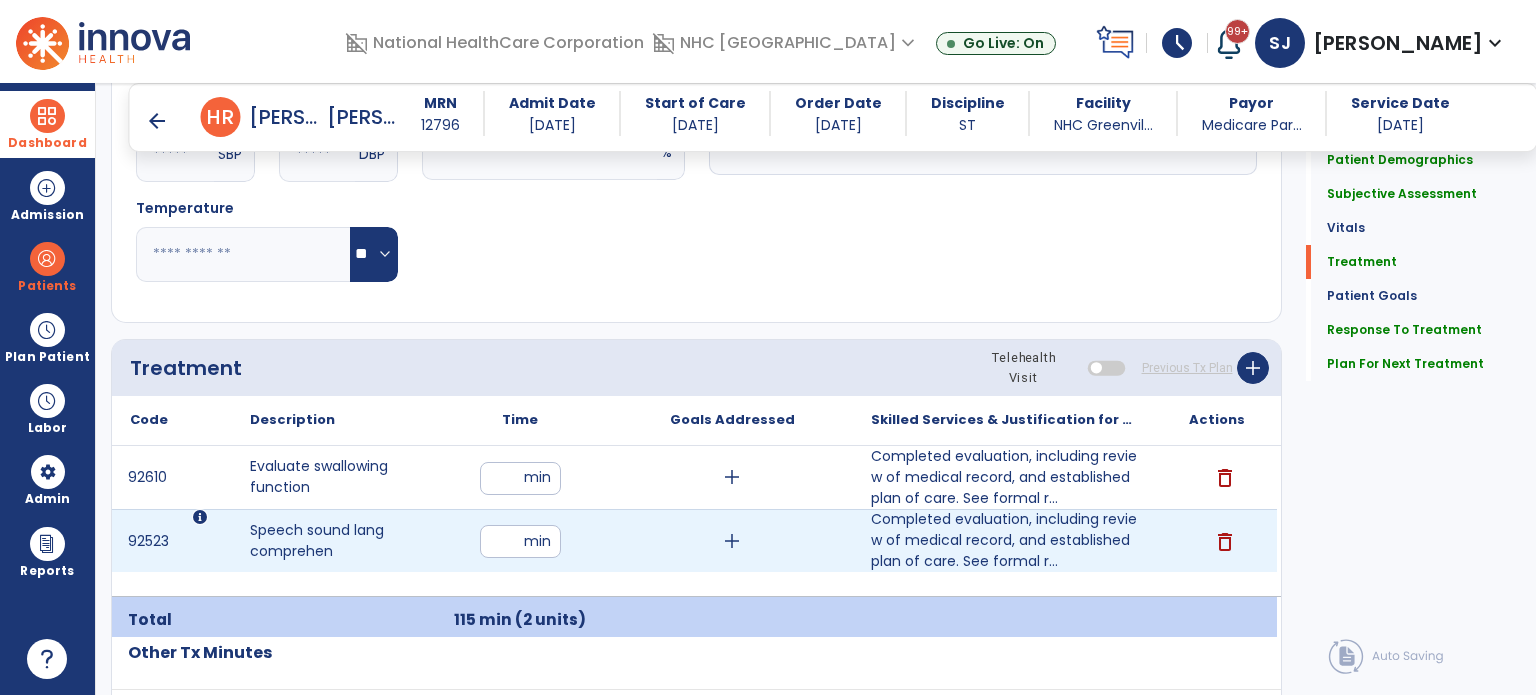 click on "**" at bounding box center (520, 541) 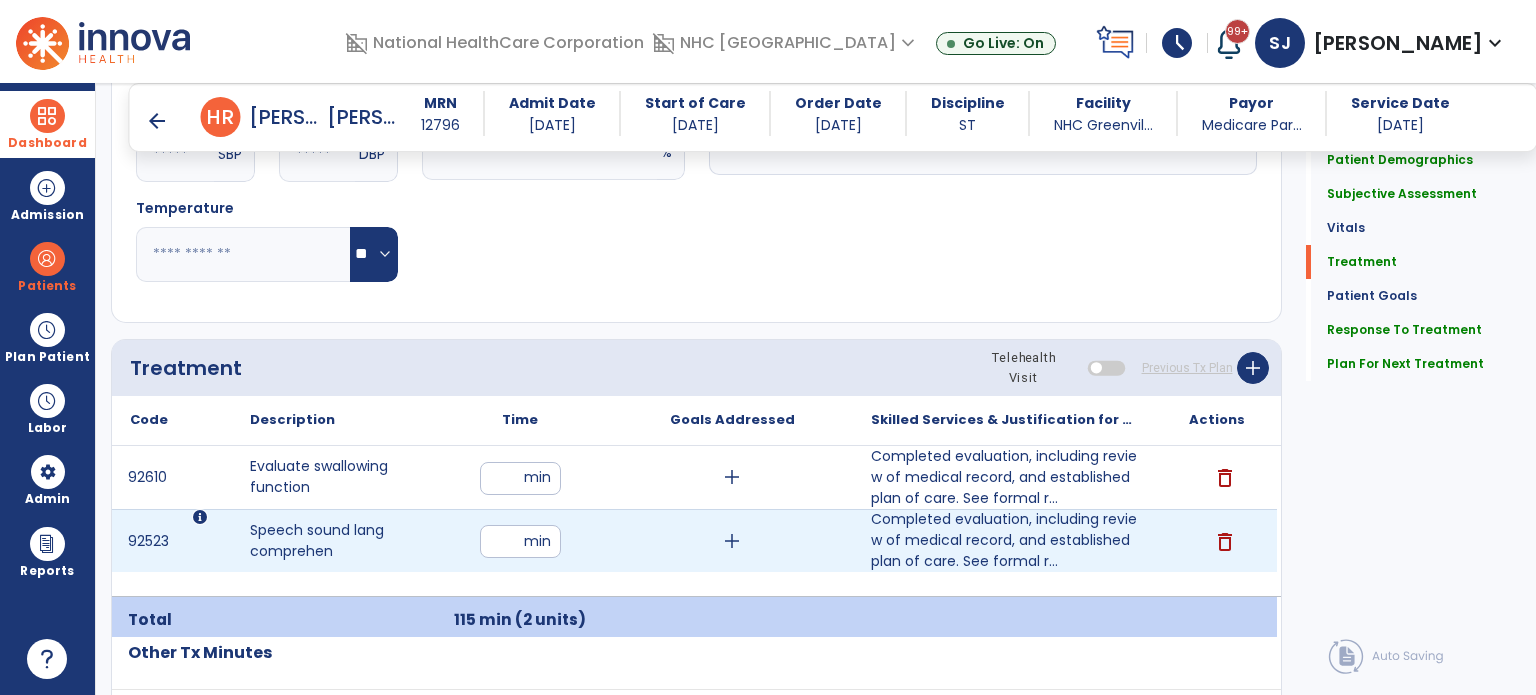 type on "**" 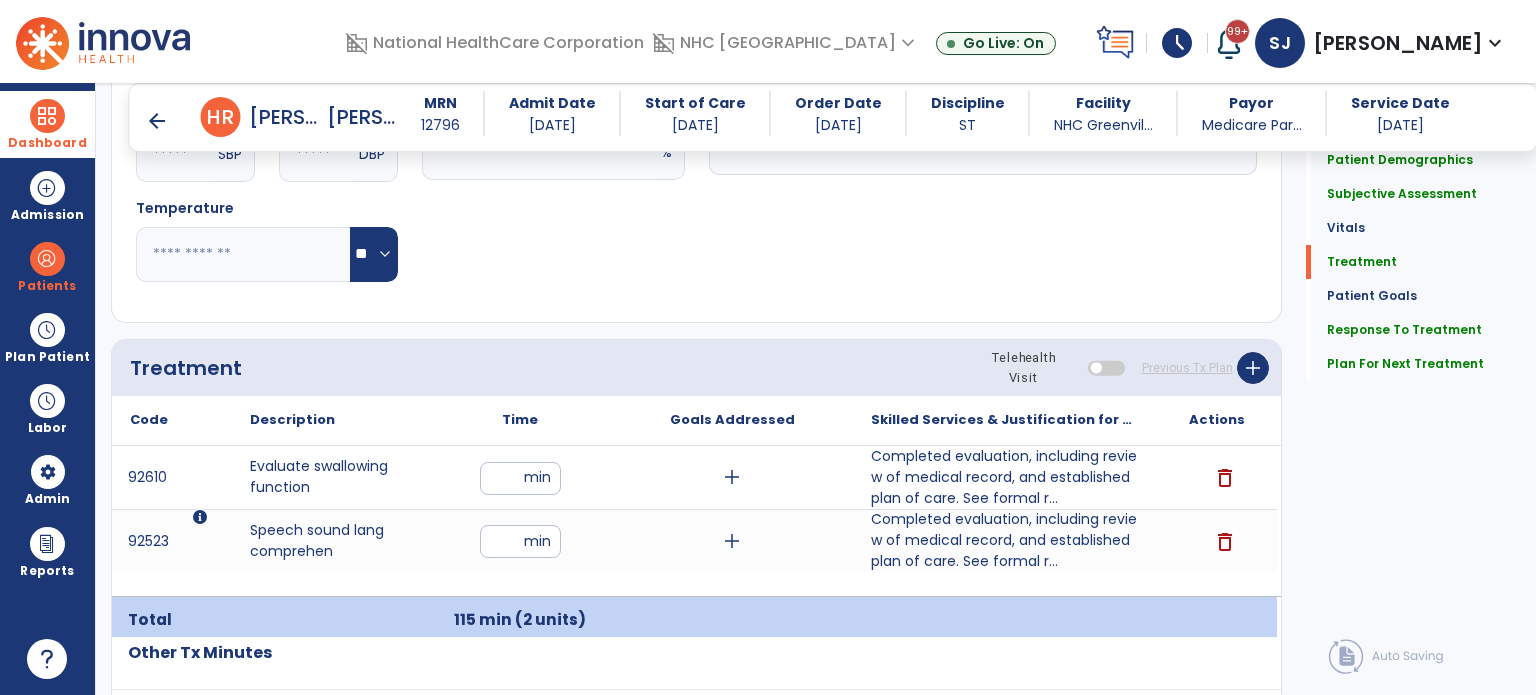 click on "Treatment Telehealth Visit  Previous Tx Plan   add" 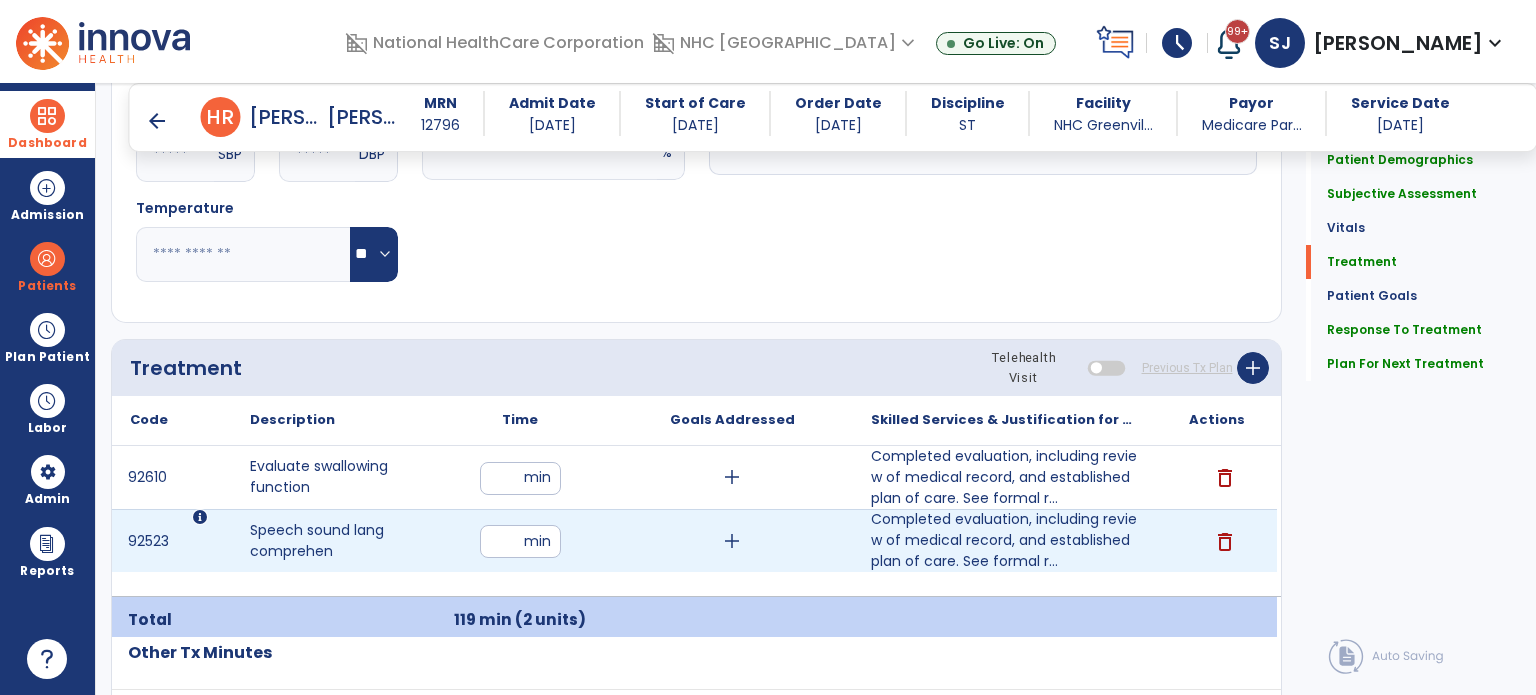 click on "**" at bounding box center [520, 541] 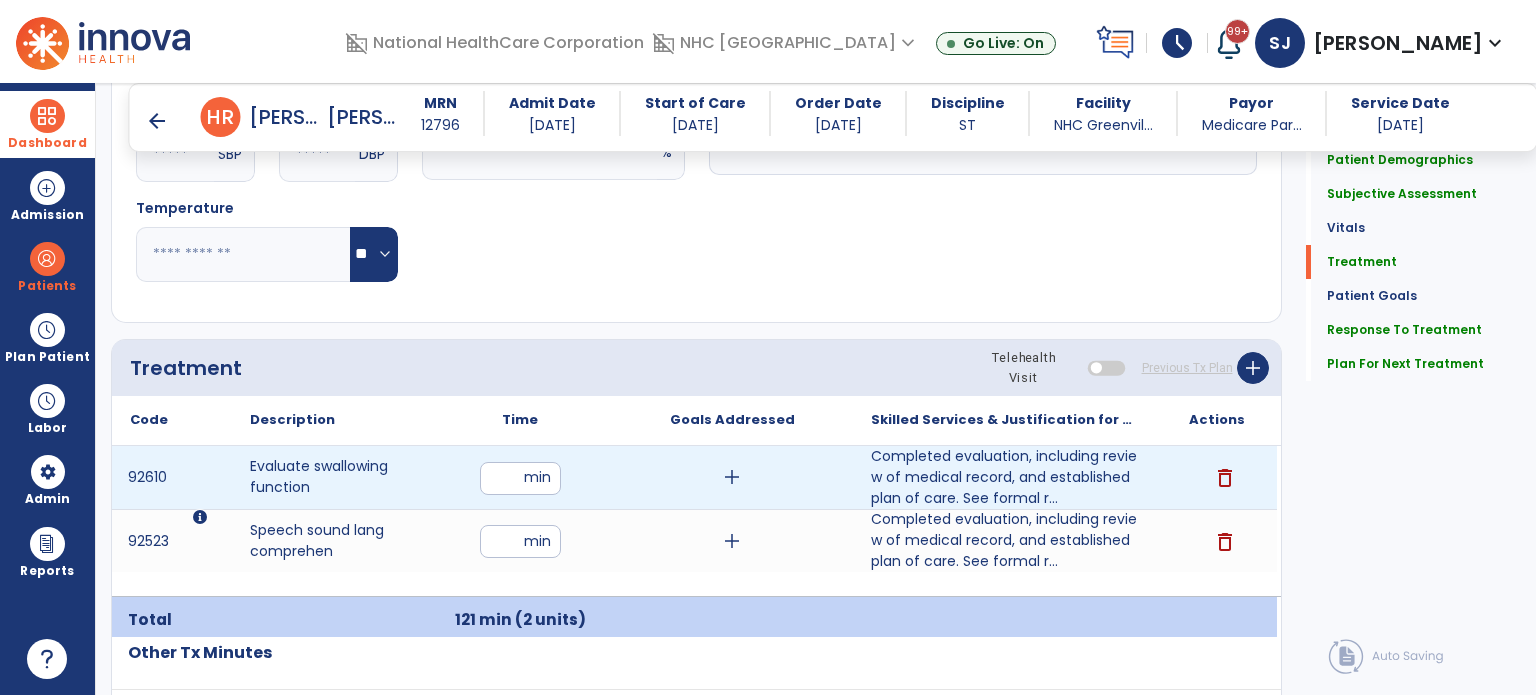 click on "**" at bounding box center [520, 478] 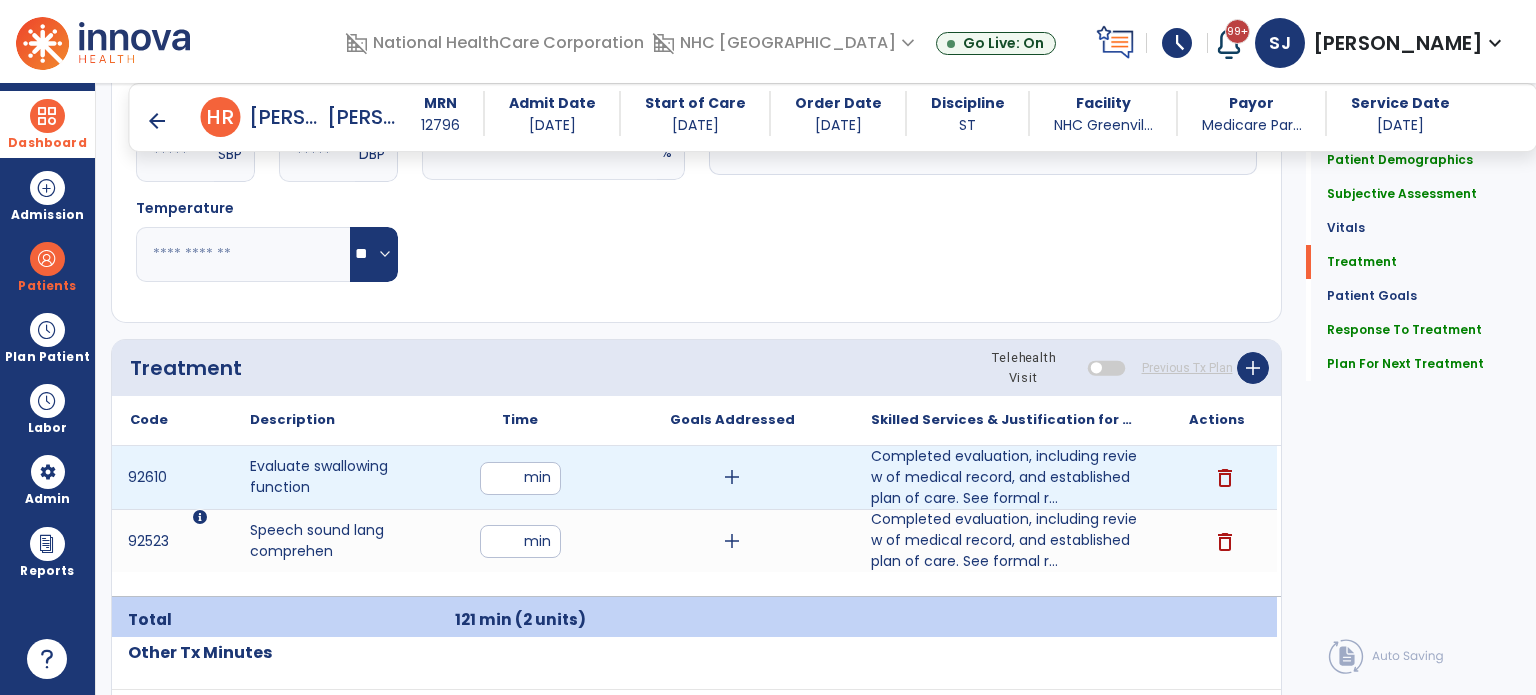 type on "**" 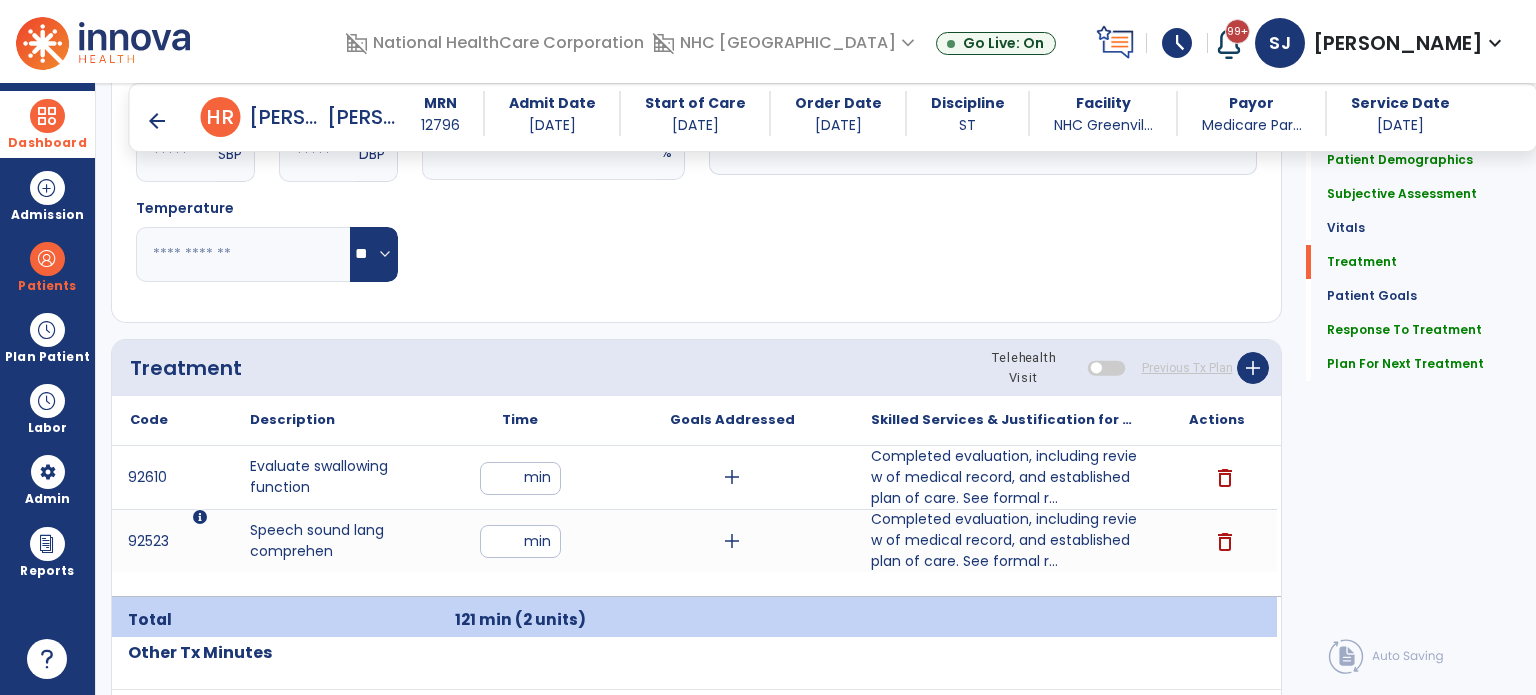 click on "Vitals Respiratory Rate  BPM Blood Pressure   SBP   DBP Temperature  ** ** Pulse Rate  BPM O2 Saturation  % Notes/Comments" 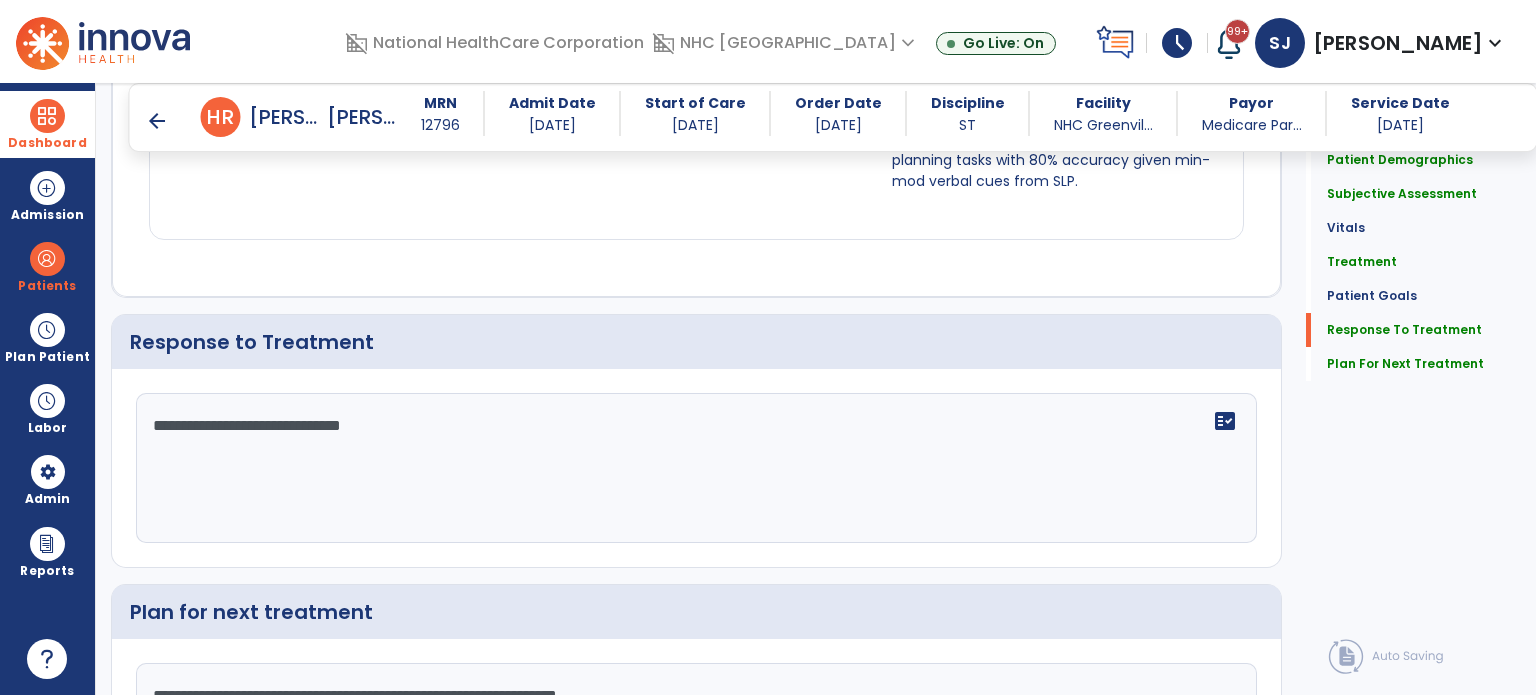 scroll, scrollTop: 2420, scrollLeft: 0, axis: vertical 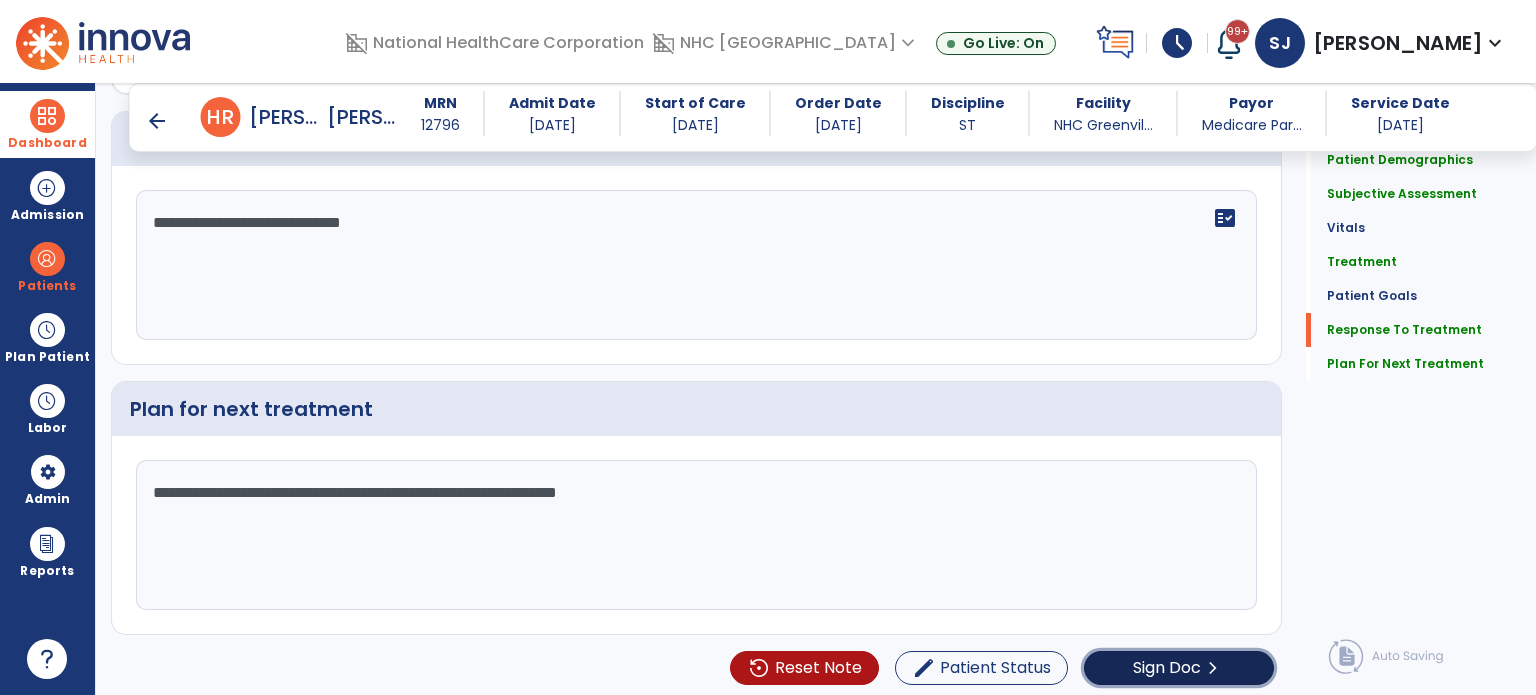 click on "Sign Doc  chevron_right" 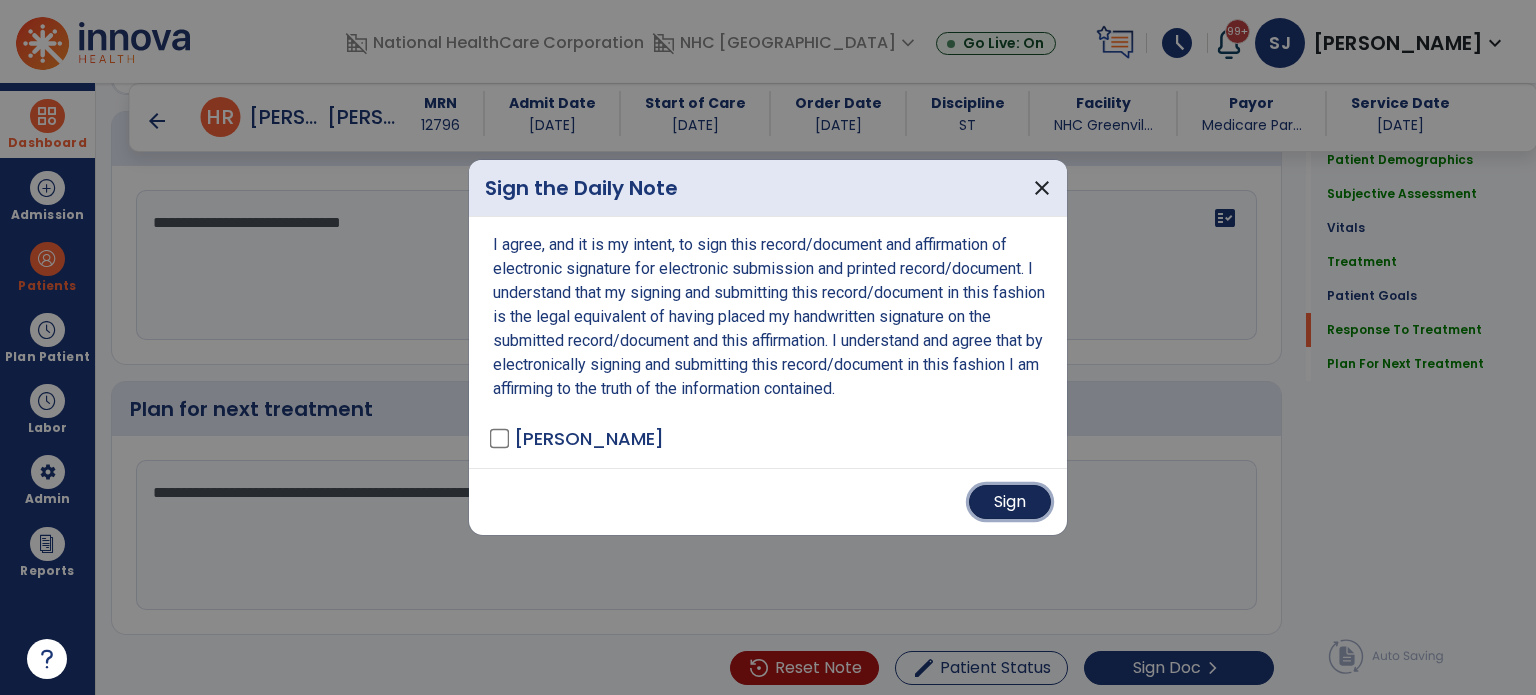 click on "Sign" at bounding box center (1010, 502) 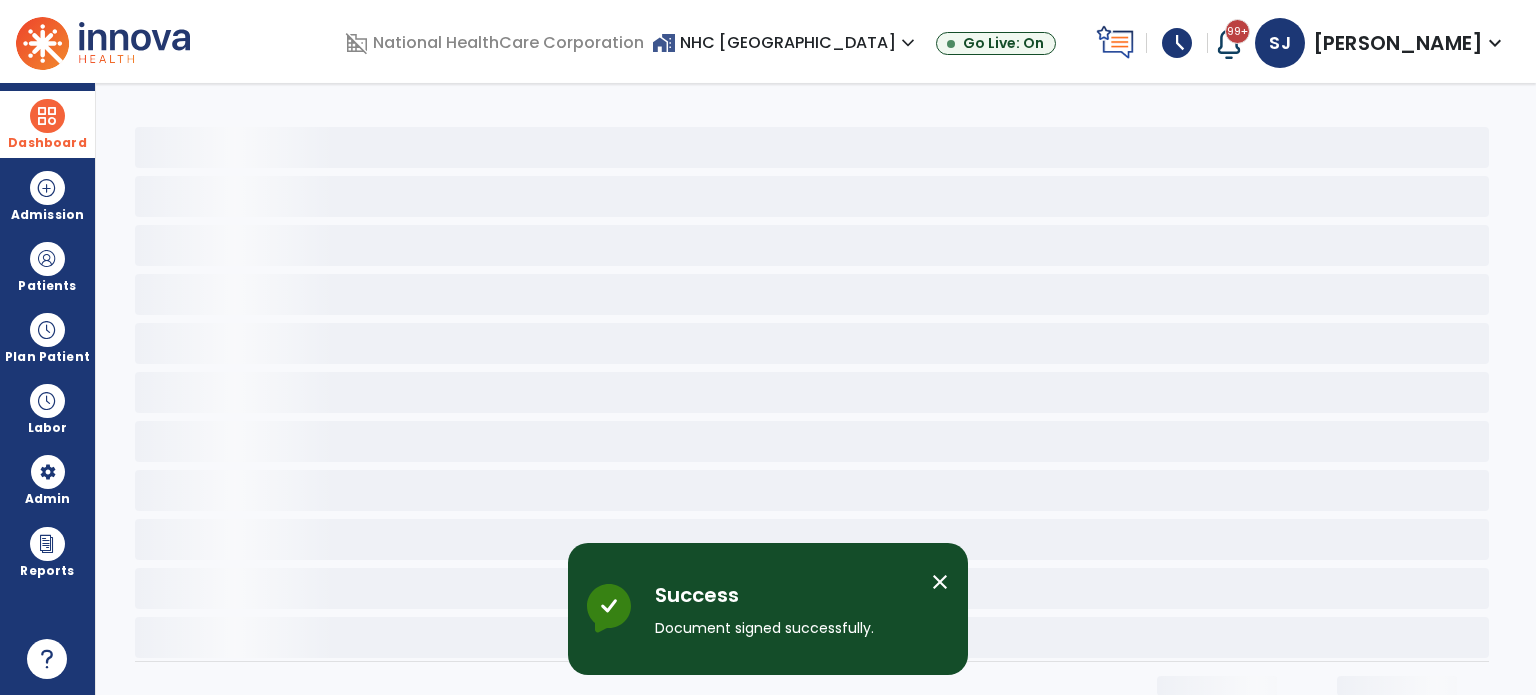 scroll, scrollTop: 0, scrollLeft: 0, axis: both 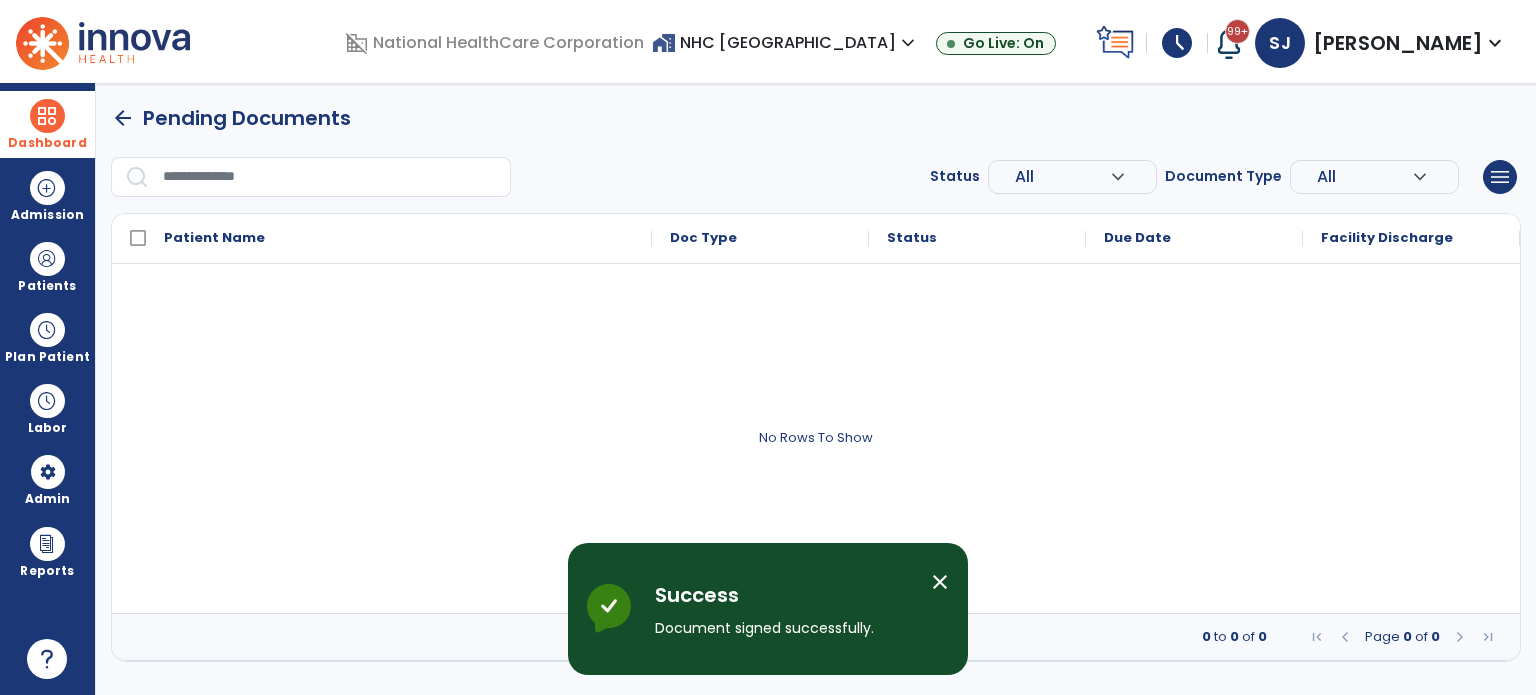 click at bounding box center [103, 41] 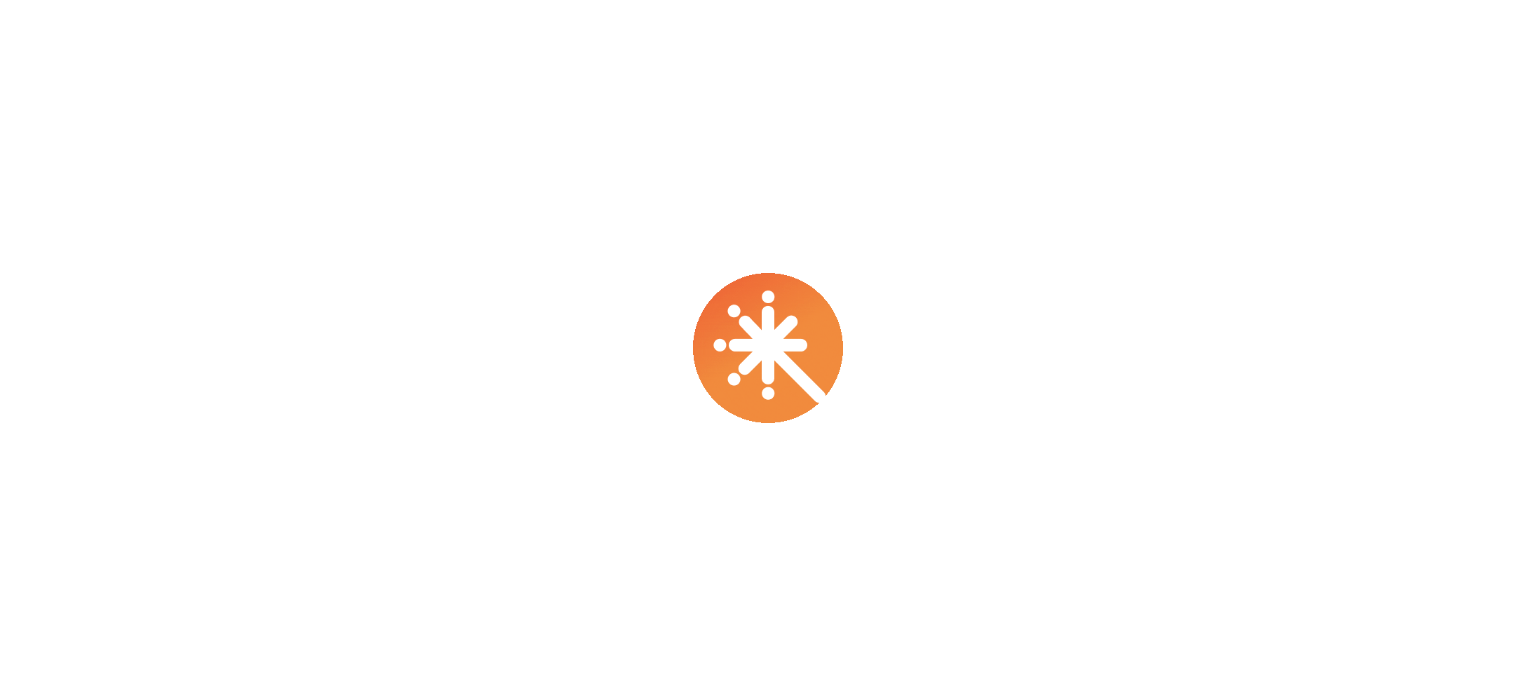 scroll, scrollTop: 0, scrollLeft: 0, axis: both 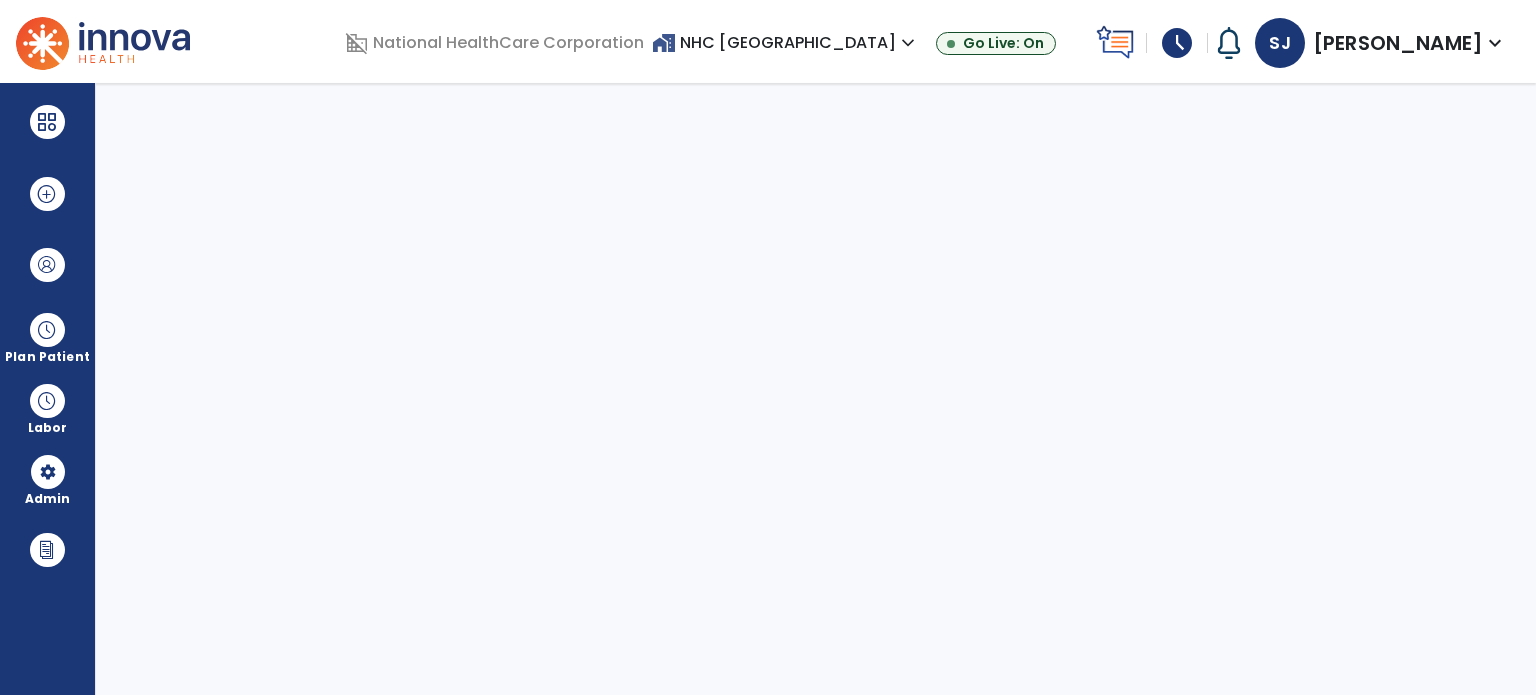 select on "***" 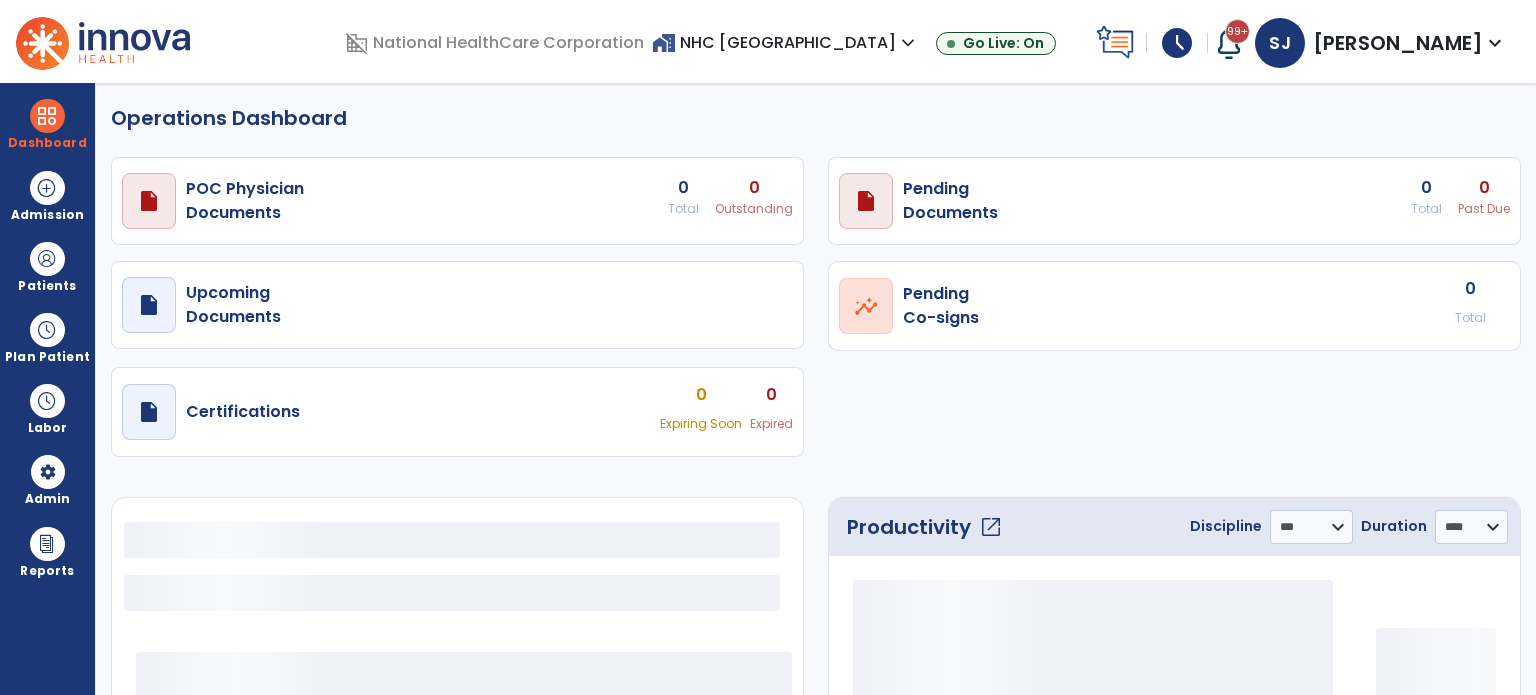 select on "***" 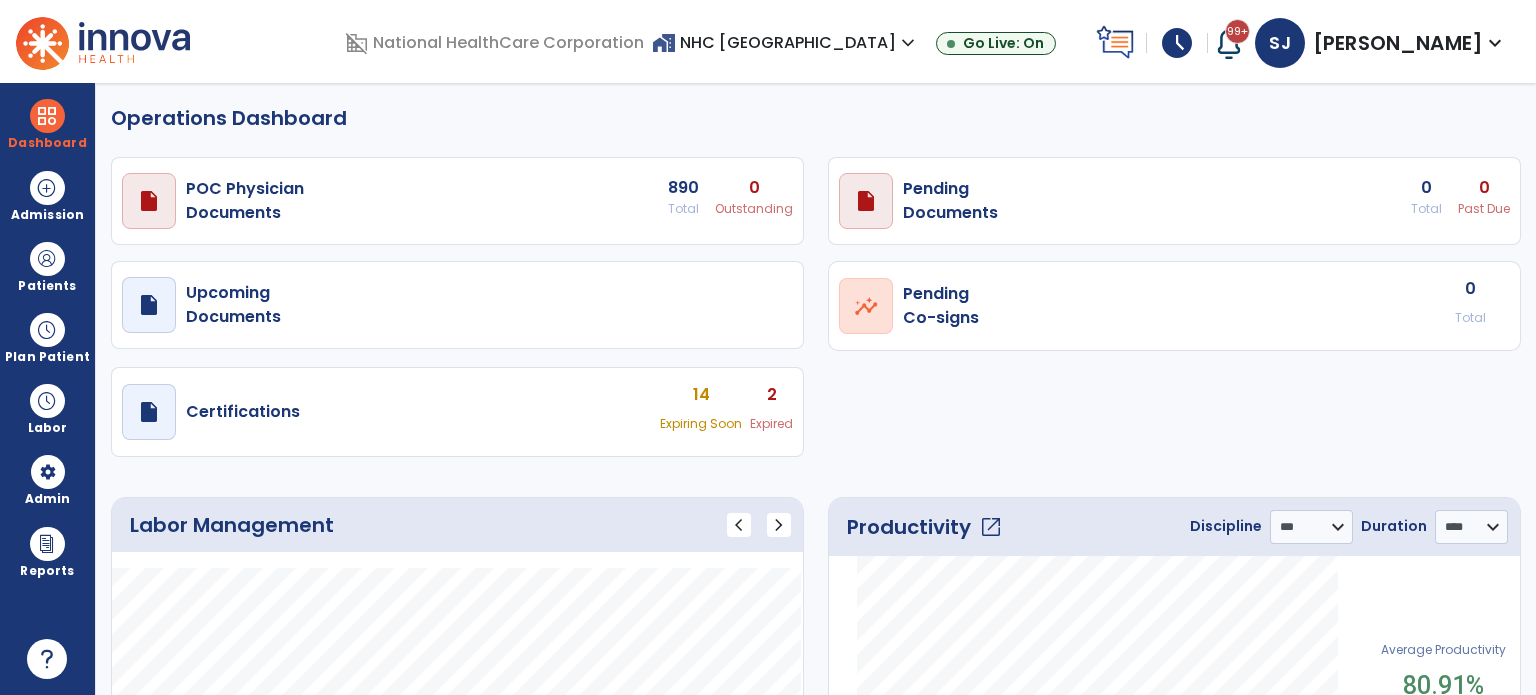 click on "schedule" at bounding box center [1177, 43] 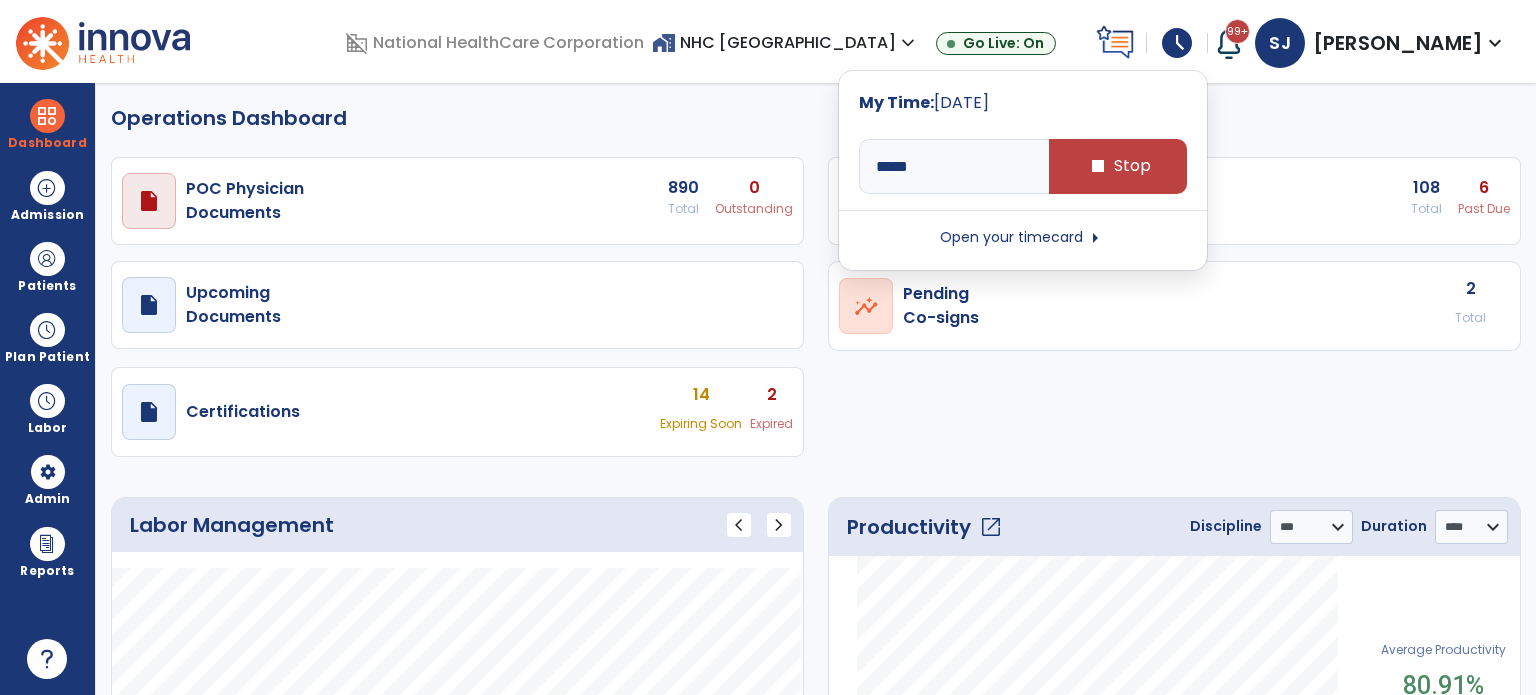 click on "schedule" at bounding box center [1177, 43] 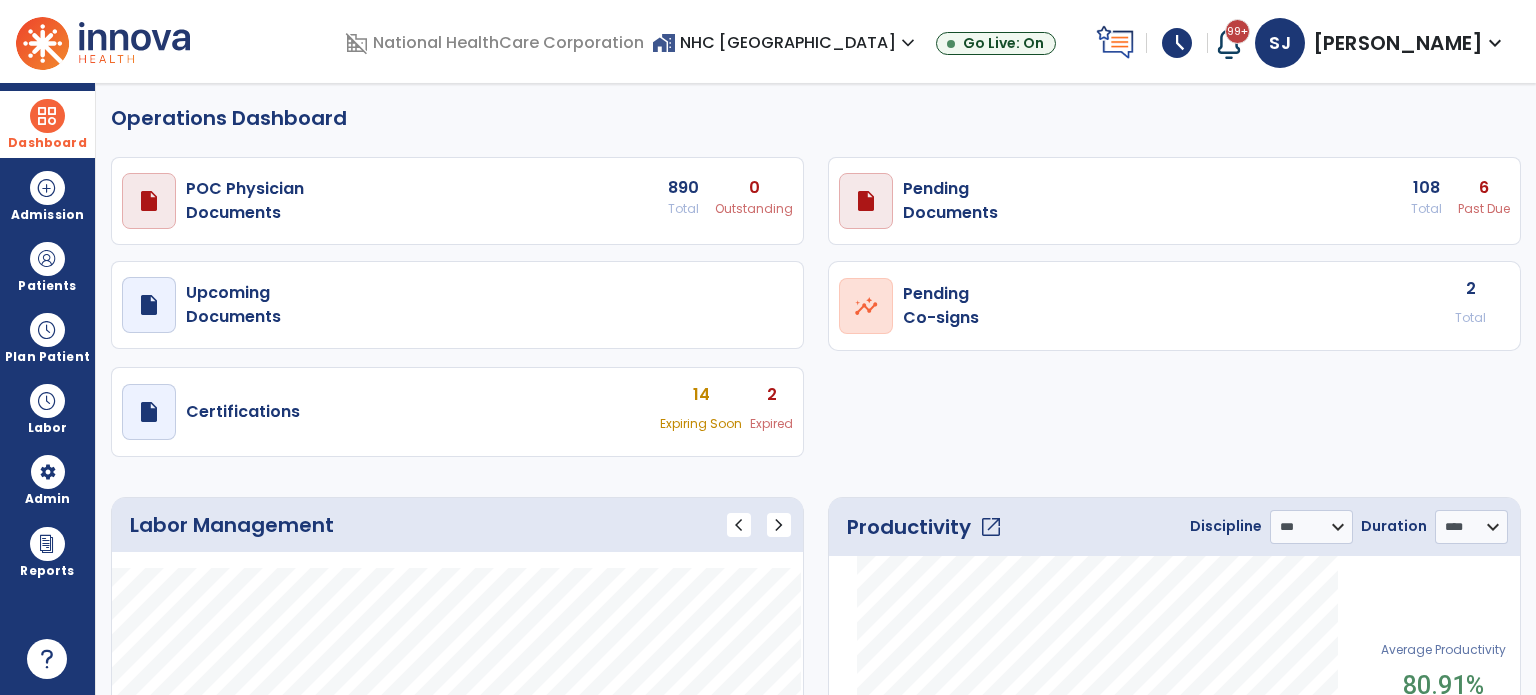 click on "Dashboard" at bounding box center [47, 124] 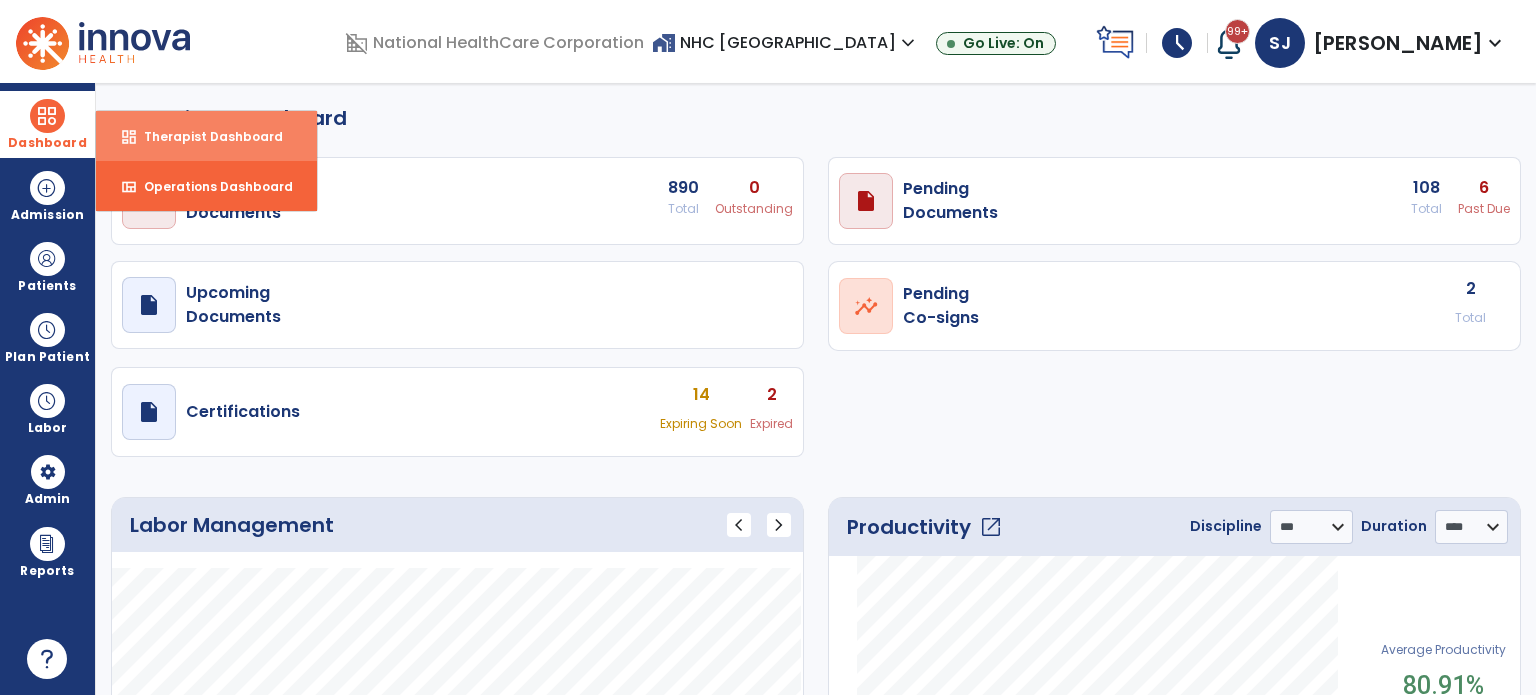 click on "Therapist Dashboard" at bounding box center [205, 136] 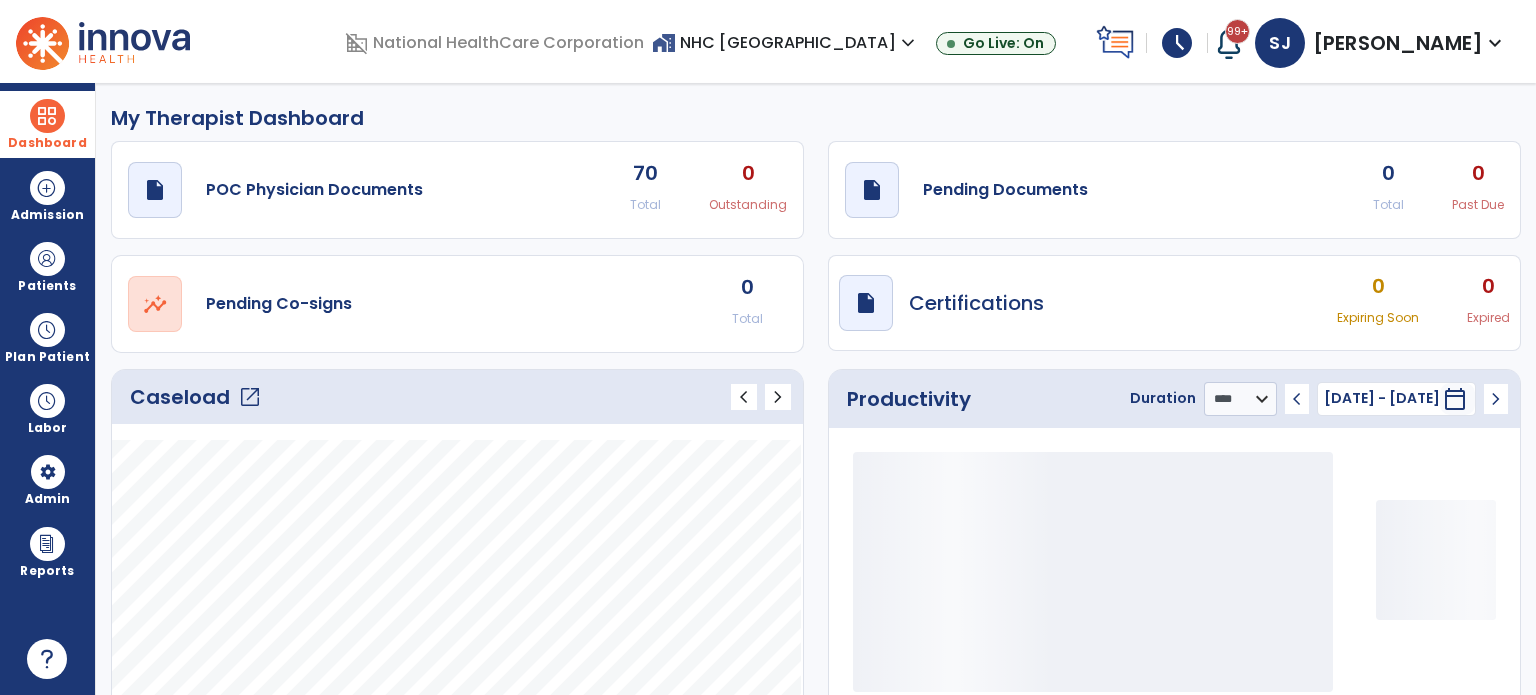 scroll, scrollTop: 100, scrollLeft: 0, axis: vertical 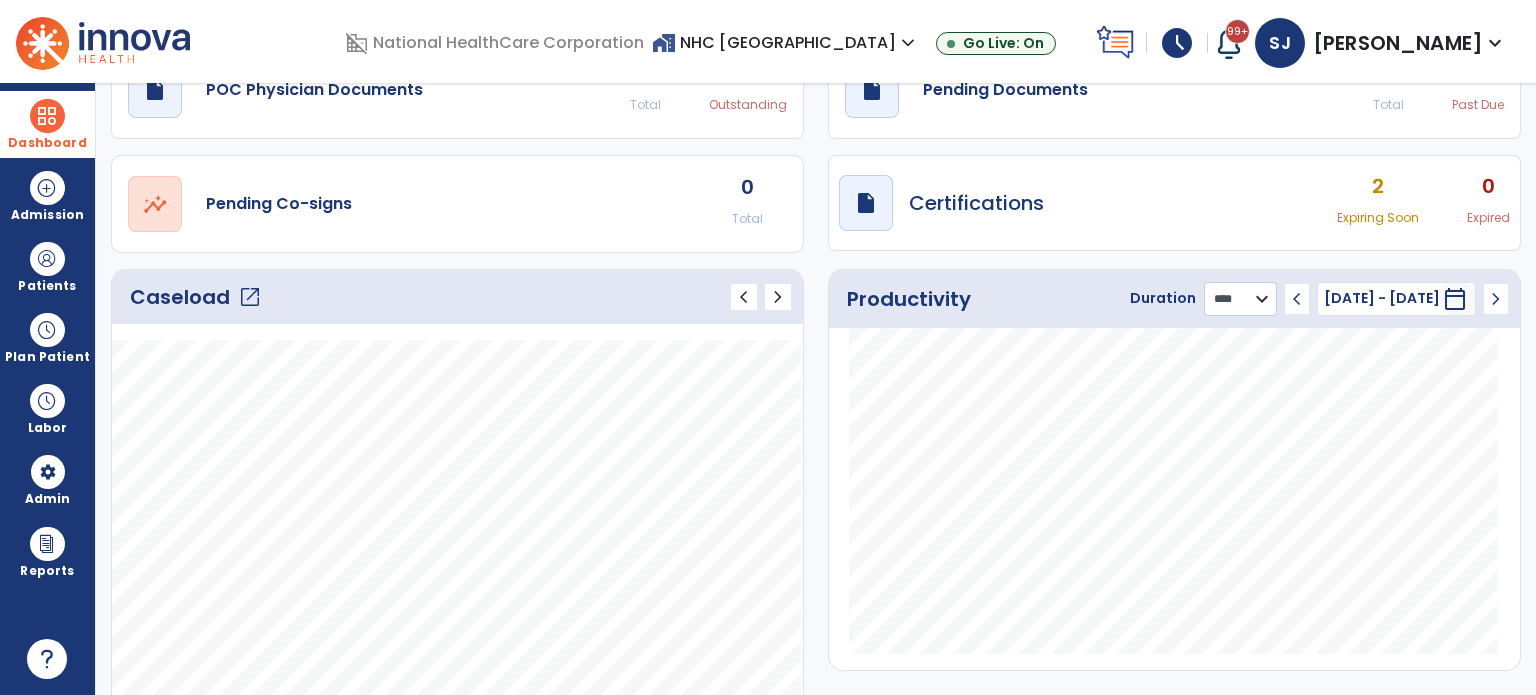 click on "******** **** ***" 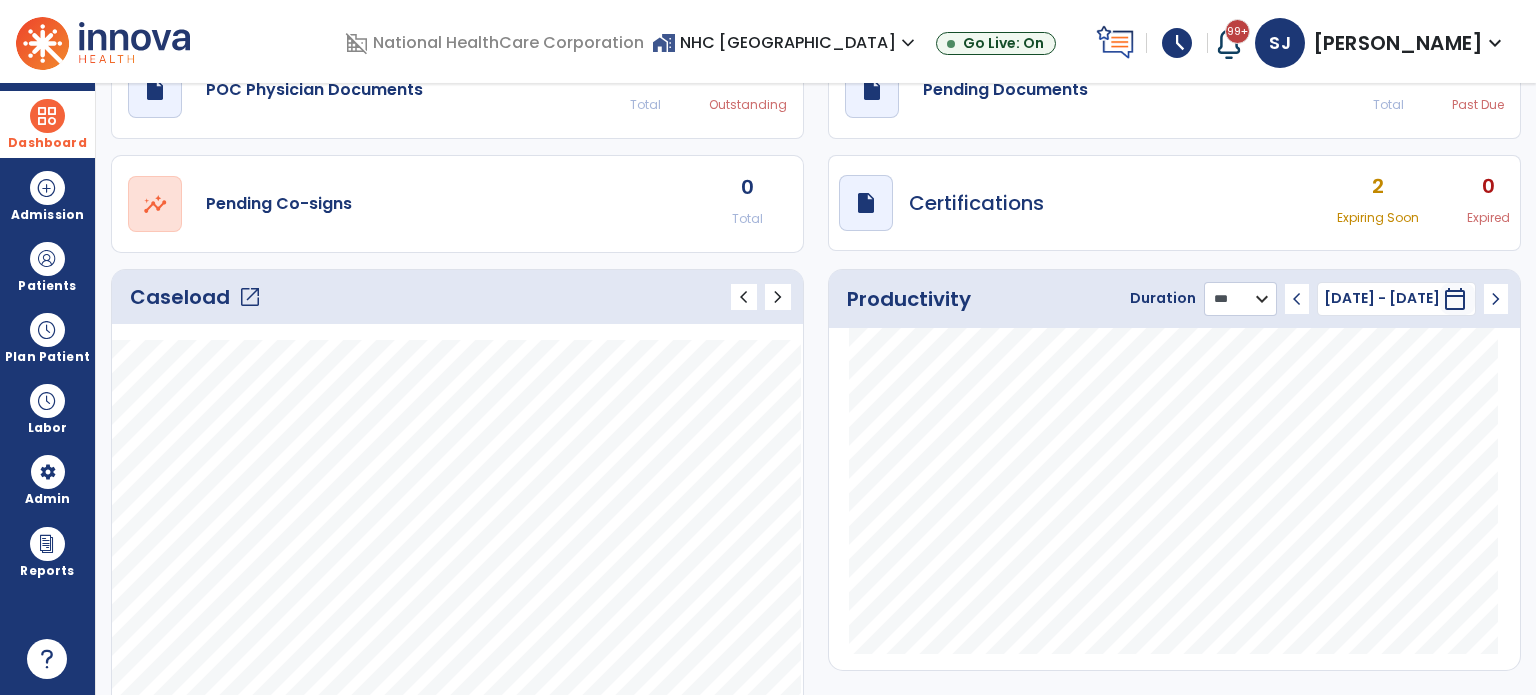 click on "******** **** ***" 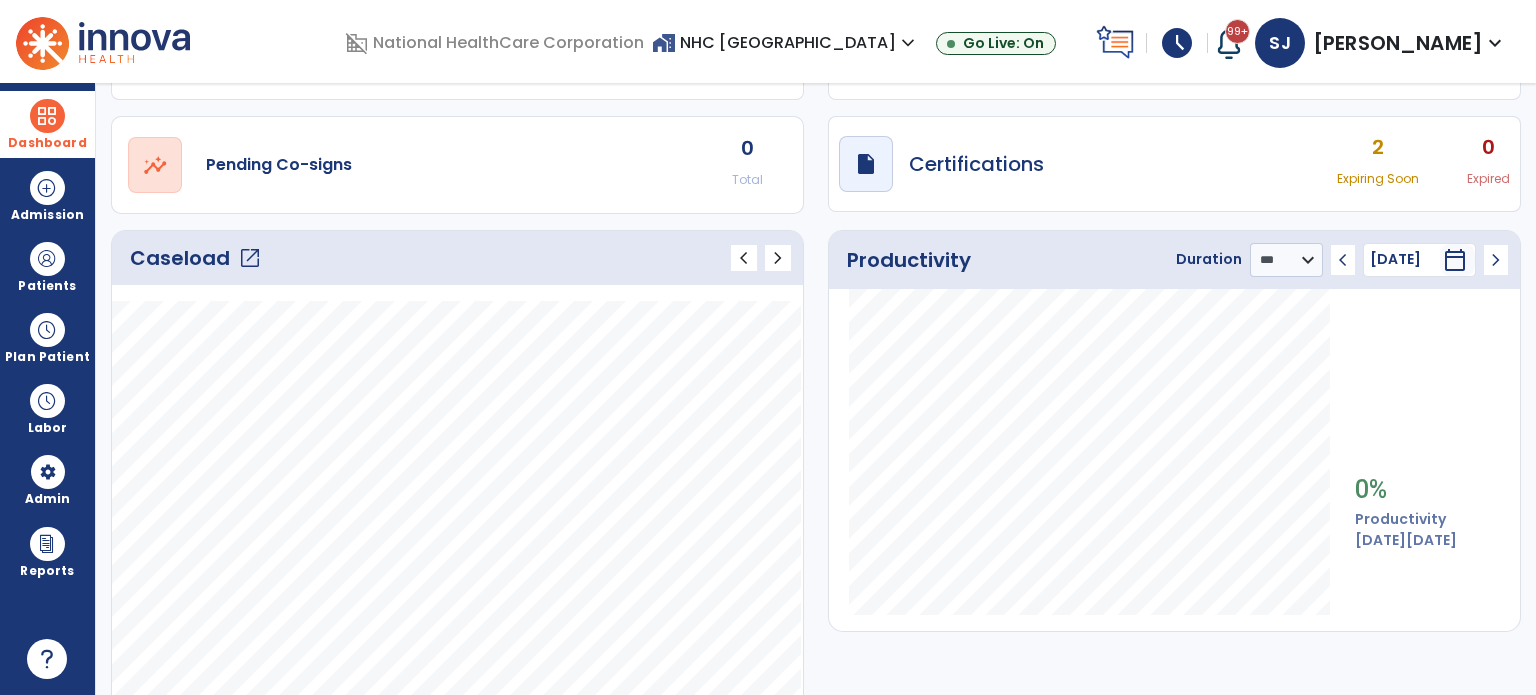 scroll, scrollTop: 200, scrollLeft: 0, axis: vertical 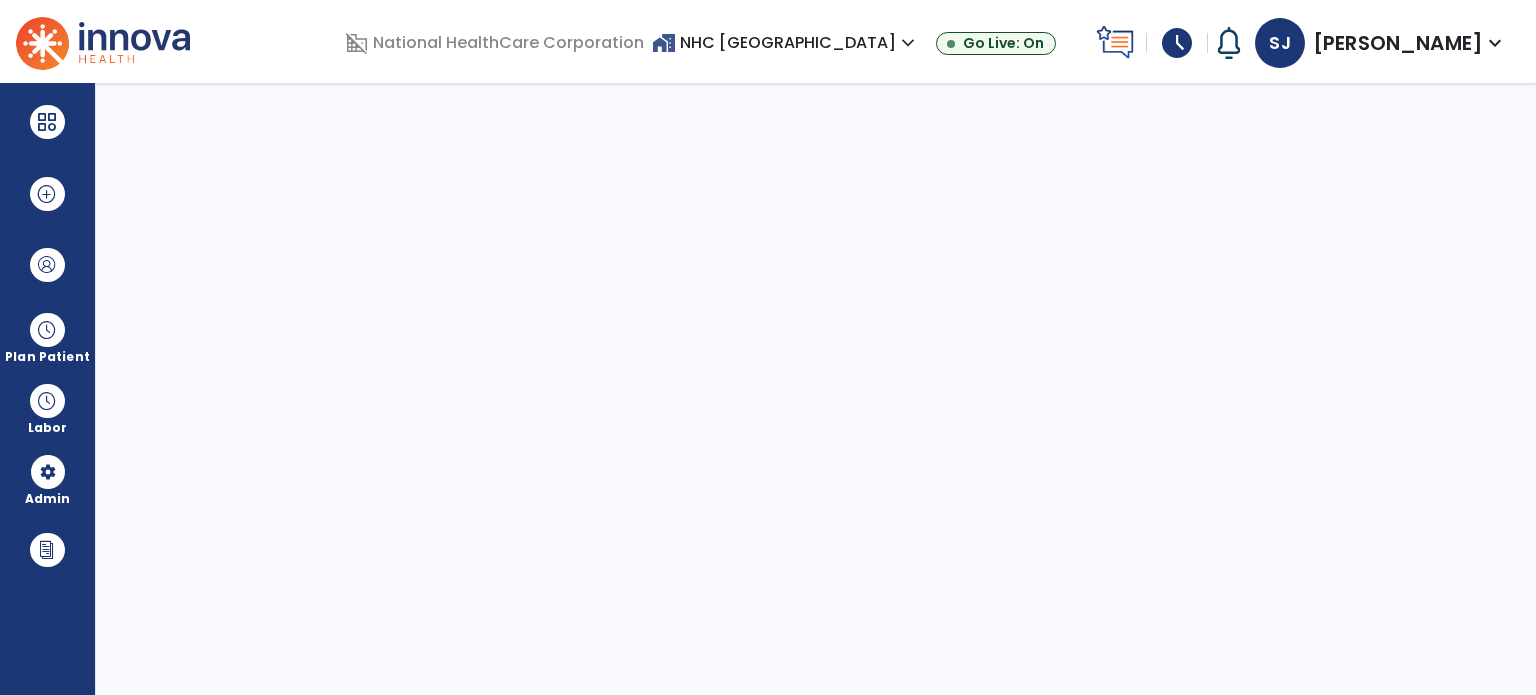 select on "****" 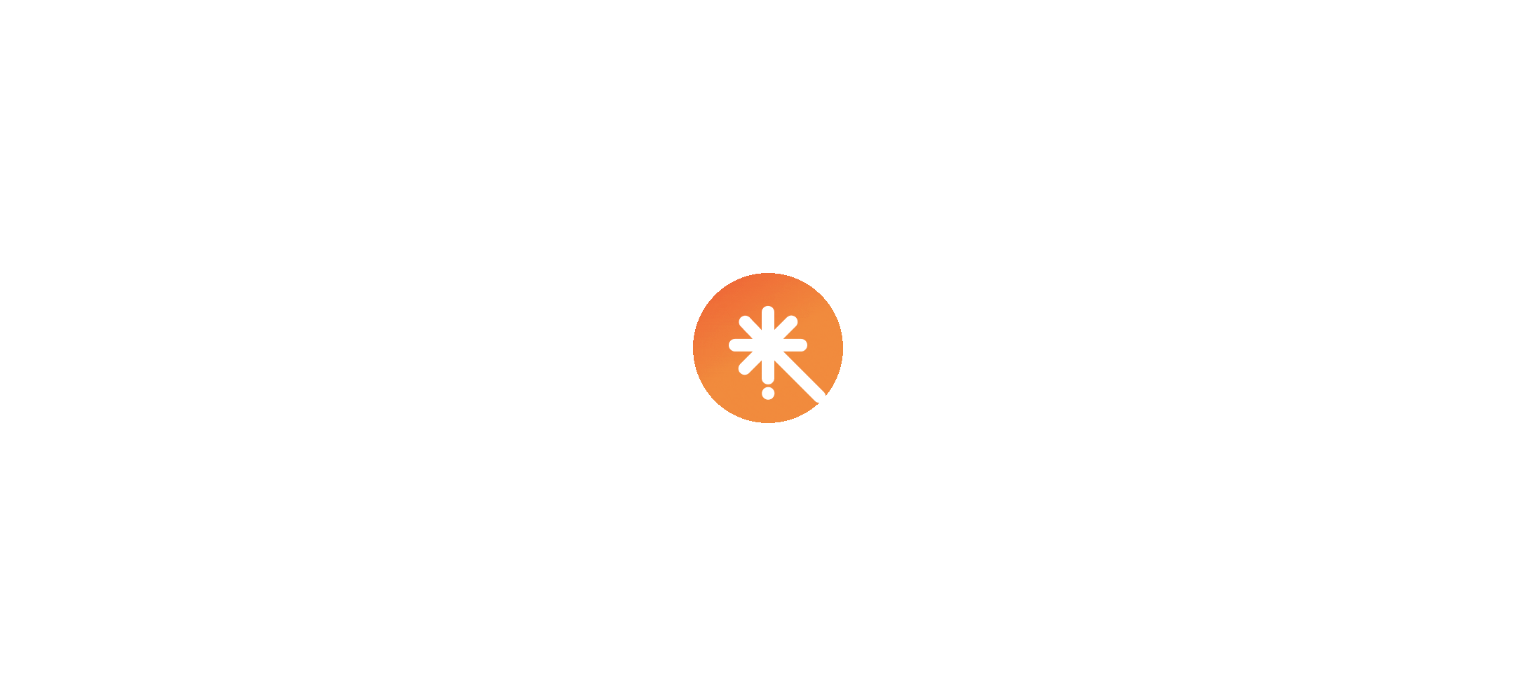 scroll, scrollTop: 0, scrollLeft: 0, axis: both 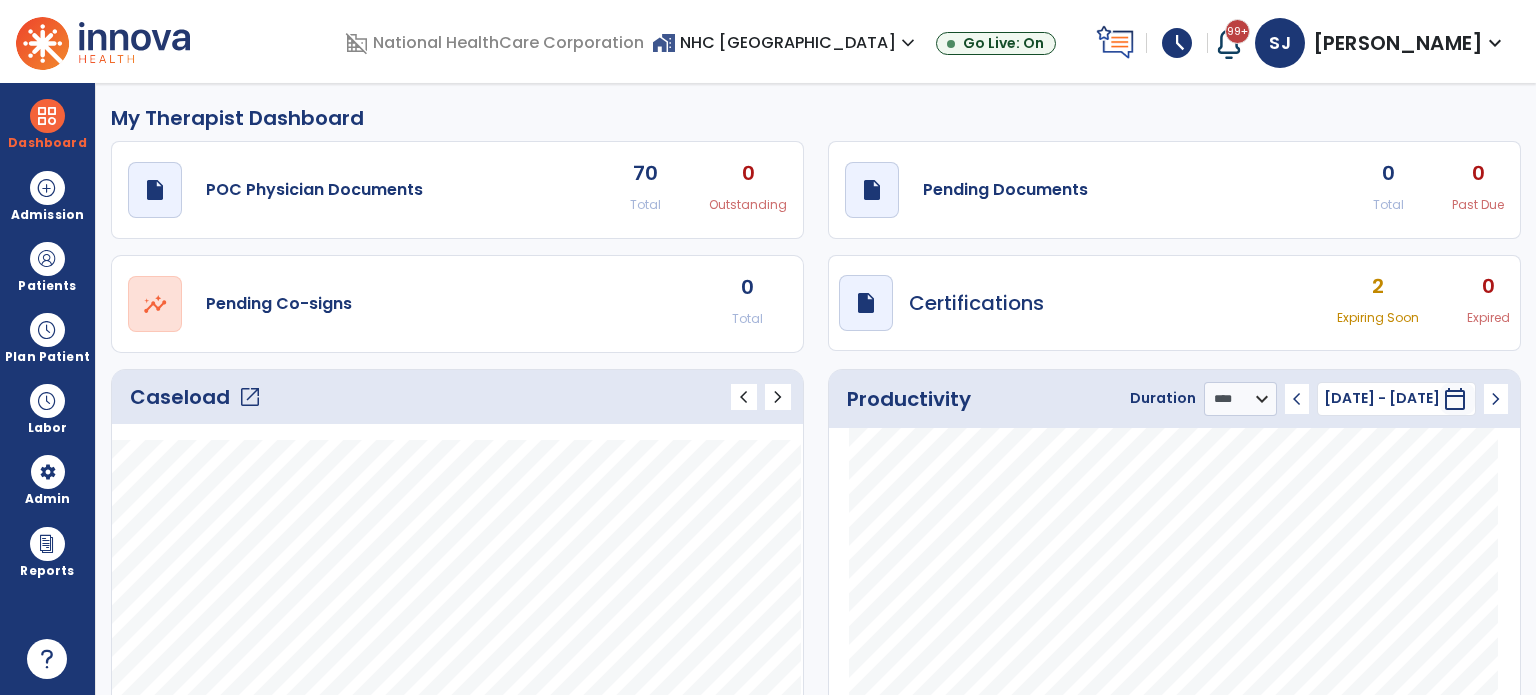 click on "schedule" at bounding box center (1177, 43) 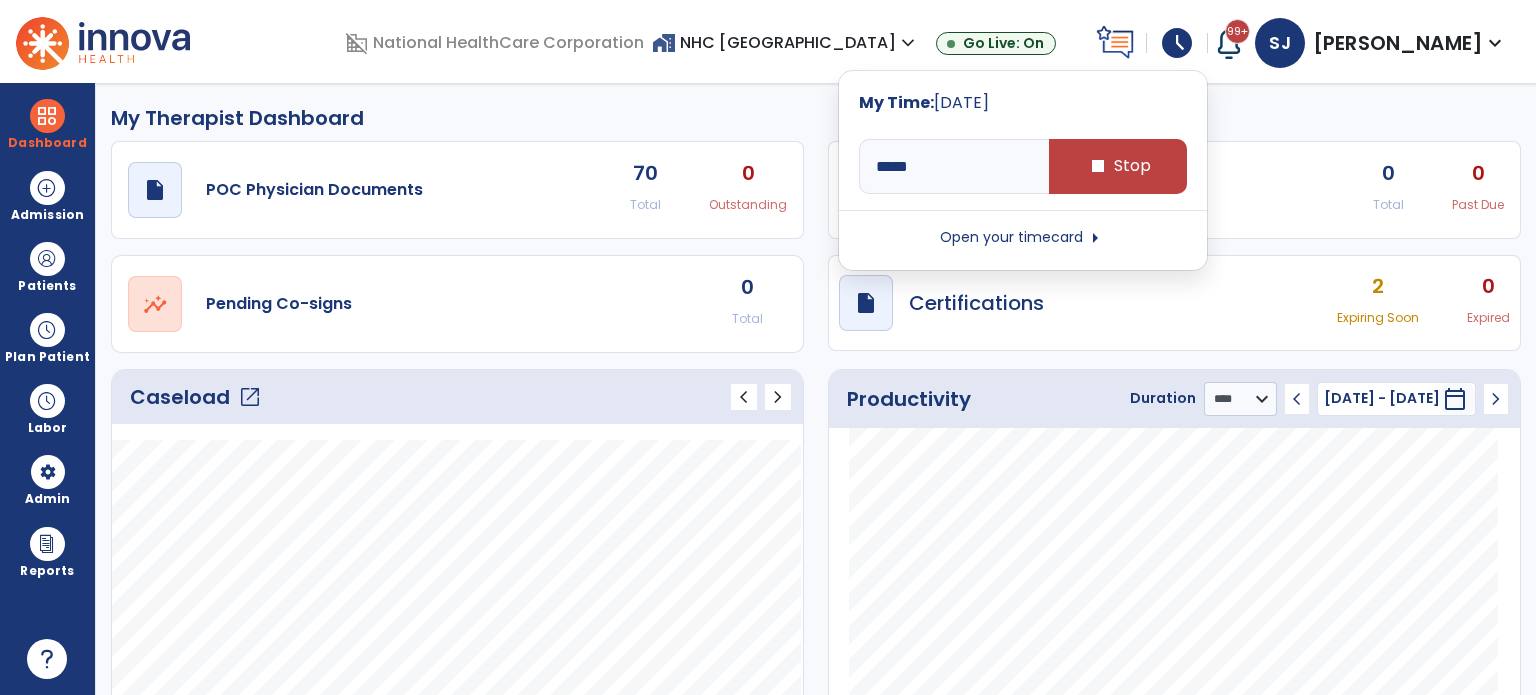 click on "schedule" at bounding box center [1177, 43] 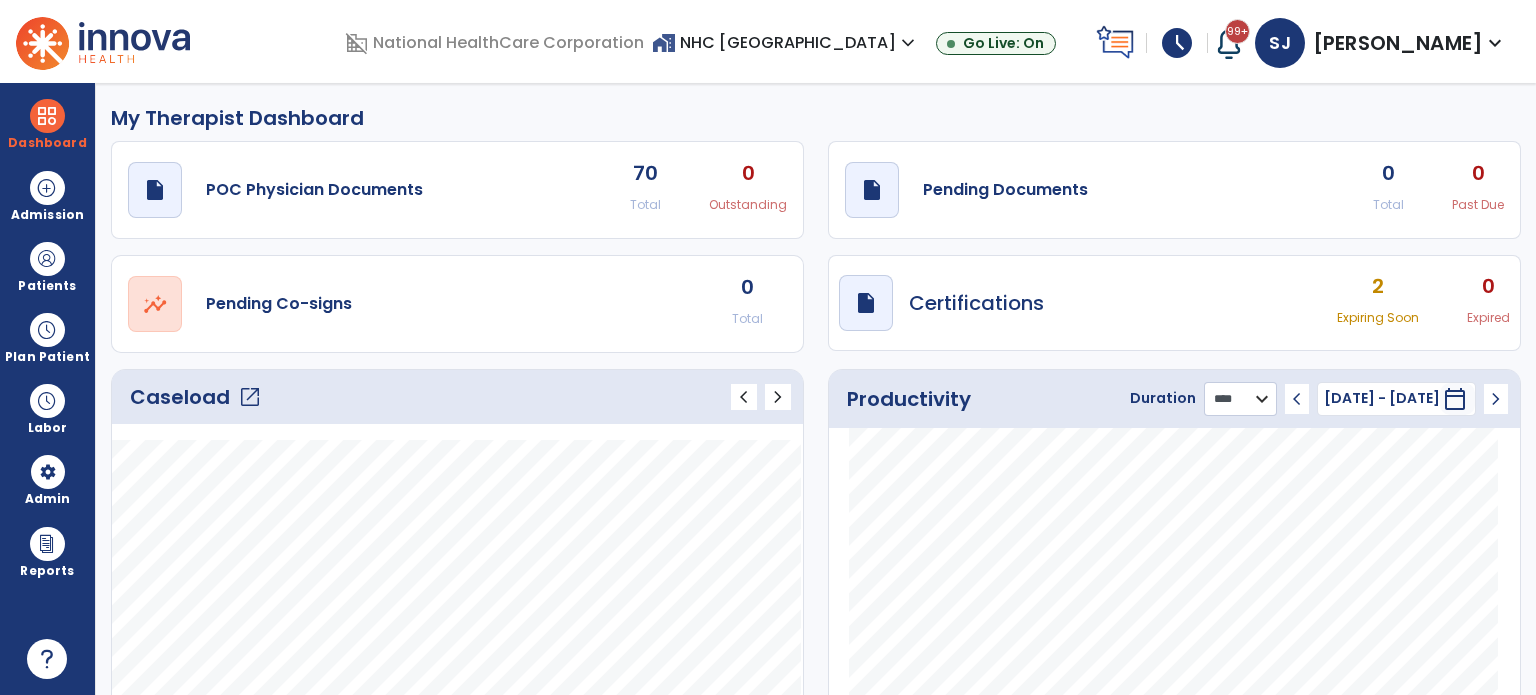 click on "******** **** ***" 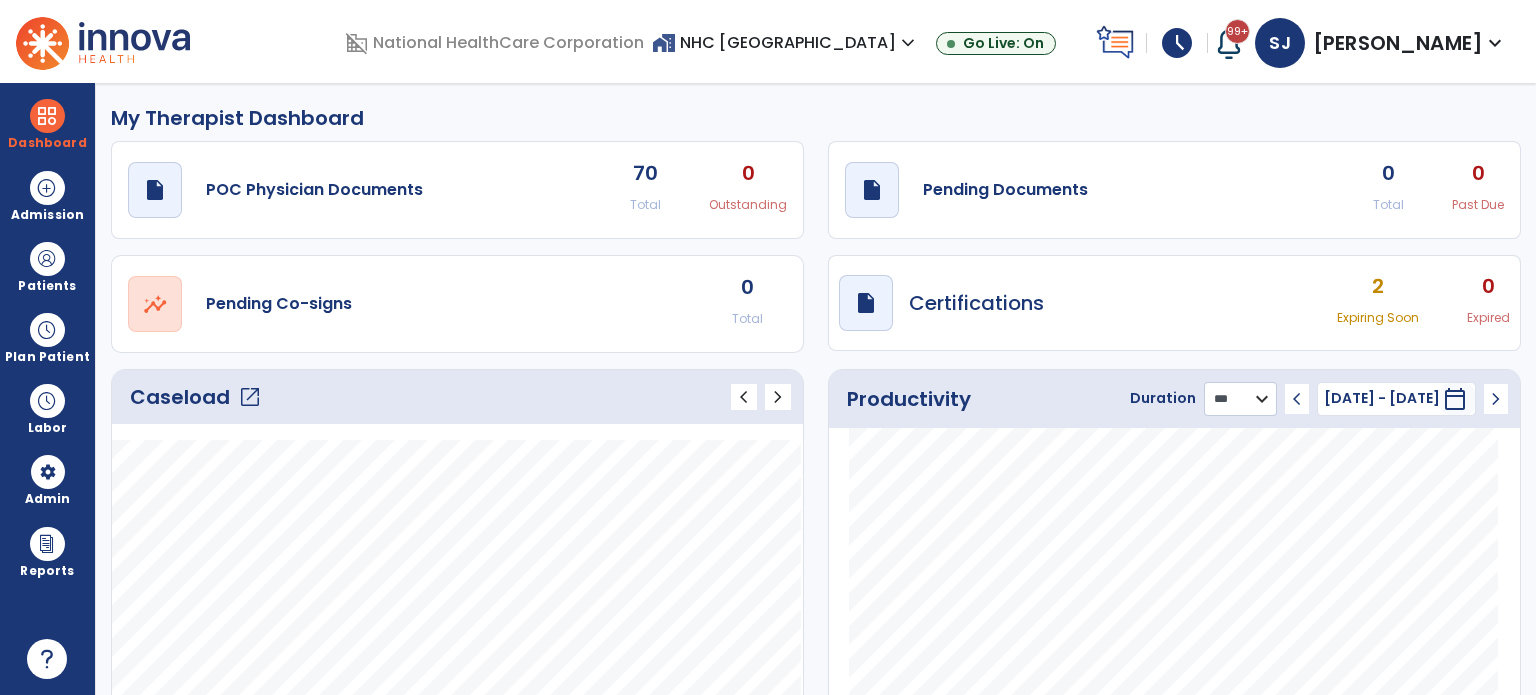 click on "******** **** ***" 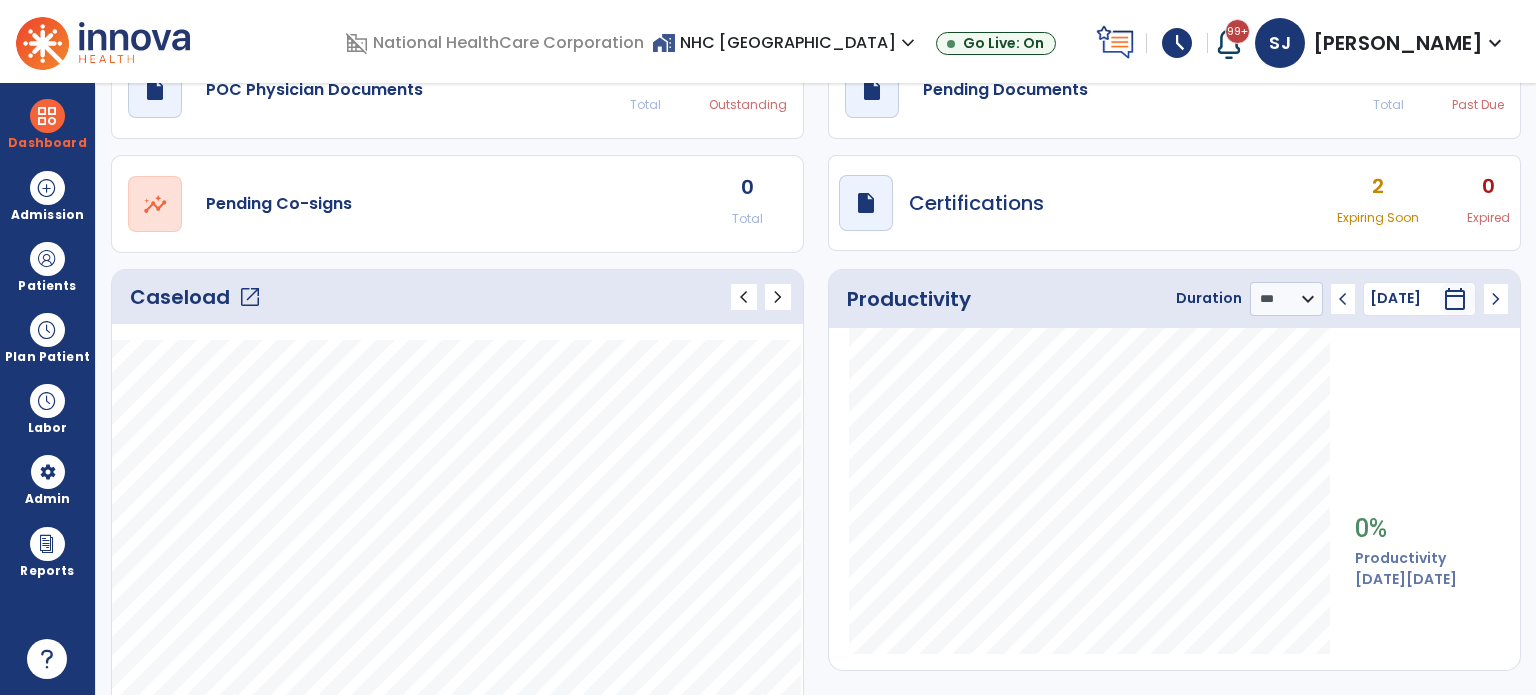scroll, scrollTop: 0, scrollLeft: 0, axis: both 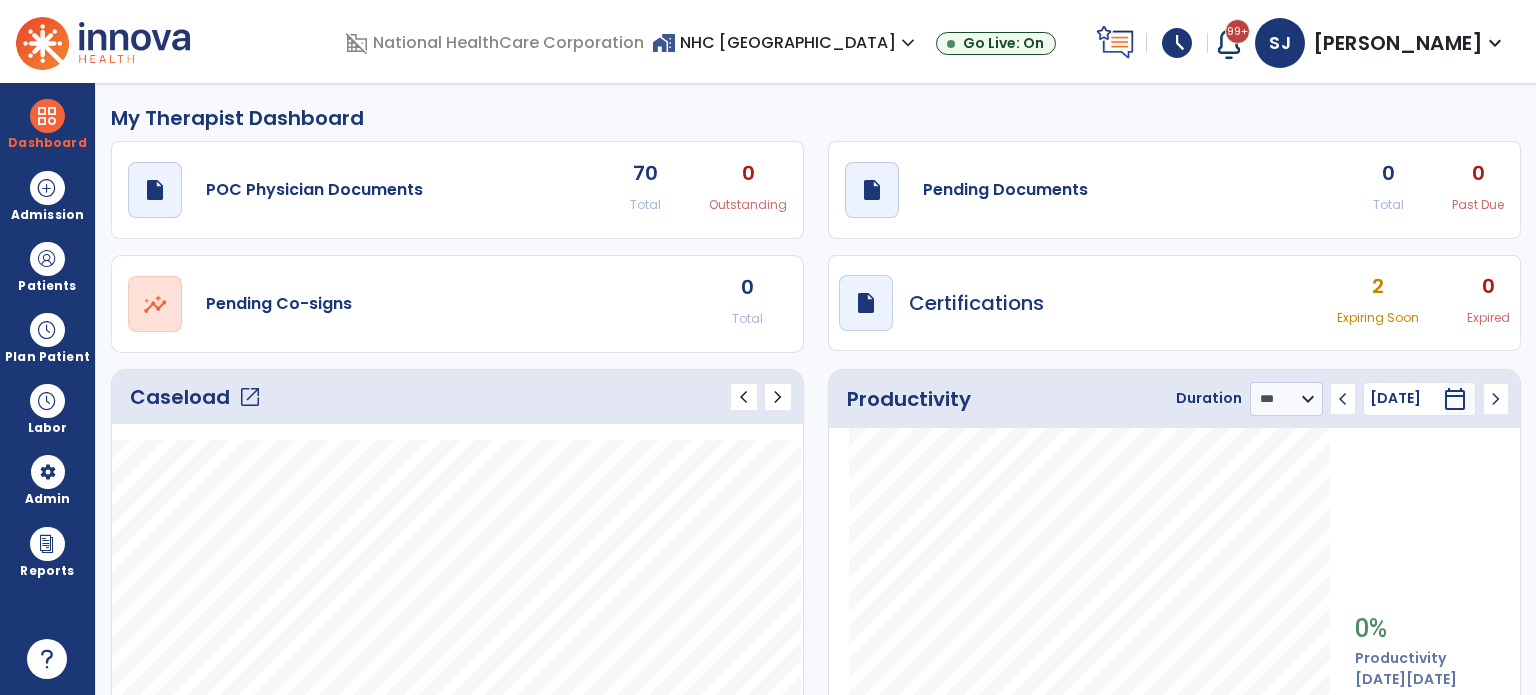 click on "schedule" at bounding box center [1177, 43] 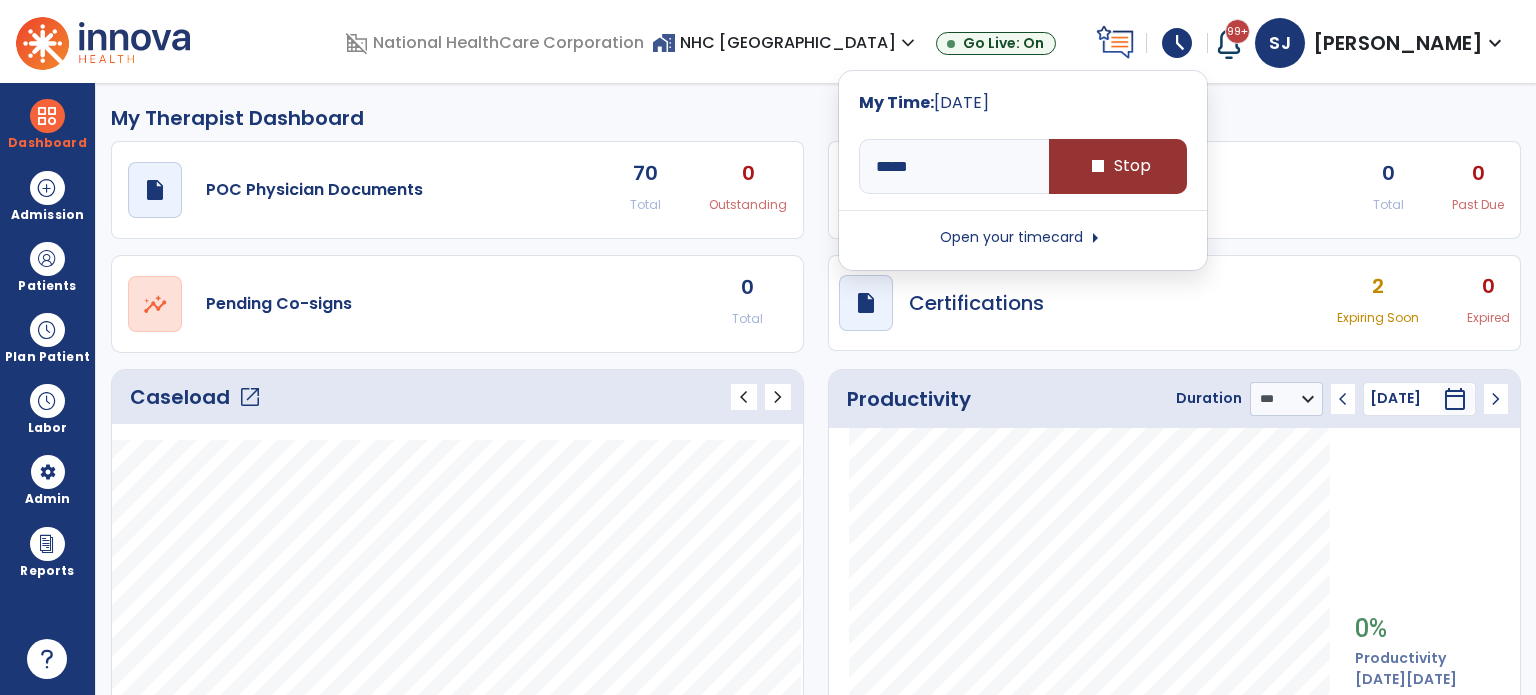 click on "stop  Stop" at bounding box center [1118, 166] 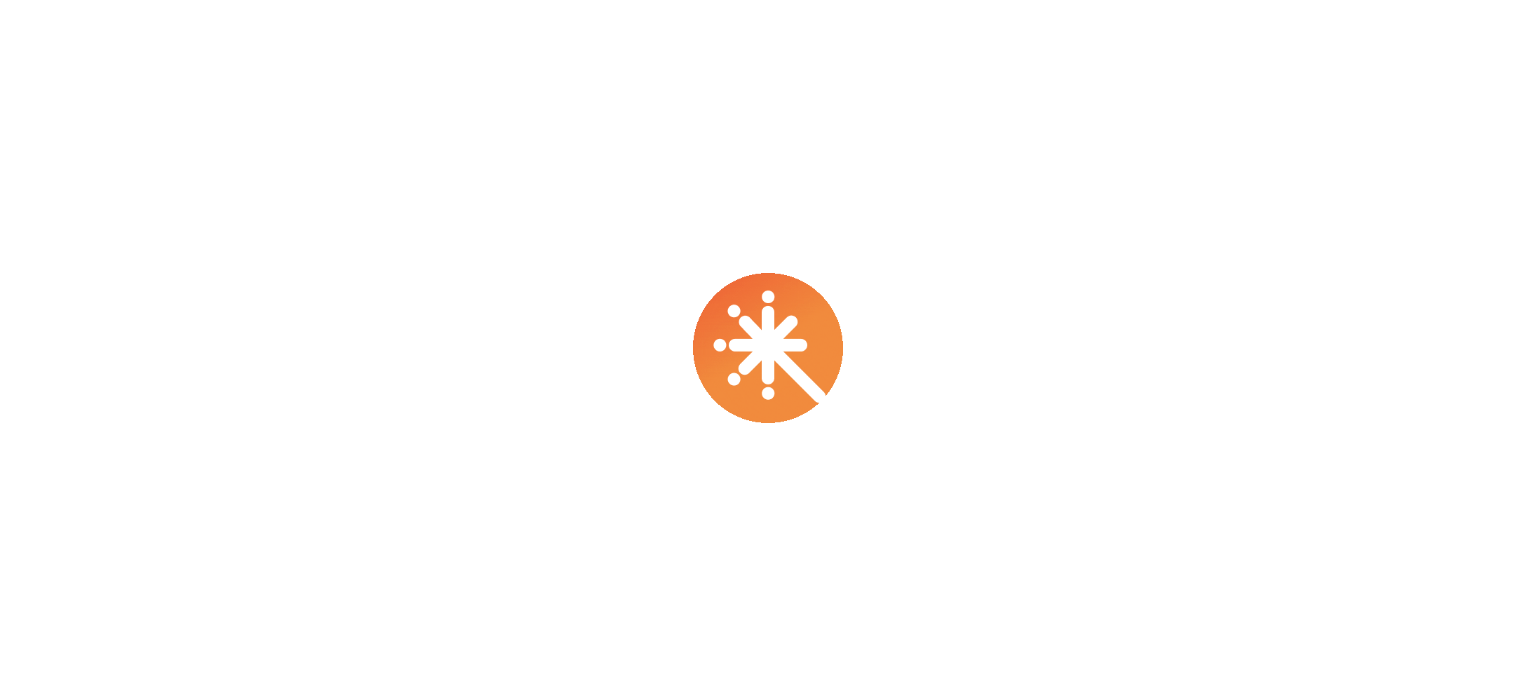 scroll, scrollTop: 0, scrollLeft: 0, axis: both 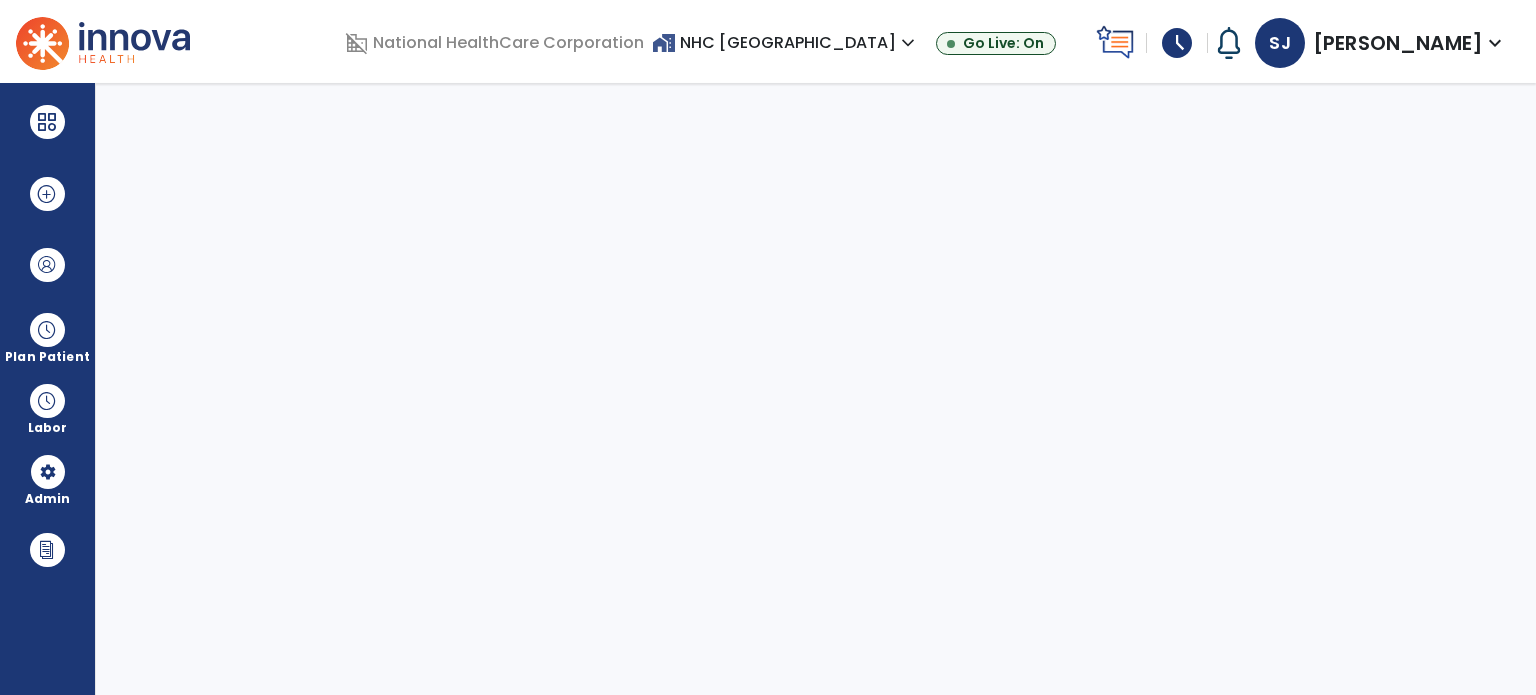 select on "****" 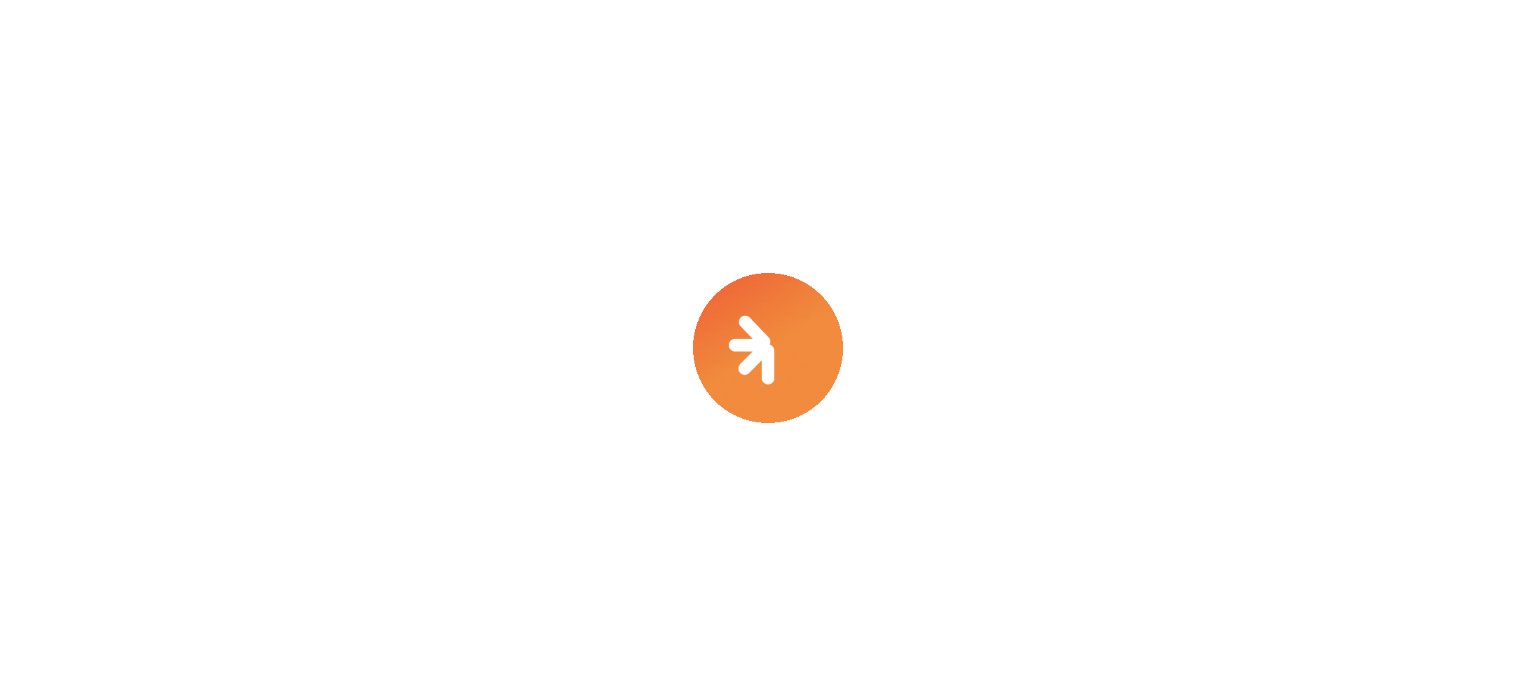 scroll, scrollTop: 0, scrollLeft: 0, axis: both 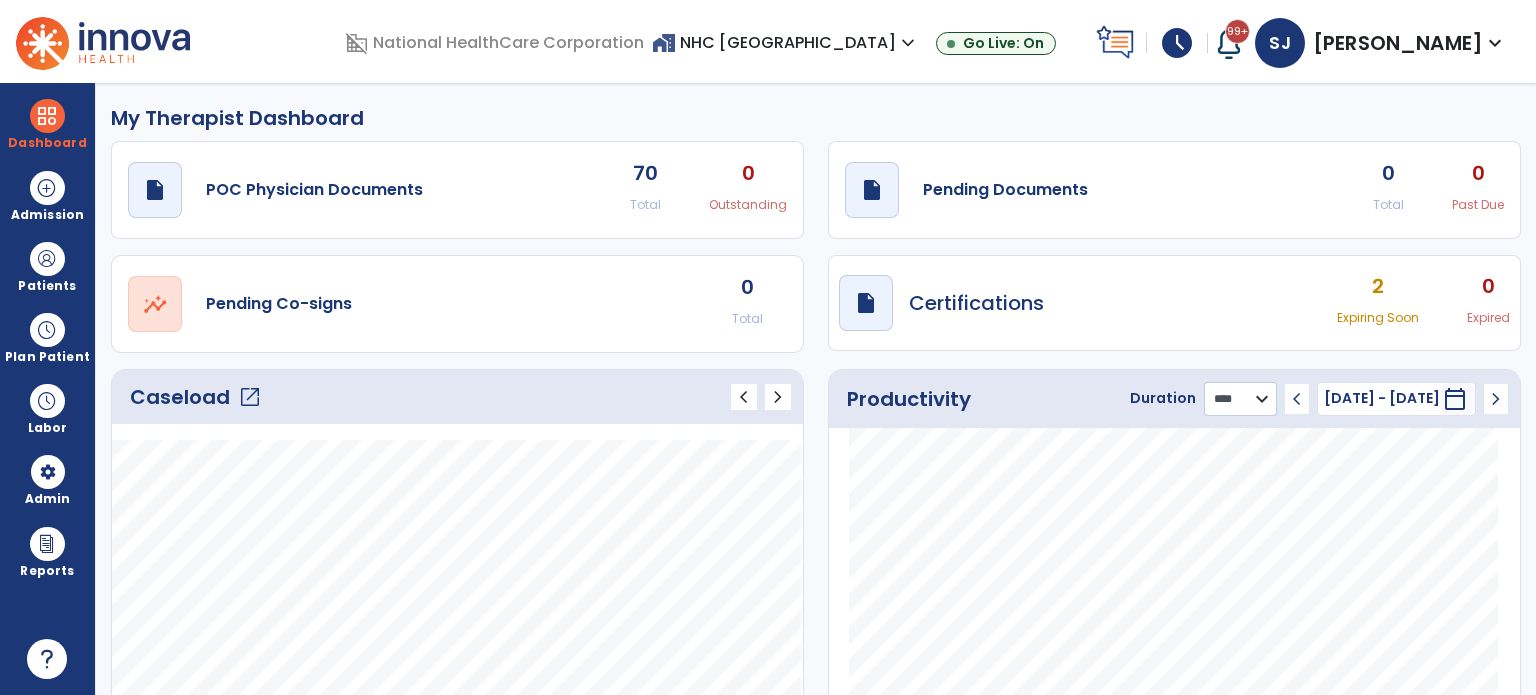 click on "******** **** ***" 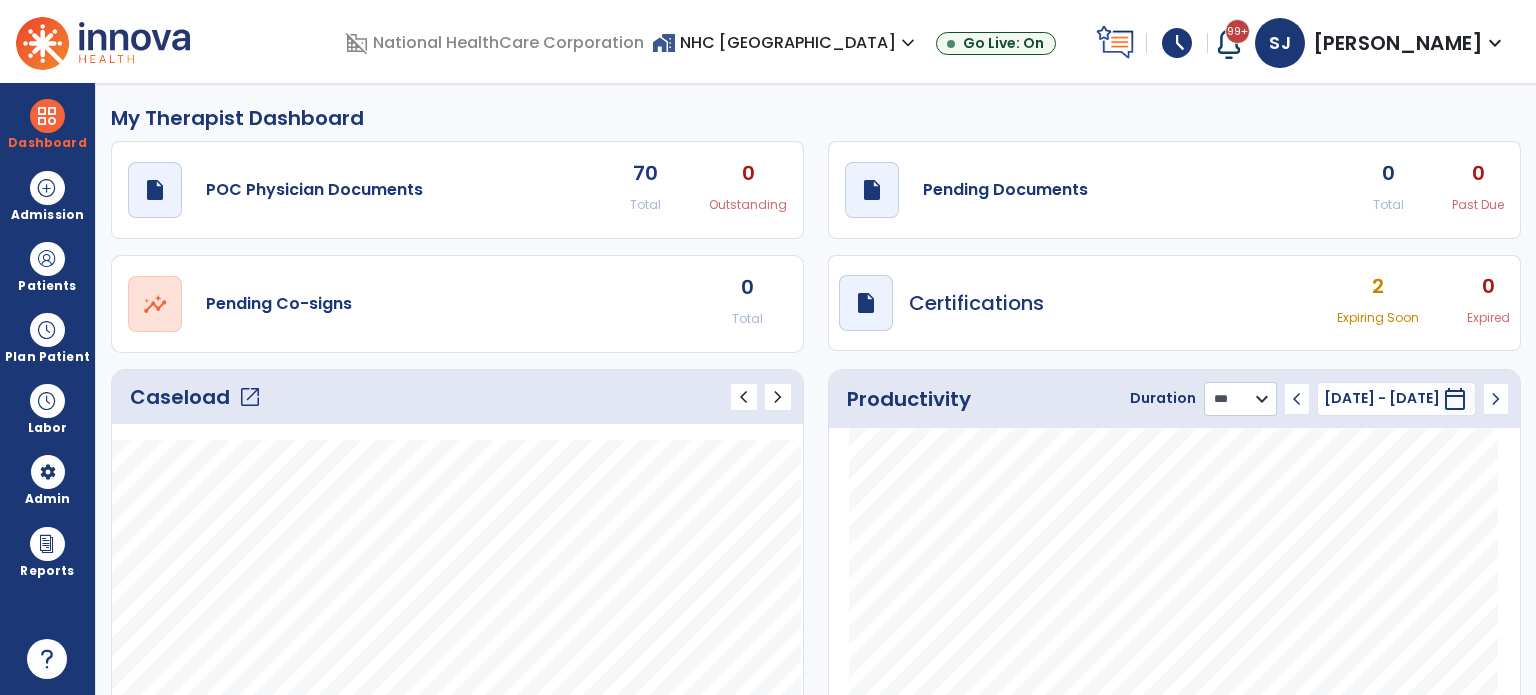 click on "******** **** ***" 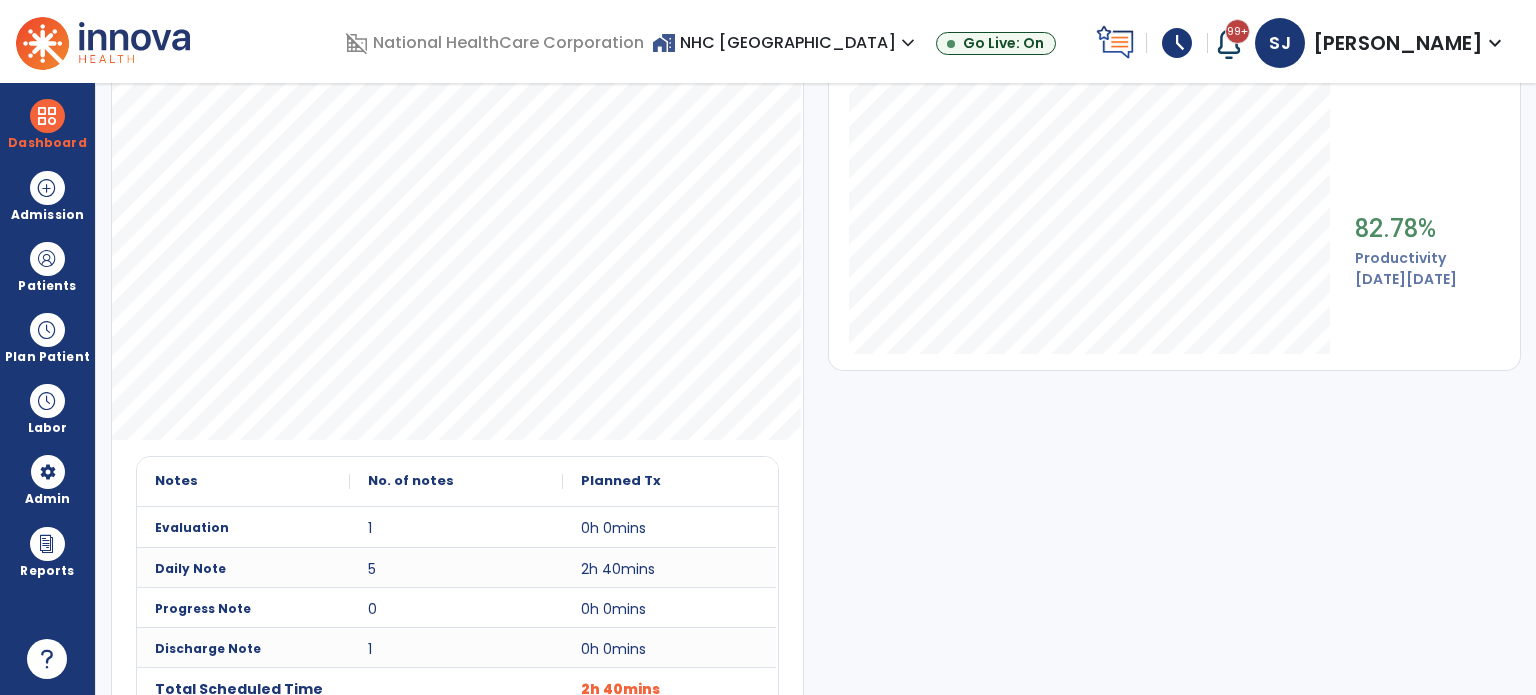 scroll, scrollTop: 0, scrollLeft: 0, axis: both 